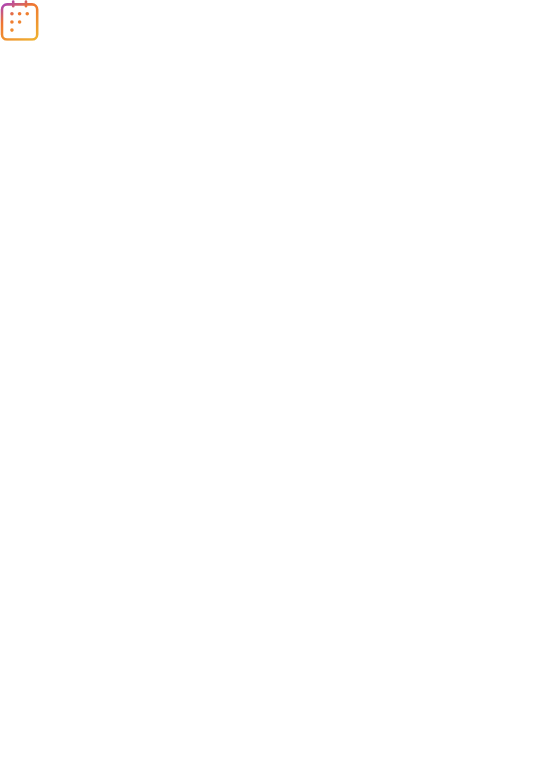 scroll, scrollTop: 0, scrollLeft: 0, axis: both 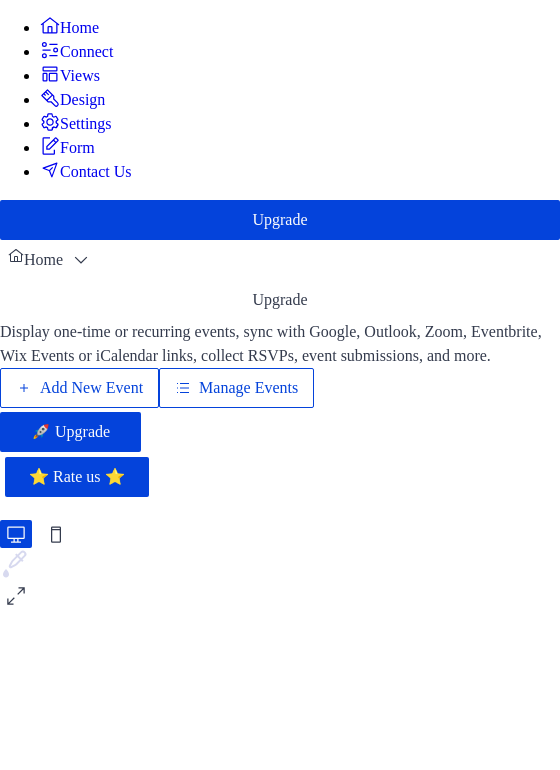 click on "Manage Events" at bounding box center (248, 388) 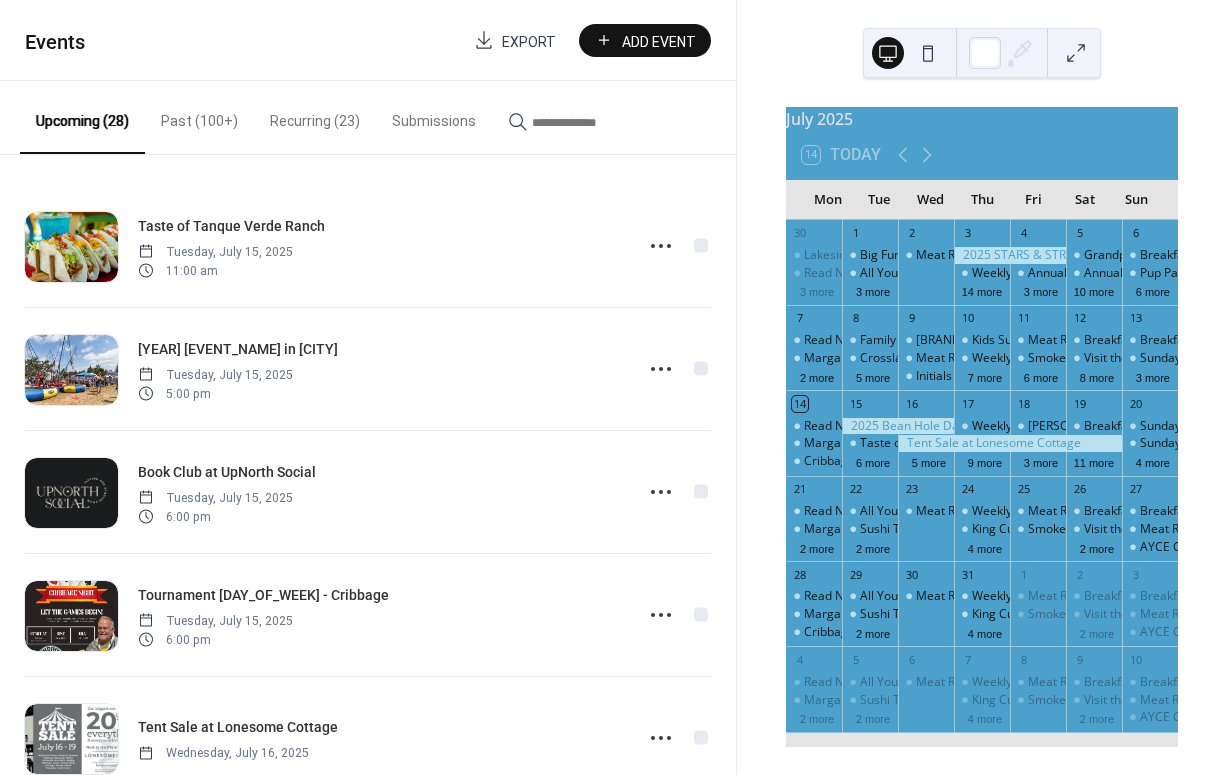 scroll, scrollTop: 0, scrollLeft: 0, axis: both 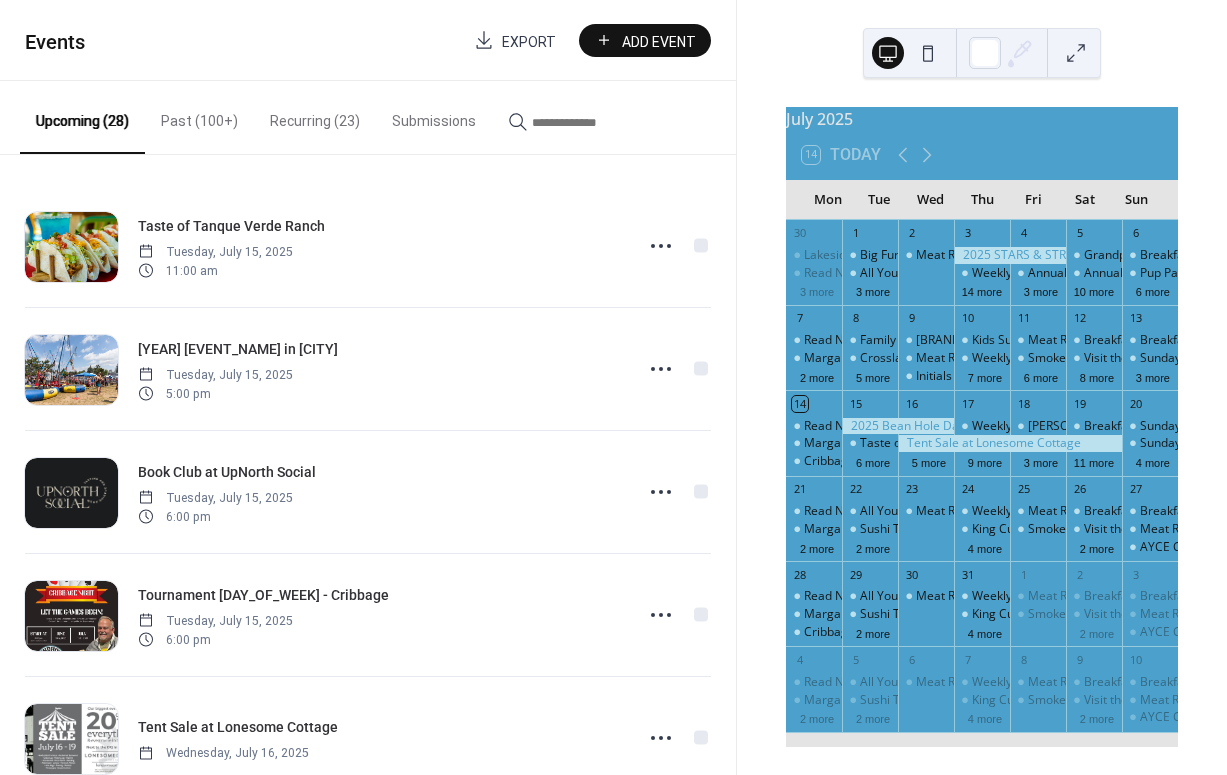click at bounding box center [592, 122] 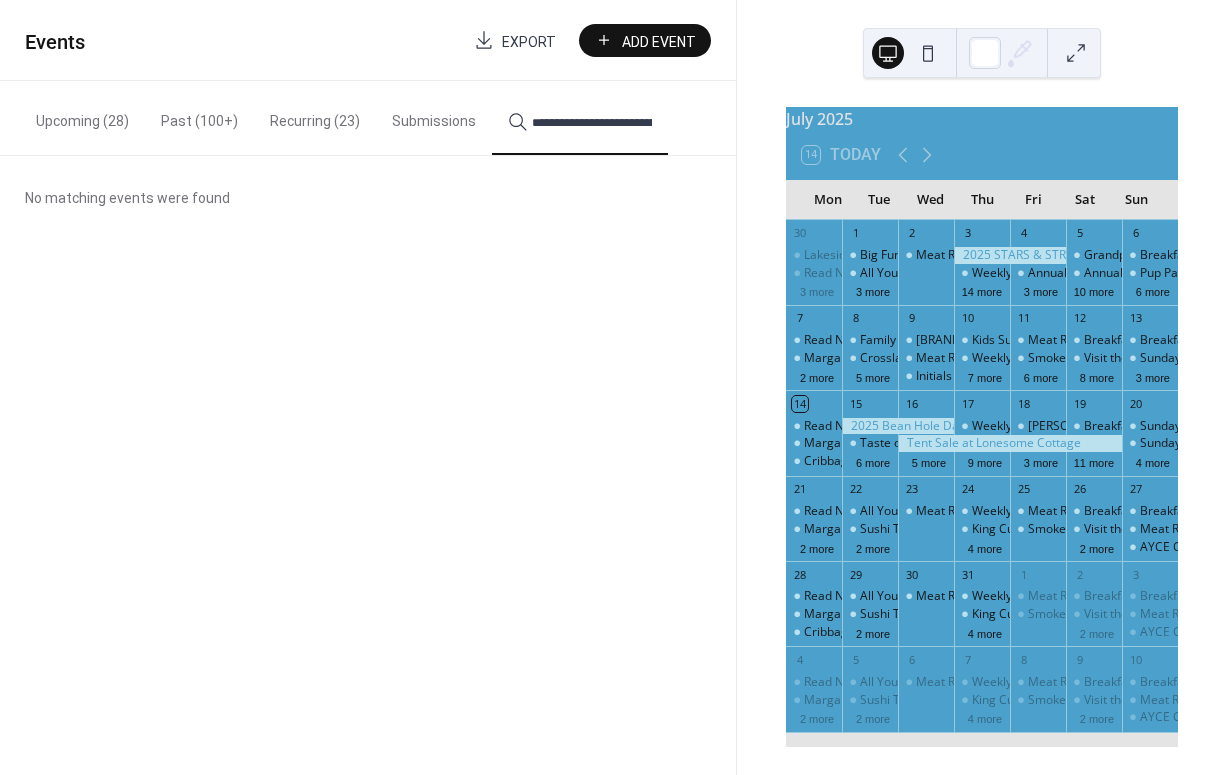 type on "**********" 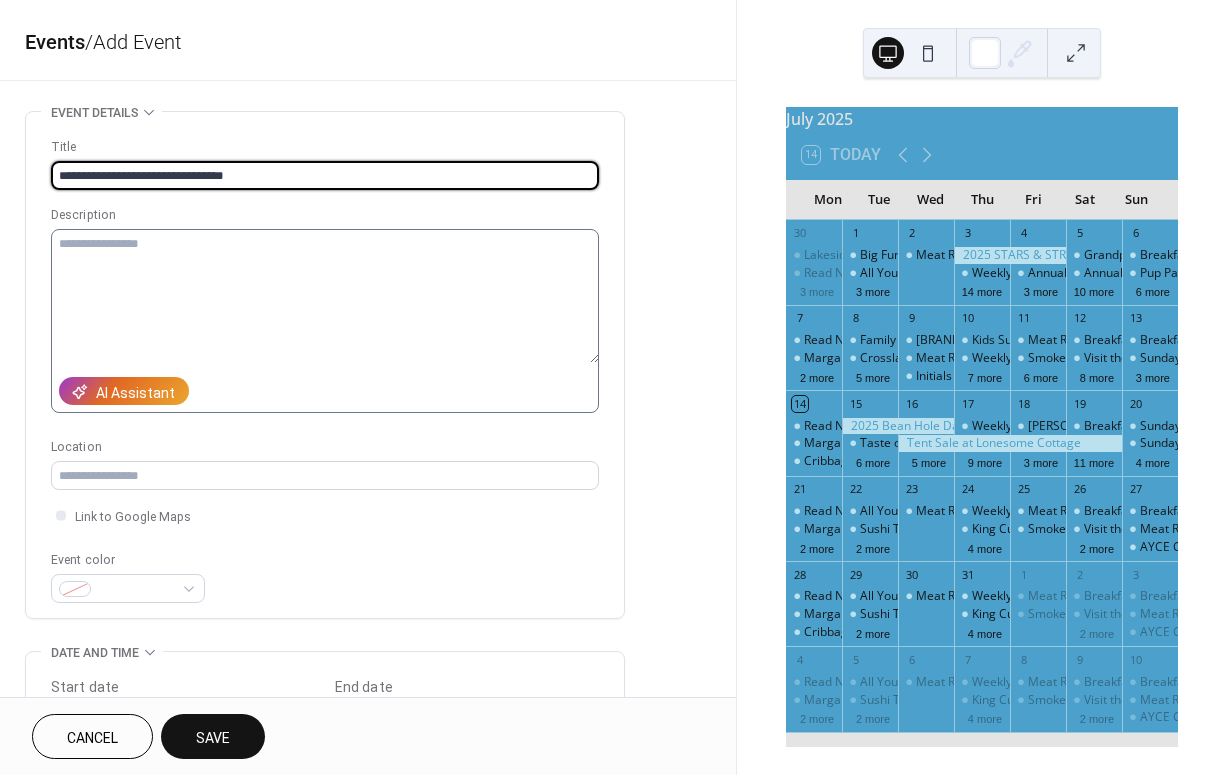 type on "**********" 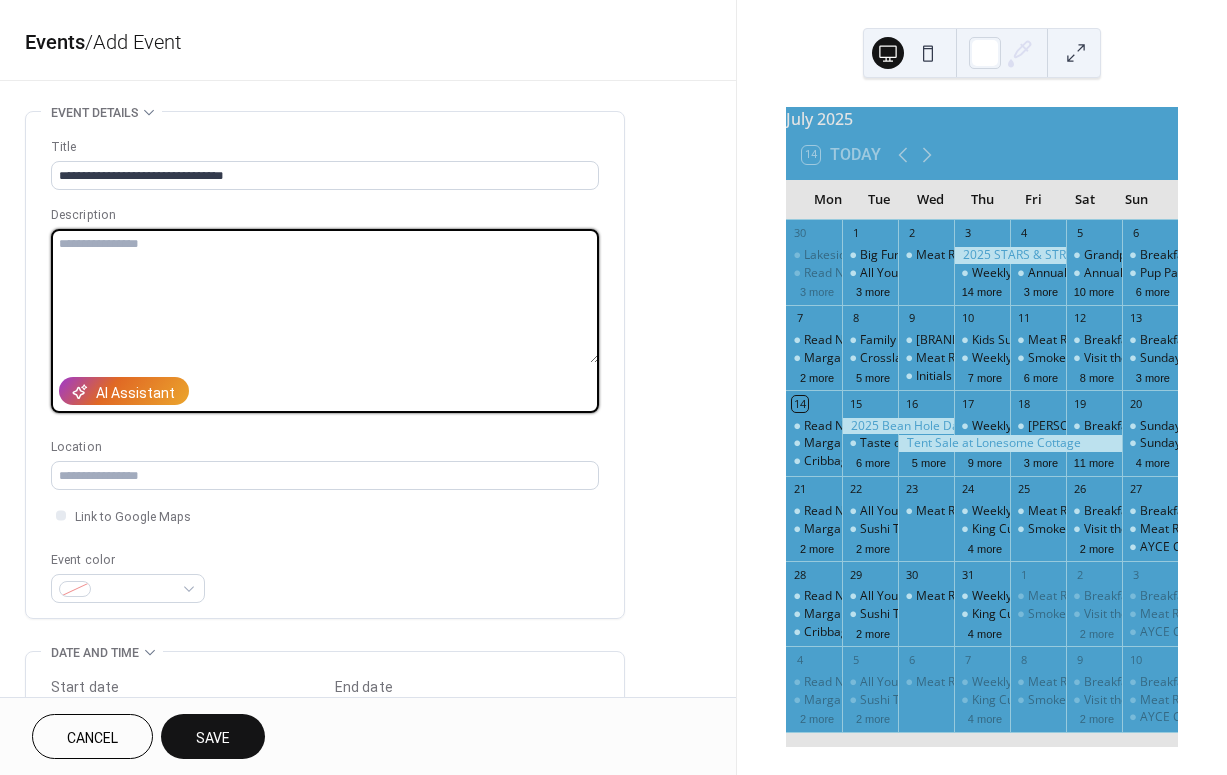 click at bounding box center [325, 296] 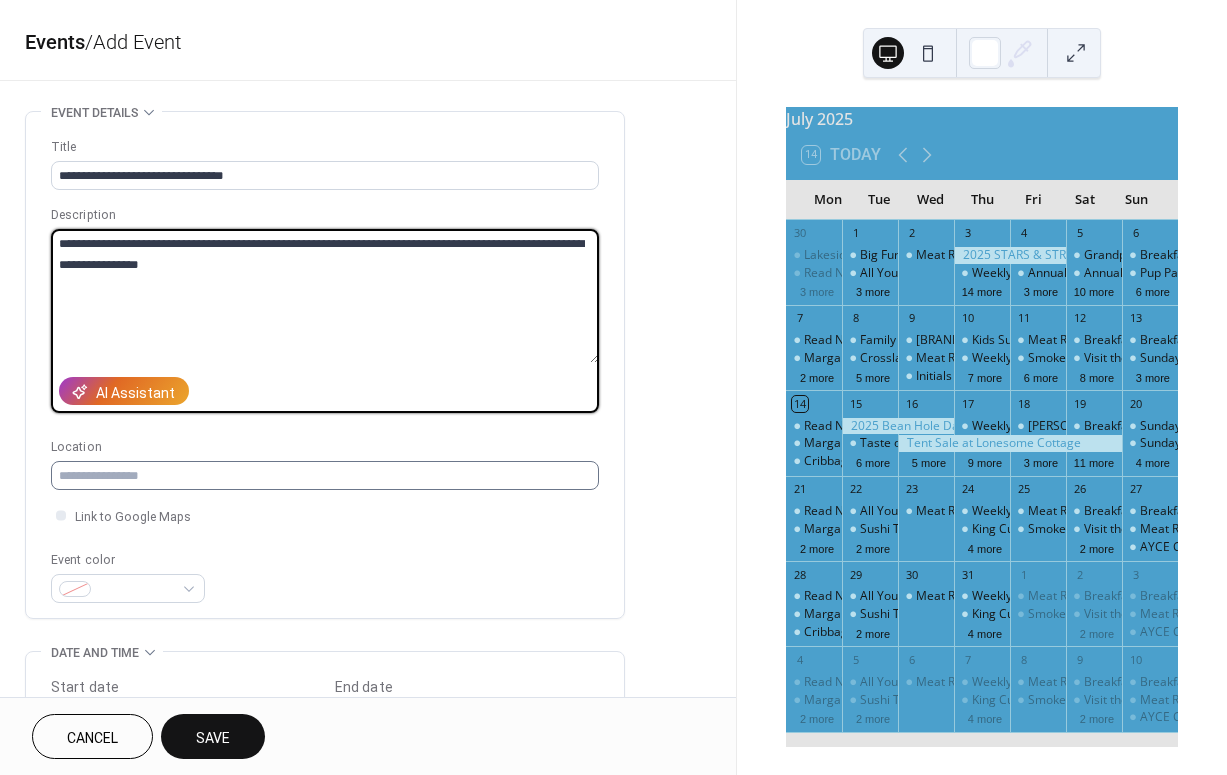 type on "**********" 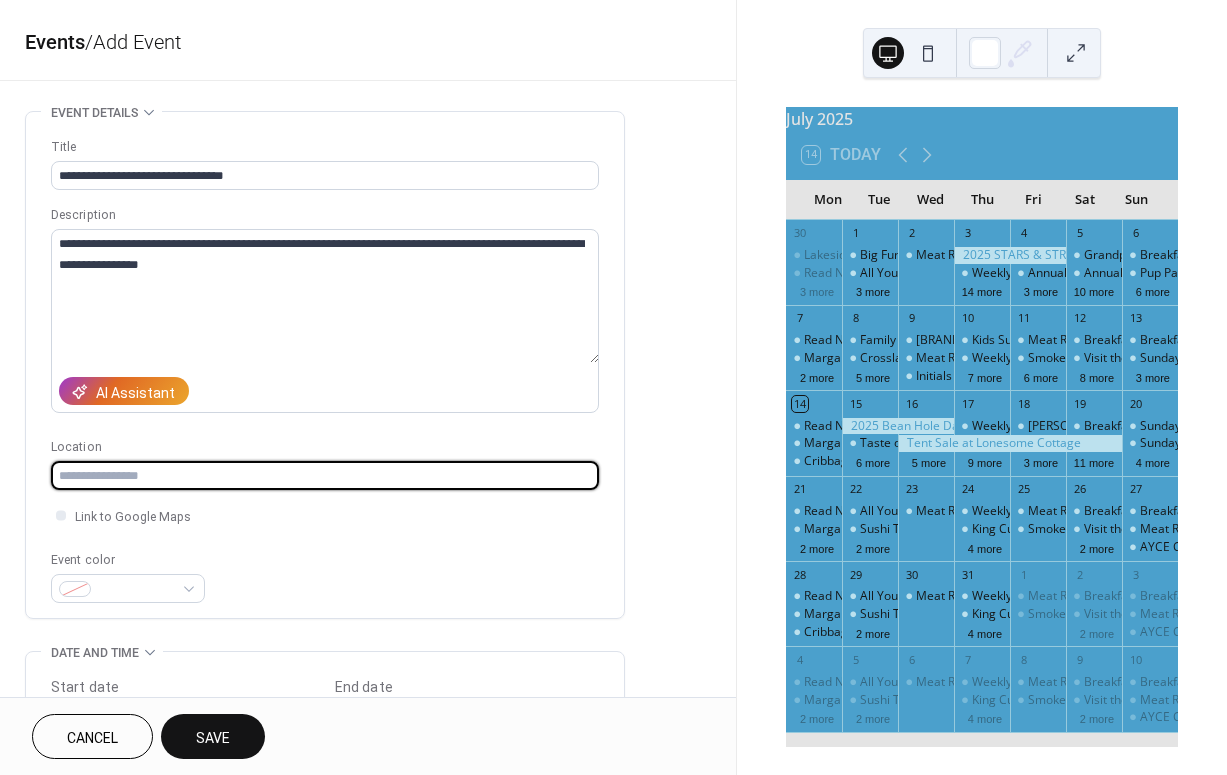 click at bounding box center (325, 475) 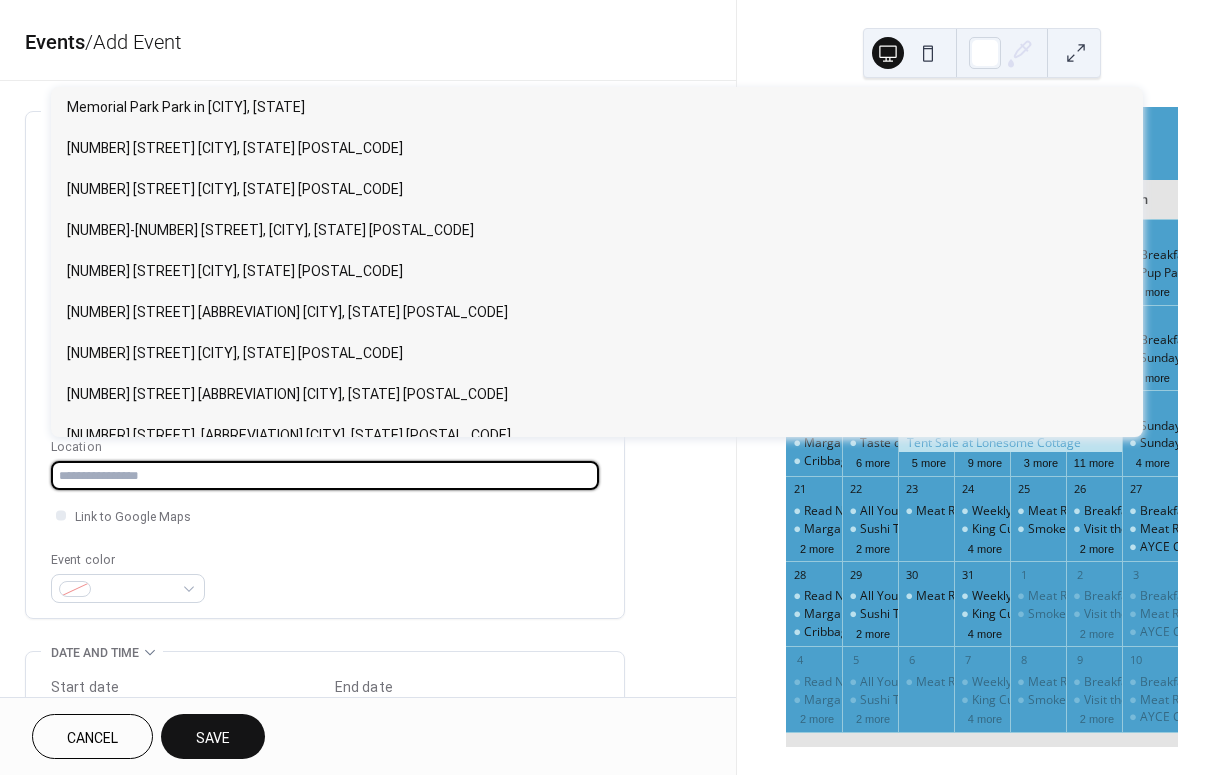 paste on "**********" 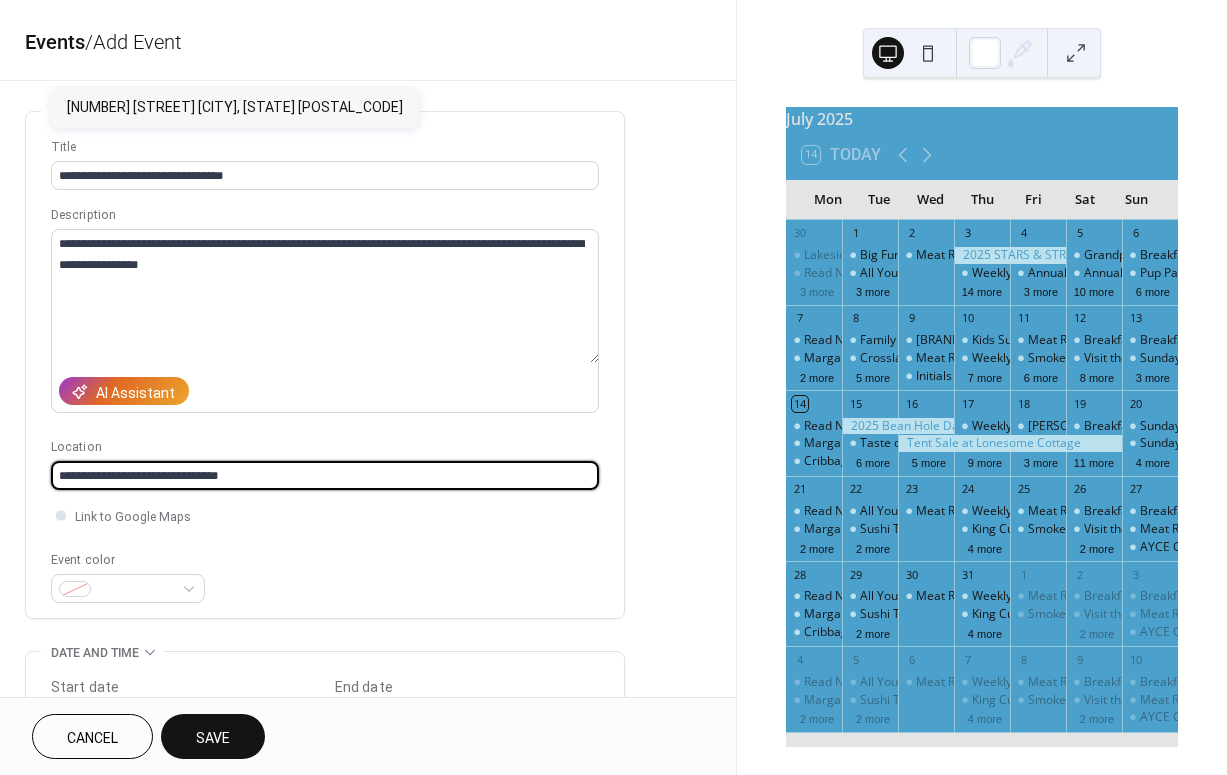 type on "**********" 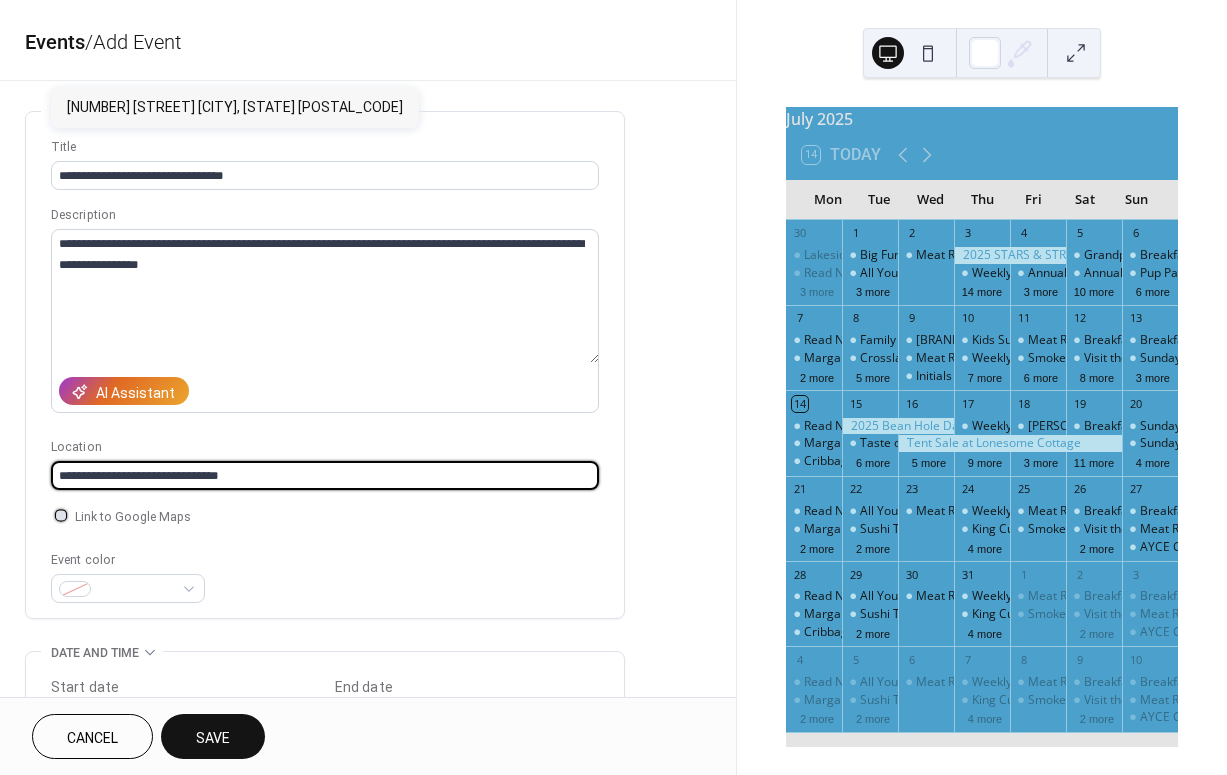 click at bounding box center [61, 515] 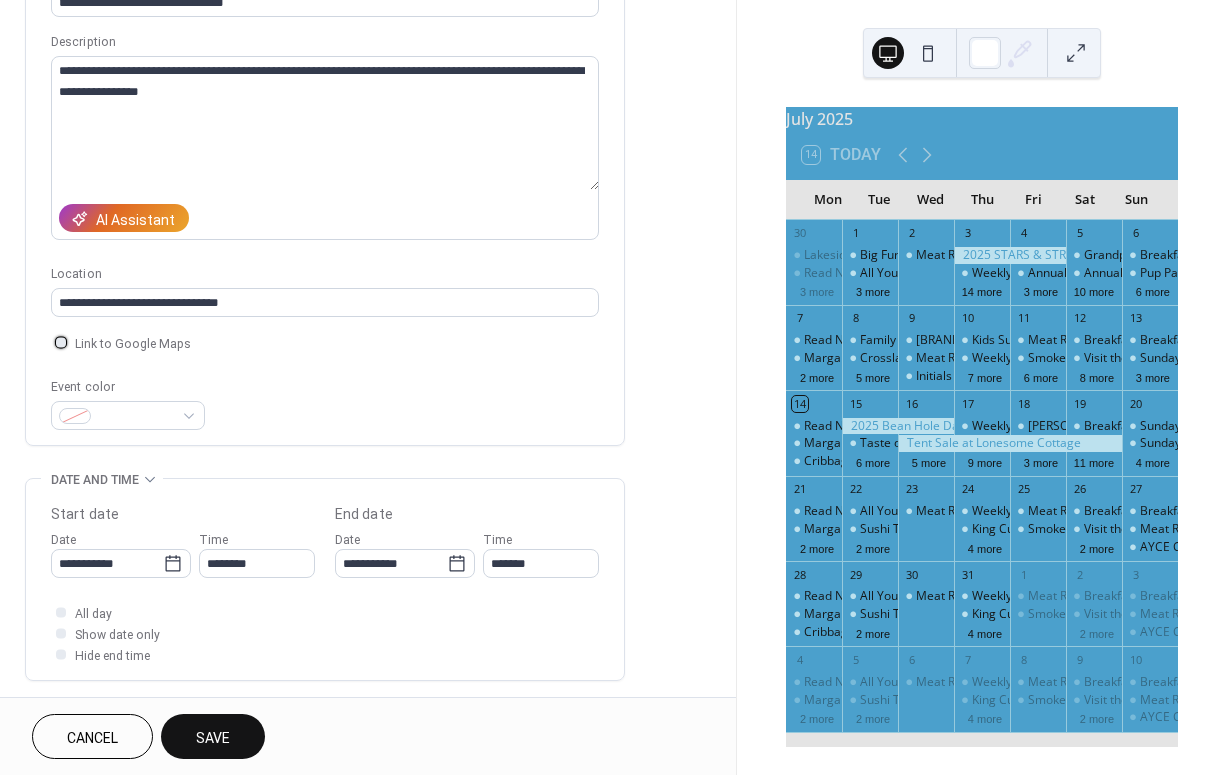 scroll, scrollTop: 232, scrollLeft: 0, axis: vertical 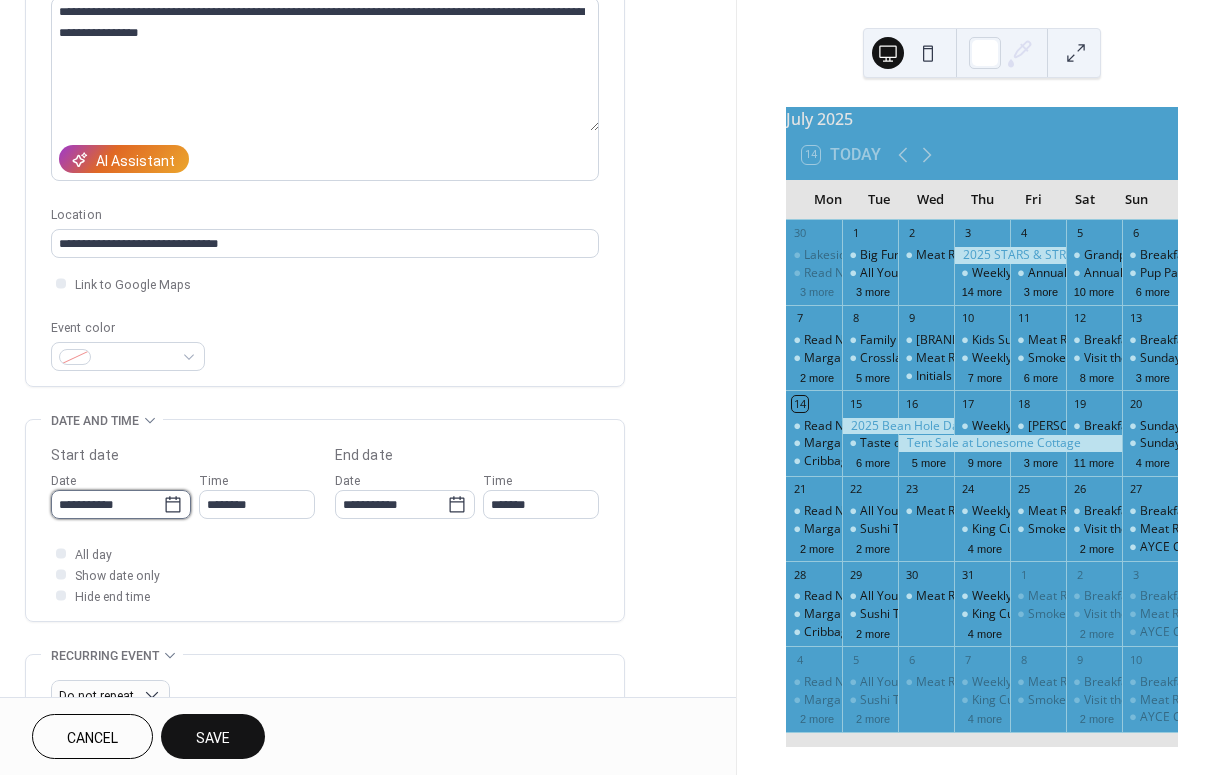 click on "**********" at bounding box center [107, 504] 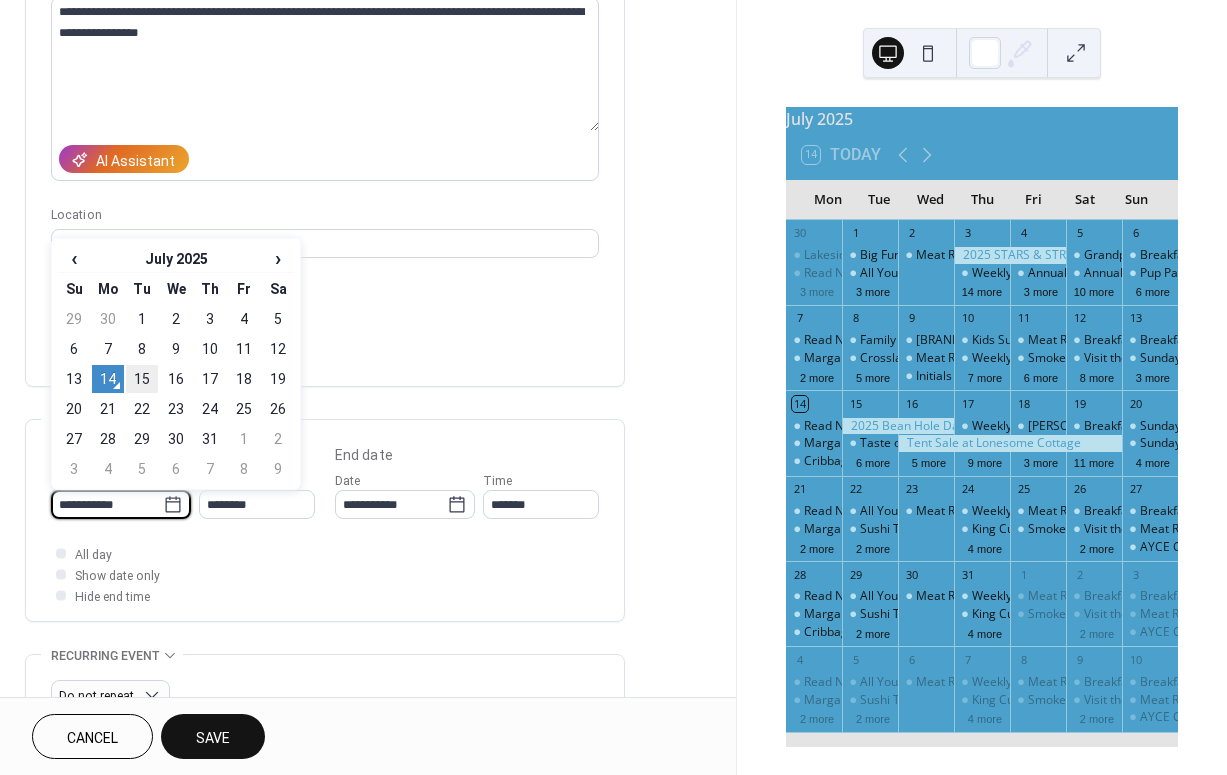 click on "15" at bounding box center [142, 379] 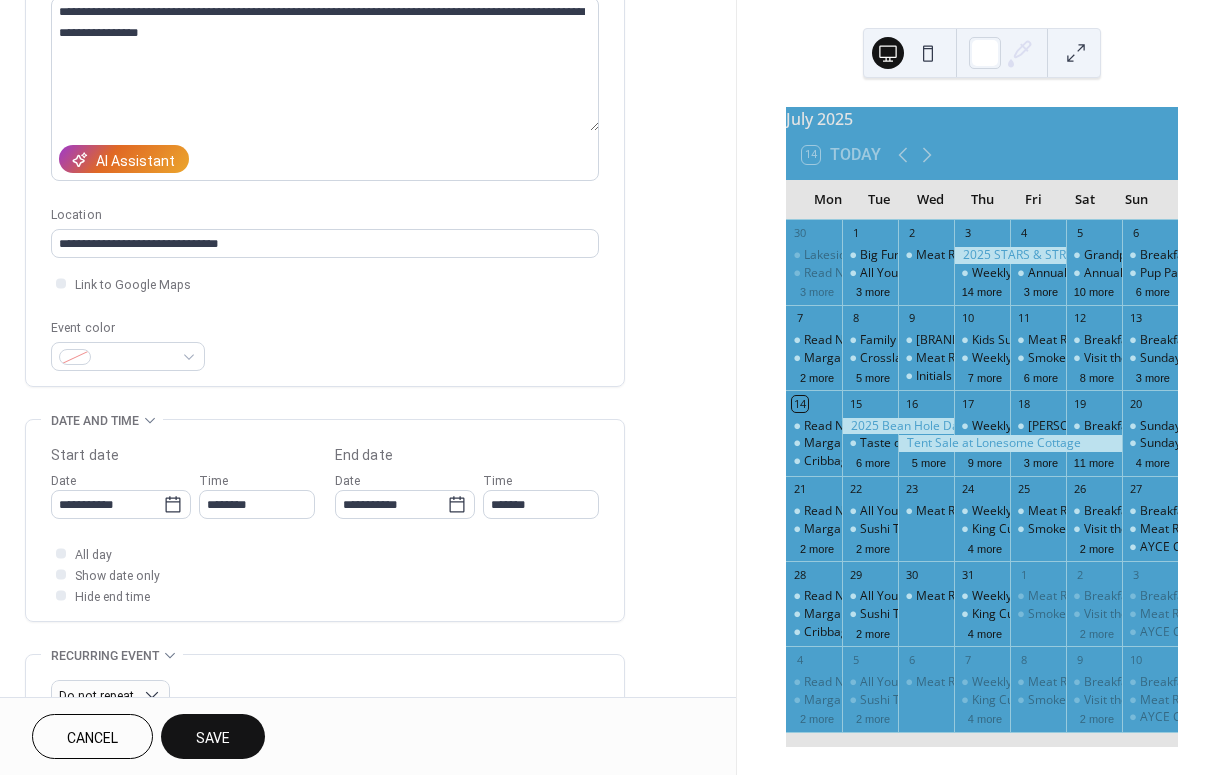type on "**********" 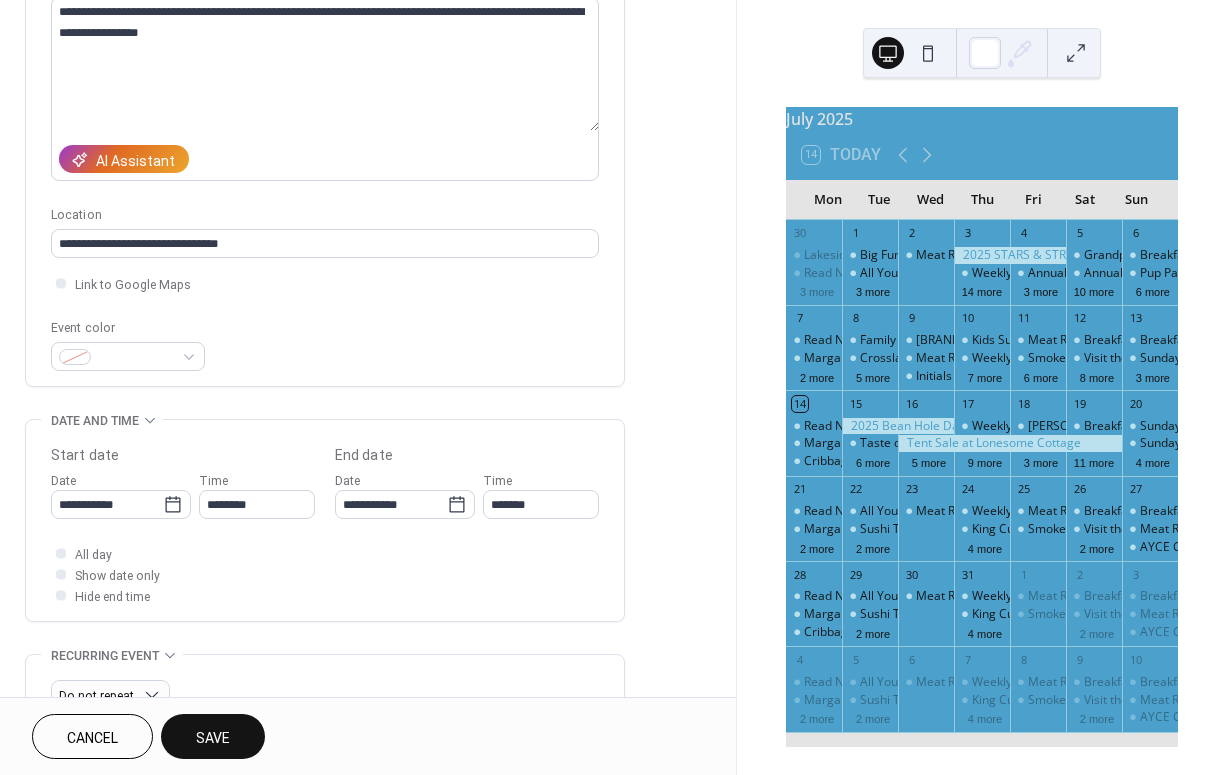 type on "**********" 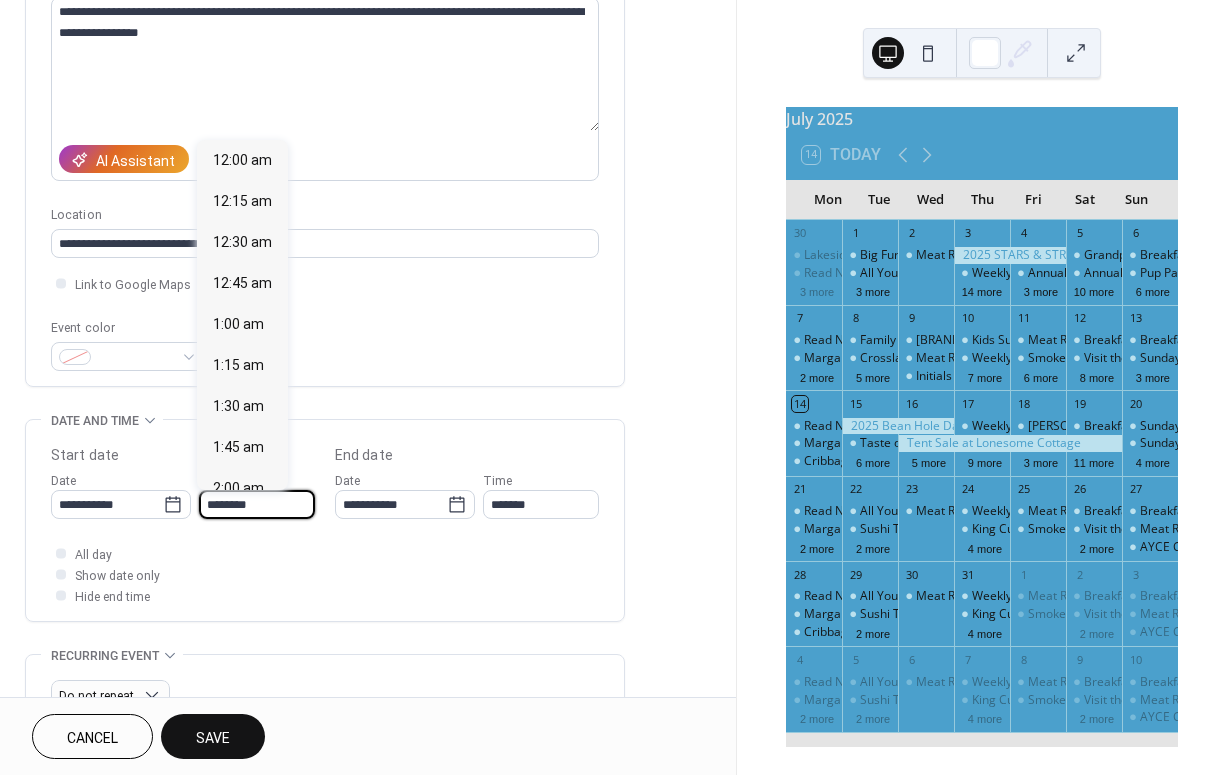 click on "********" at bounding box center (257, 504) 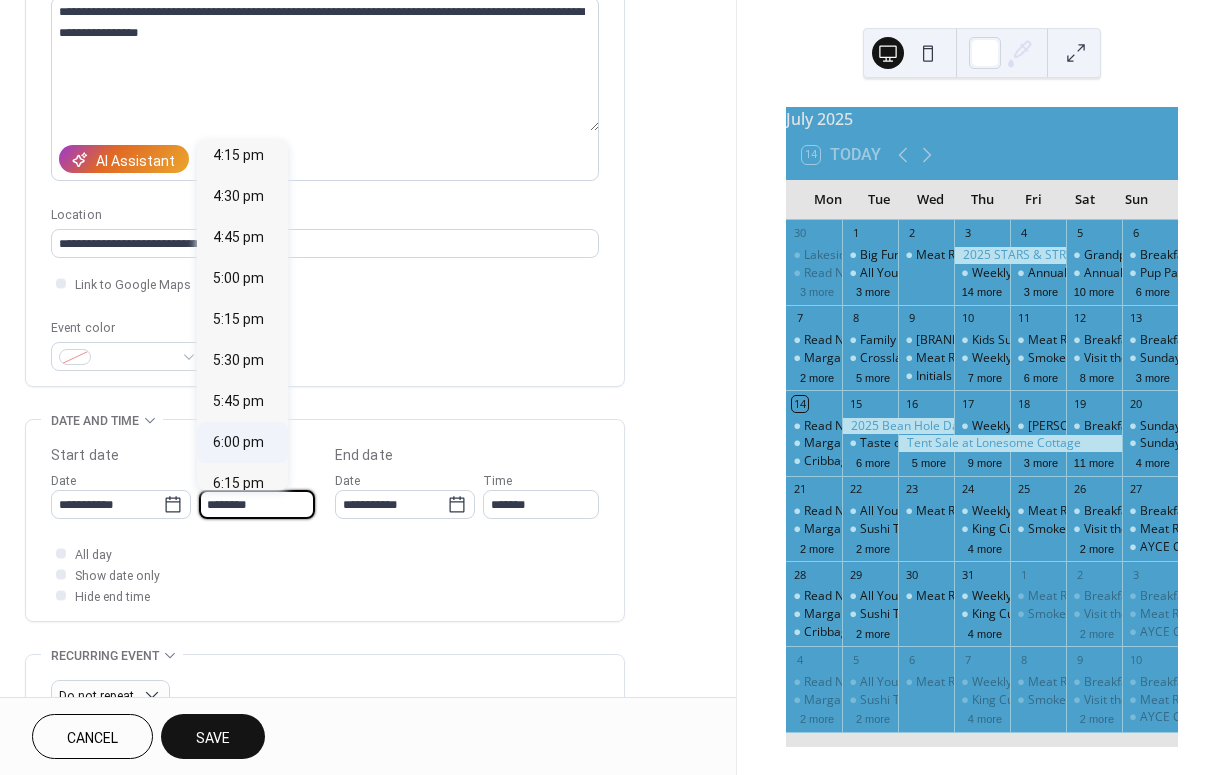 scroll, scrollTop: 2703, scrollLeft: 0, axis: vertical 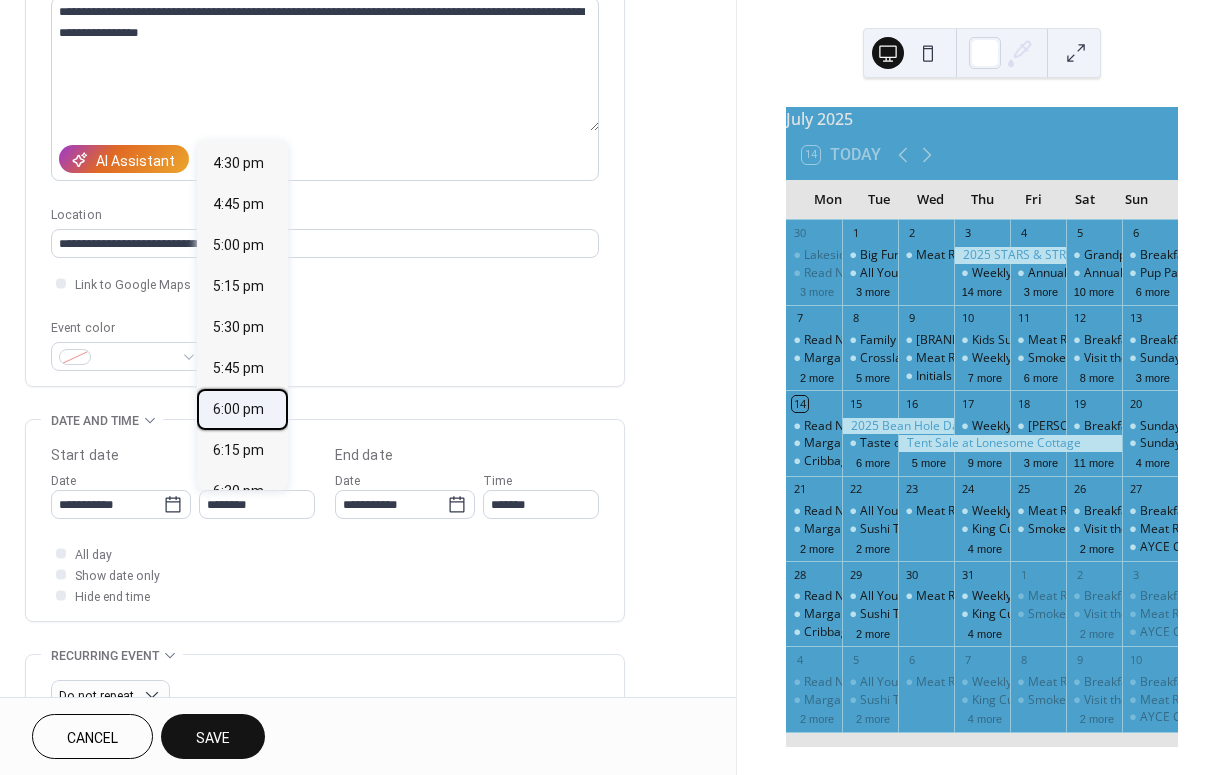 click on "6:00 pm" at bounding box center [238, 409] 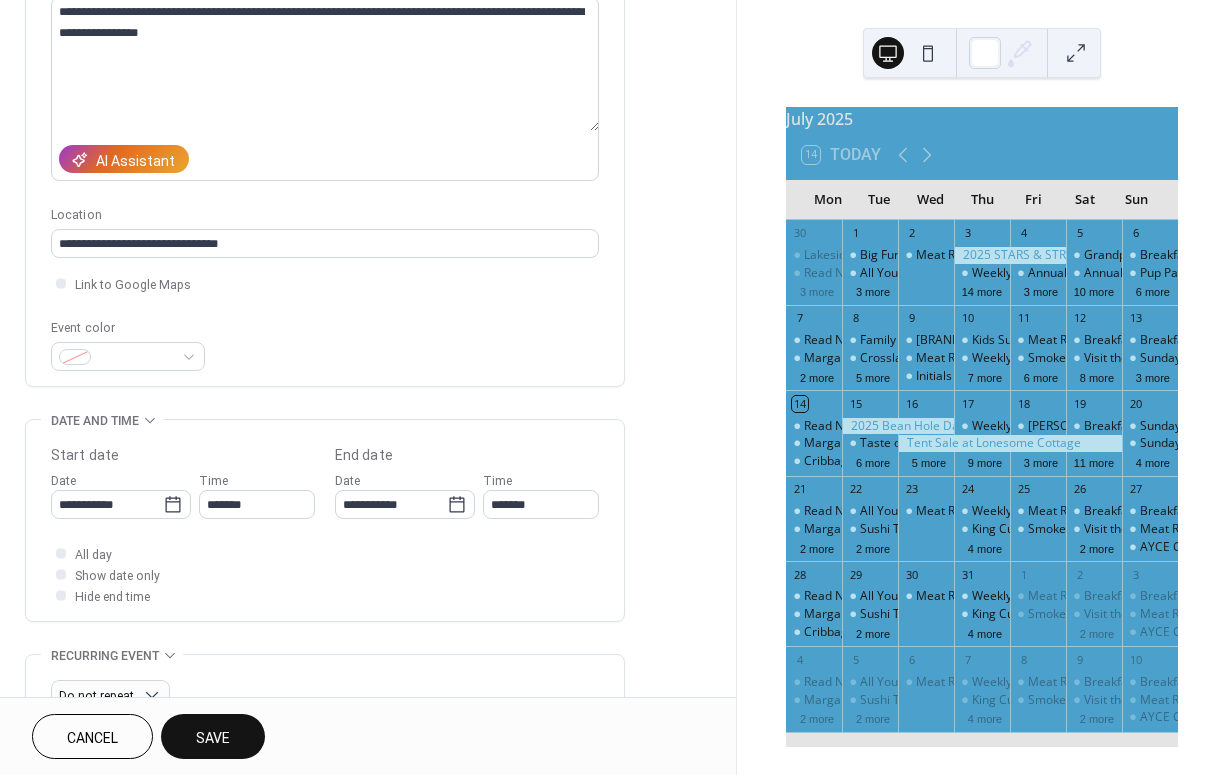 type on "*******" 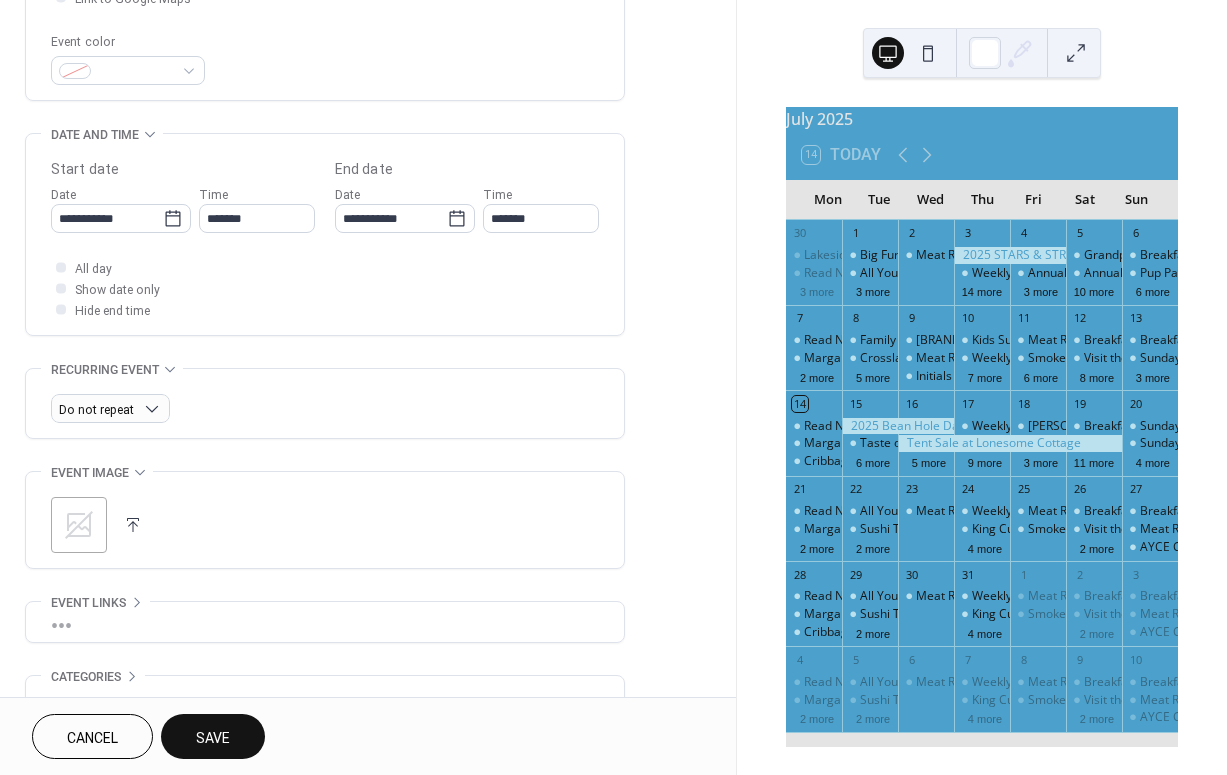 scroll, scrollTop: 521, scrollLeft: 0, axis: vertical 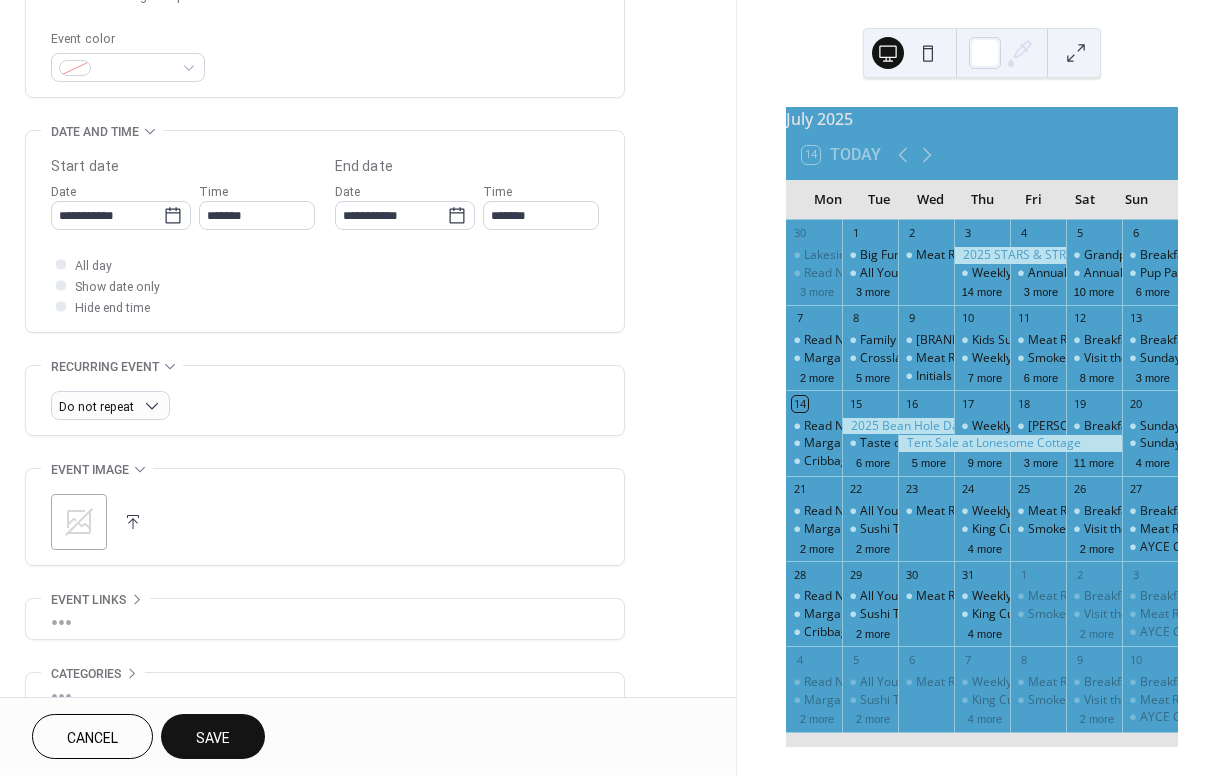 click at bounding box center [133, 522] 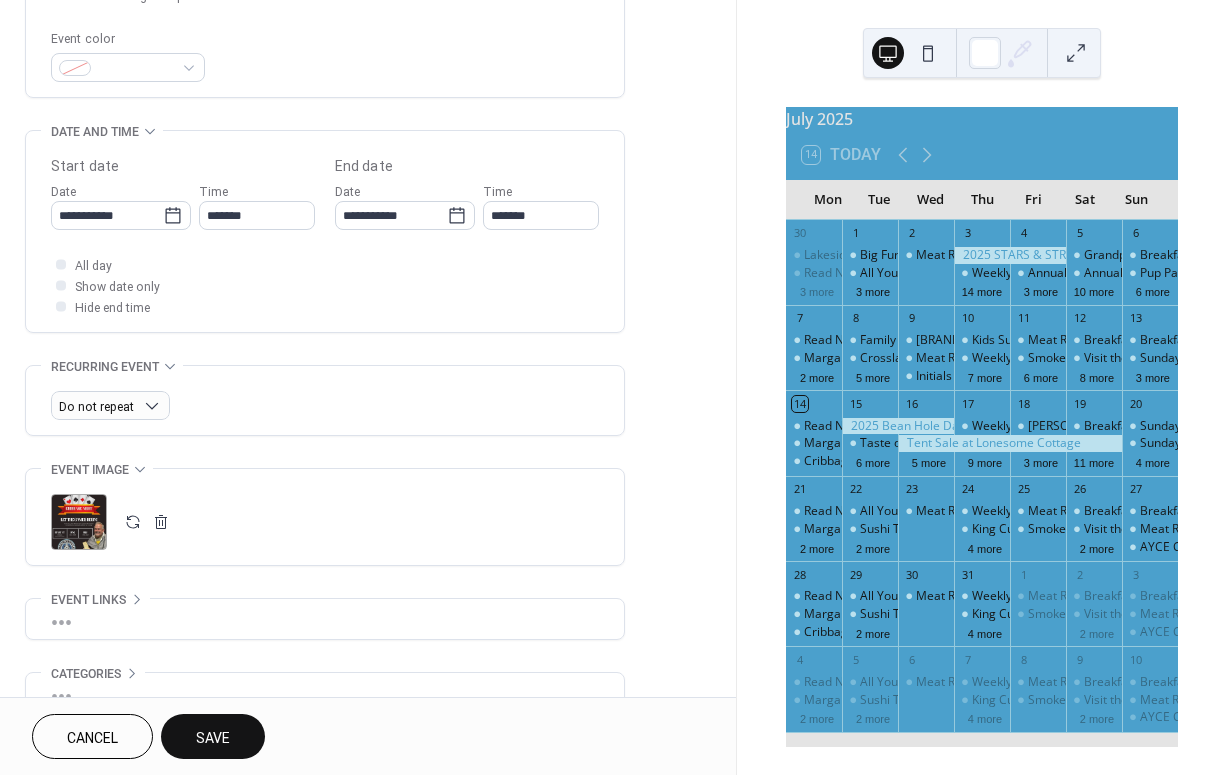 click on "•••" at bounding box center (325, 619) 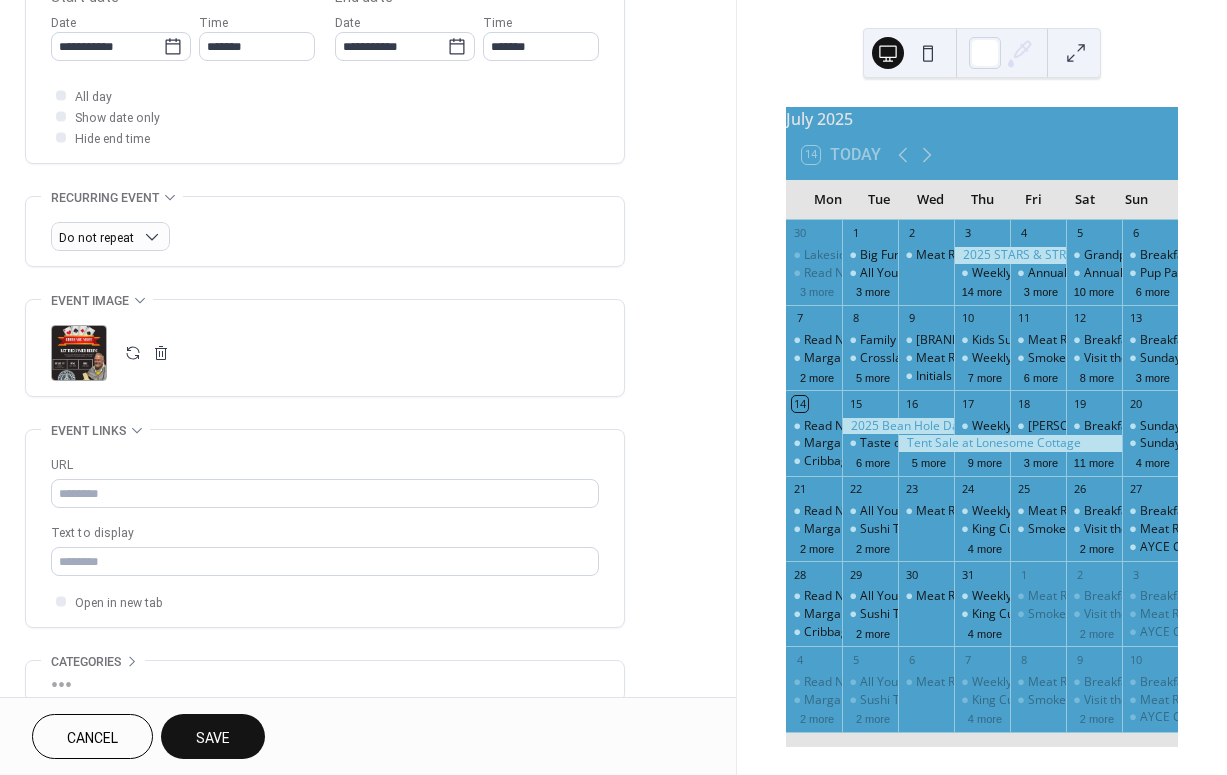 scroll, scrollTop: 718, scrollLeft: 0, axis: vertical 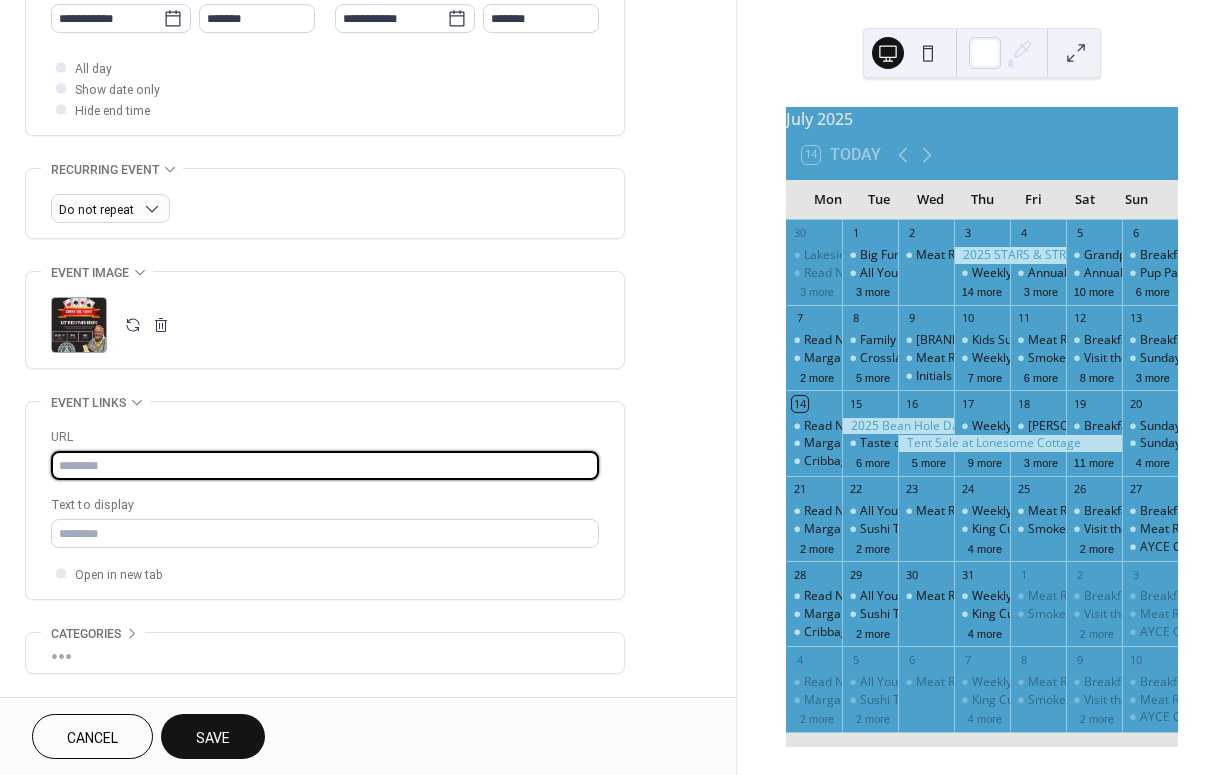 click at bounding box center (325, 465) 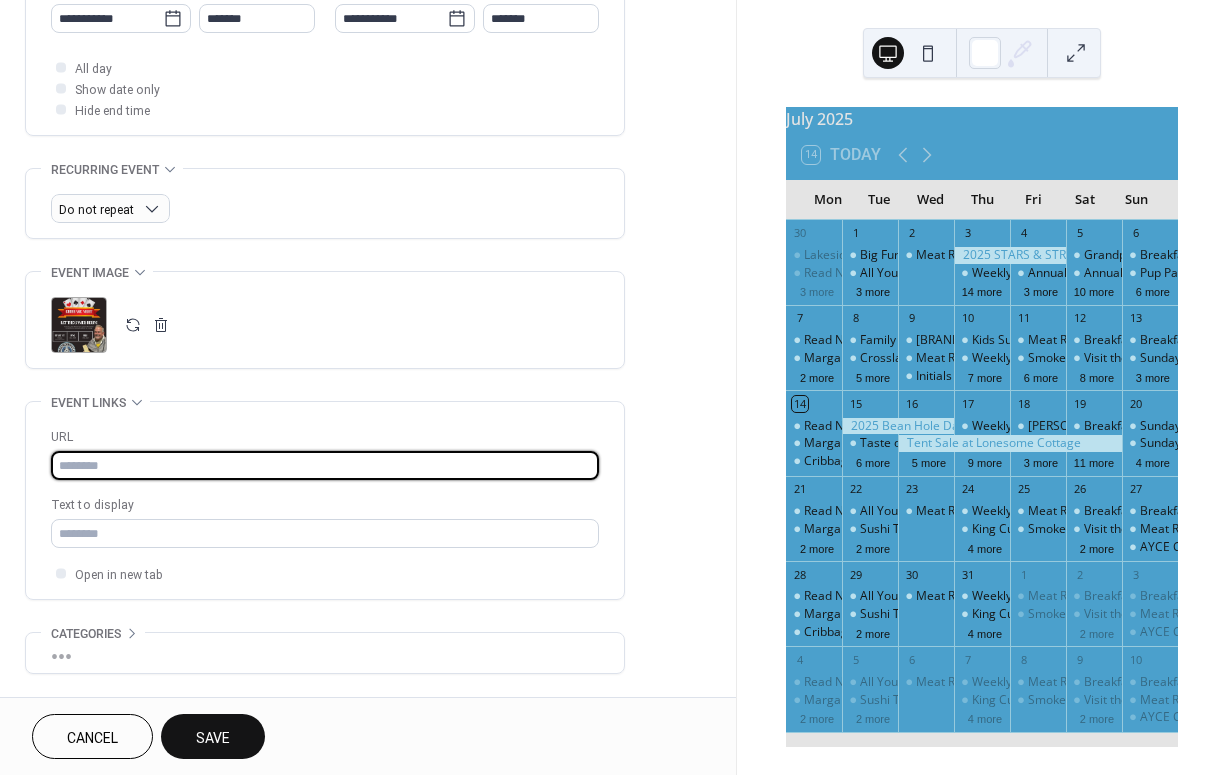 paste on "**********" 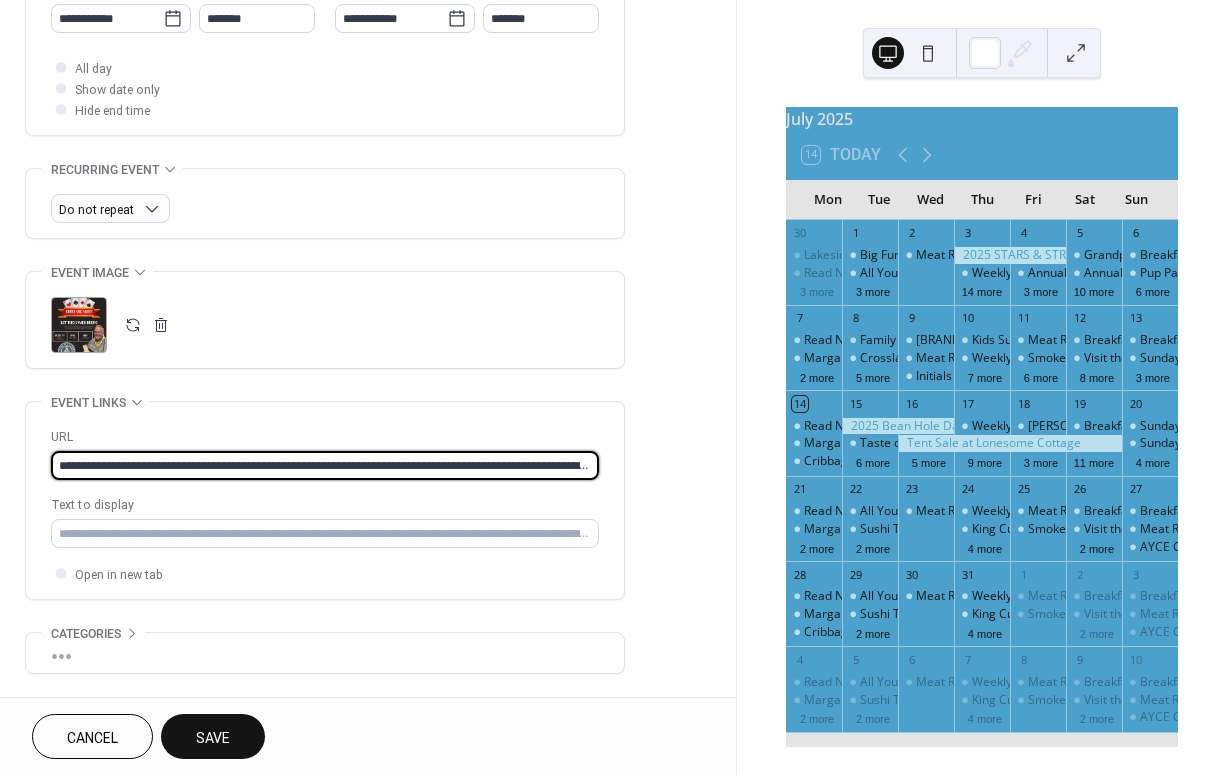 type on "**********" 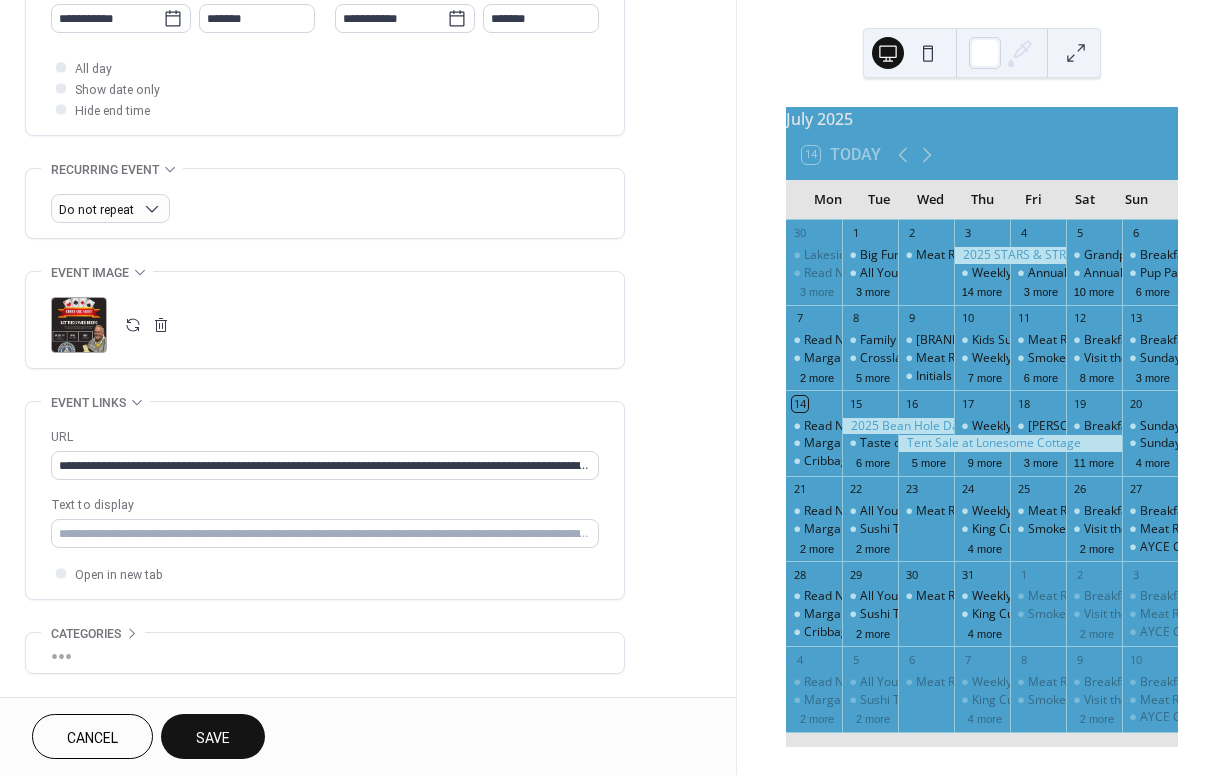 click on "Save" at bounding box center (213, 738) 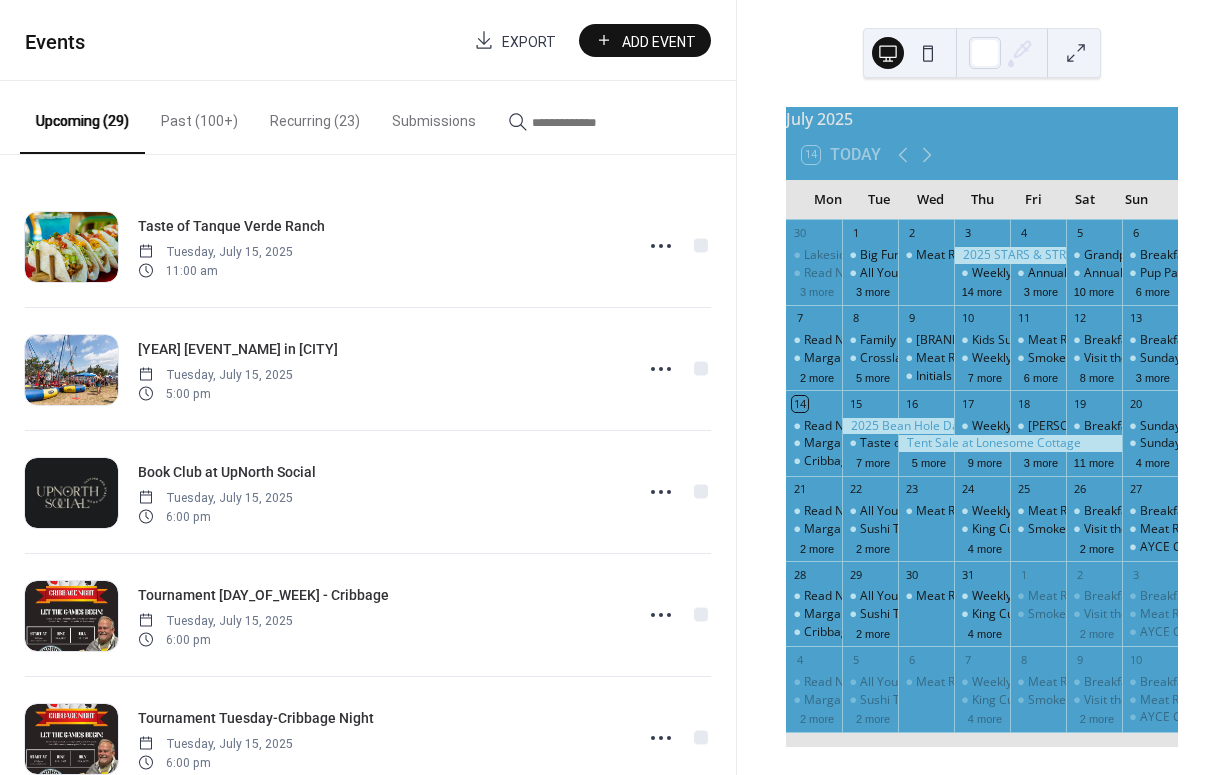 click on "Add Event" at bounding box center [659, 41] 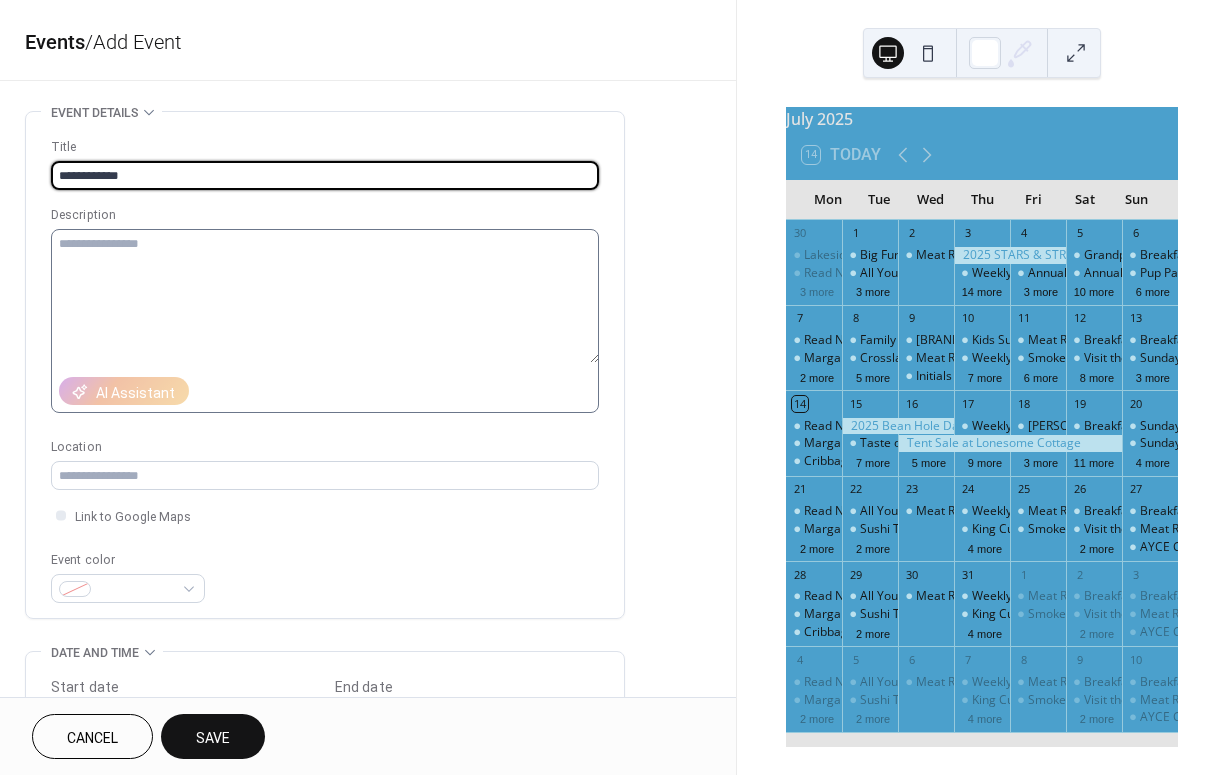 type on "**********" 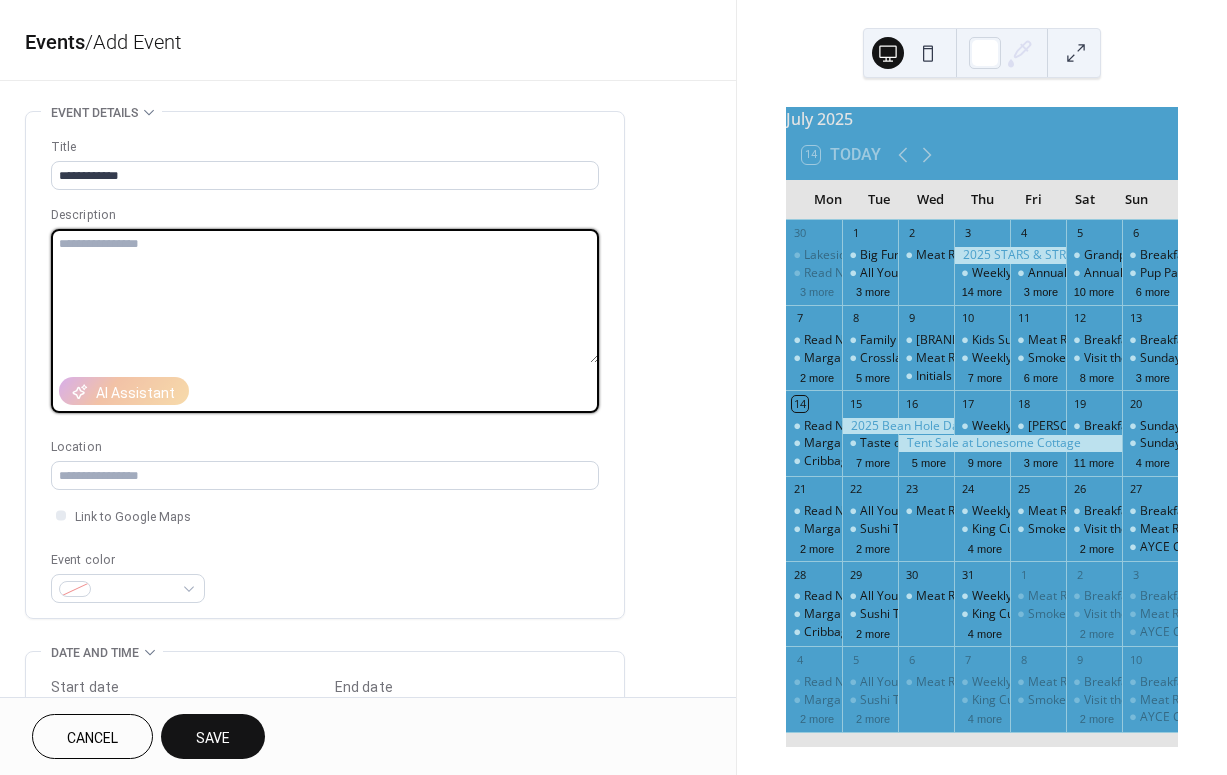 click at bounding box center [325, 296] 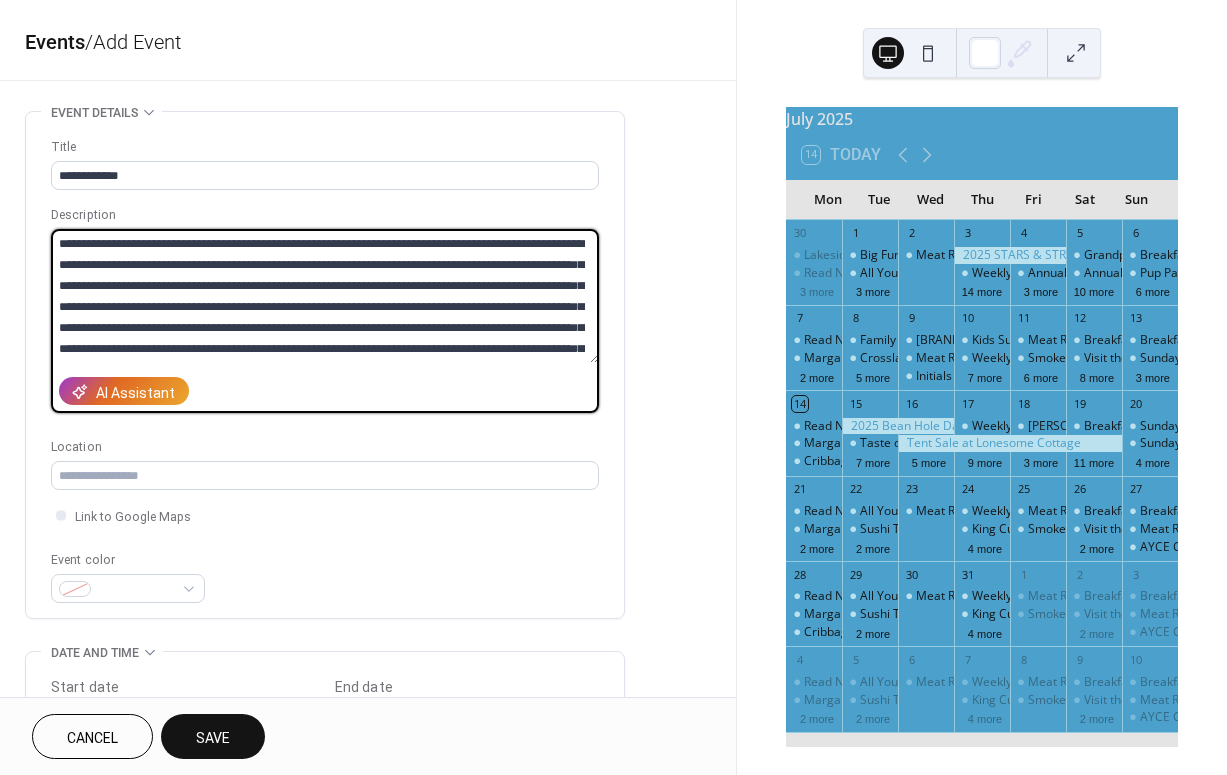 scroll, scrollTop: 147, scrollLeft: 0, axis: vertical 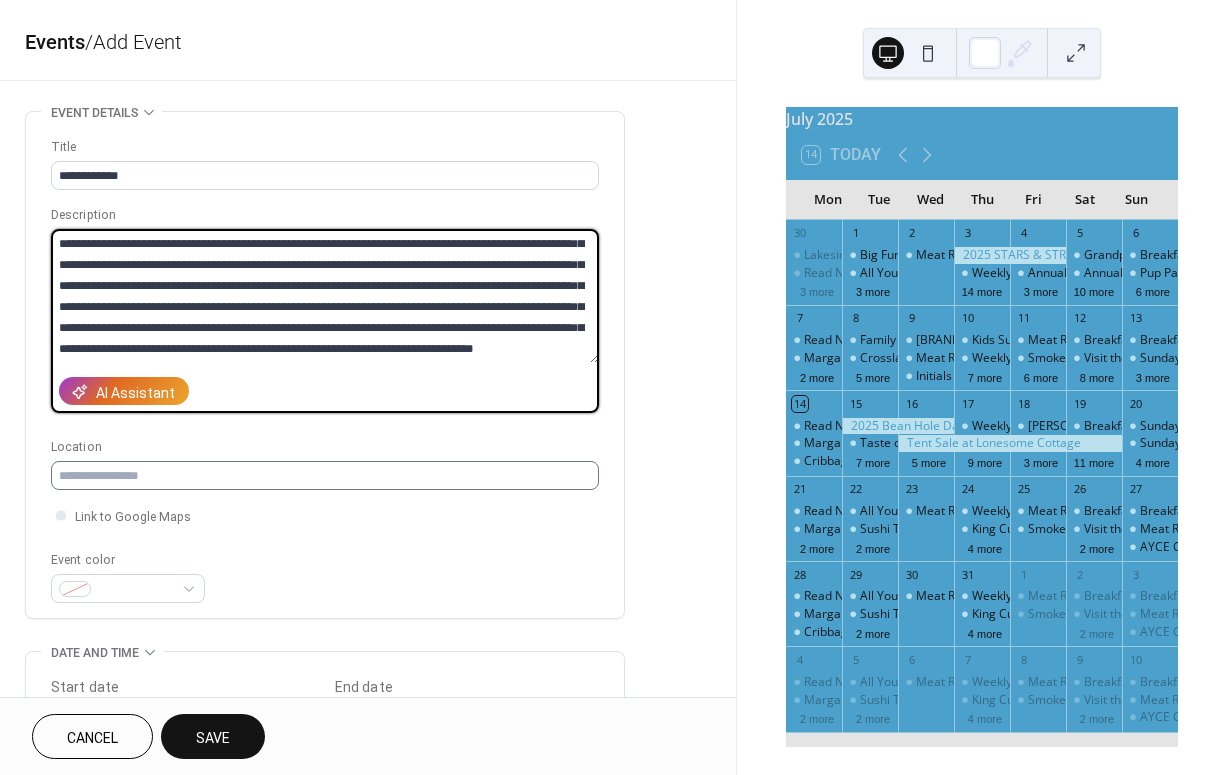 type on "**********" 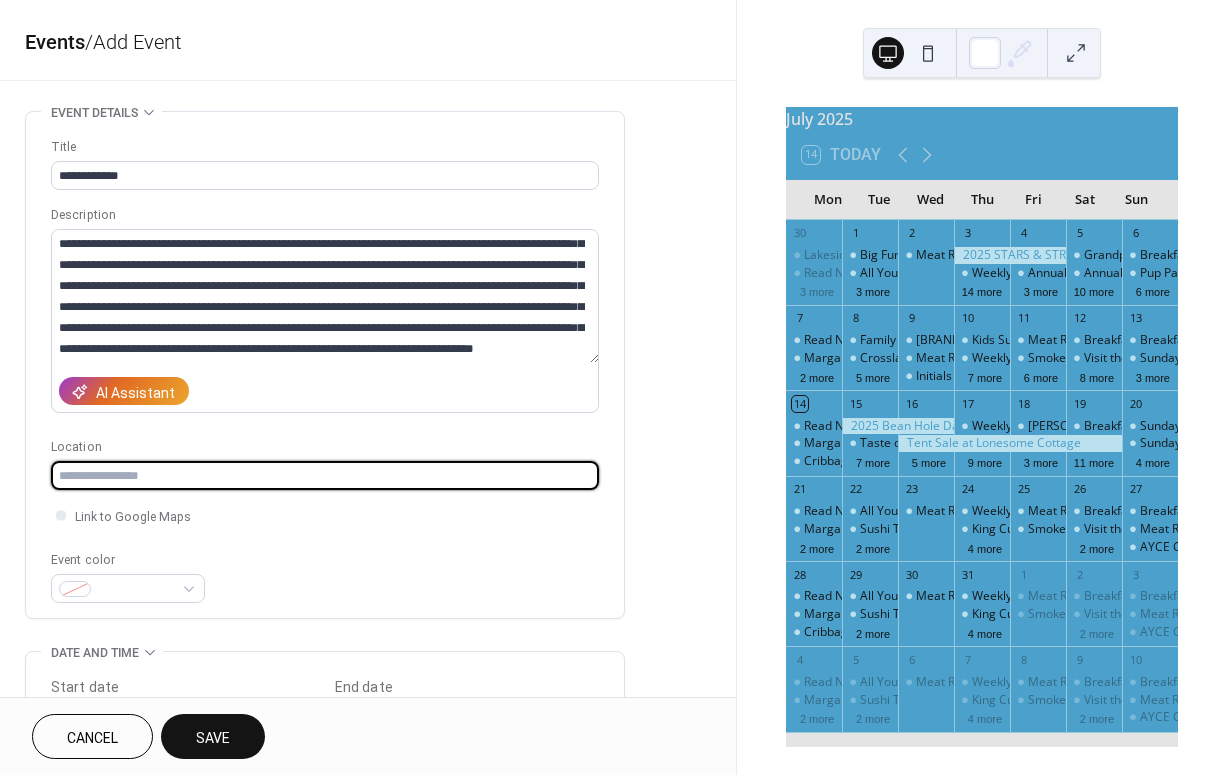 click at bounding box center (325, 475) 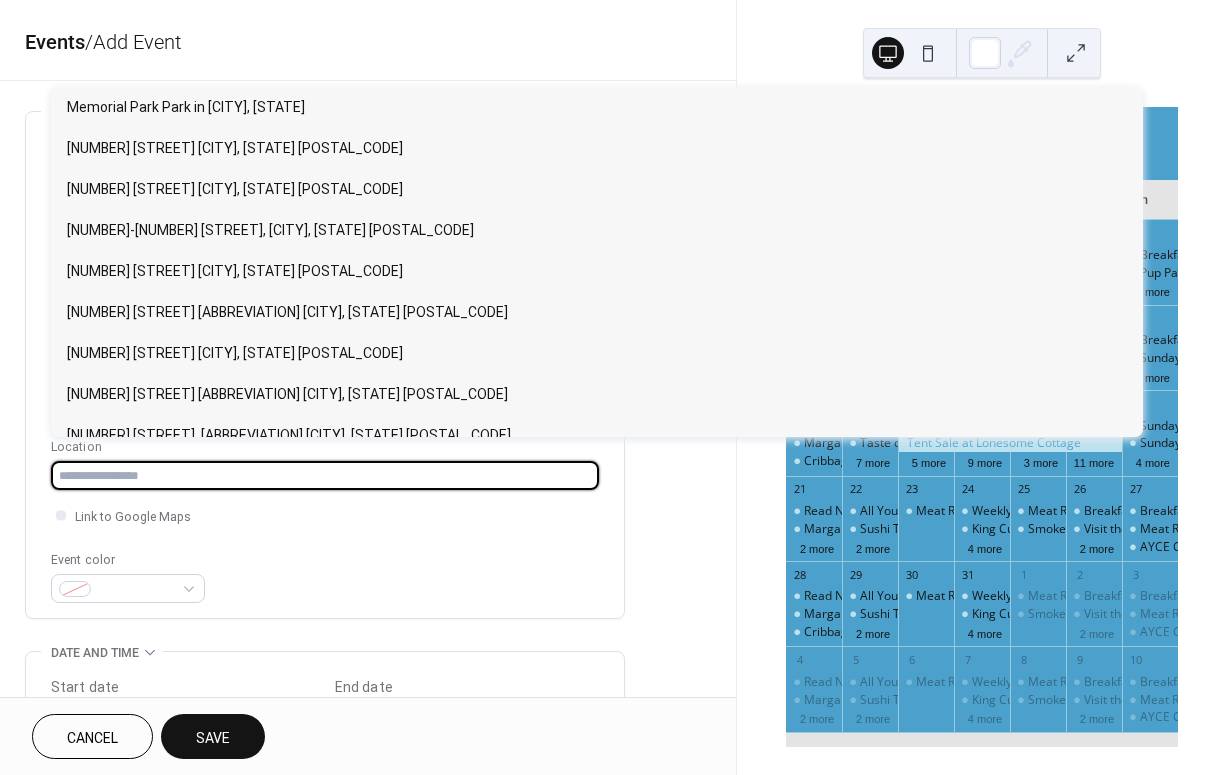 paste on "**********" 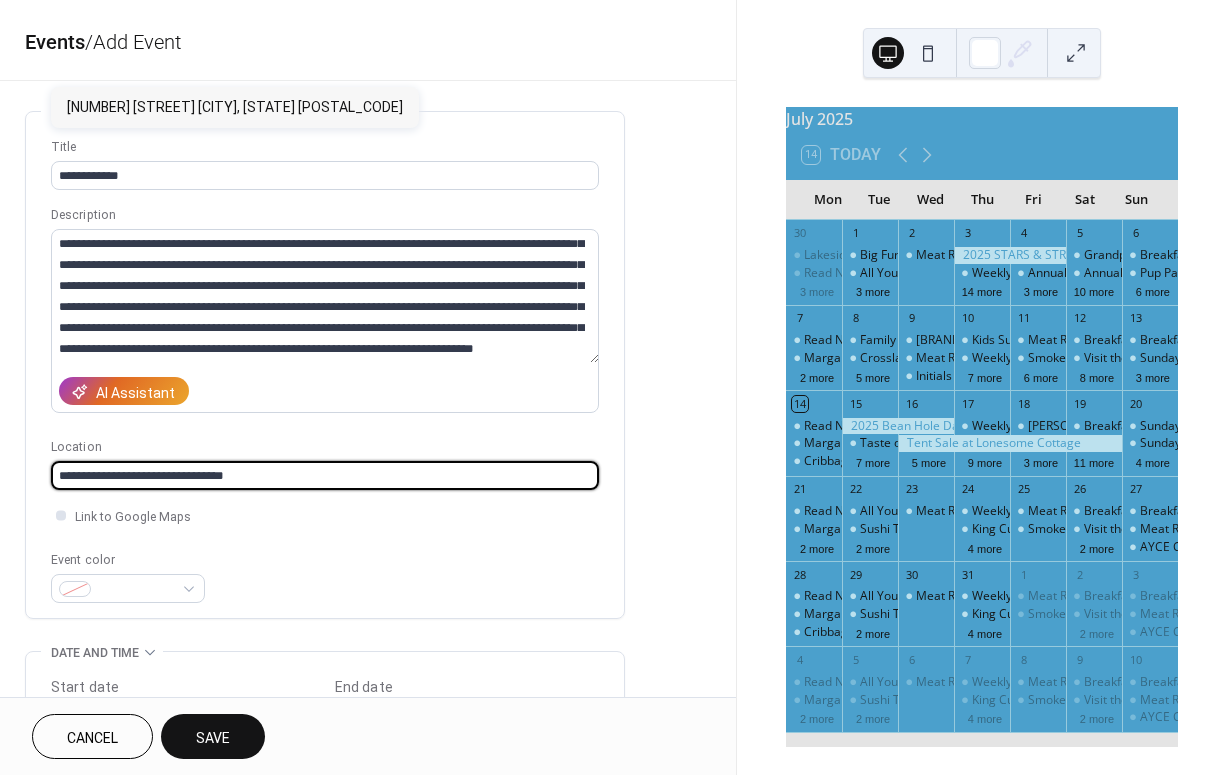 type on "**********" 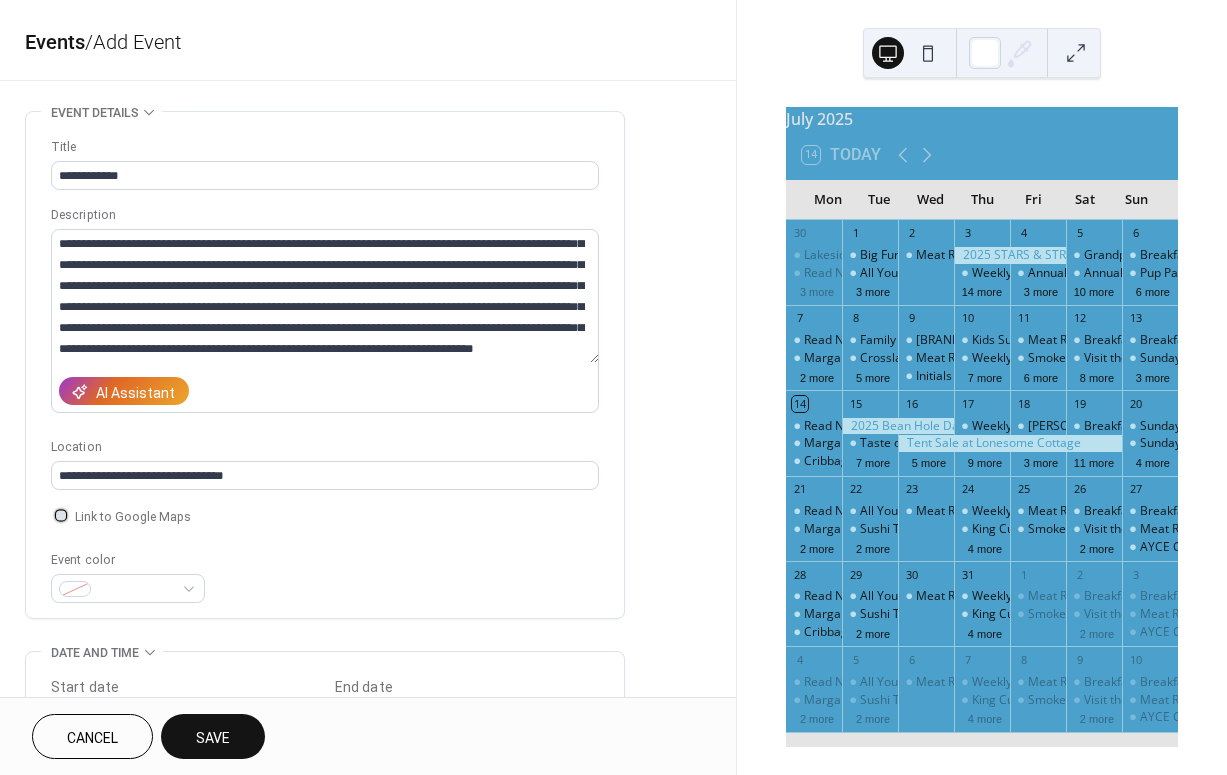 click at bounding box center (61, 515) 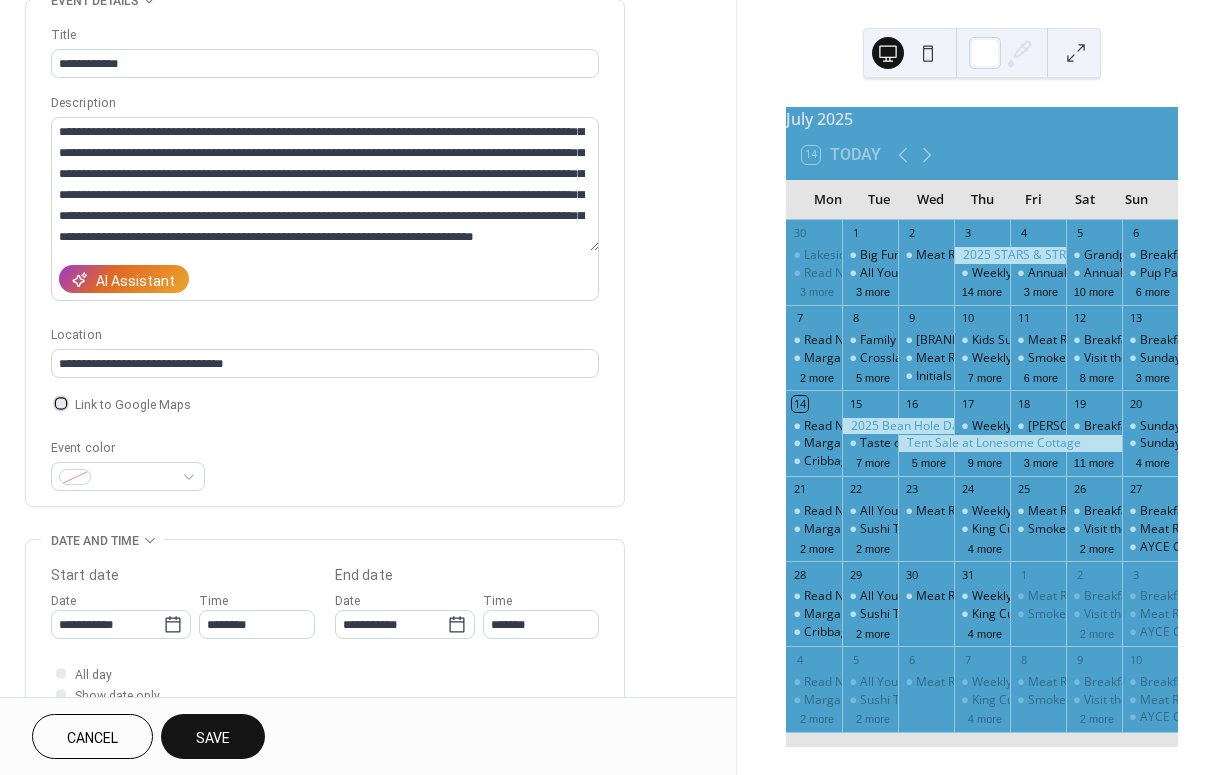 scroll, scrollTop: 135, scrollLeft: 0, axis: vertical 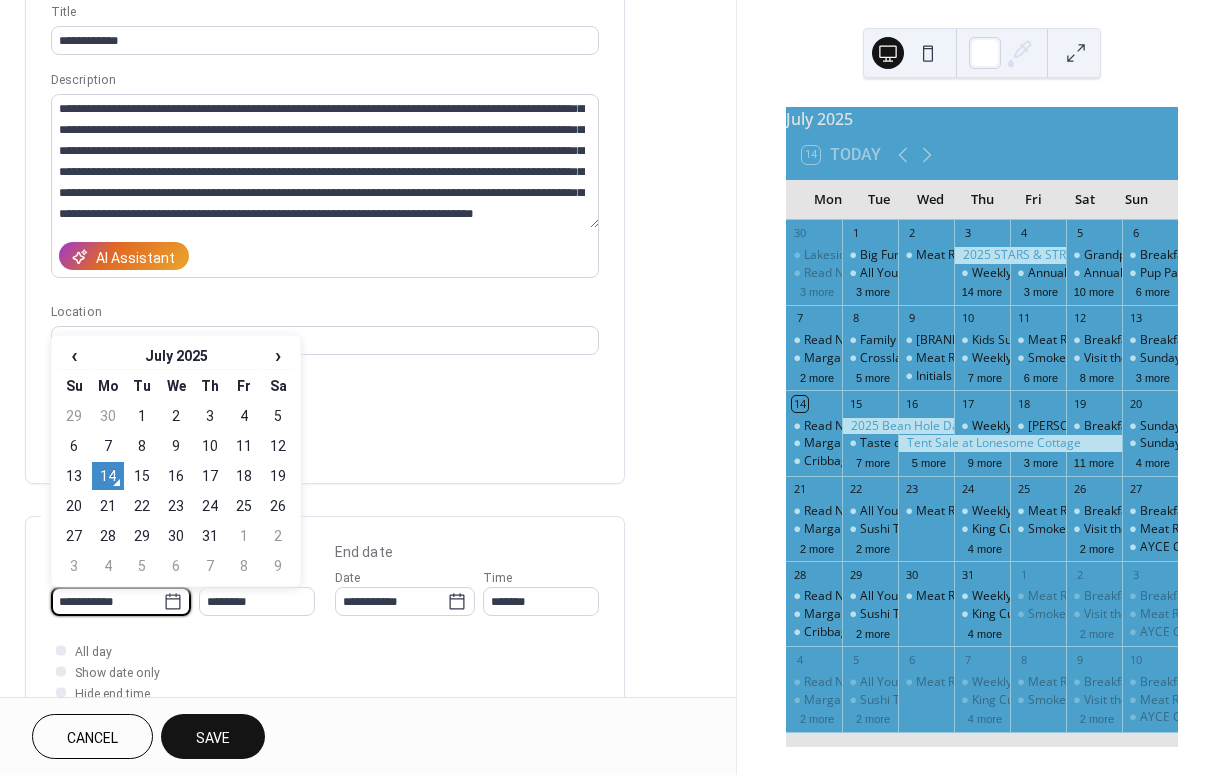 click on "**********" at bounding box center (107, 601) 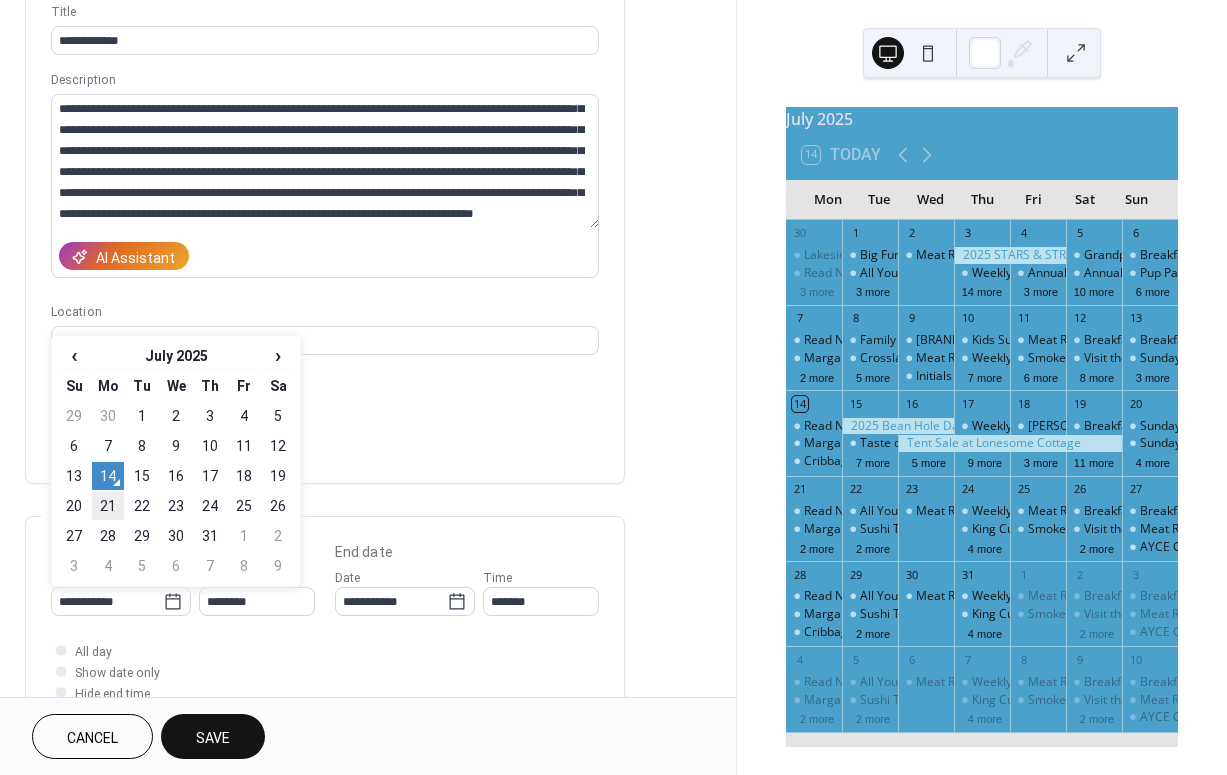 click on "21" at bounding box center (108, 506) 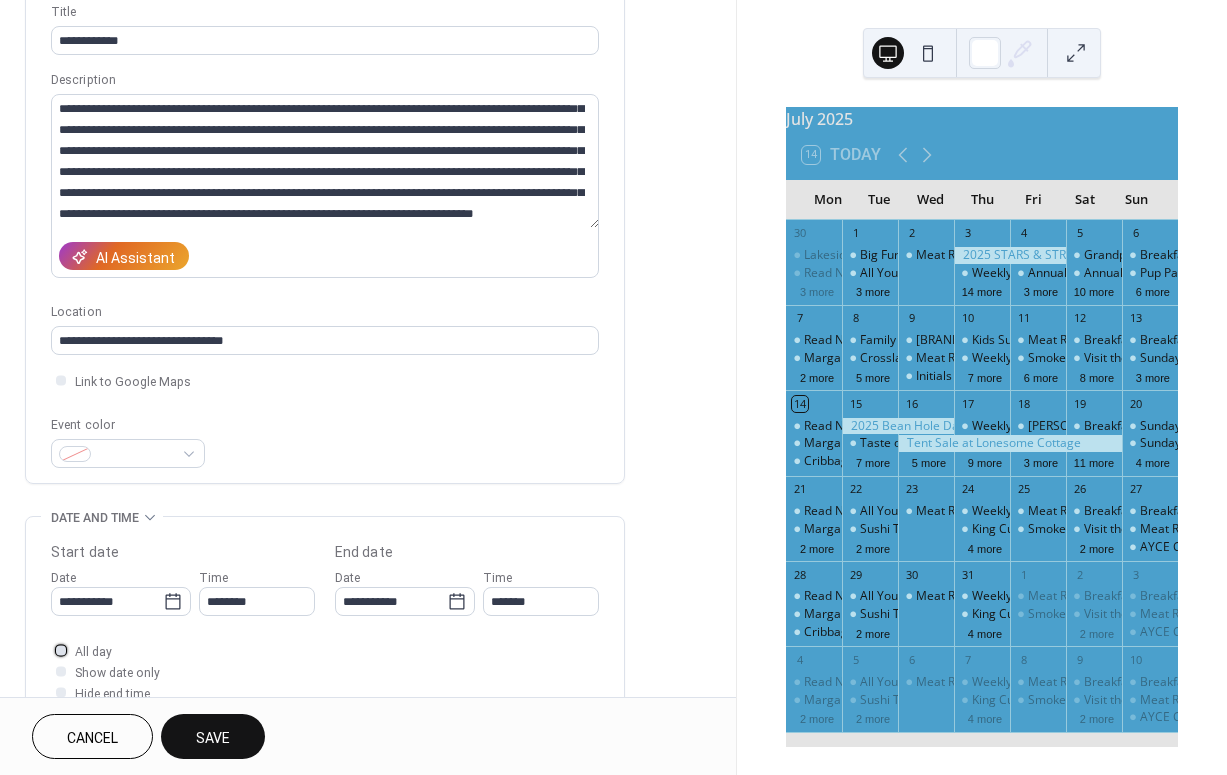 click at bounding box center (61, 650) 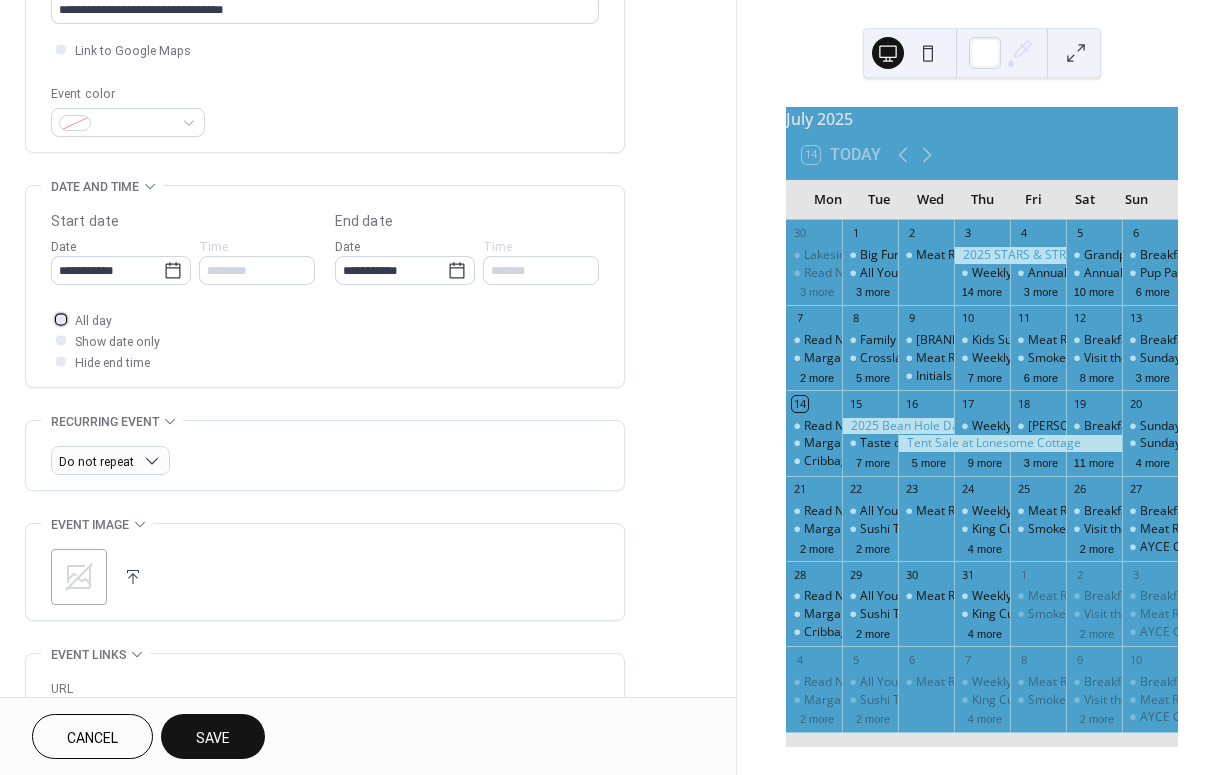 scroll, scrollTop: 466, scrollLeft: 0, axis: vertical 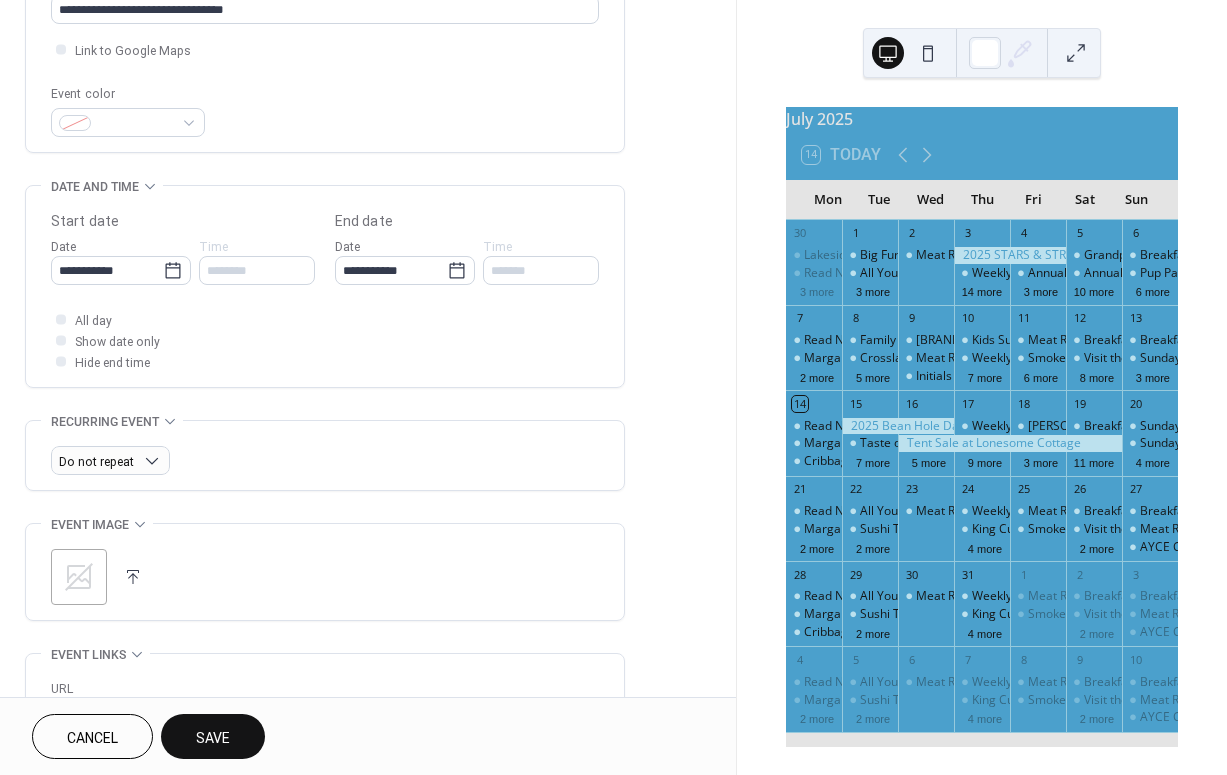 click at bounding box center [133, 577] 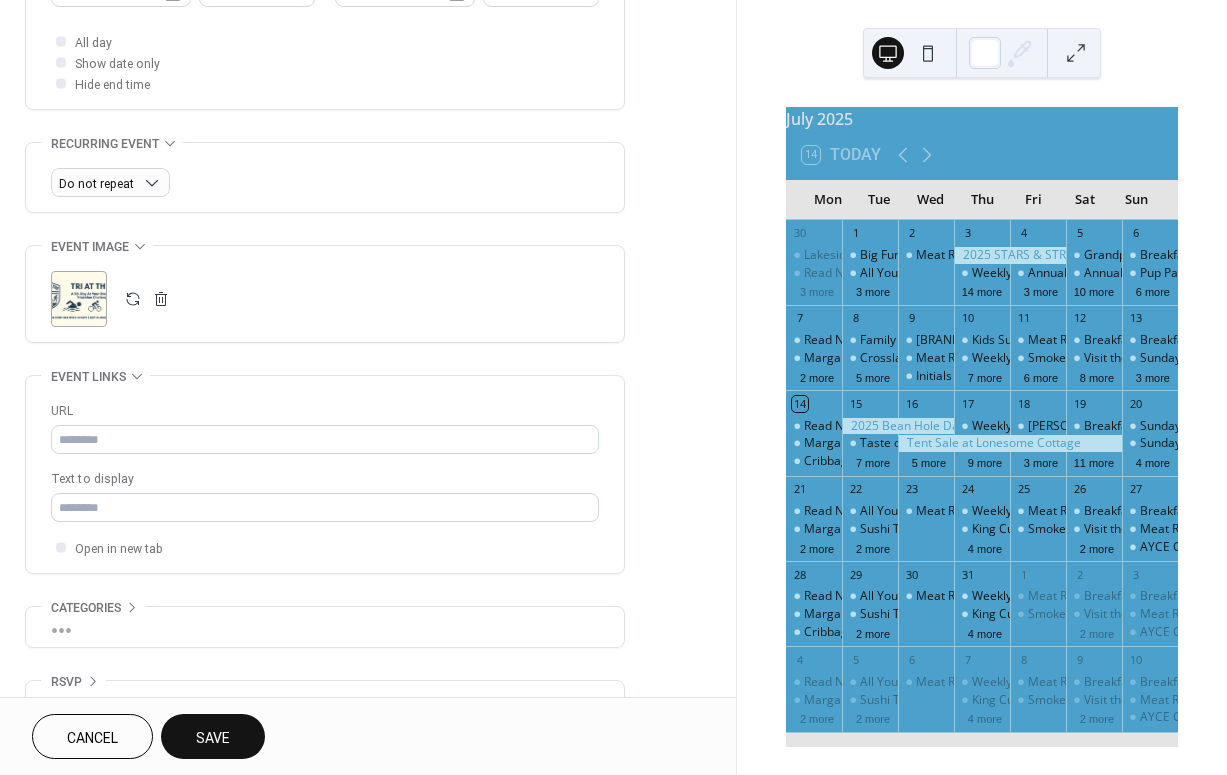 scroll, scrollTop: 744, scrollLeft: 0, axis: vertical 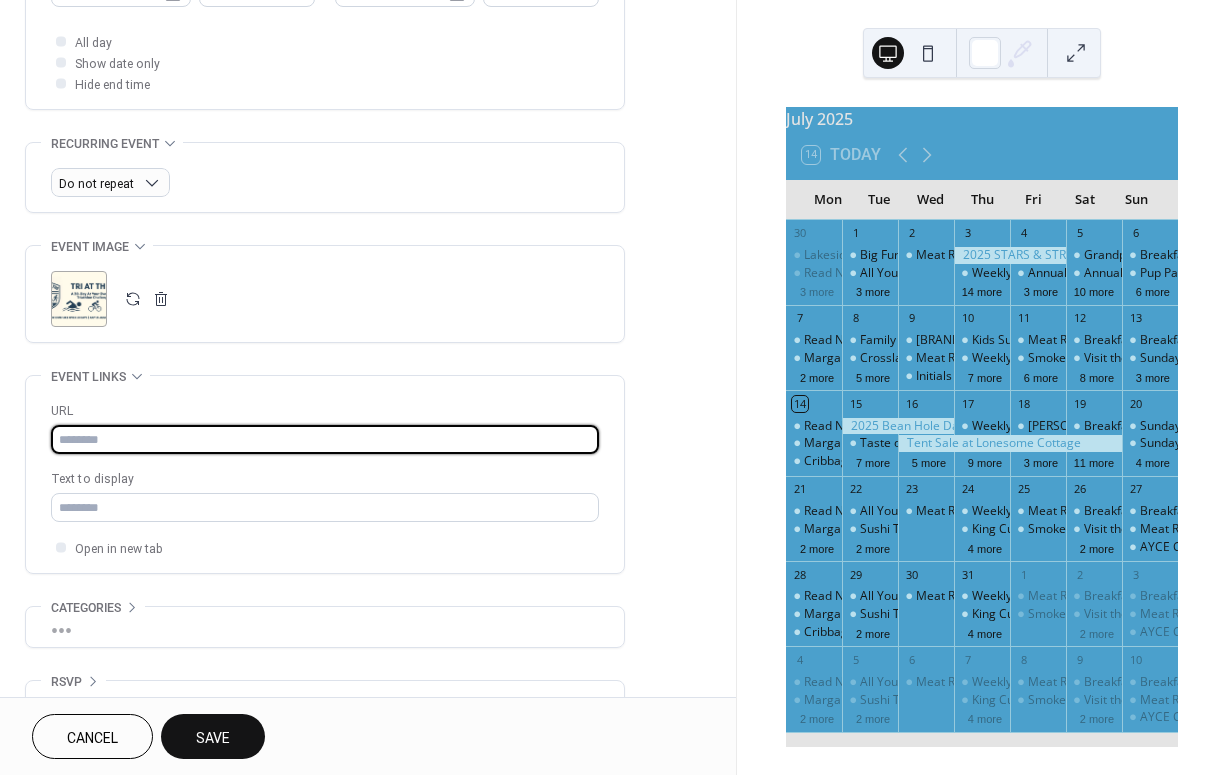 click at bounding box center [325, 439] 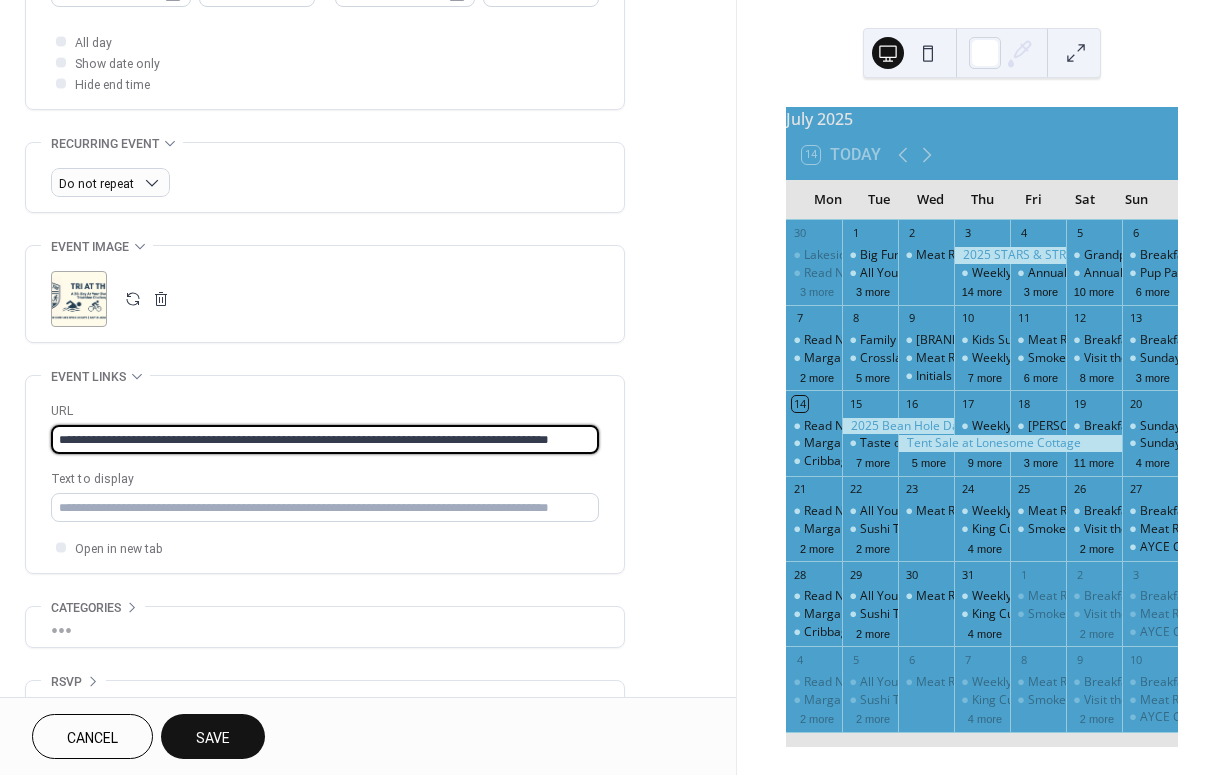 type on "**********" 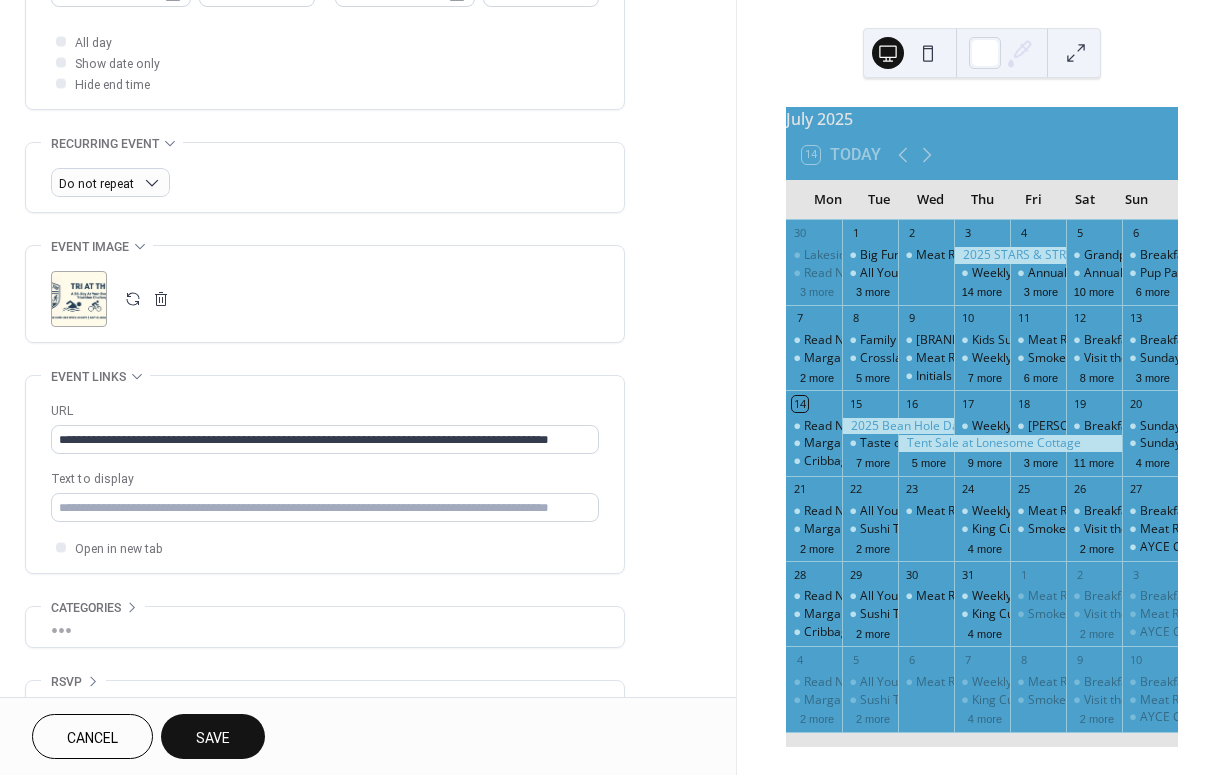 click on "Save" at bounding box center (213, 738) 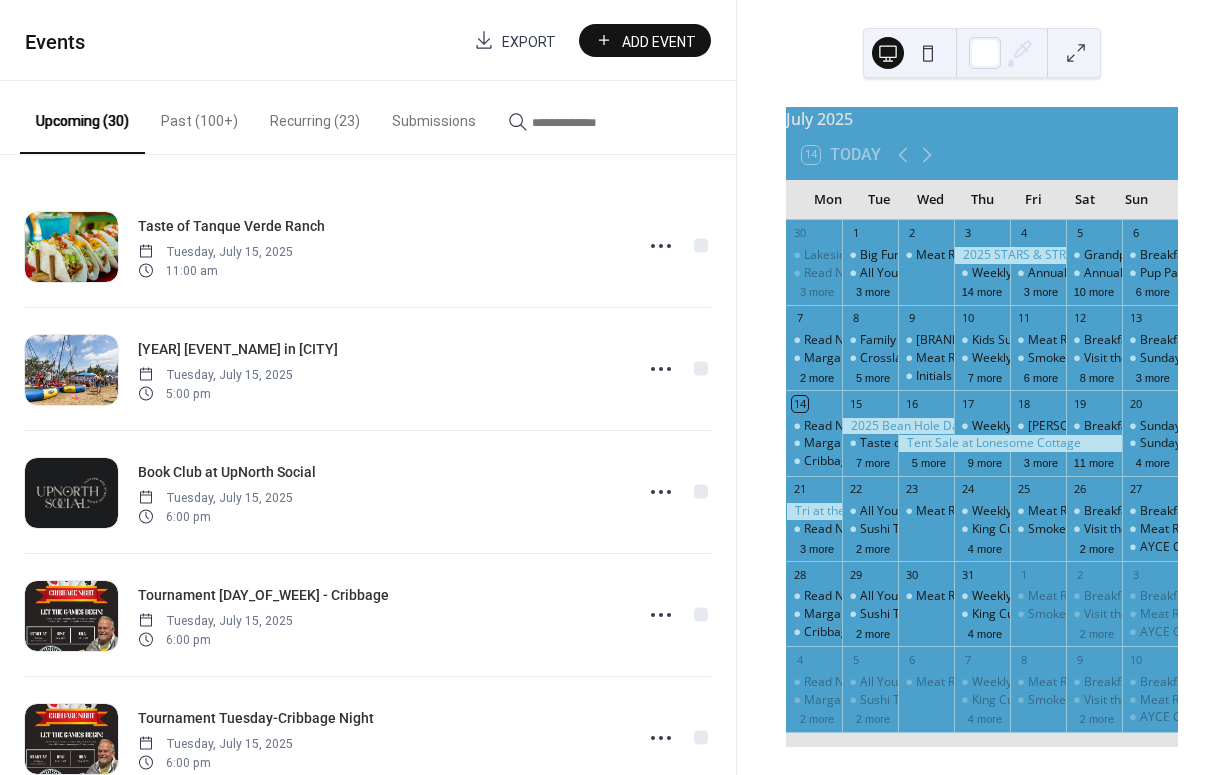 click on "Add Event" at bounding box center (659, 41) 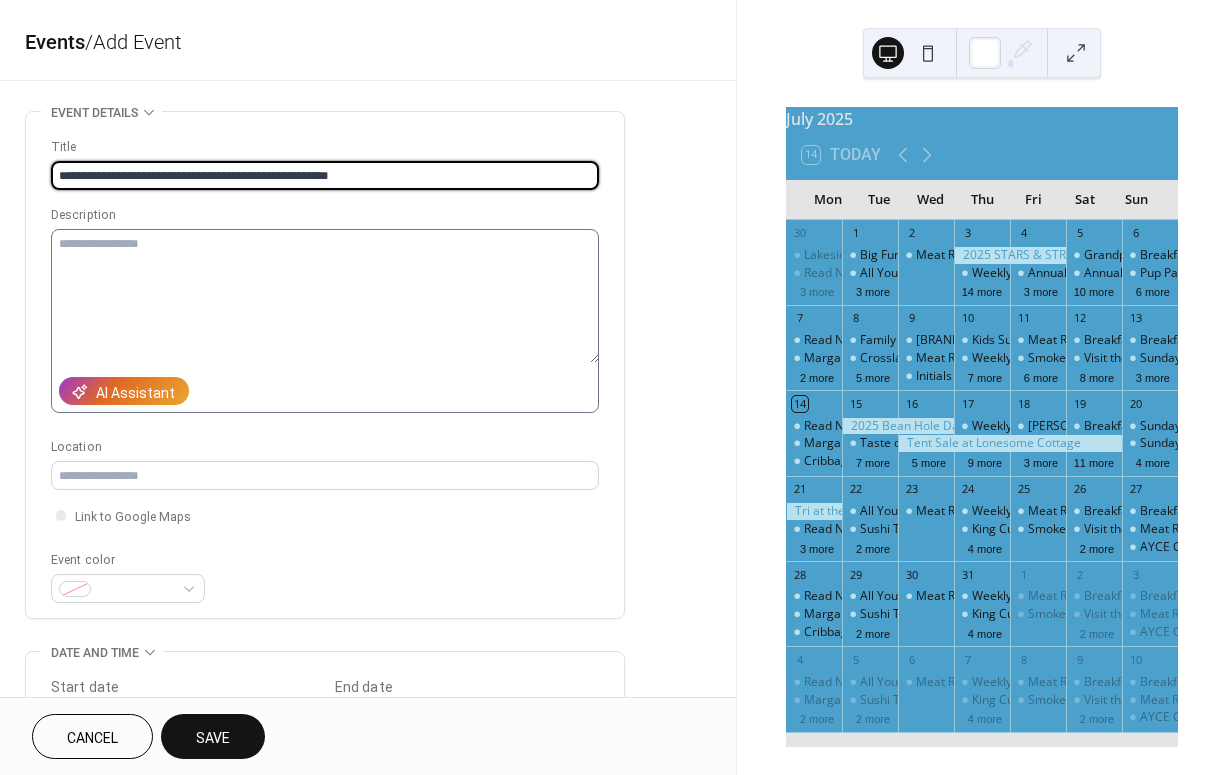 type on "**********" 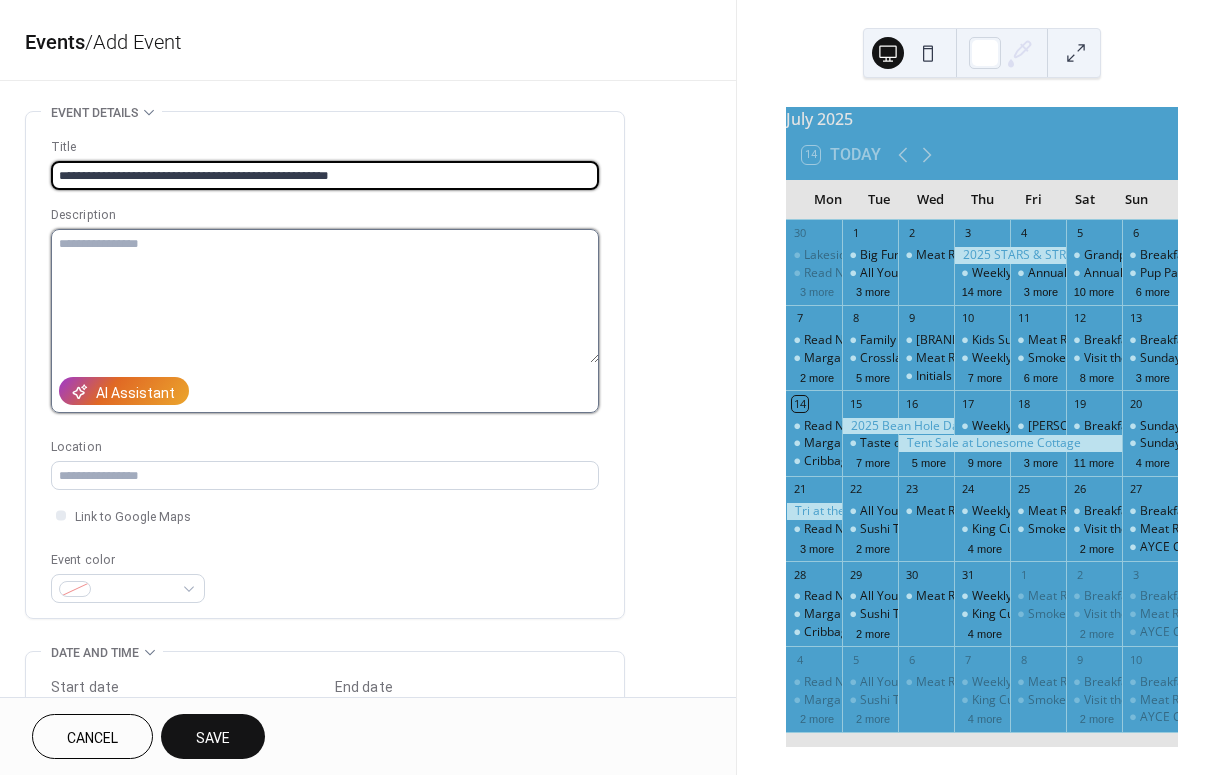 click at bounding box center [325, 296] 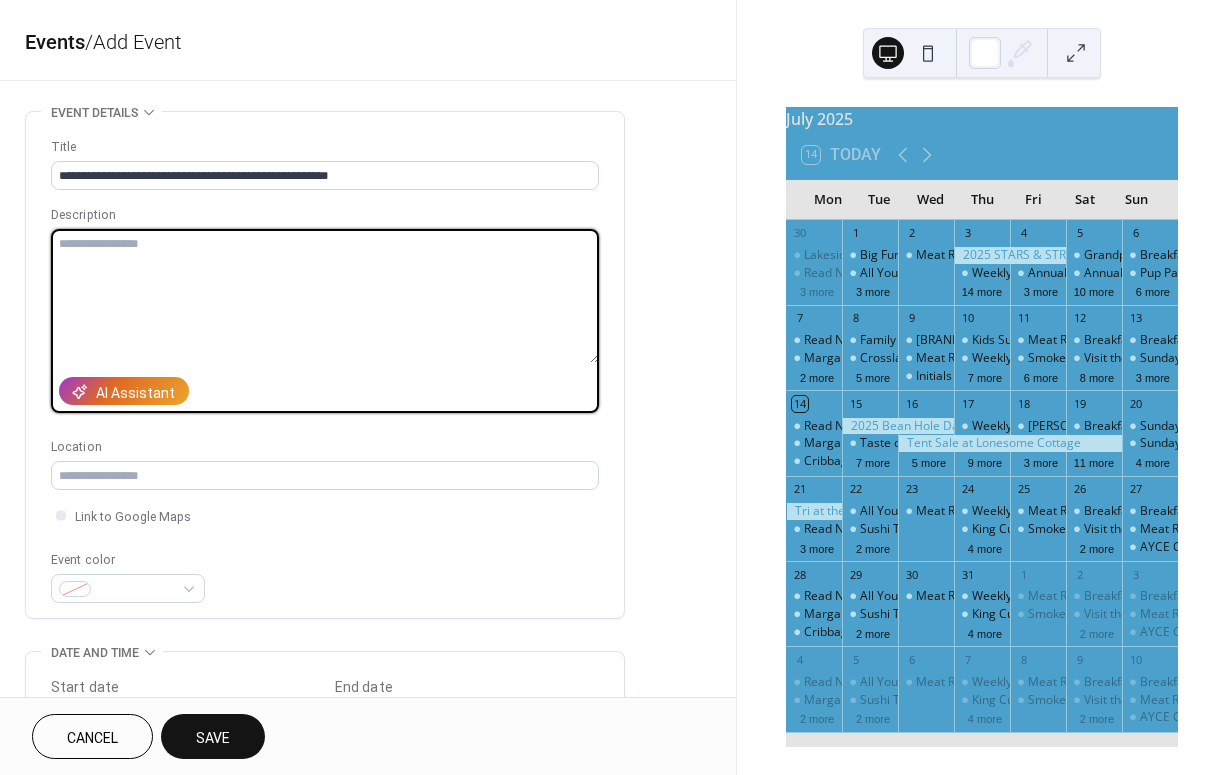 paste on "**********" 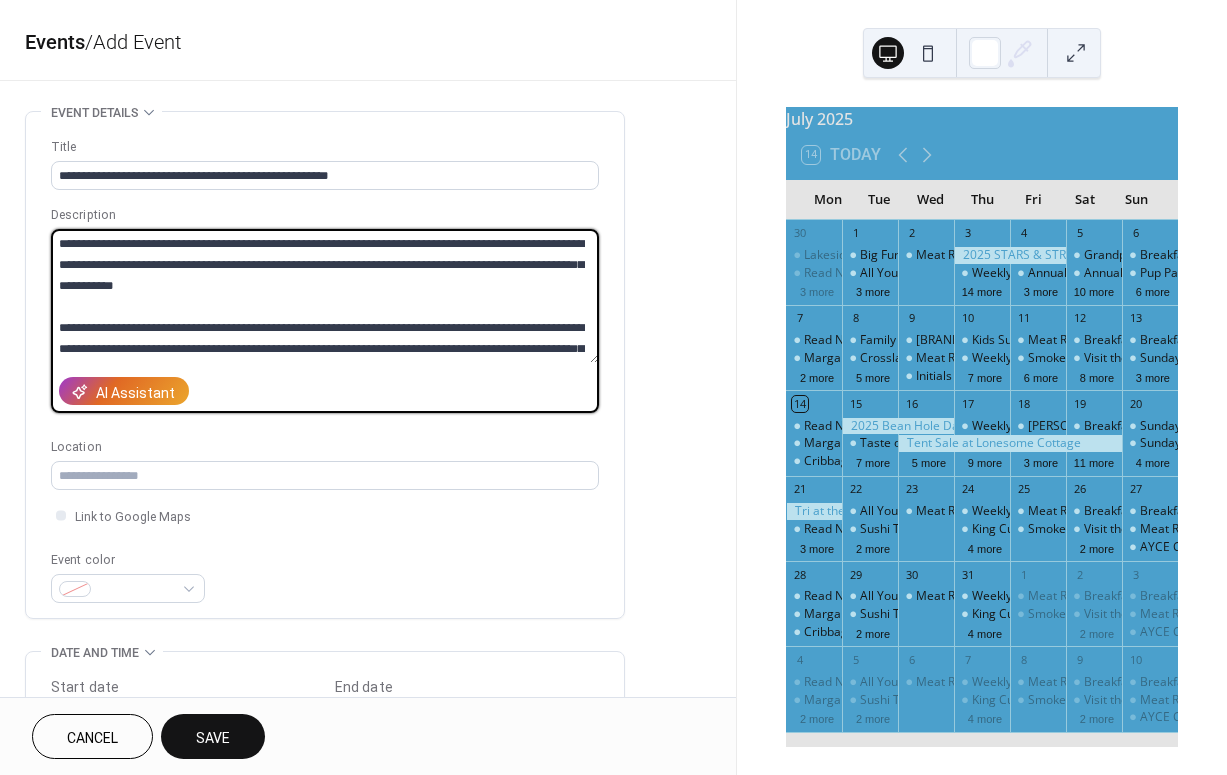 scroll, scrollTop: 252, scrollLeft: 0, axis: vertical 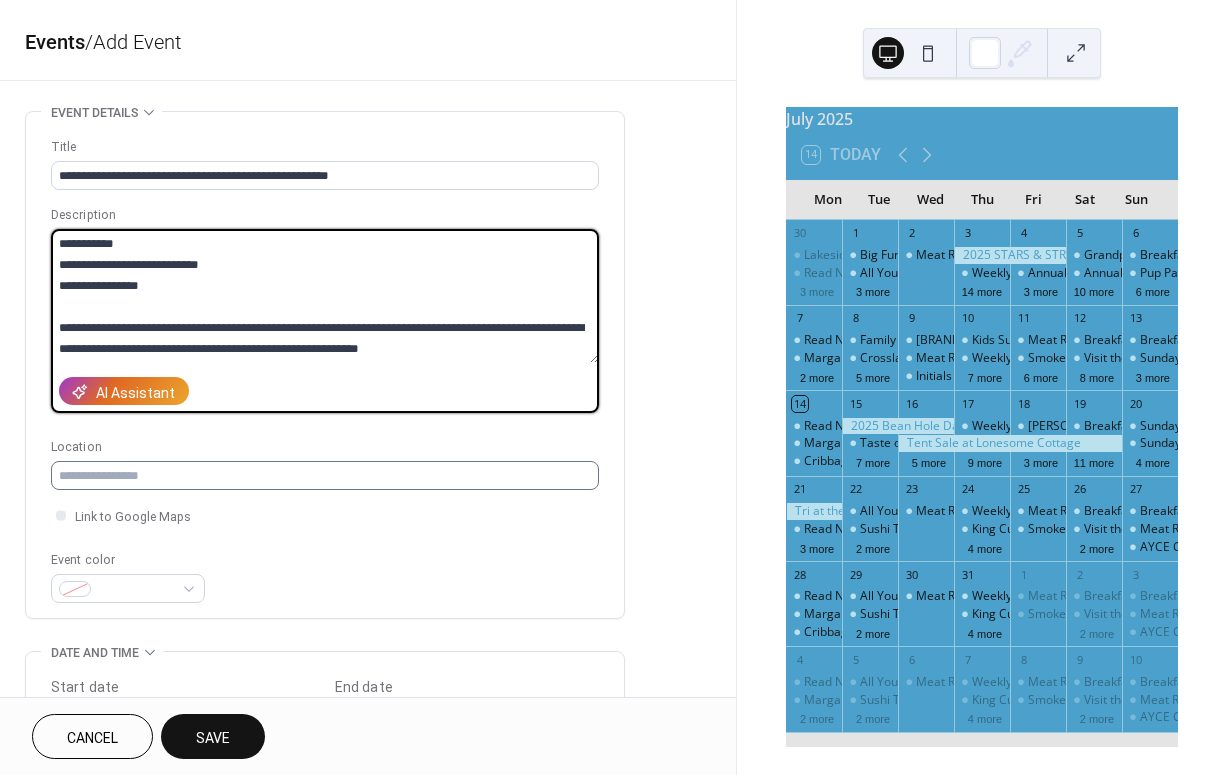 type on "**********" 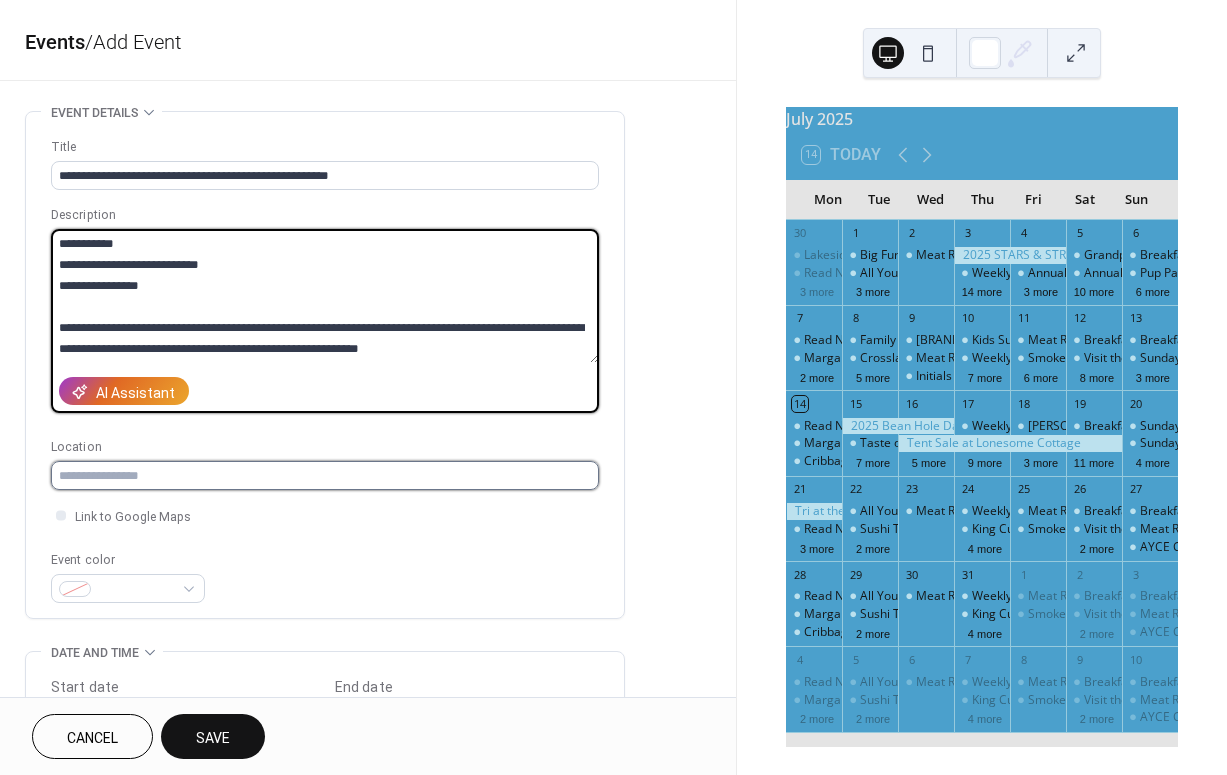 click at bounding box center [325, 475] 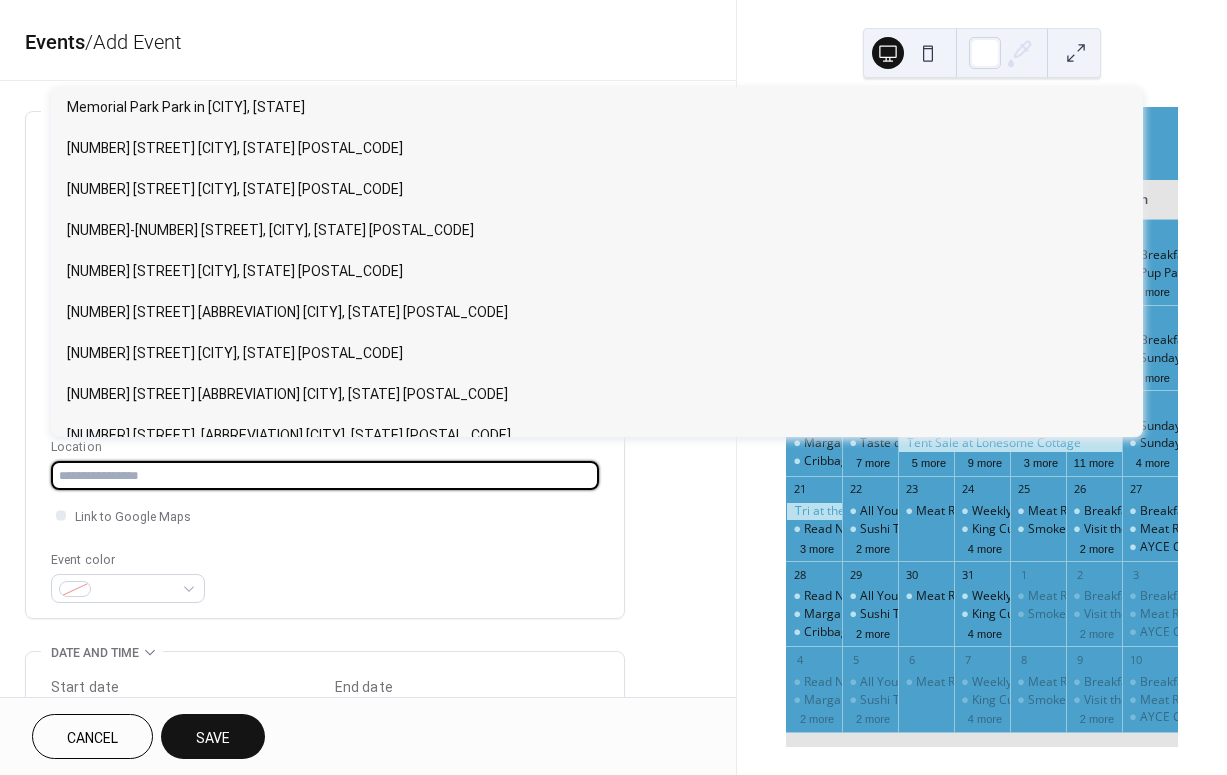 paste on "**********" 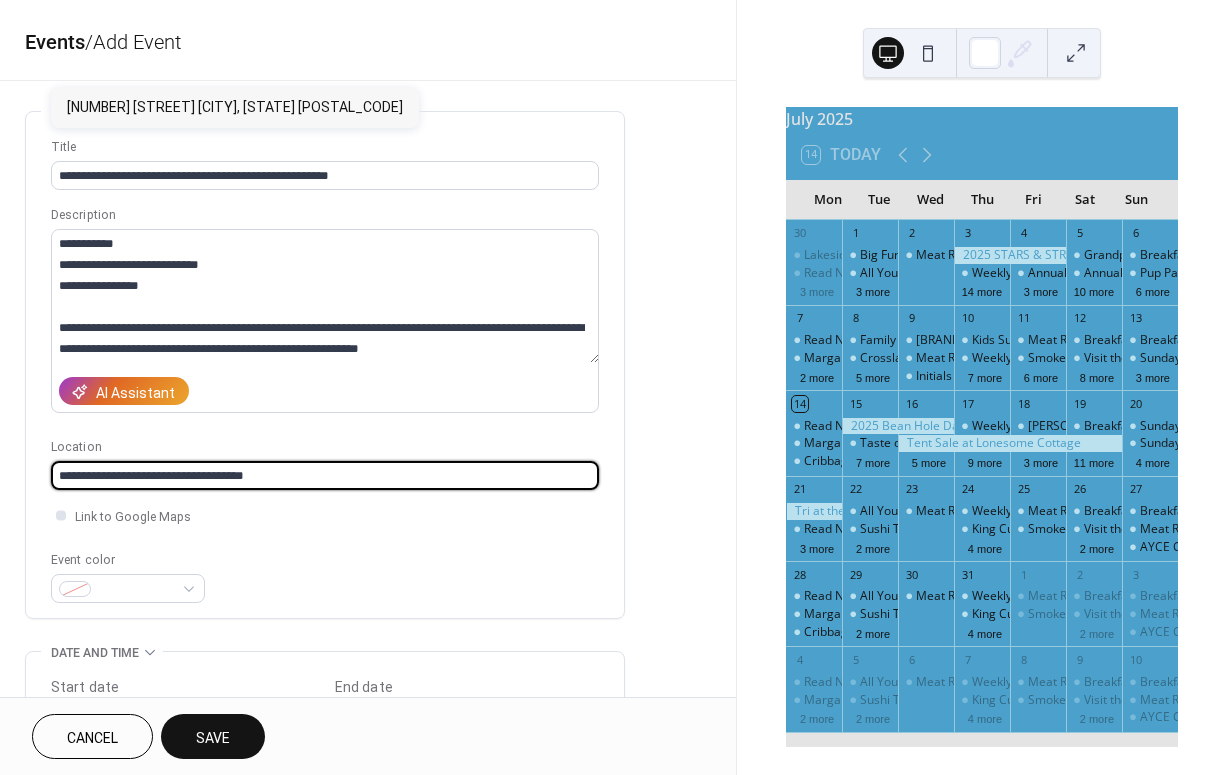 type on "**********" 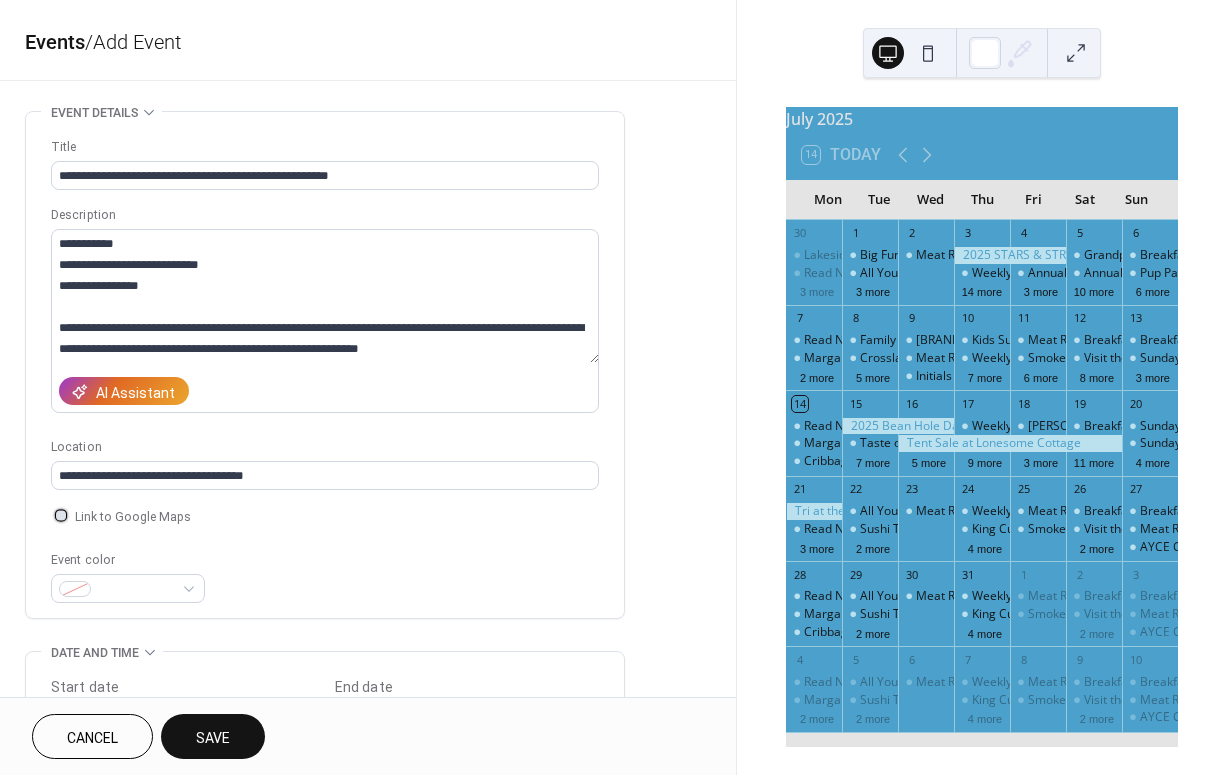 click at bounding box center (61, 515) 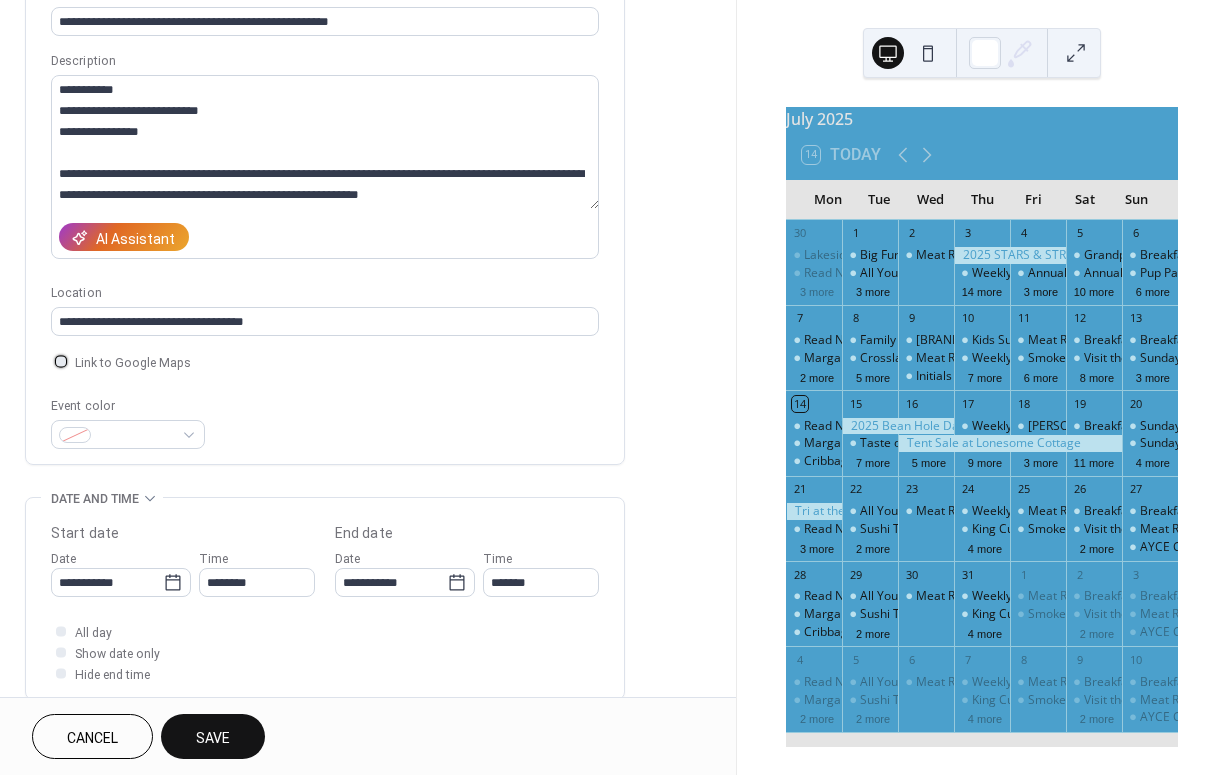 scroll, scrollTop: 172, scrollLeft: 0, axis: vertical 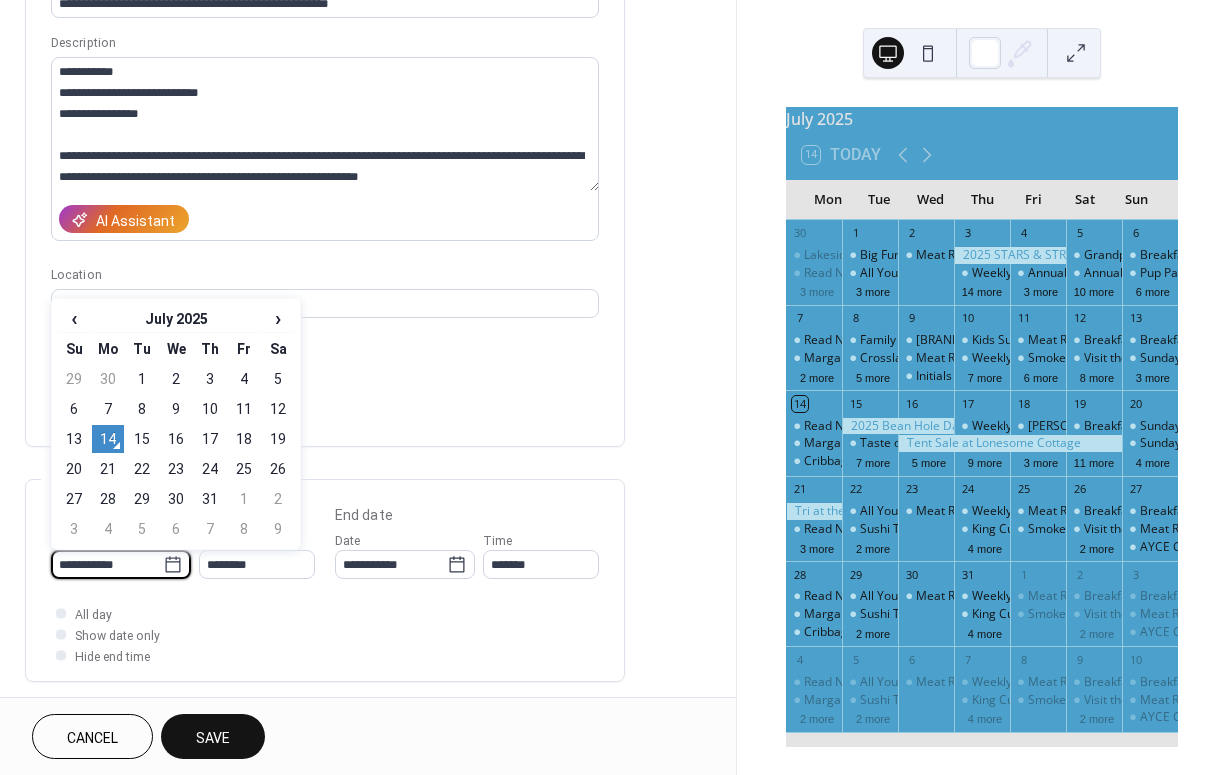 click on "**********" at bounding box center (107, 564) 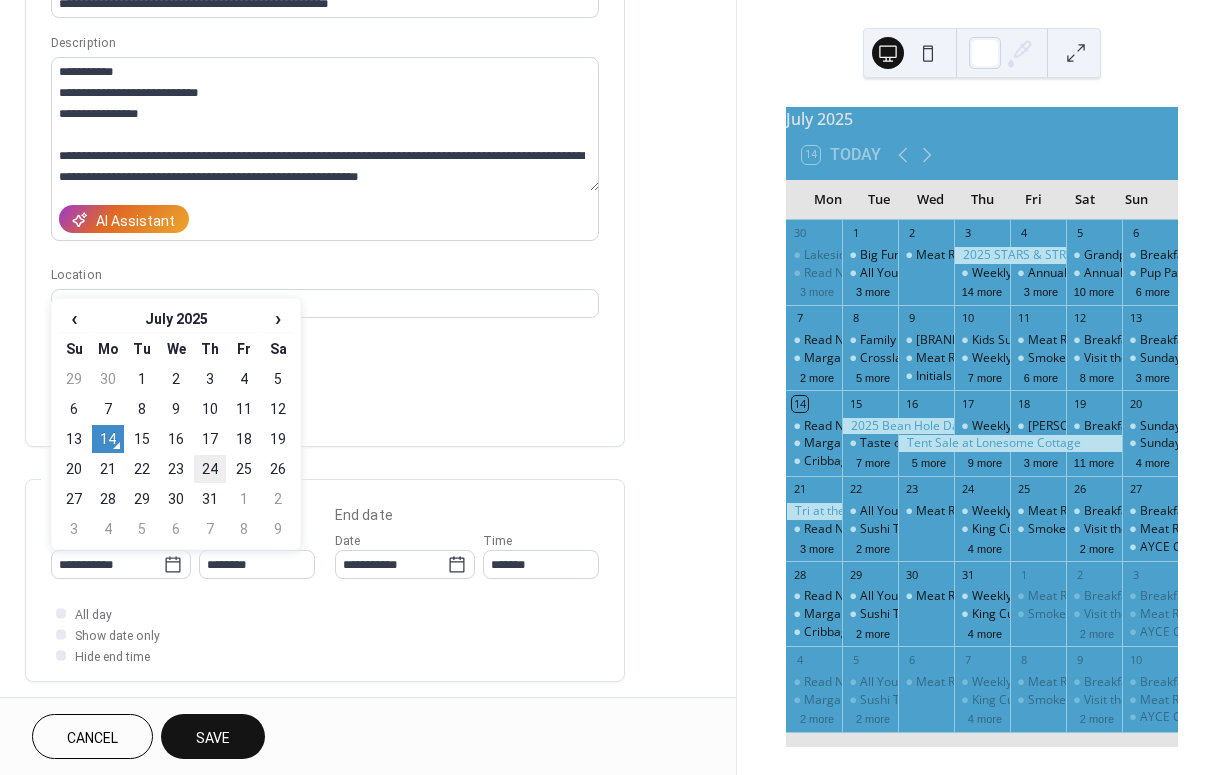 click on "24" at bounding box center [210, 469] 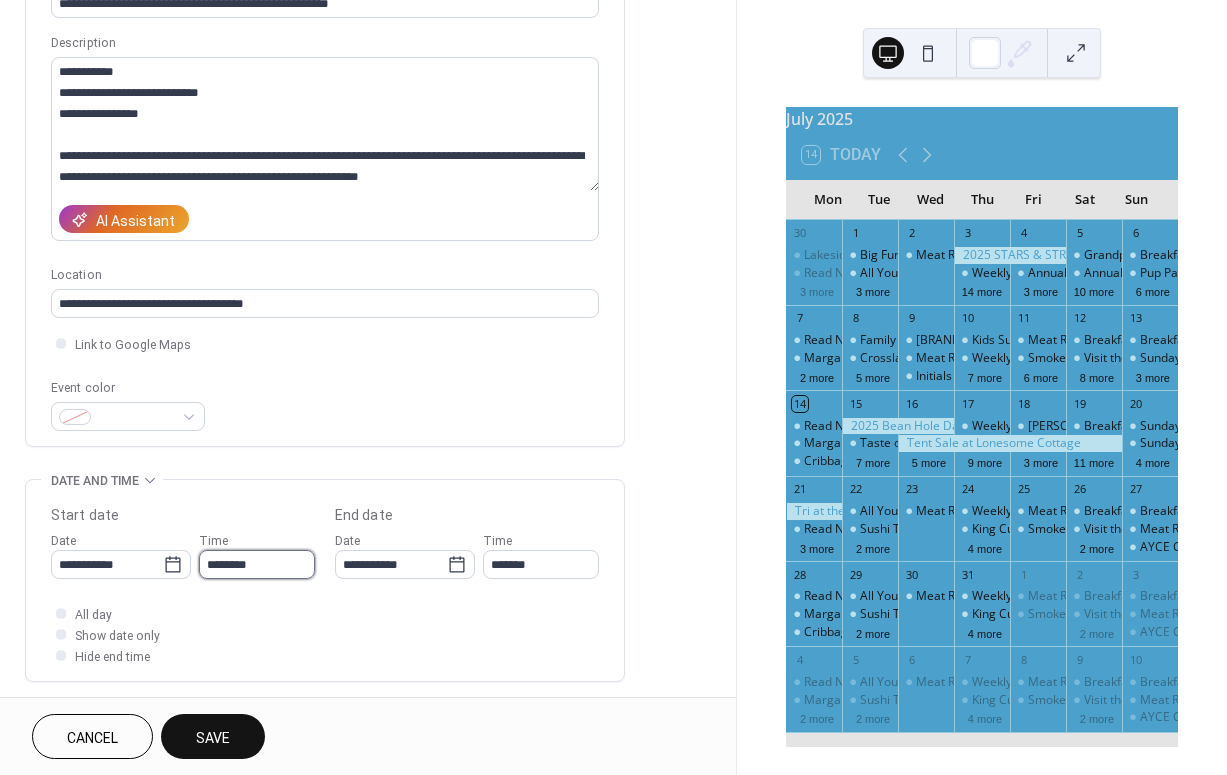 click on "********" at bounding box center [257, 564] 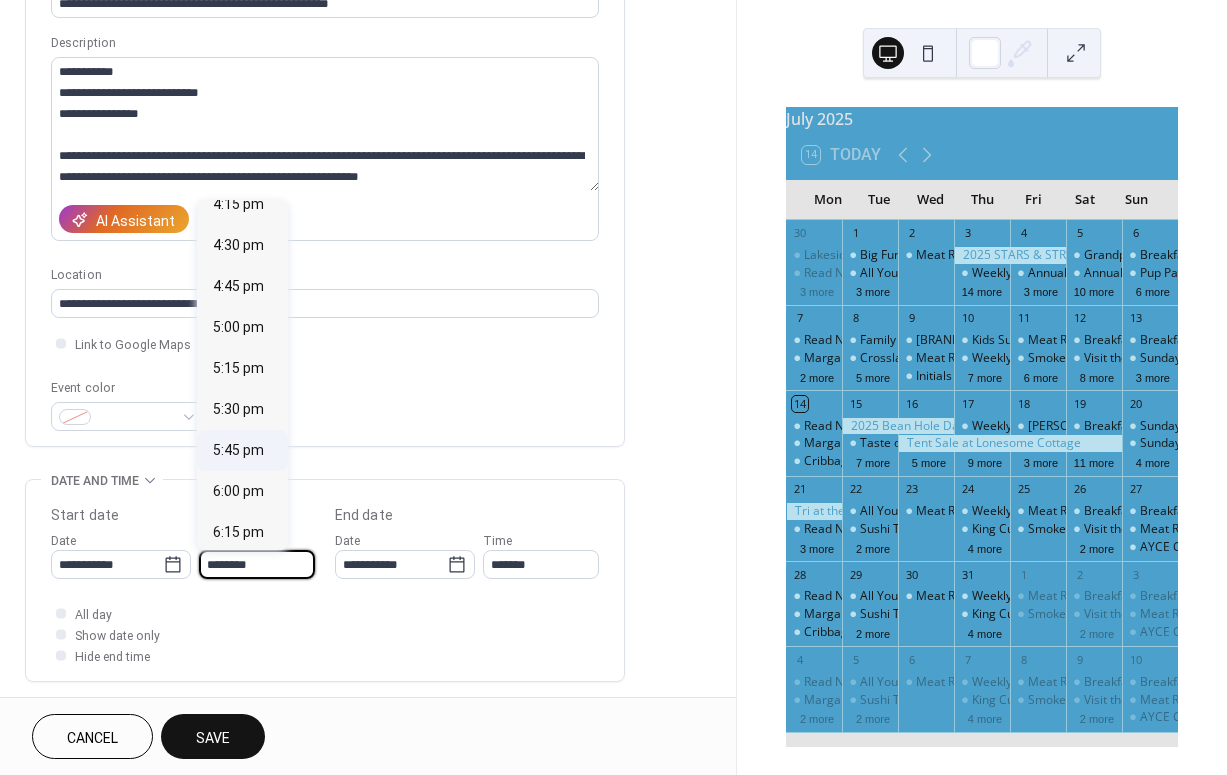 scroll, scrollTop: 2686, scrollLeft: 0, axis: vertical 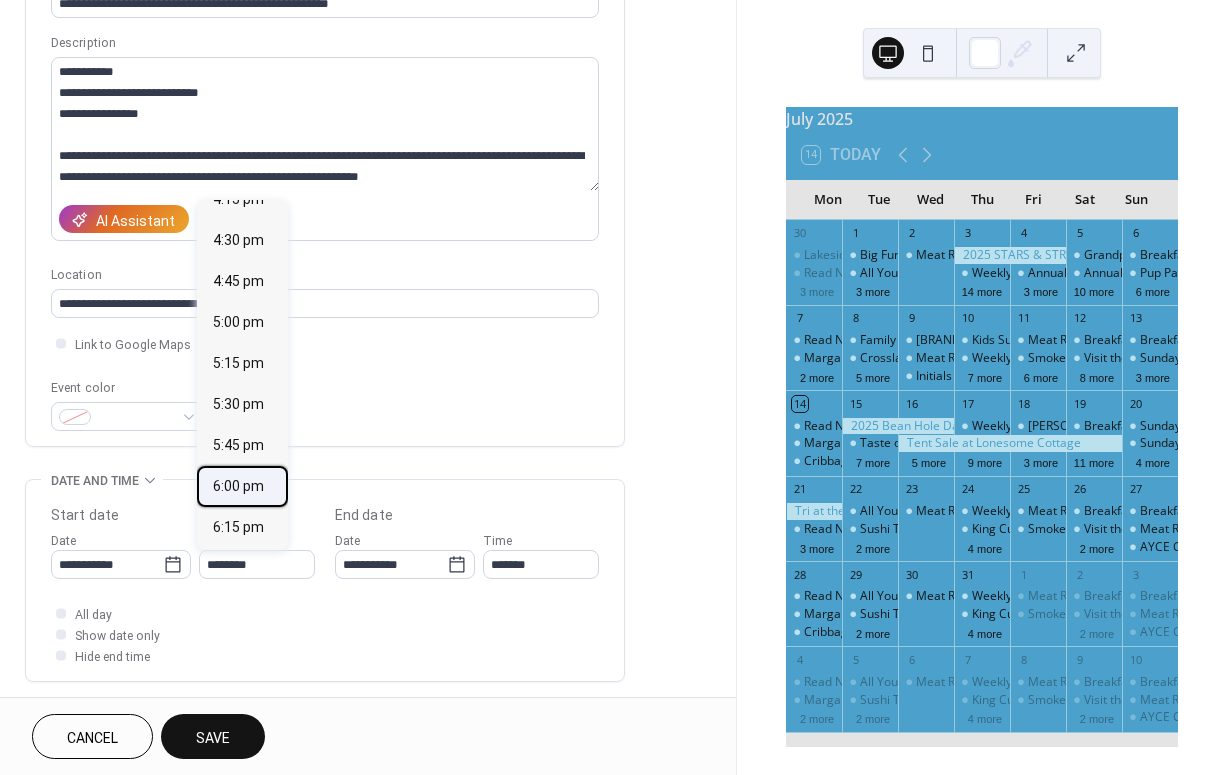 click on "6:00 pm" at bounding box center (238, 486) 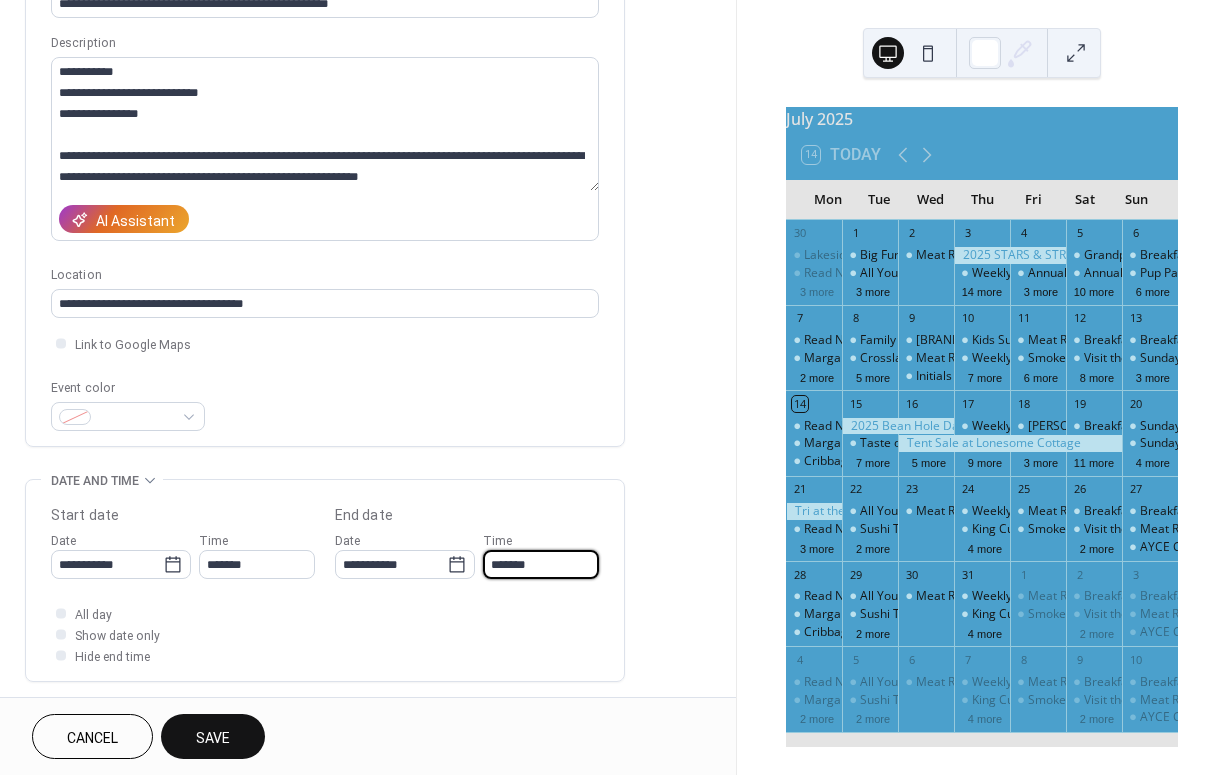 click on "*******" at bounding box center [541, 564] 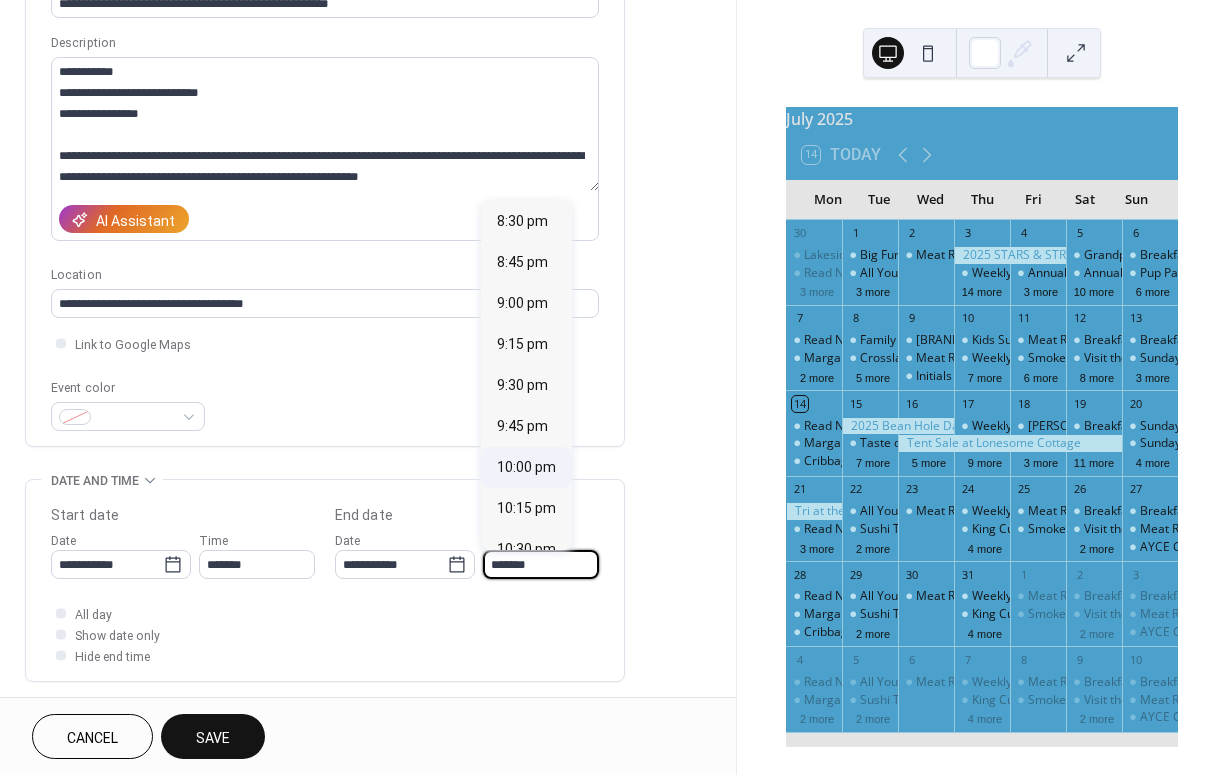 scroll, scrollTop: 371, scrollLeft: 0, axis: vertical 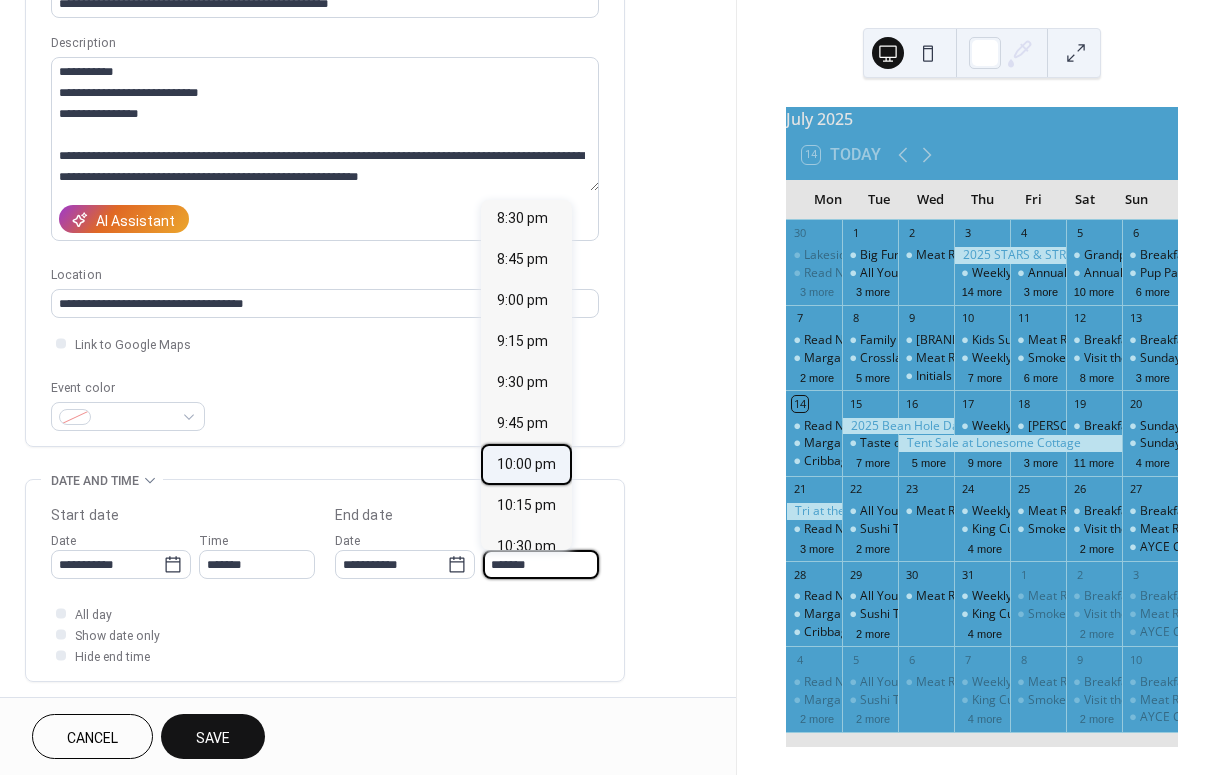 click on "10:00 pm" at bounding box center [526, 464] 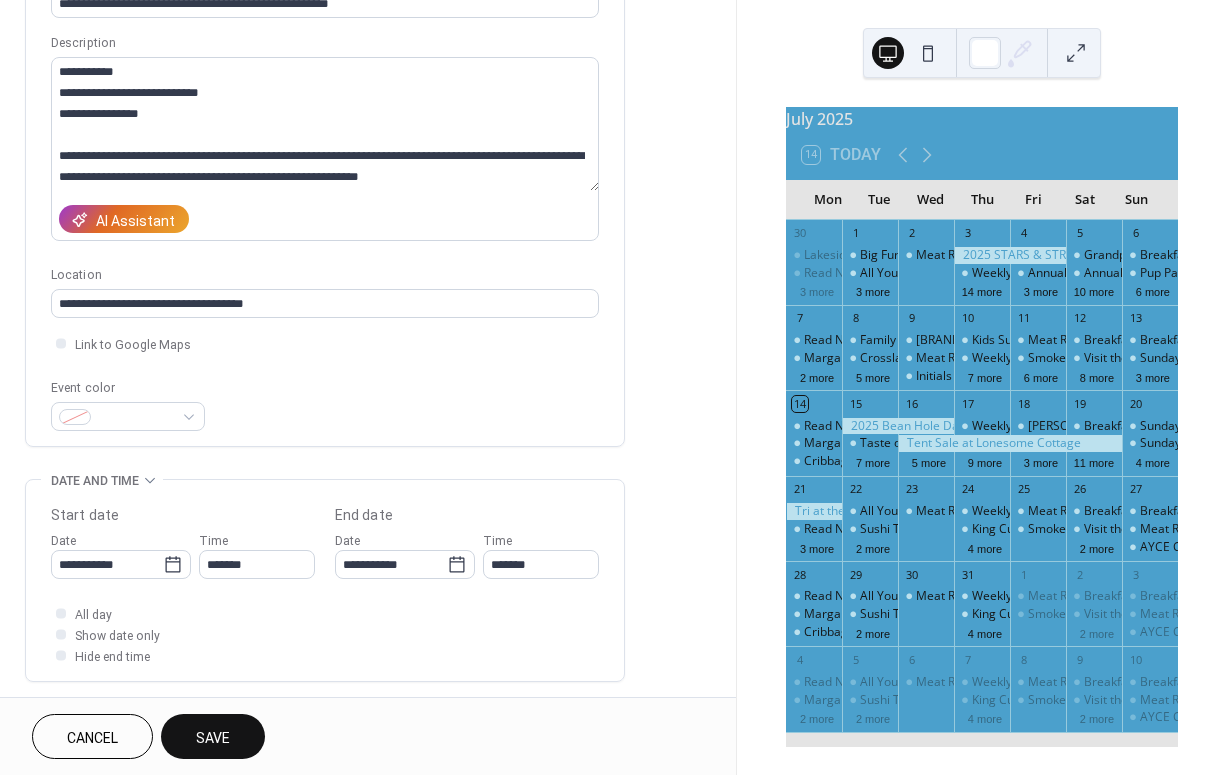 type on "********" 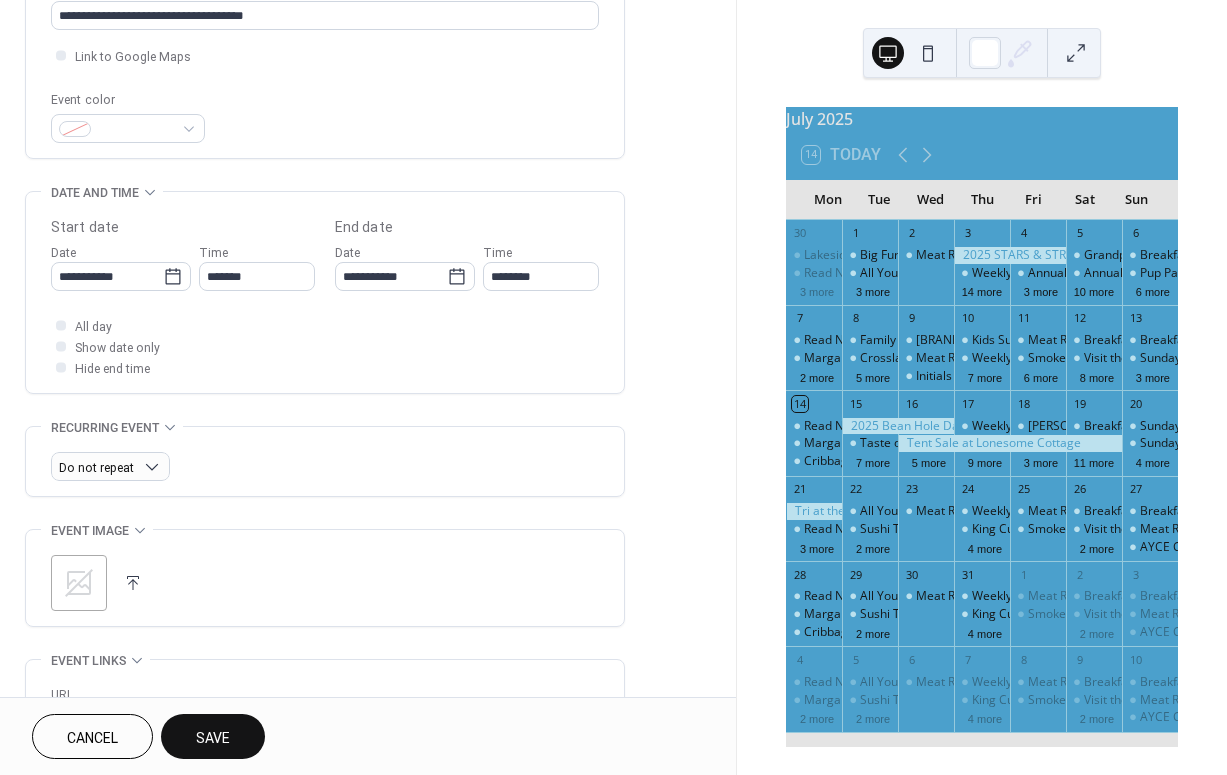 scroll, scrollTop: 471, scrollLeft: 0, axis: vertical 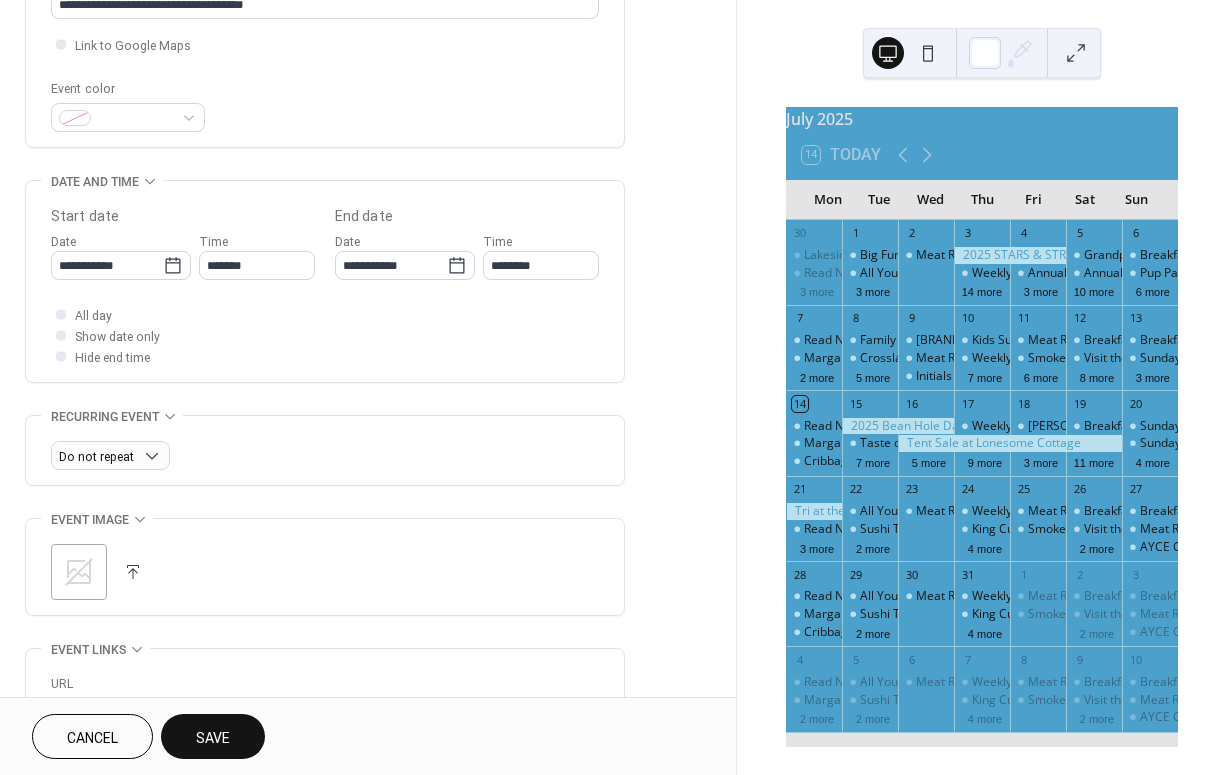 click at bounding box center [133, 572] 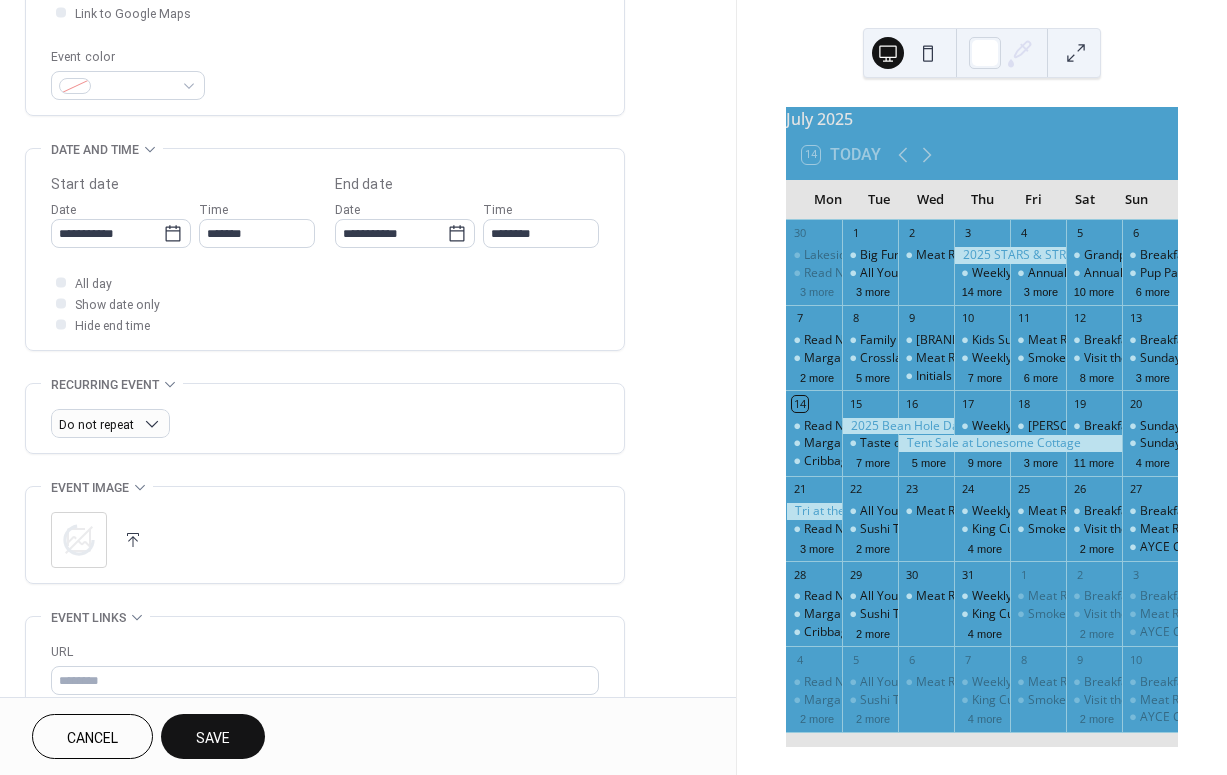 scroll, scrollTop: 529, scrollLeft: 0, axis: vertical 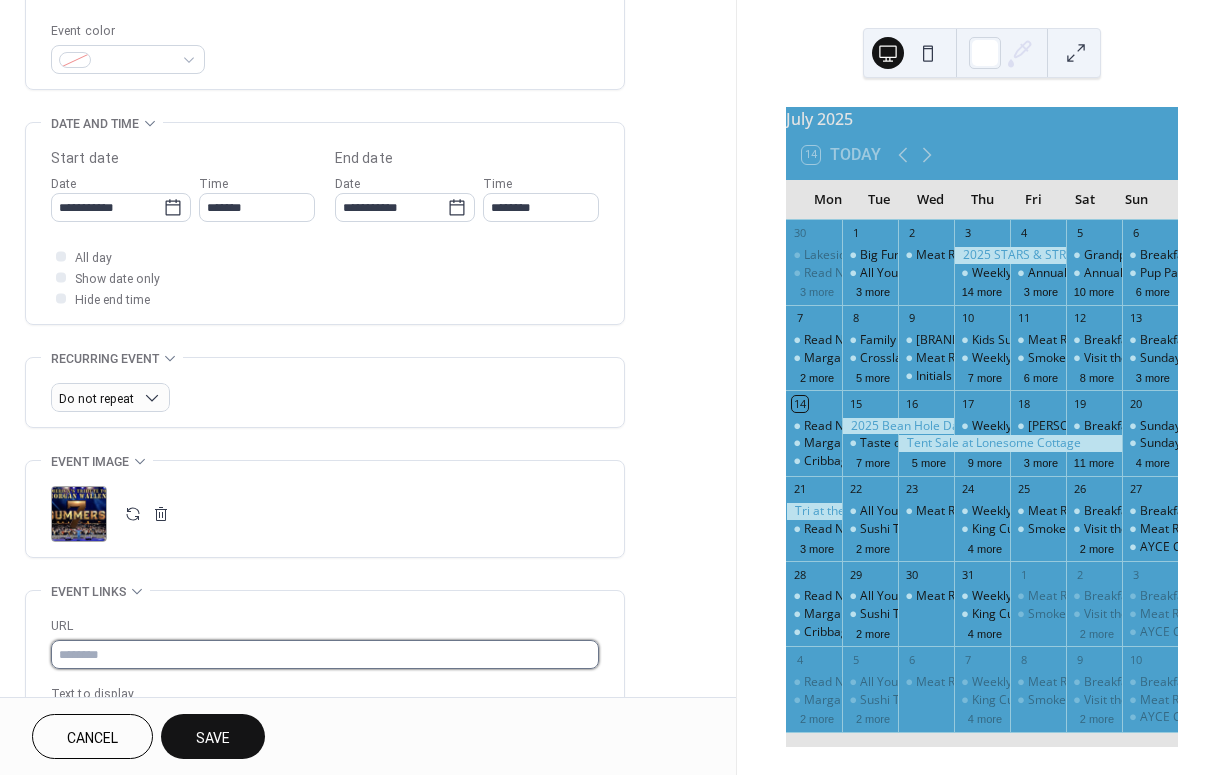 click at bounding box center (325, 654) 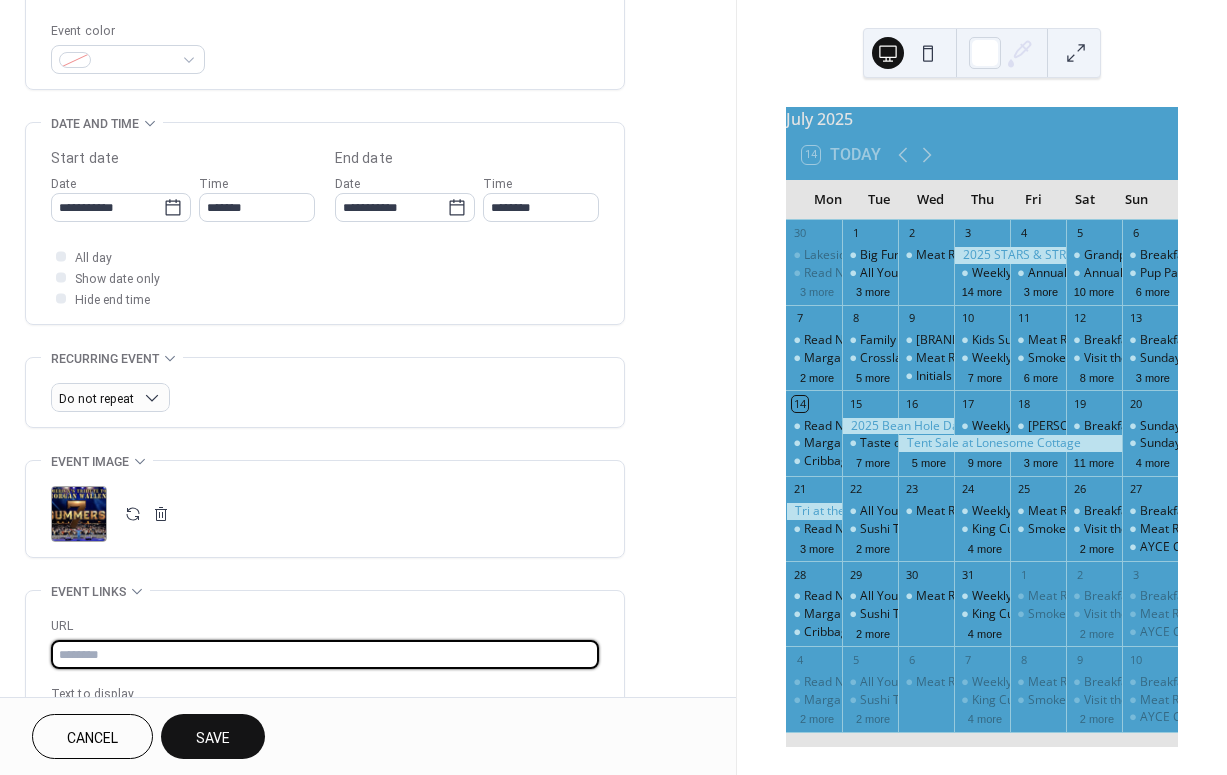paste on "**********" 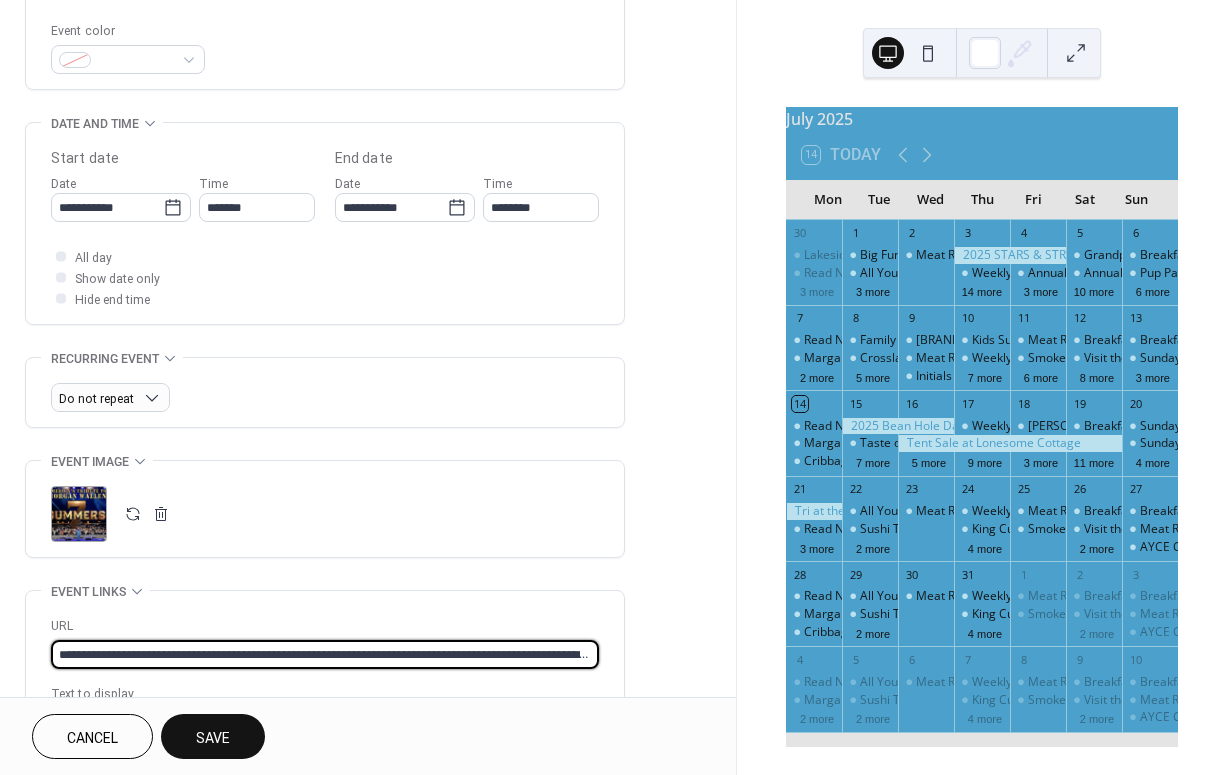 type on "**********" 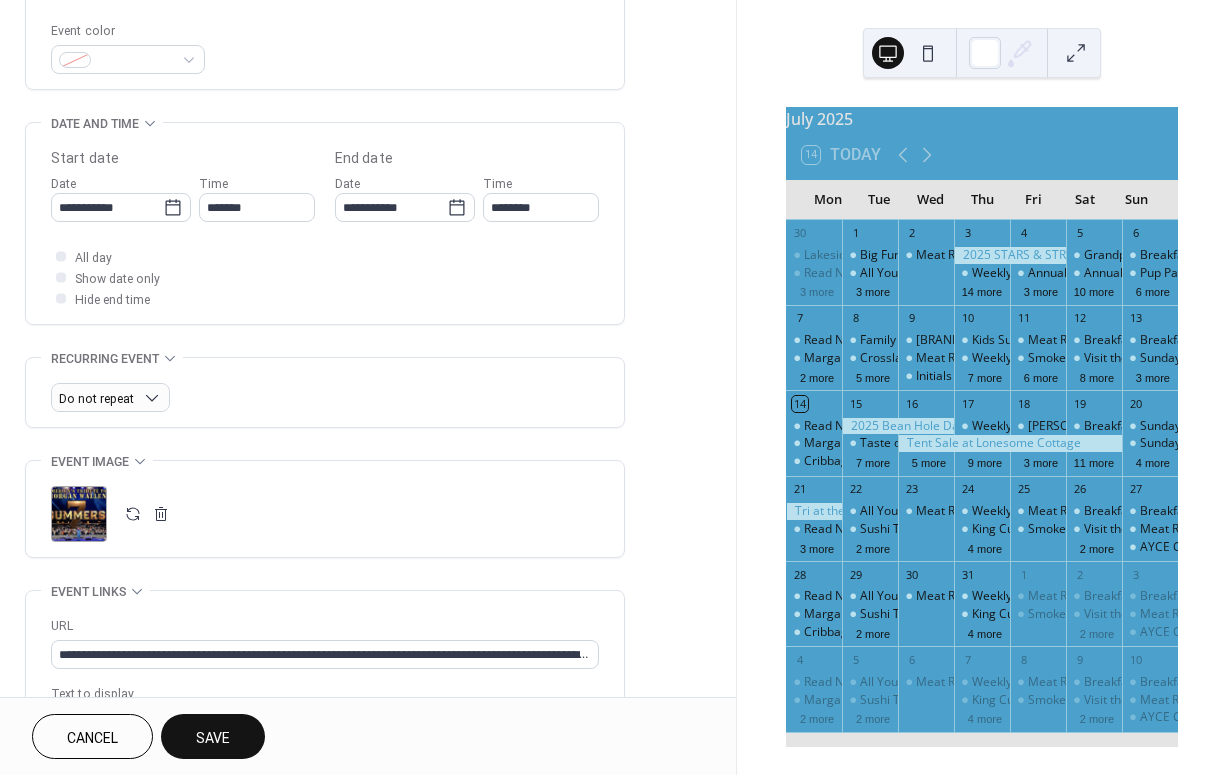 click on "Save" at bounding box center (213, 738) 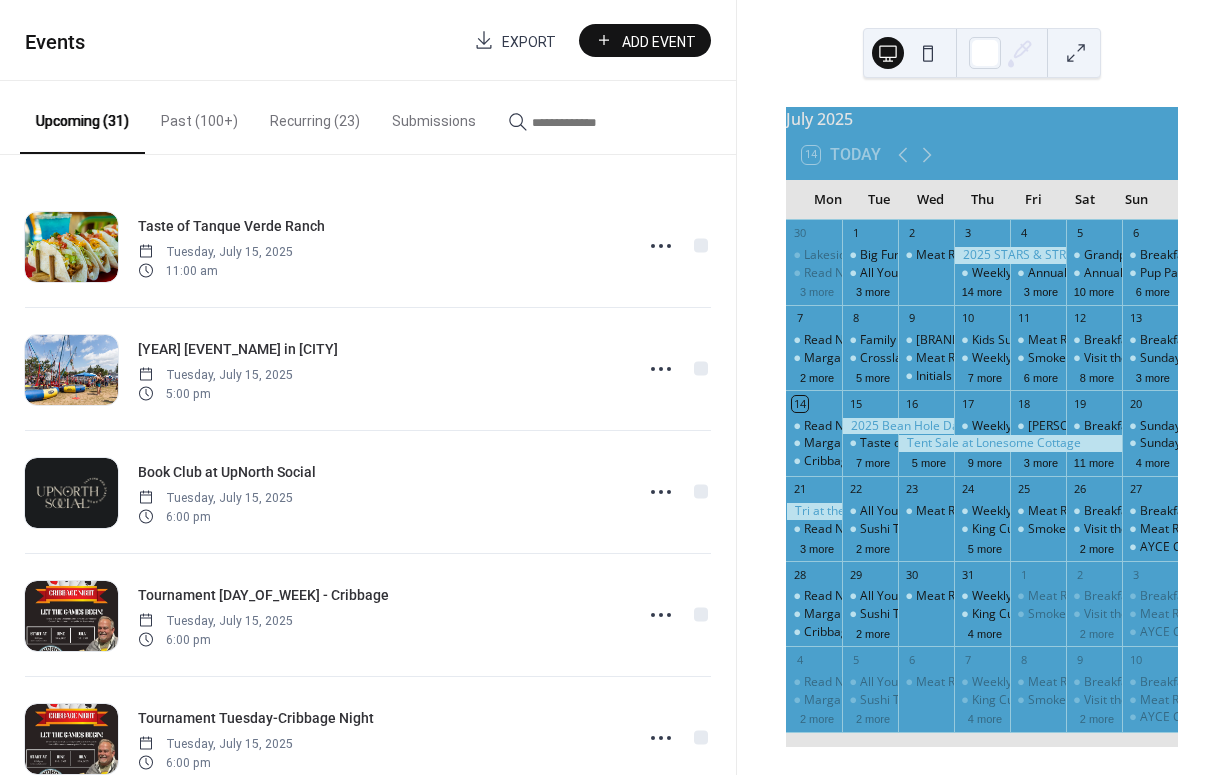click on "Add Event" at bounding box center [659, 41] 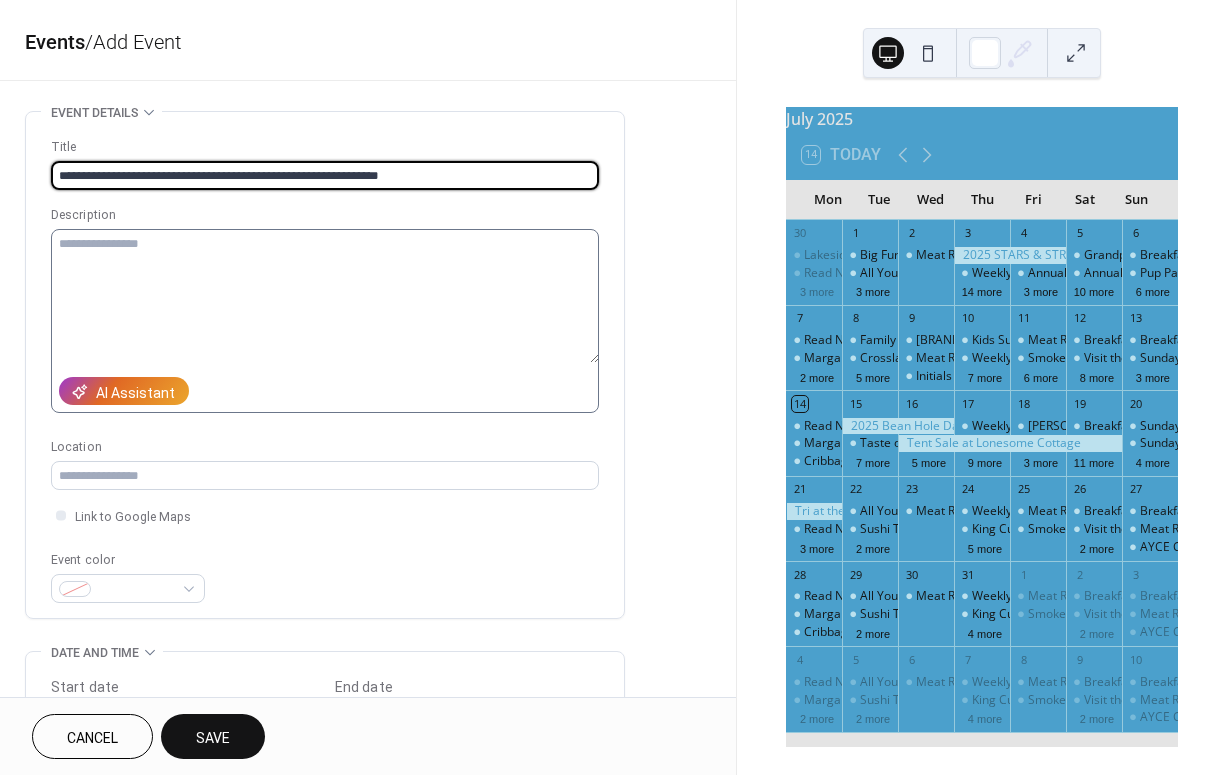 type on "**********" 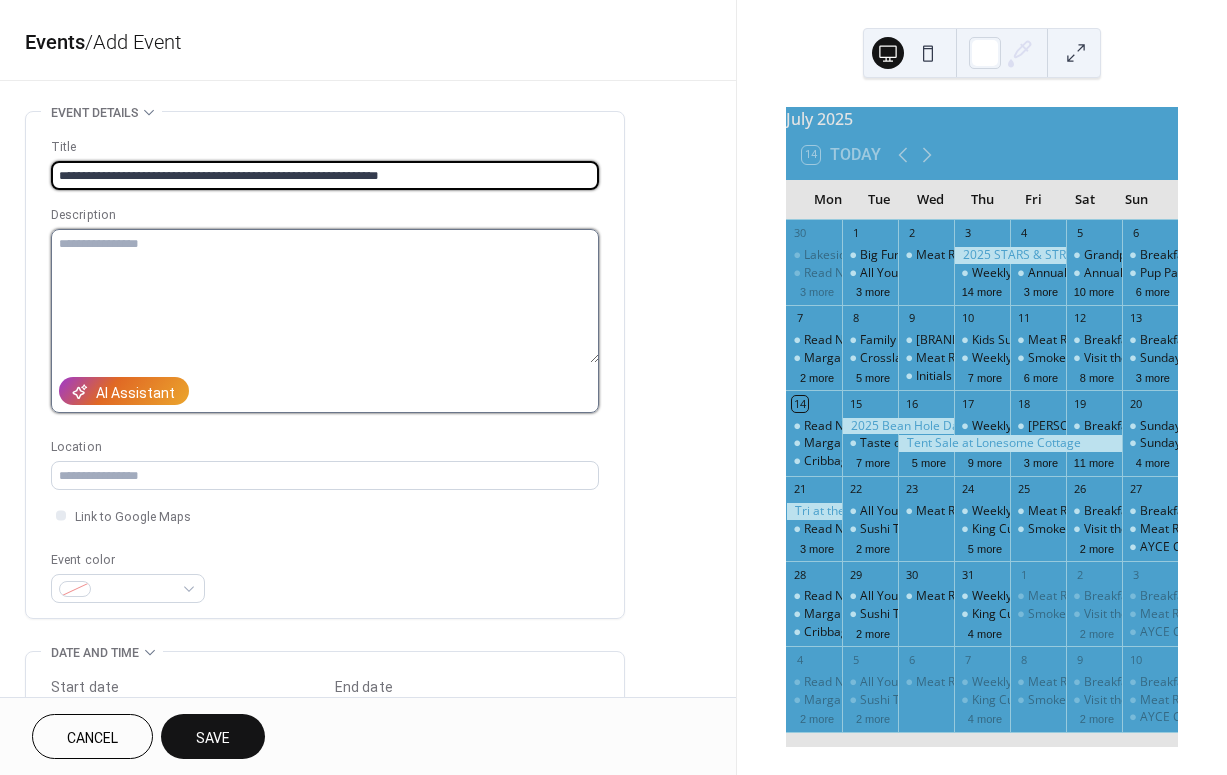 click at bounding box center [325, 296] 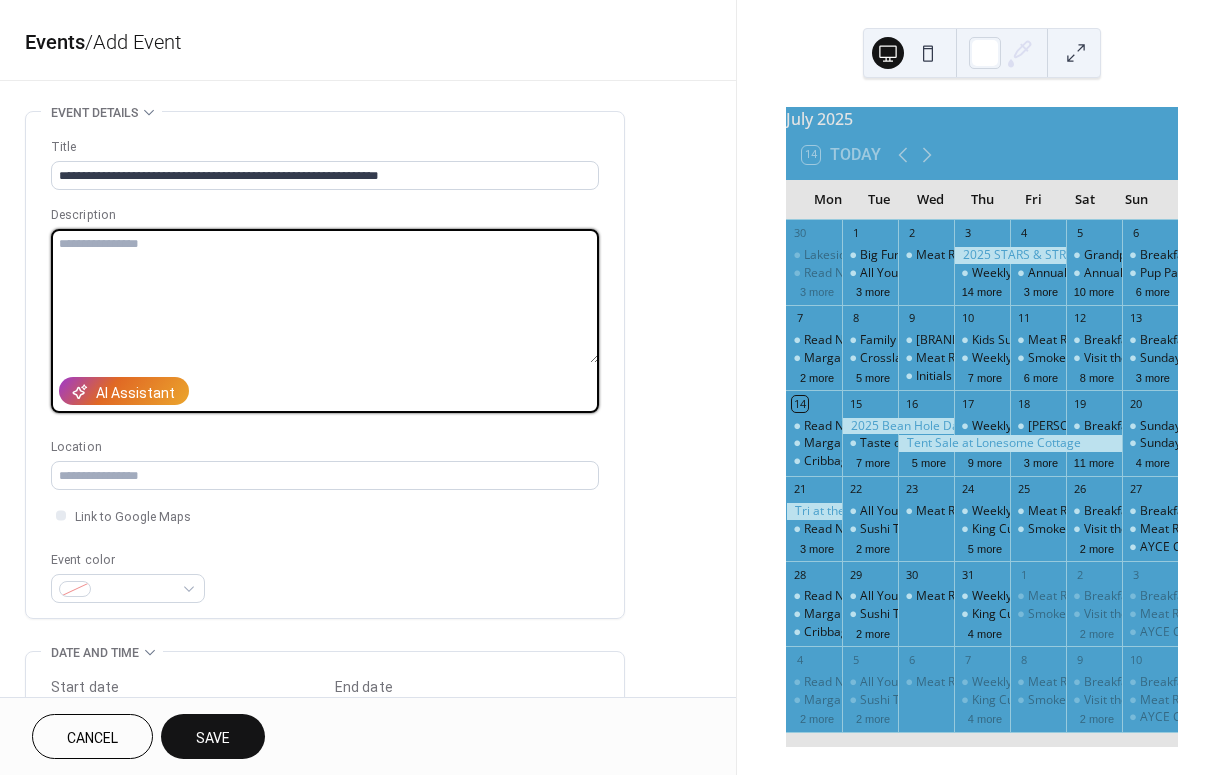 paste on "**********" 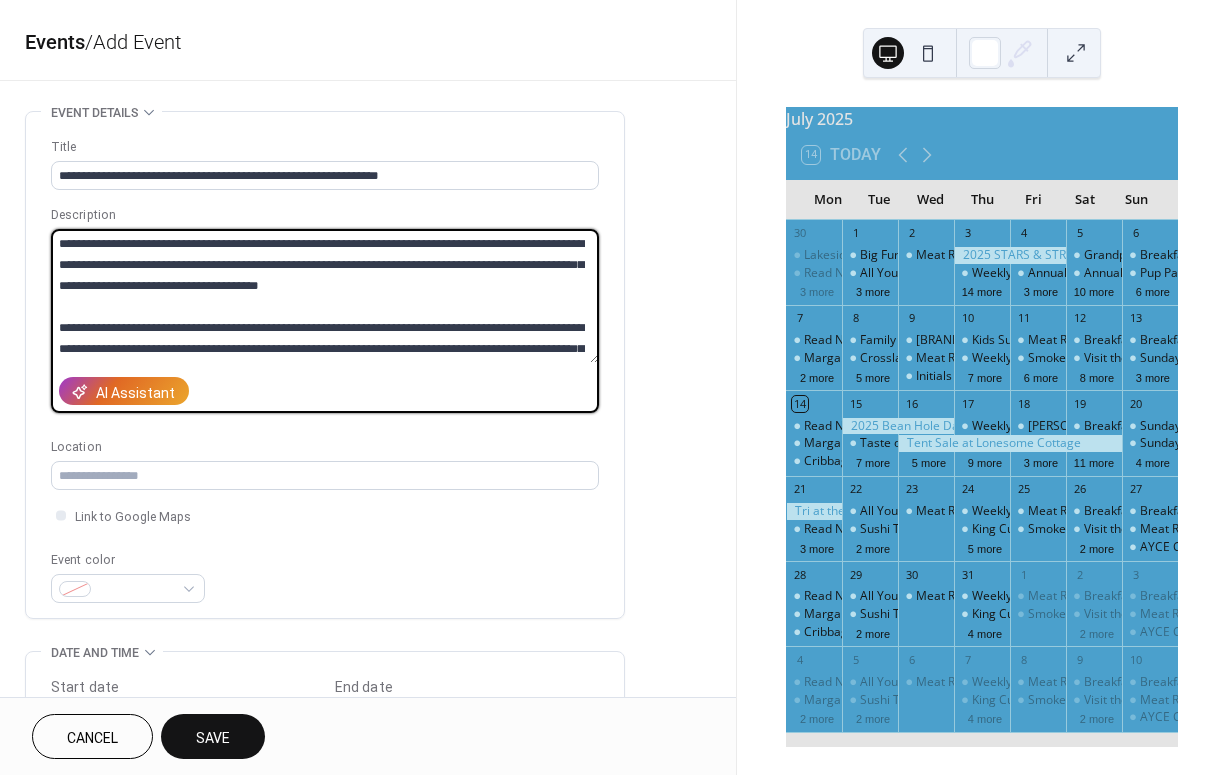 scroll, scrollTop: 399, scrollLeft: 0, axis: vertical 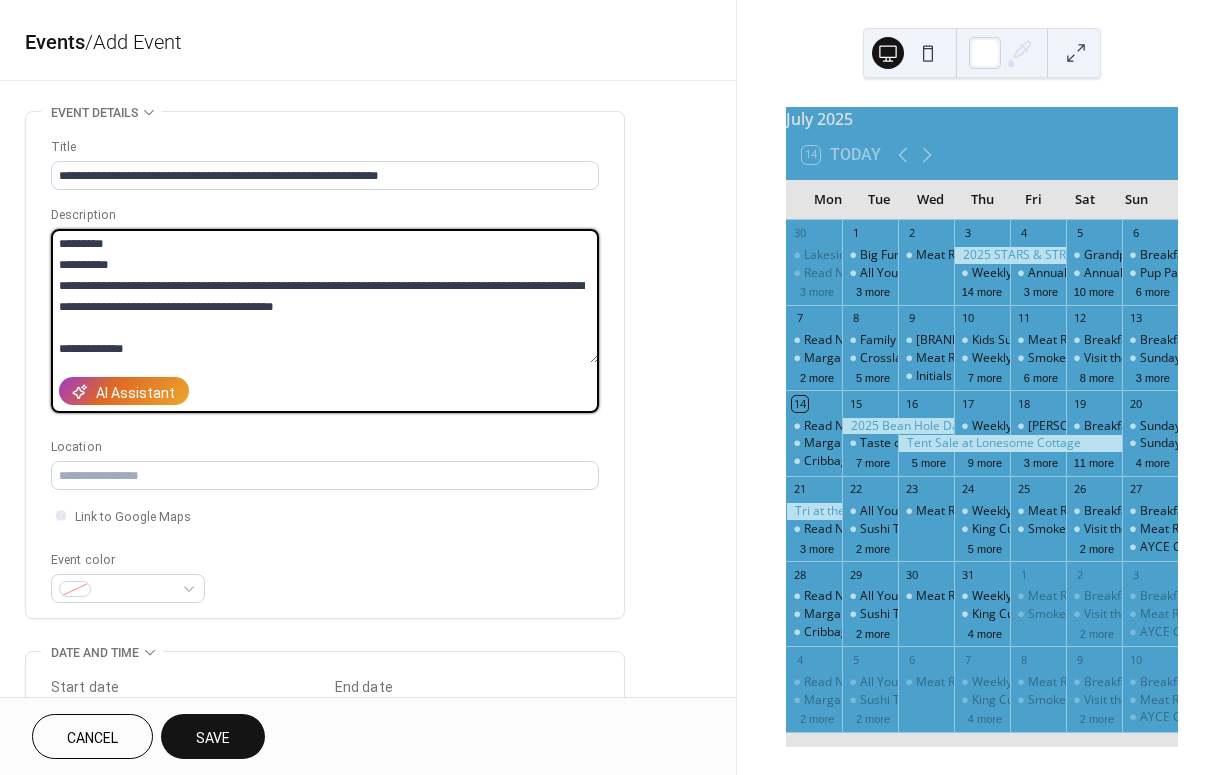 drag, startPoint x: 149, startPoint y: 345, endPoint x: 58, endPoint y: 344, distance: 91.00549 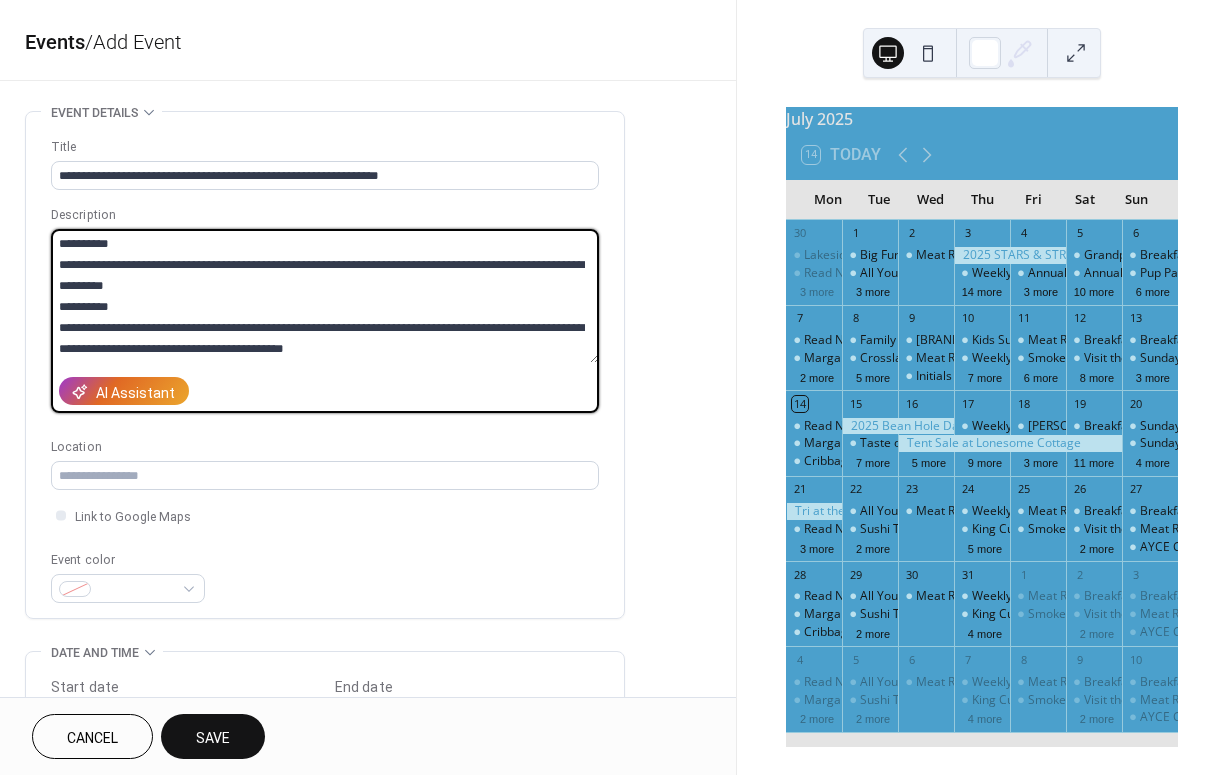 scroll, scrollTop: 378, scrollLeft: 0, axis: vertical 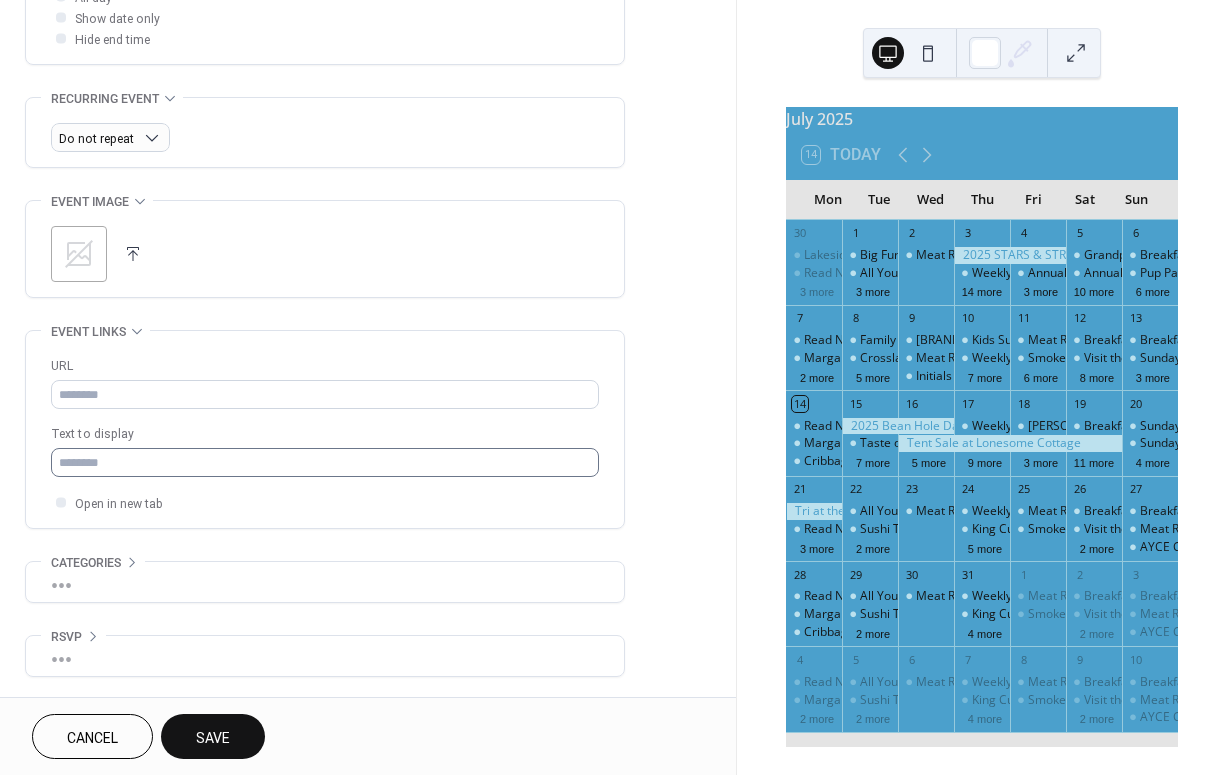 type on "**********" 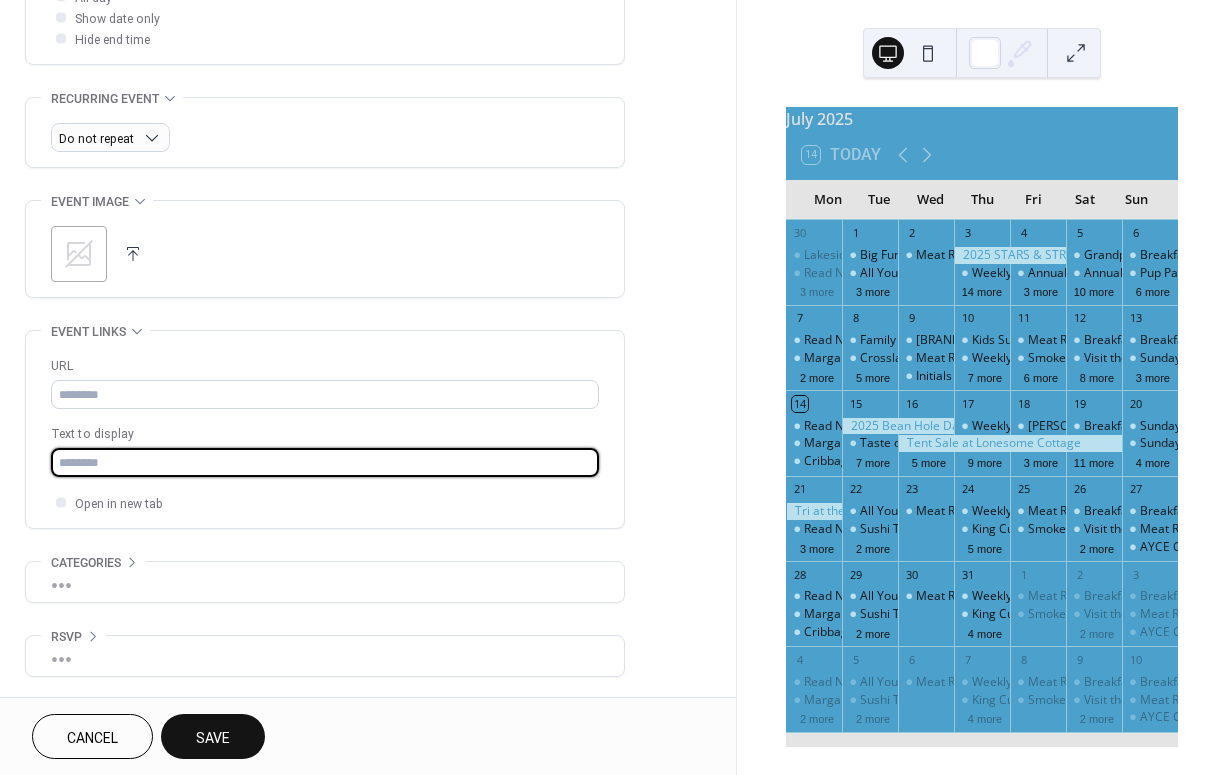 click at bounding box center (325, 462) 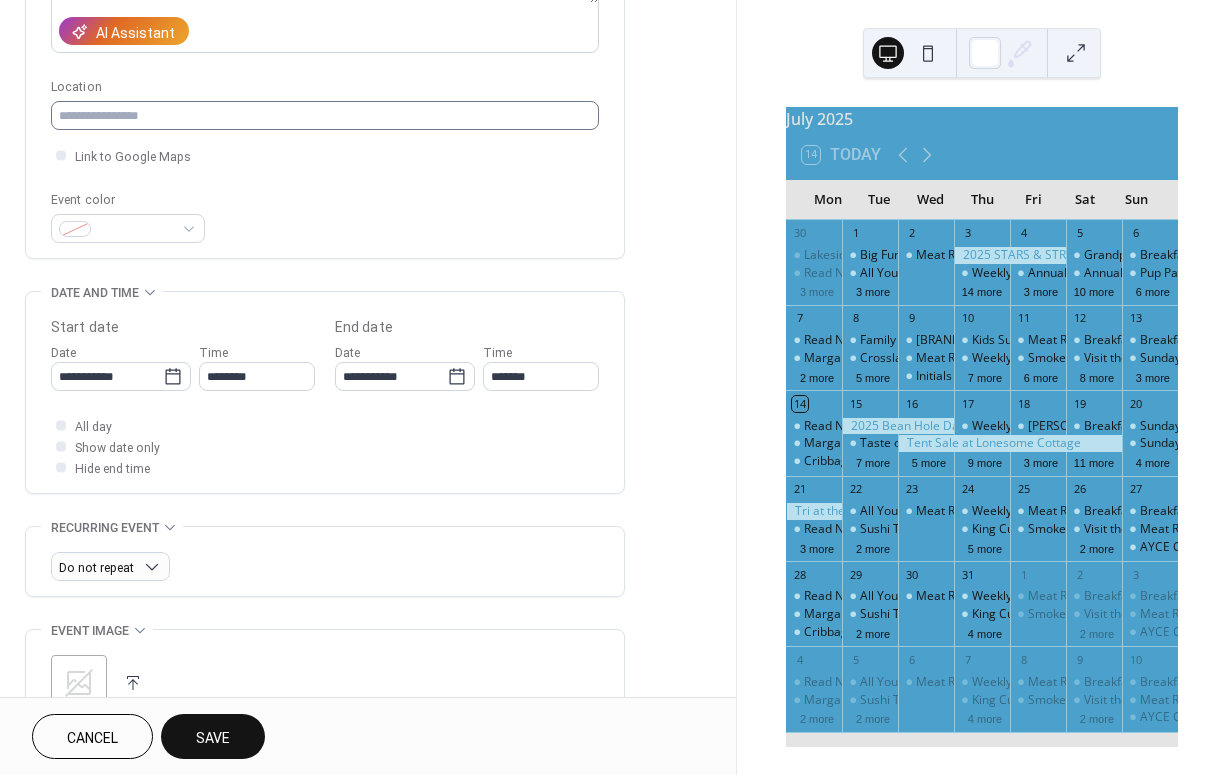 scroll, scrollTop: 359, scrollLeft: 0, axis: vertical 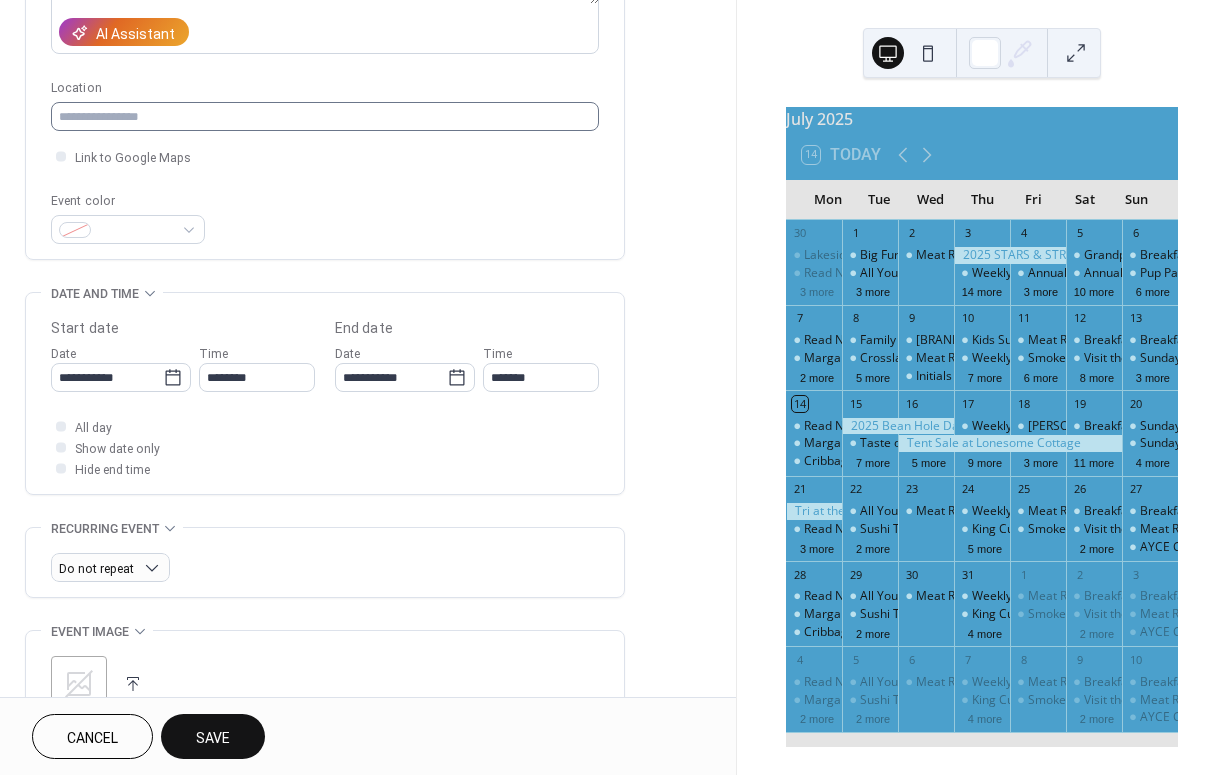 type on "**********" 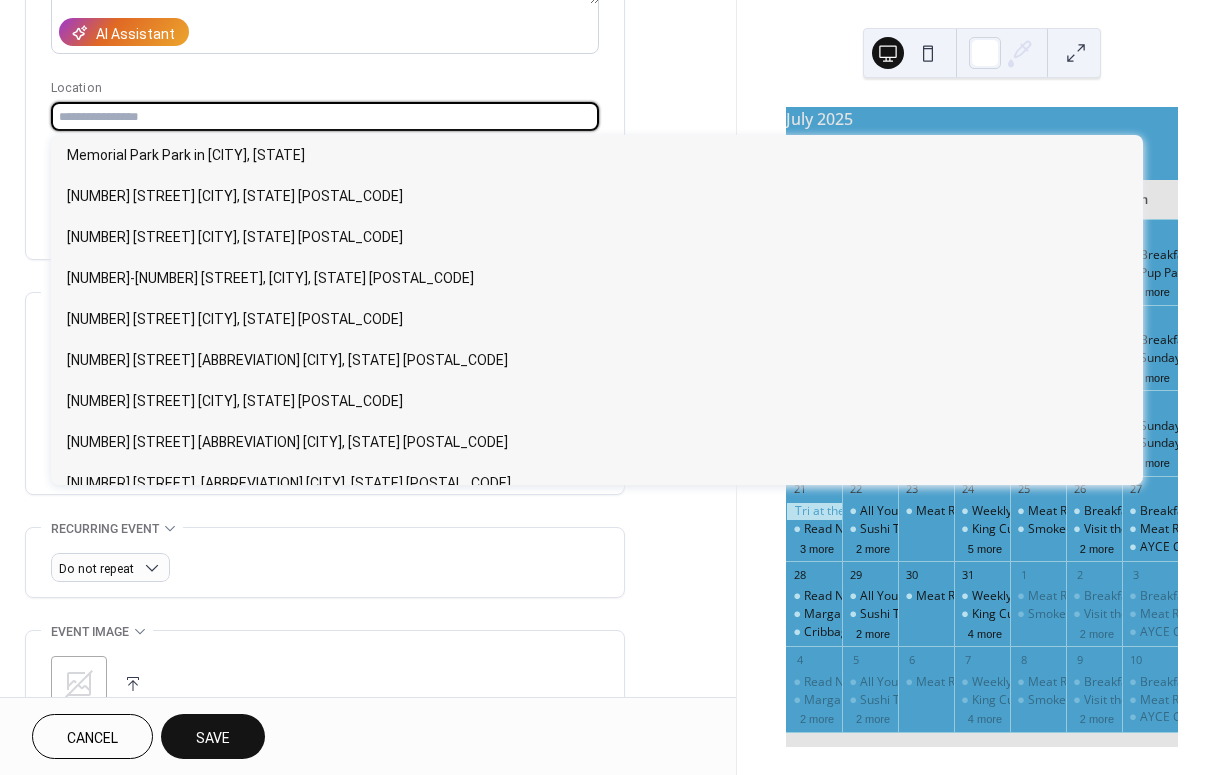 click at bounding box center (325, 116) 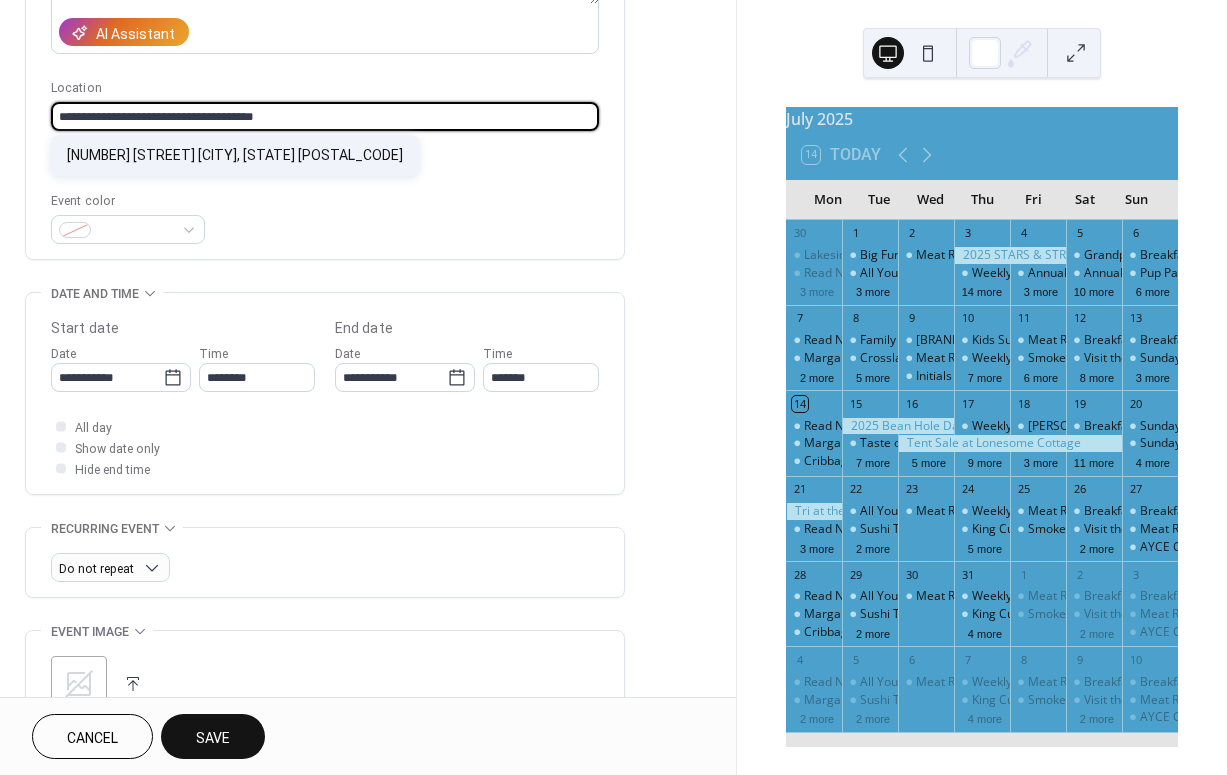 type on "**********" 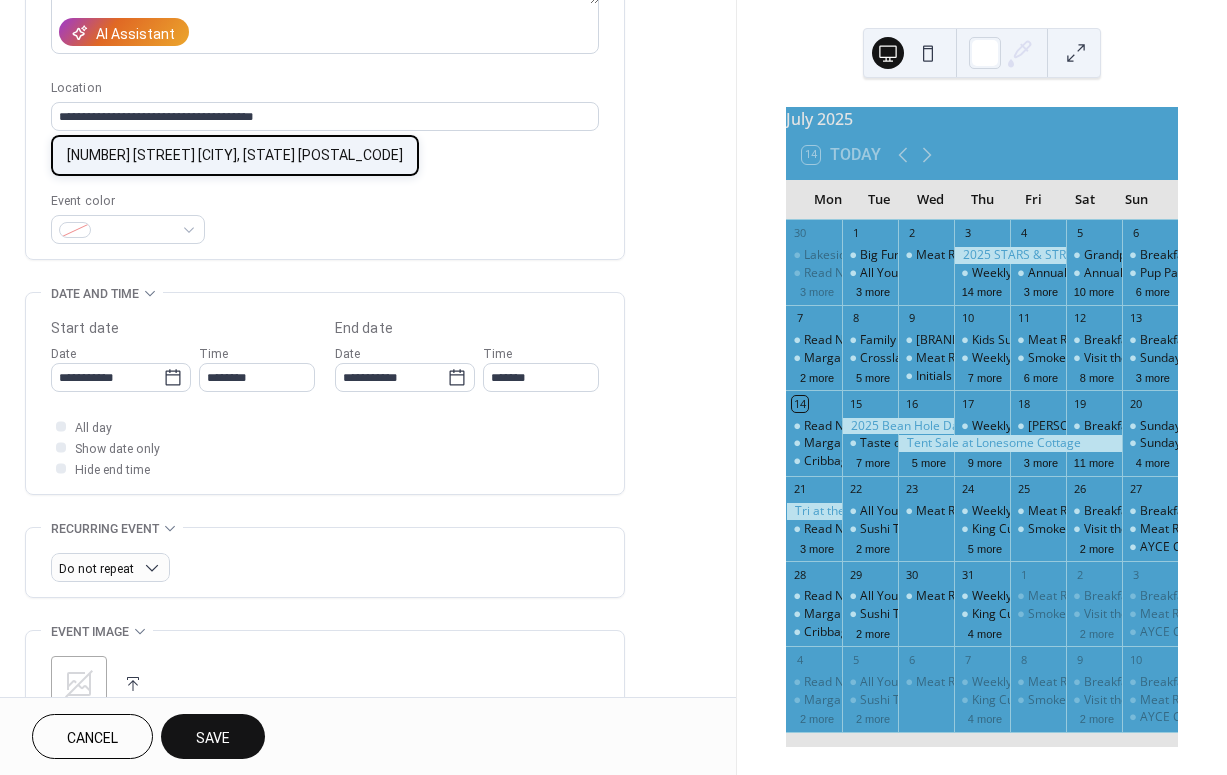 click on "[NUMBER] [STREET] [CITY], [STATE] [POSTAL_CODE]" at bounding box center (235, 155) 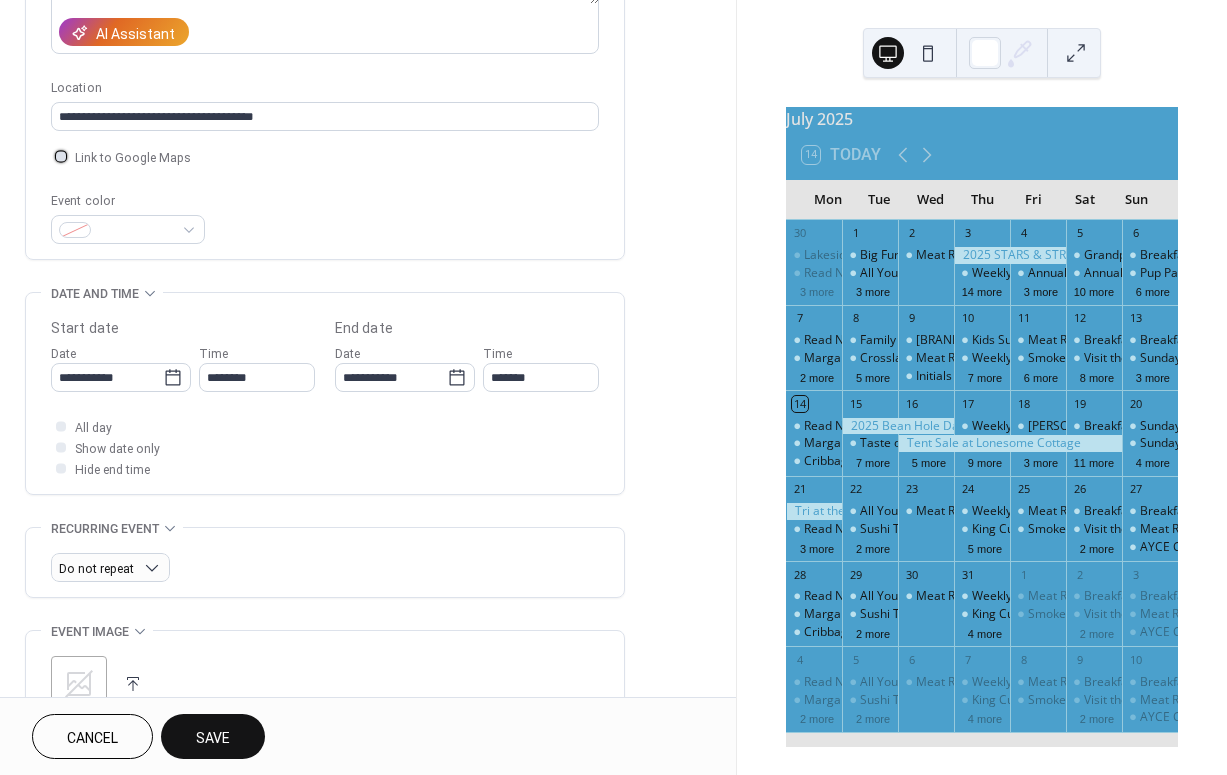 click at bounding box center (61, 156) 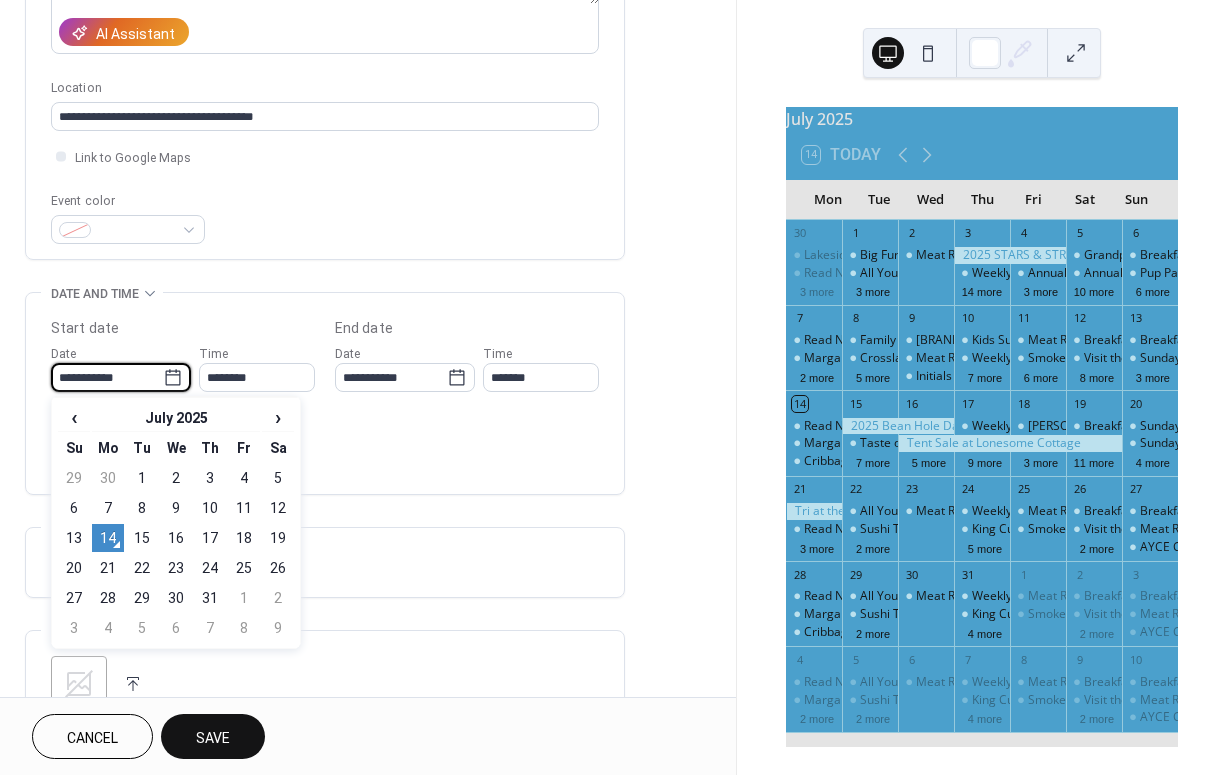 click on "**********" at bounding box center (107, 377) 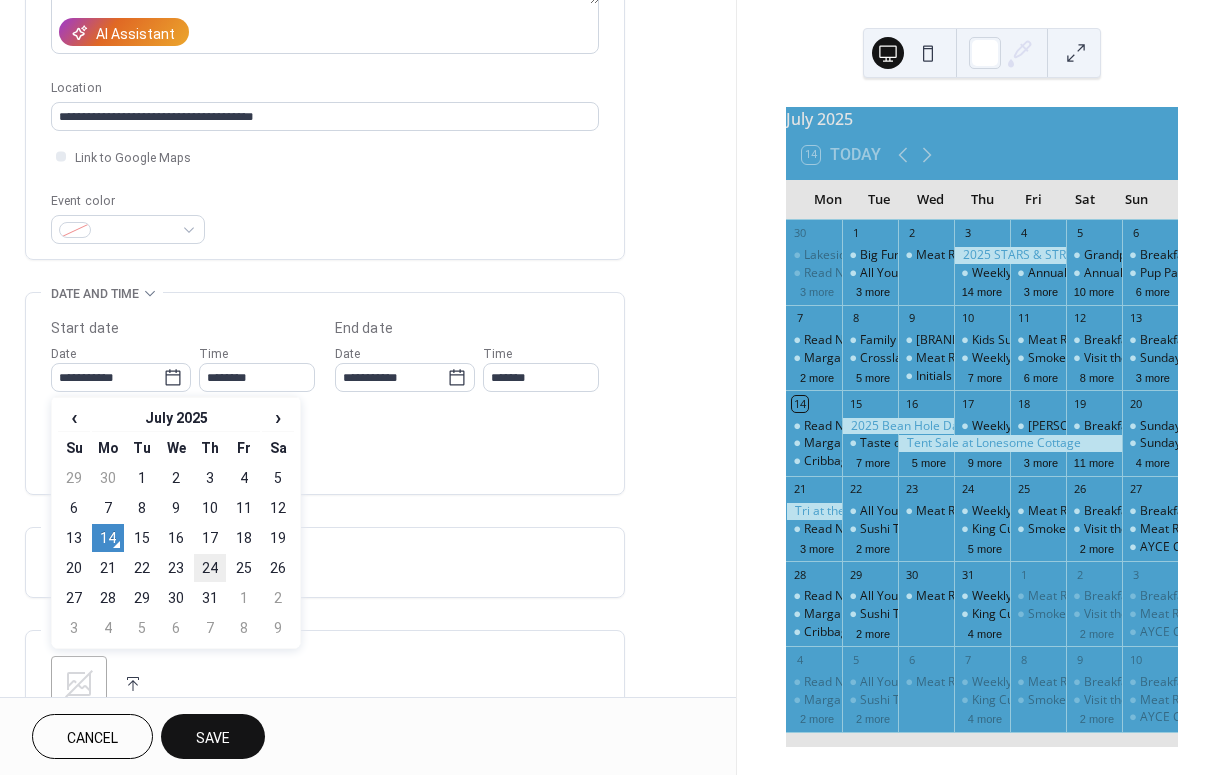 click on "24" at bounding box center (210, 568) 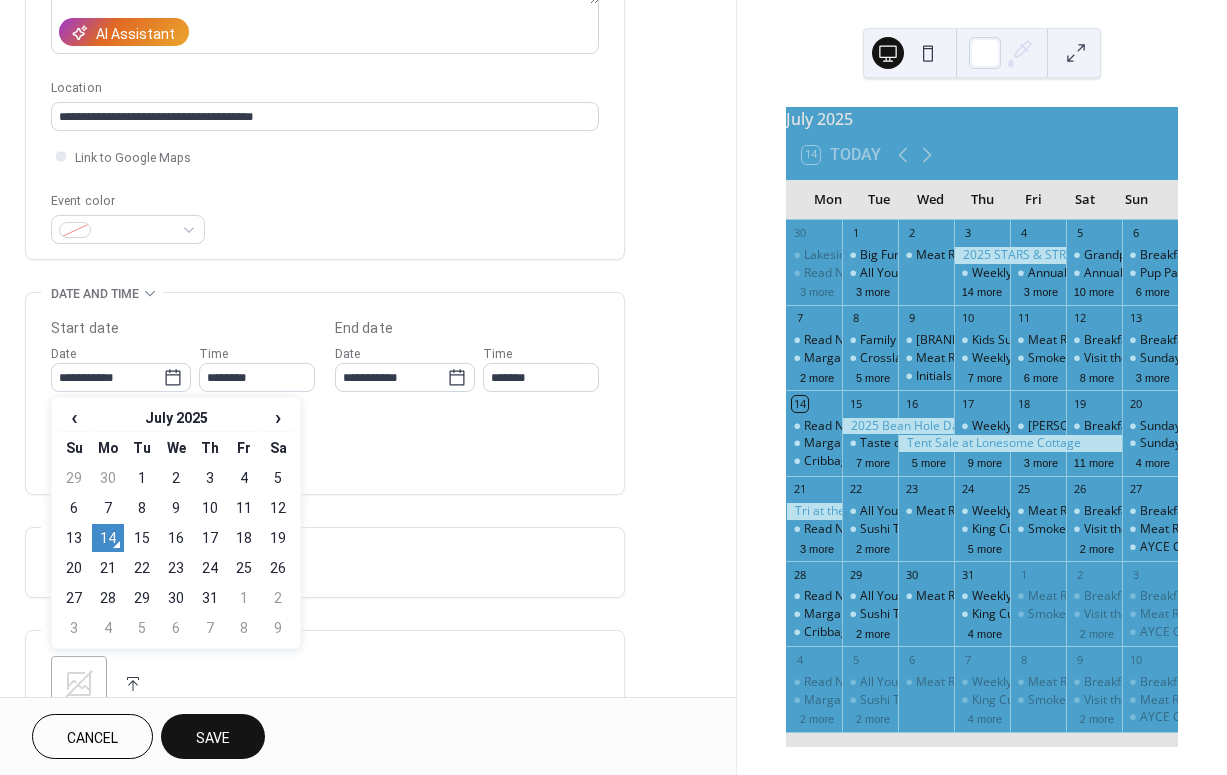 type on "**********" 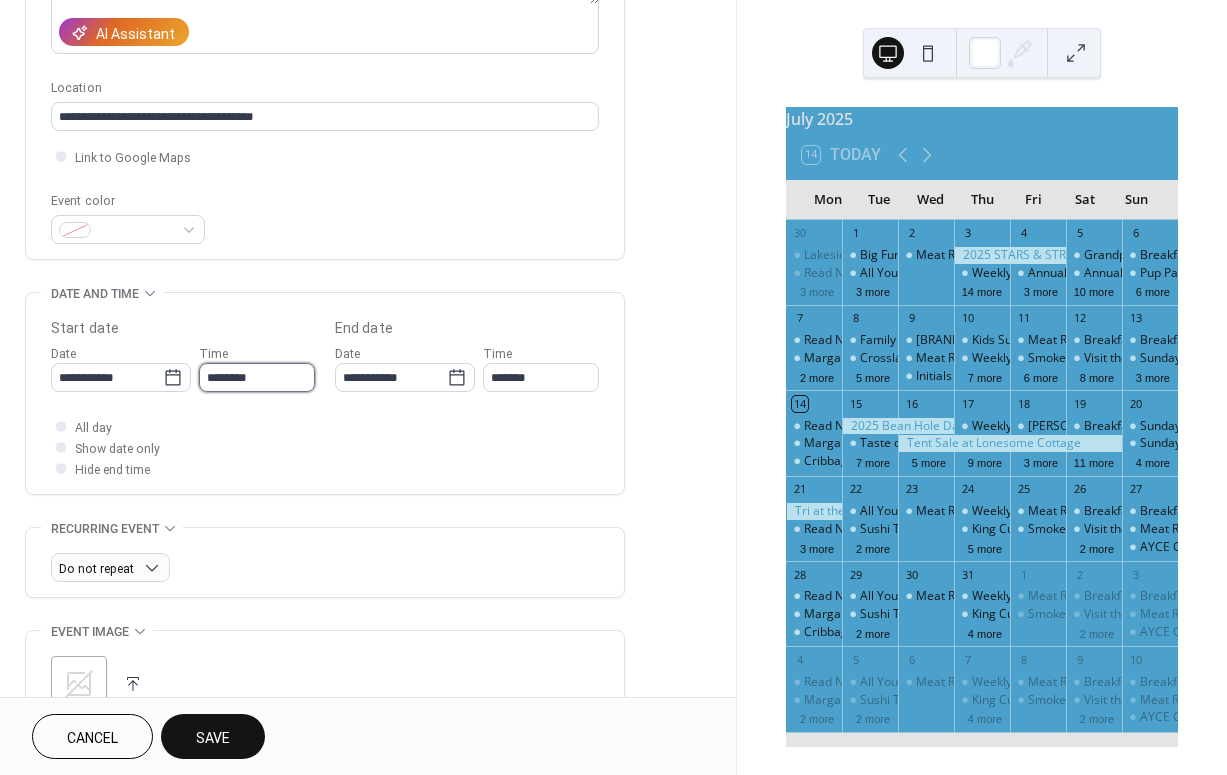 click on "********" at bounding box center [257, 377] 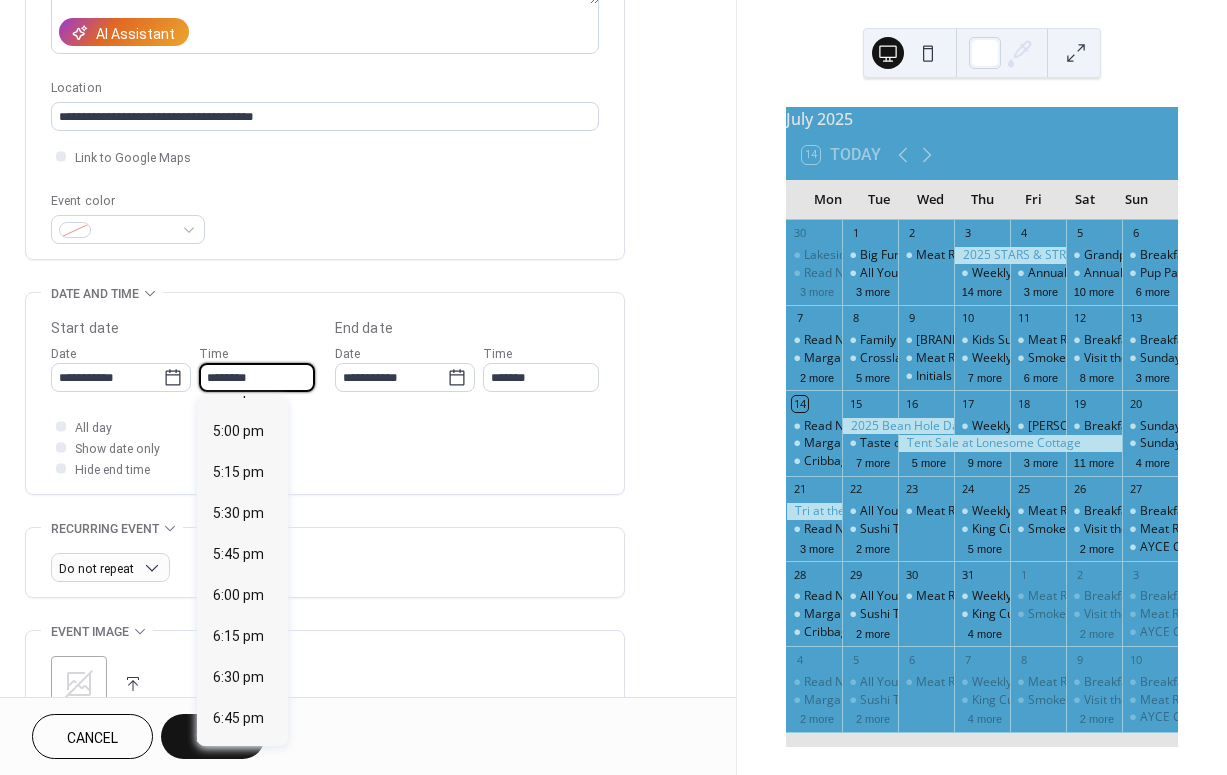 scroll, scrollTop: 2787, scrollLeft: 0, axis: vertical 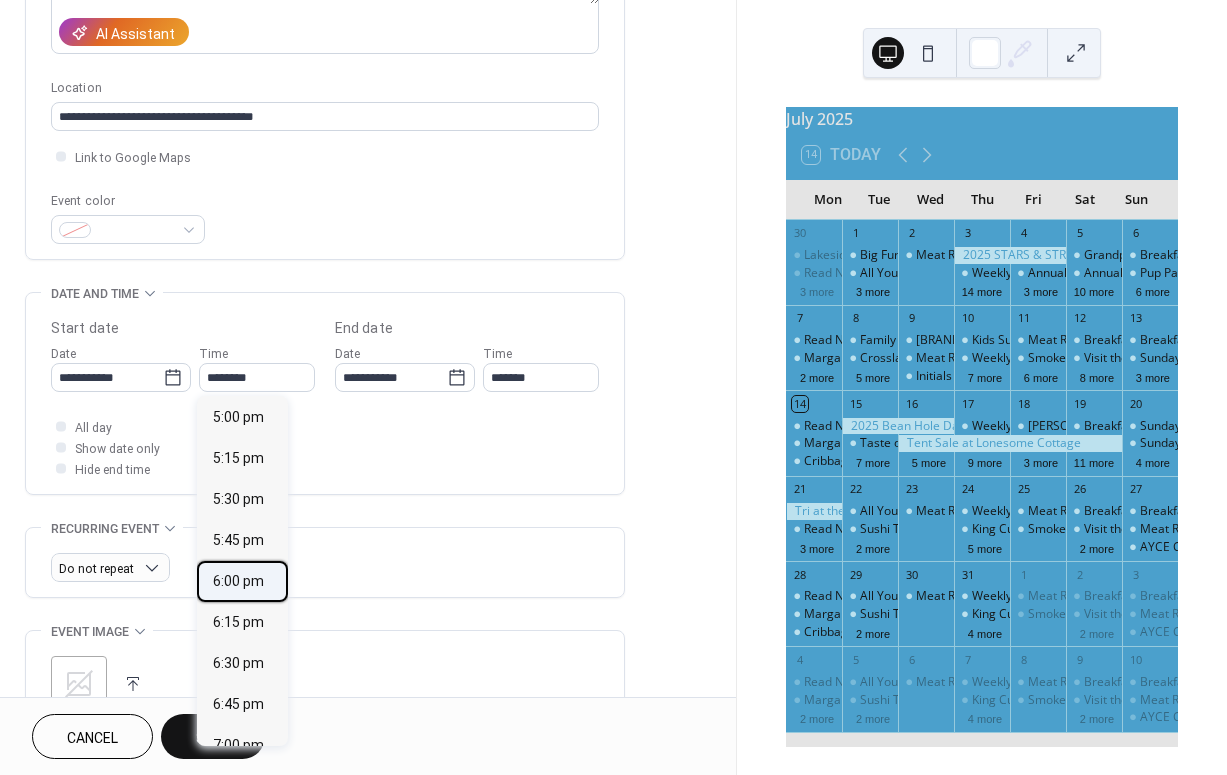 click on "6:00 pm" at bounding box center [238, 581] 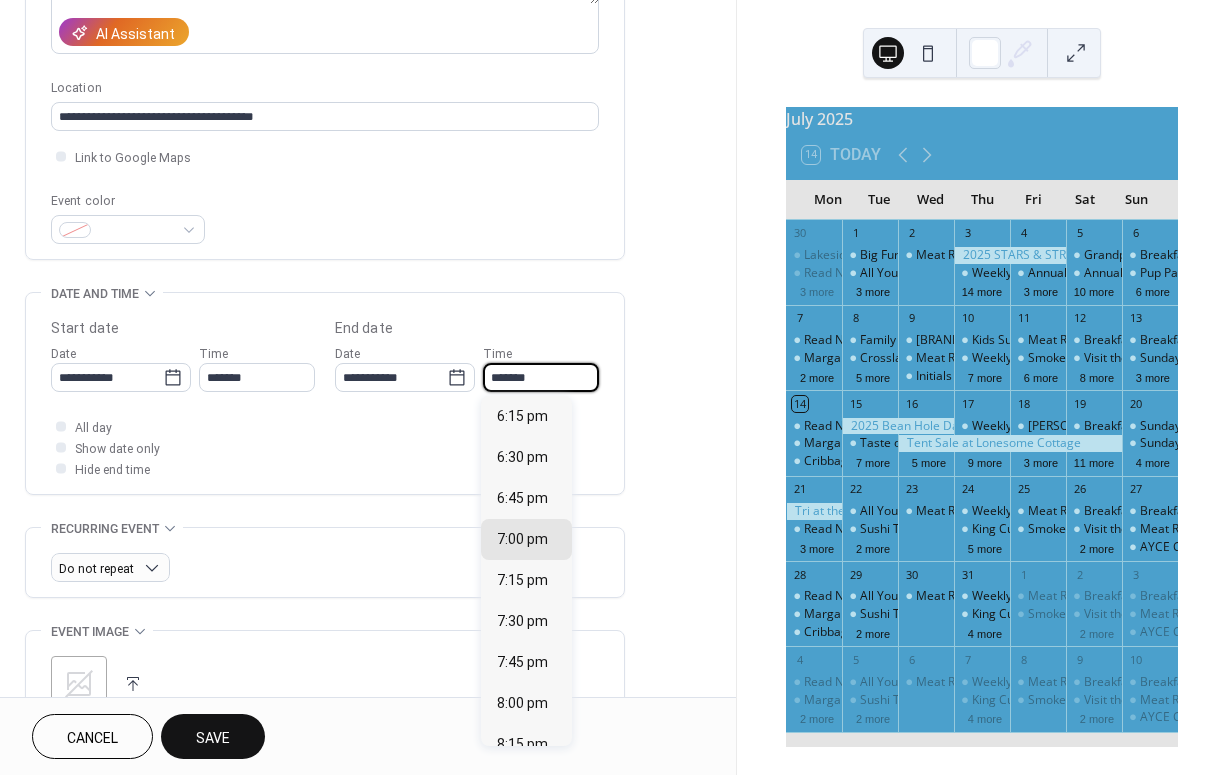 click on "*******" at bounding box center (541, 377) 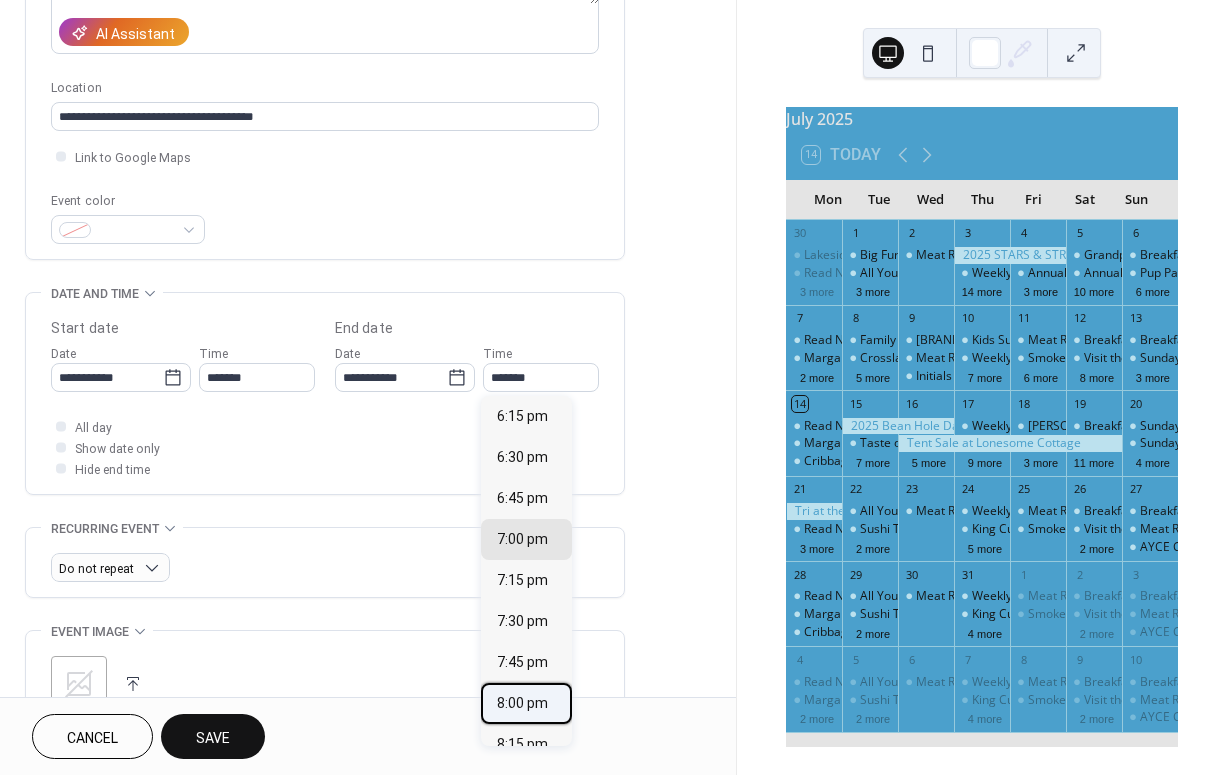 click on "8:00 pm" at bounding box center [522, 703] 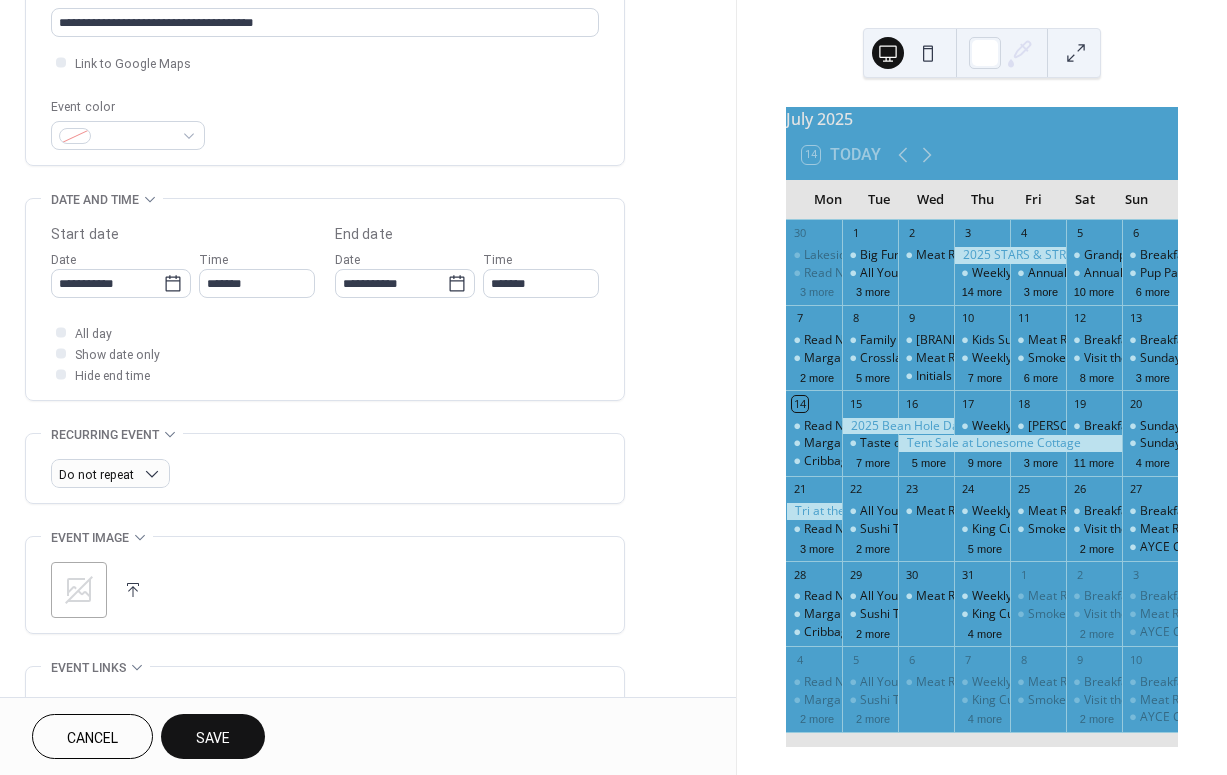scroll, scrollTop: 476, scrollLeft: 0, axis: vertical 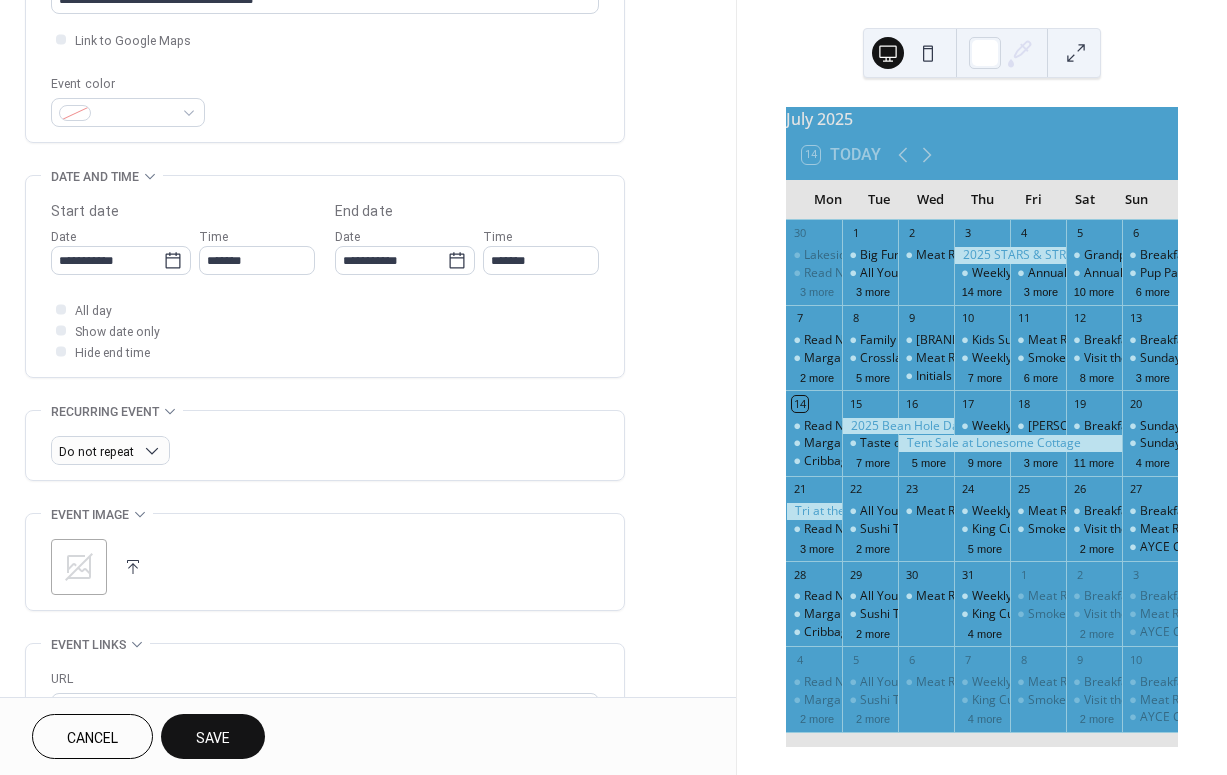 click at bounding box center (133, 567) 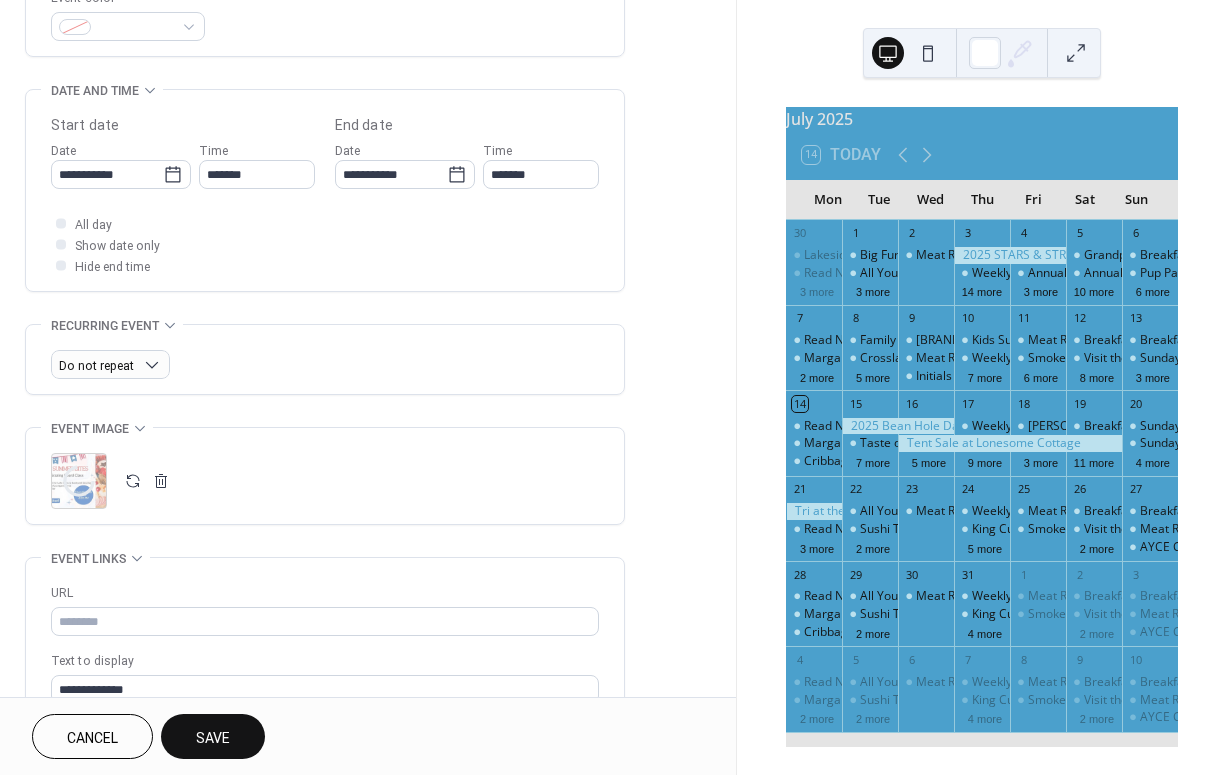 scroll, scrollTop: 582, scrollLeft: 0, axis: vertical 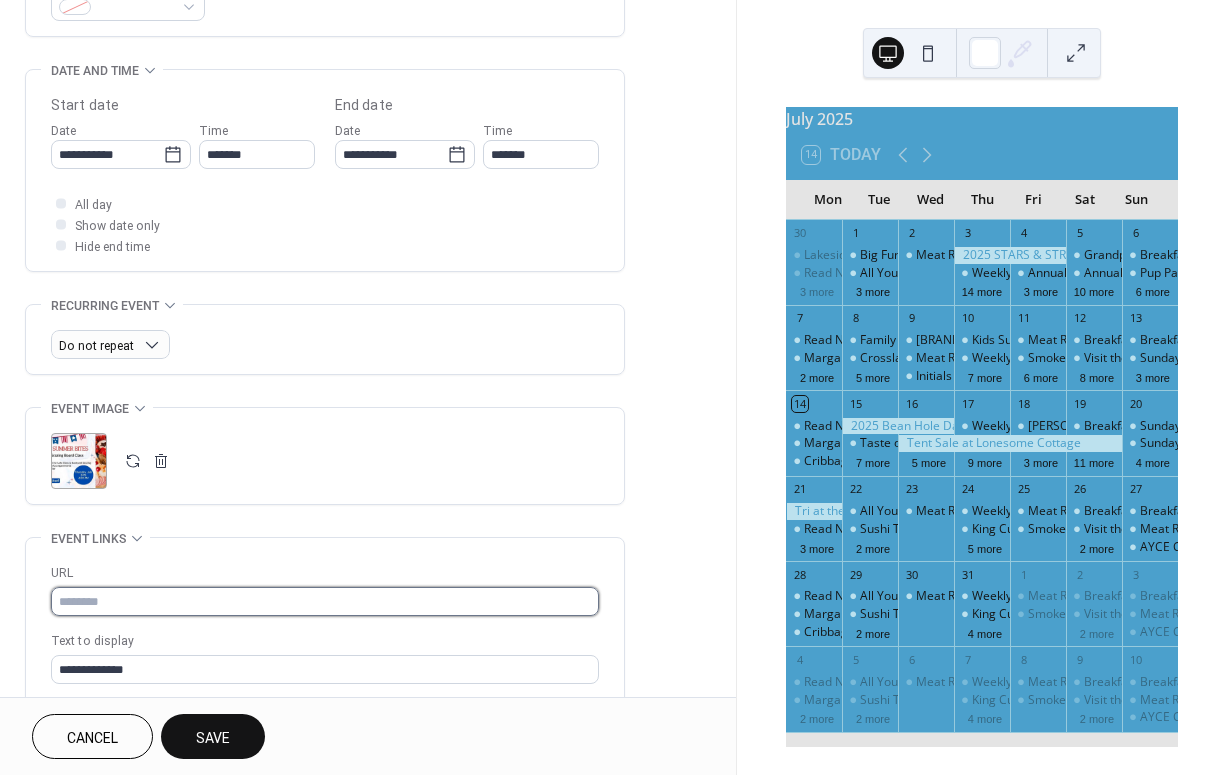 click at bounding box center (325, 601) 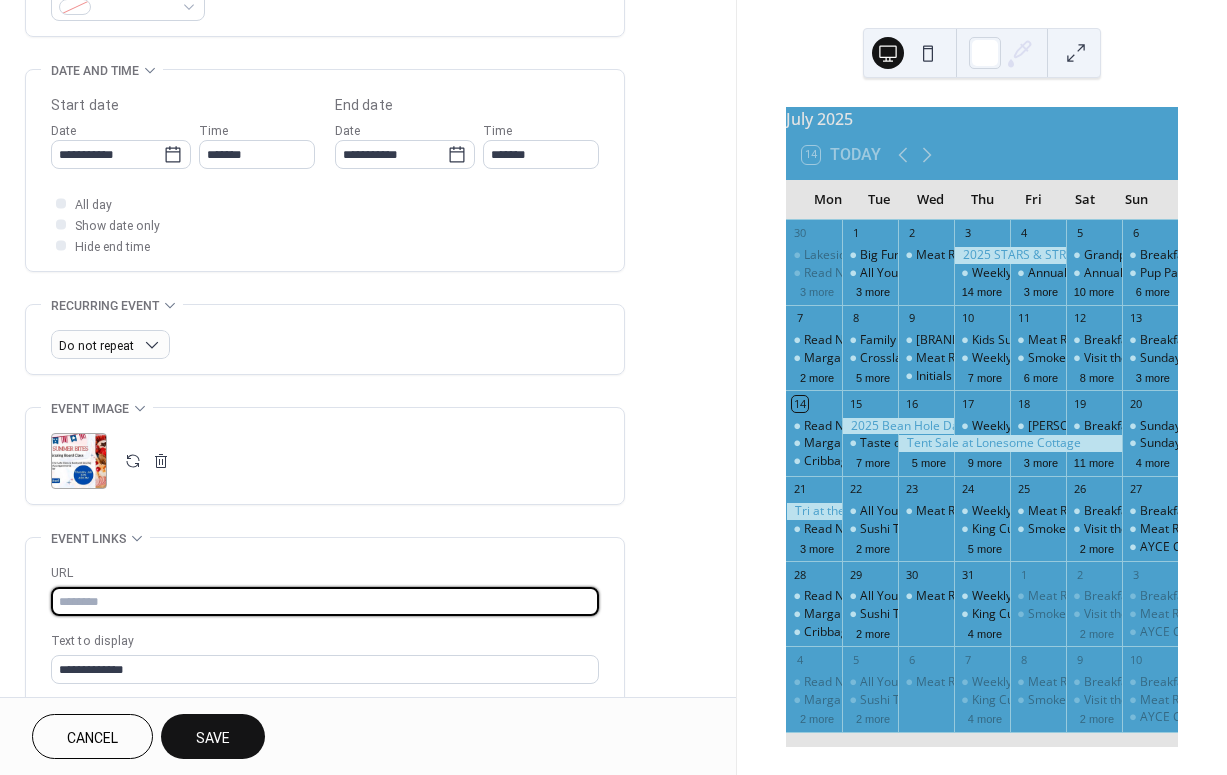 paste on "**********" 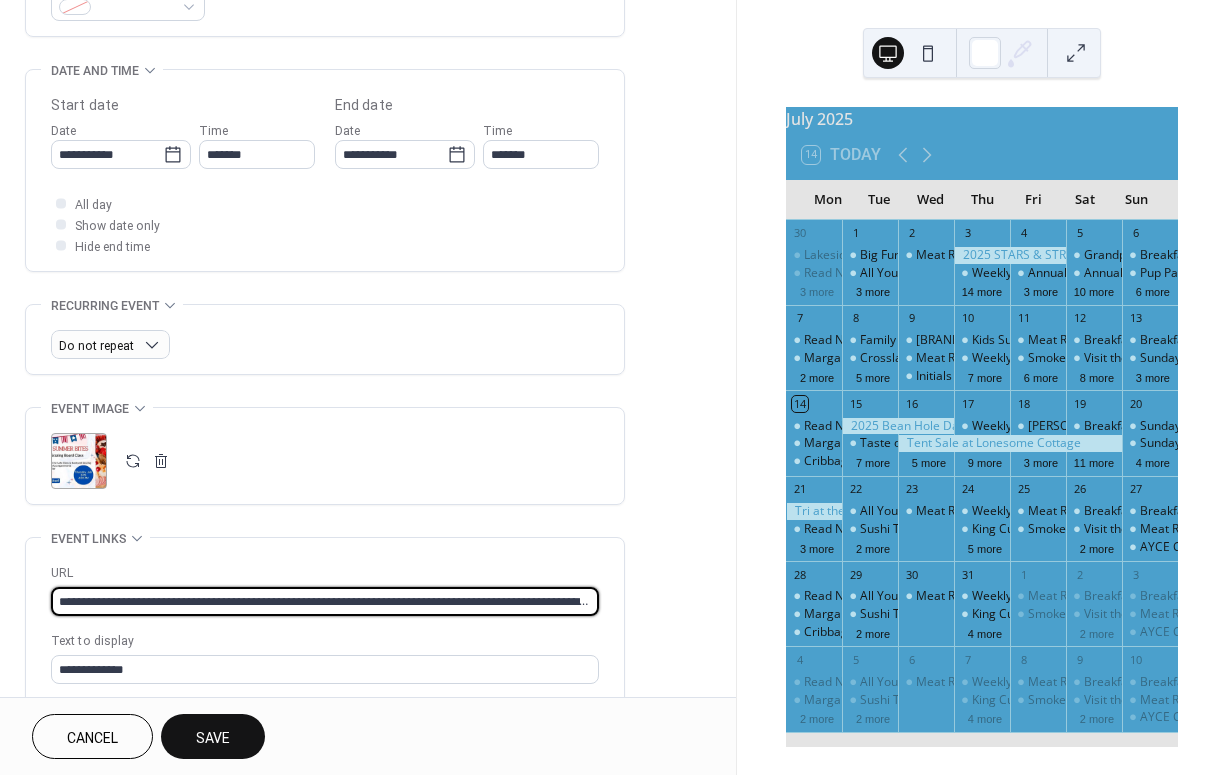 type on "**********" 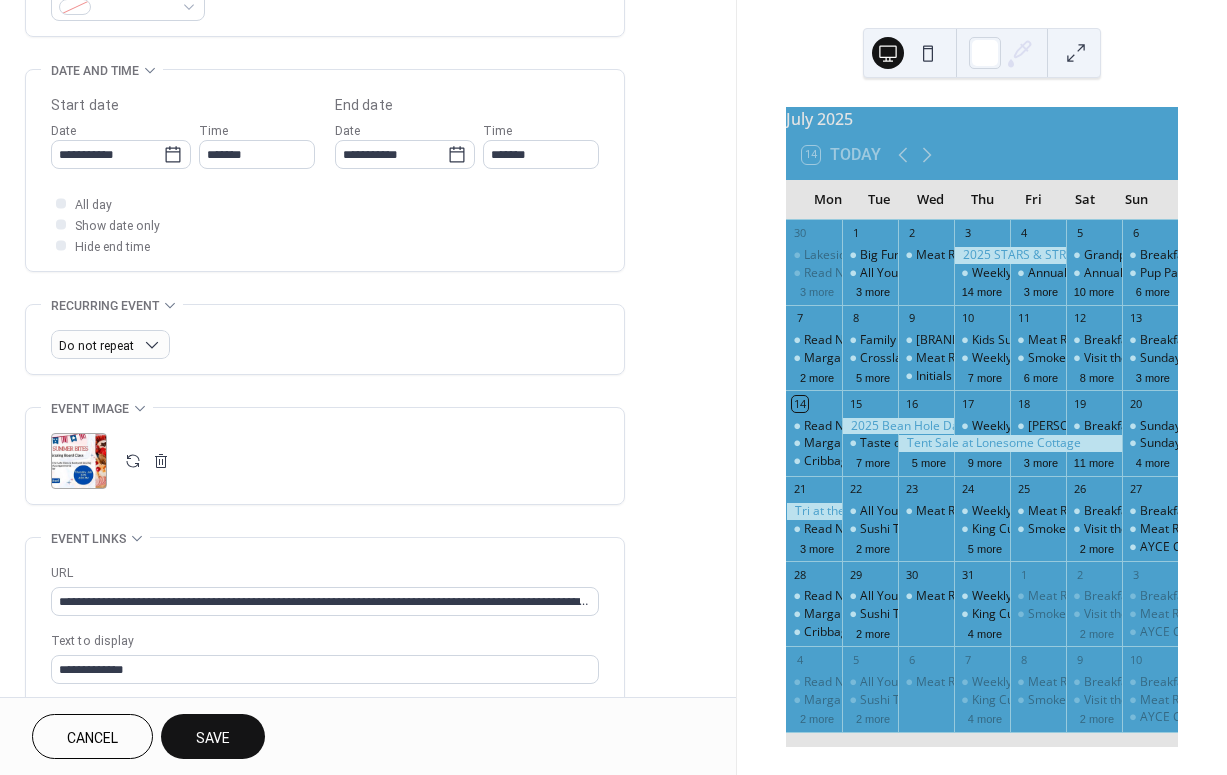 click on "Save" at bounding box center [213, 738] 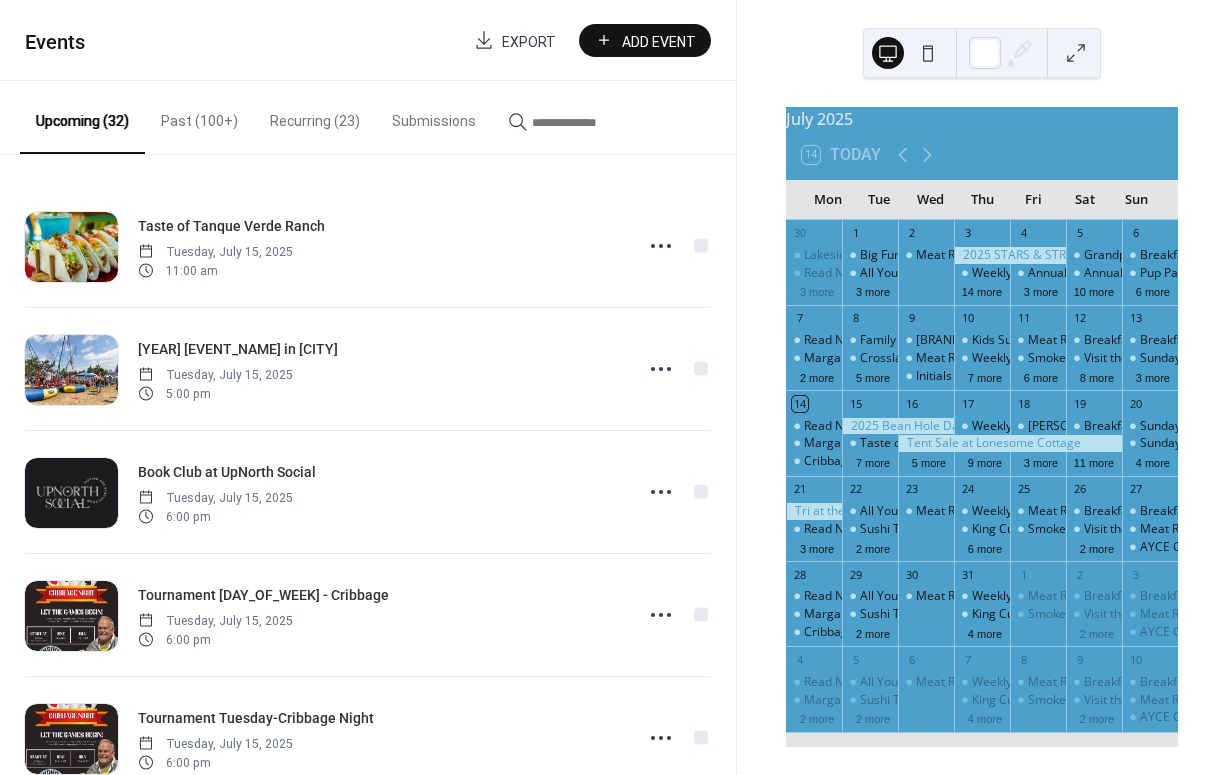 click on "Add Event" at bounding box center [659, 41] 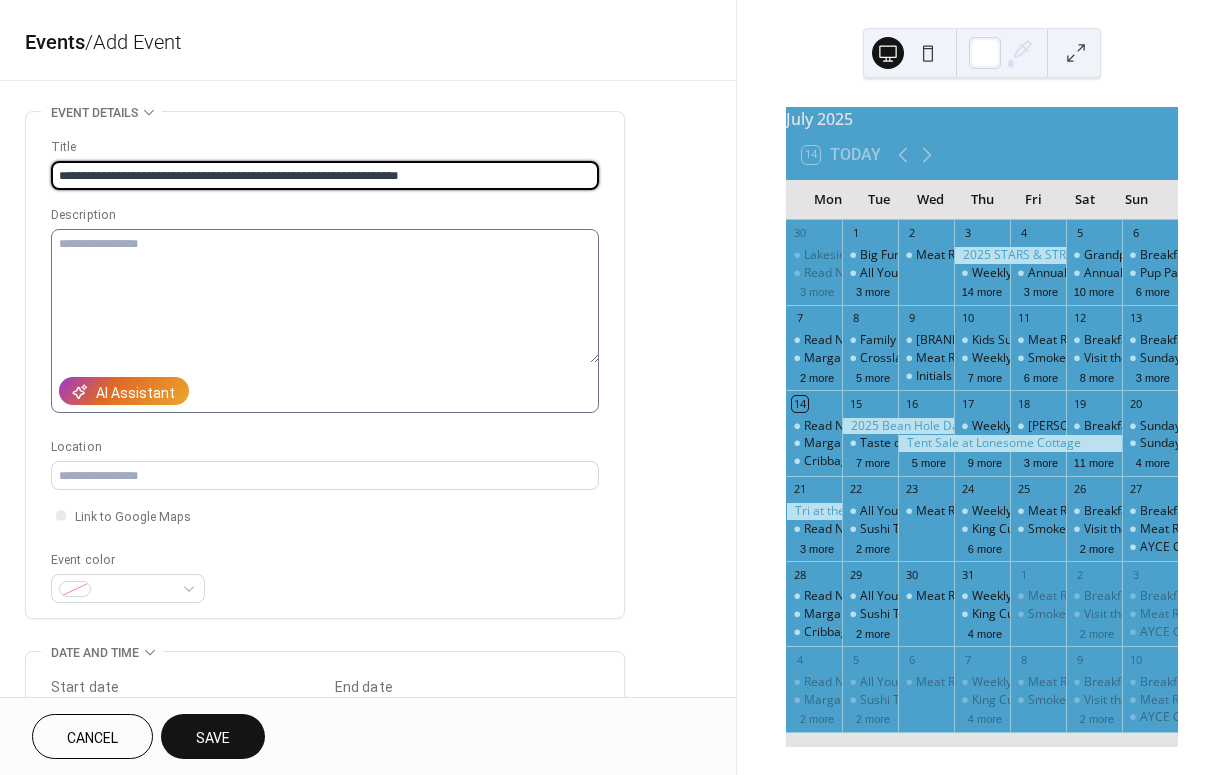 type on "**********" 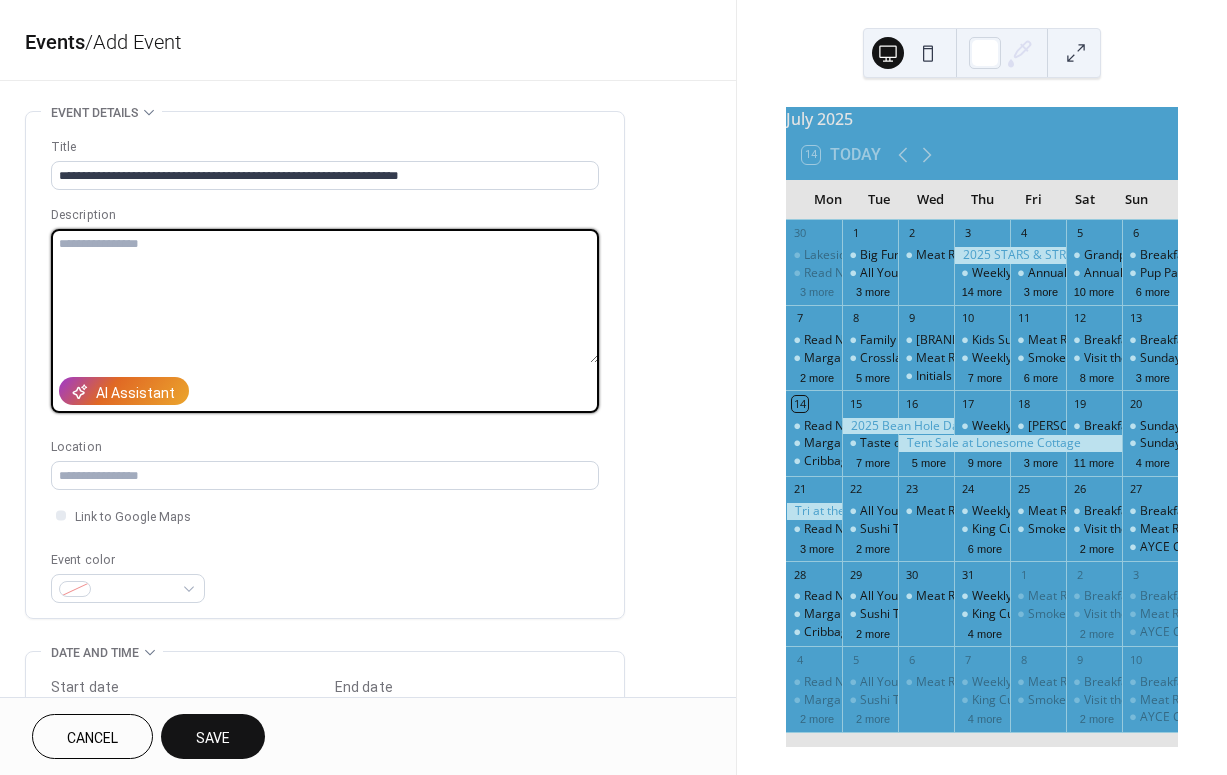 click at bounding box center (325, 296) 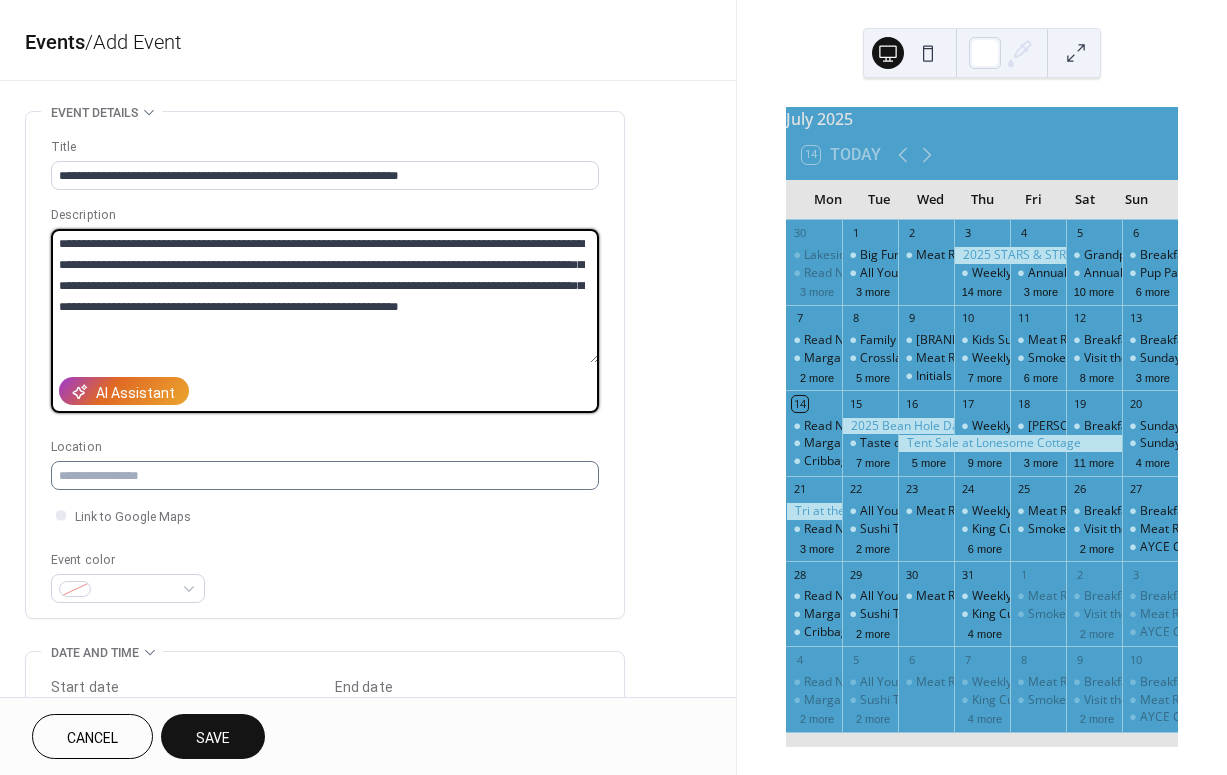type on "**********" 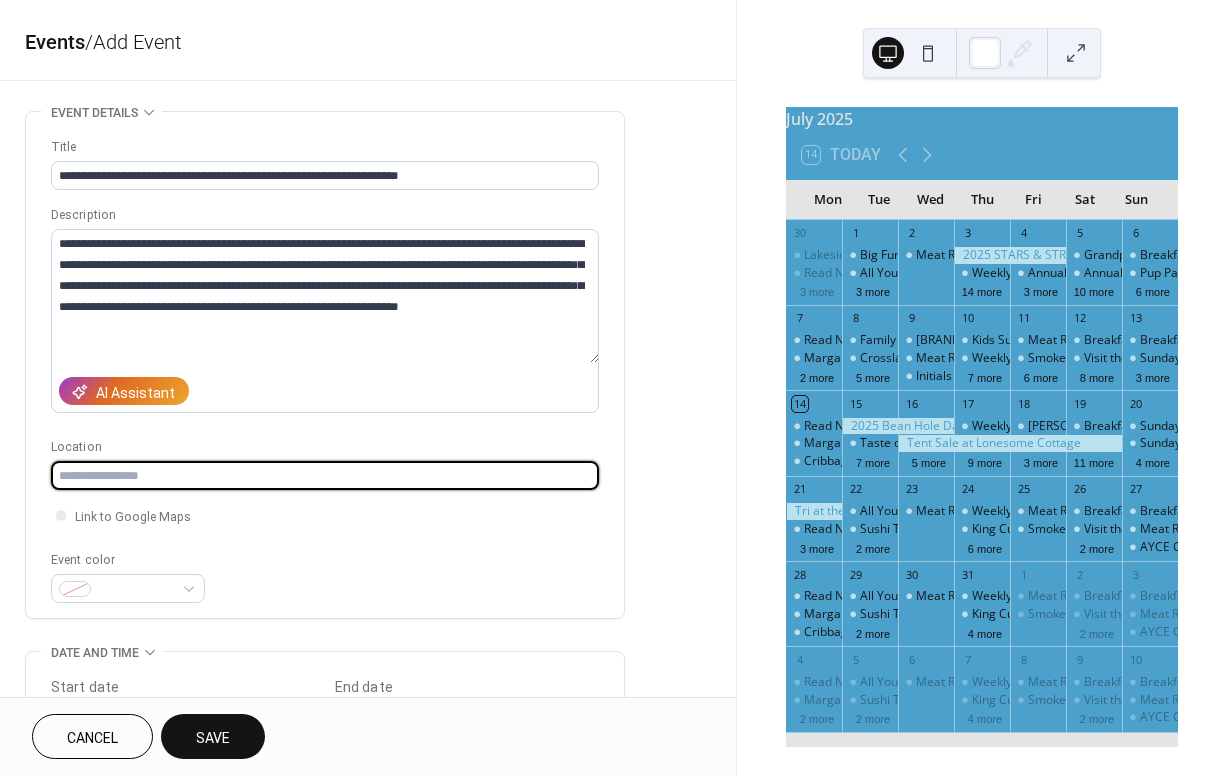 click at bounding box center [325, 475] 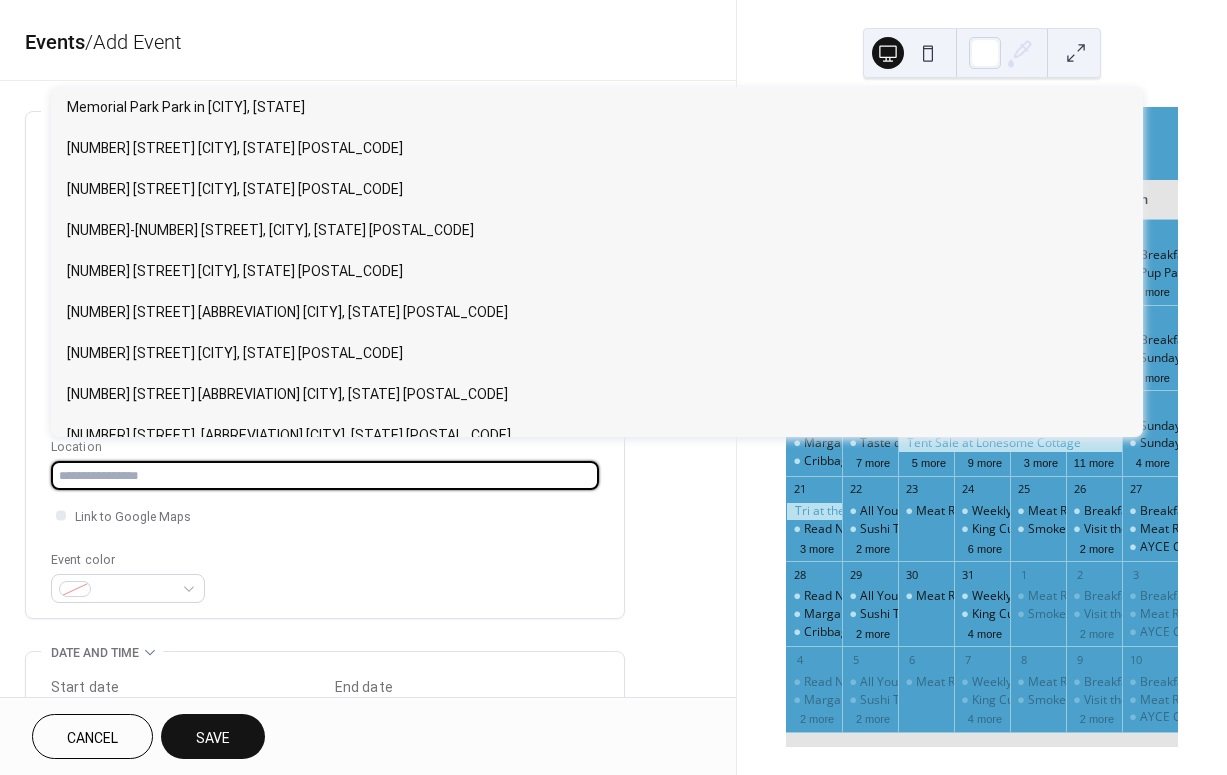paste on "**********" 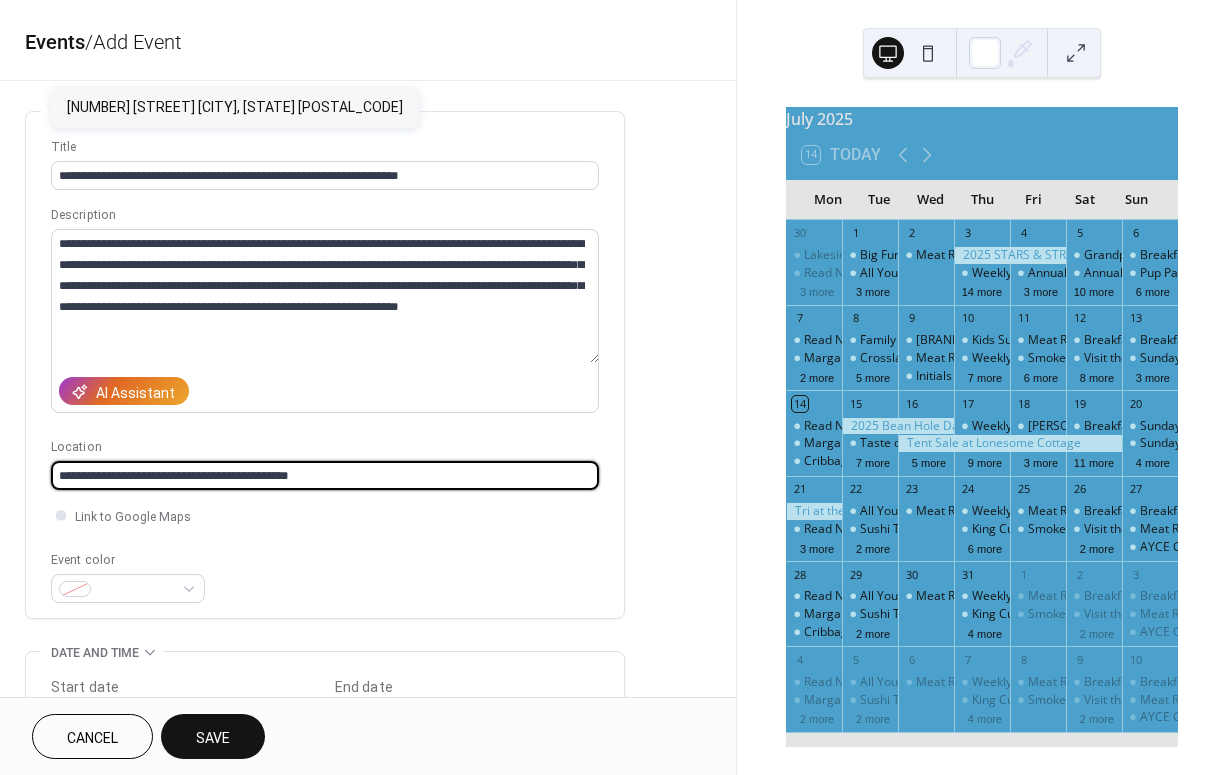 type on "**********" 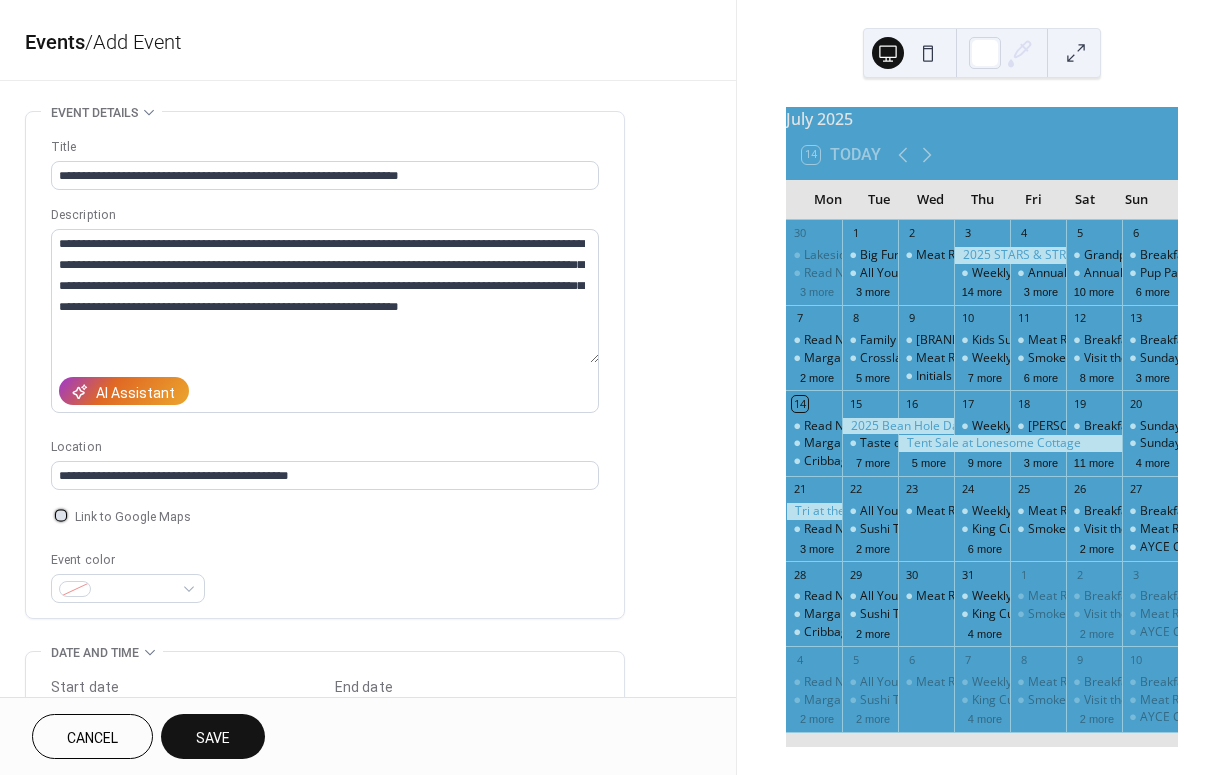 click at bounding box center (61, 515) 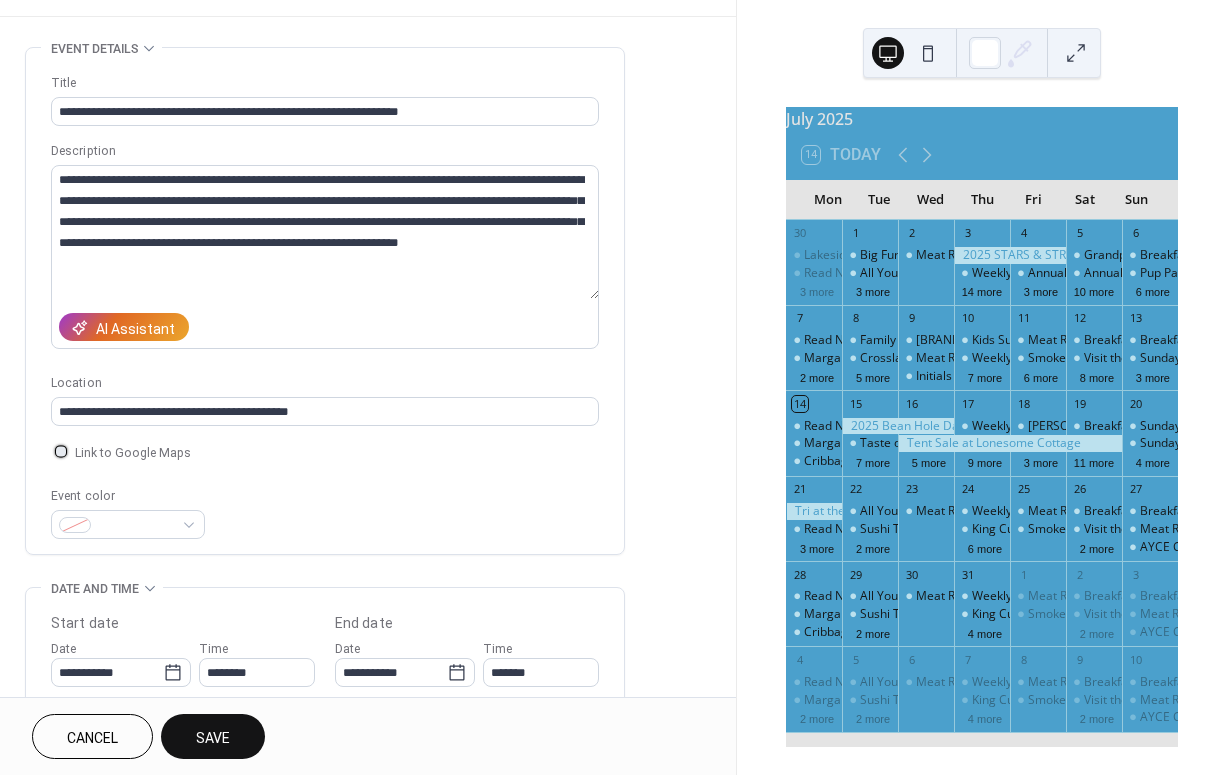 scroll, scrollTop: 78, scrollLeft: 0, axis: vertical 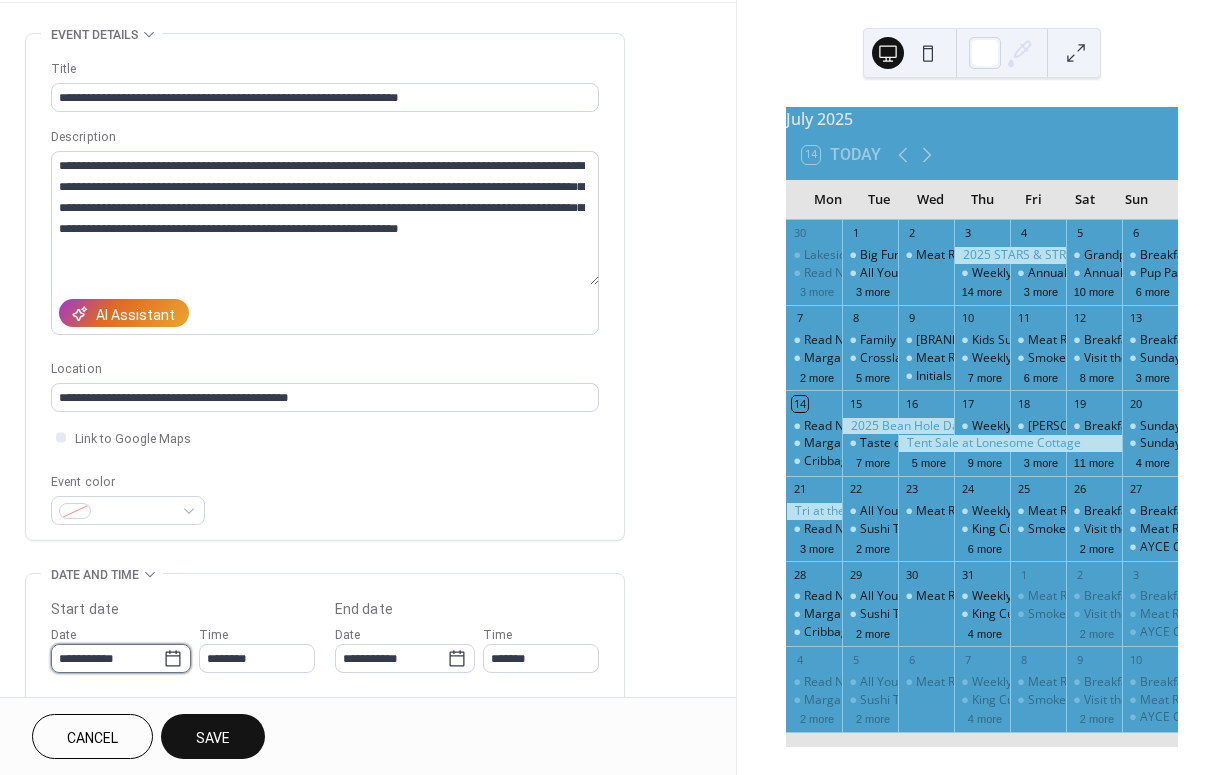 click on "**********" at bounding box center [107, 658] 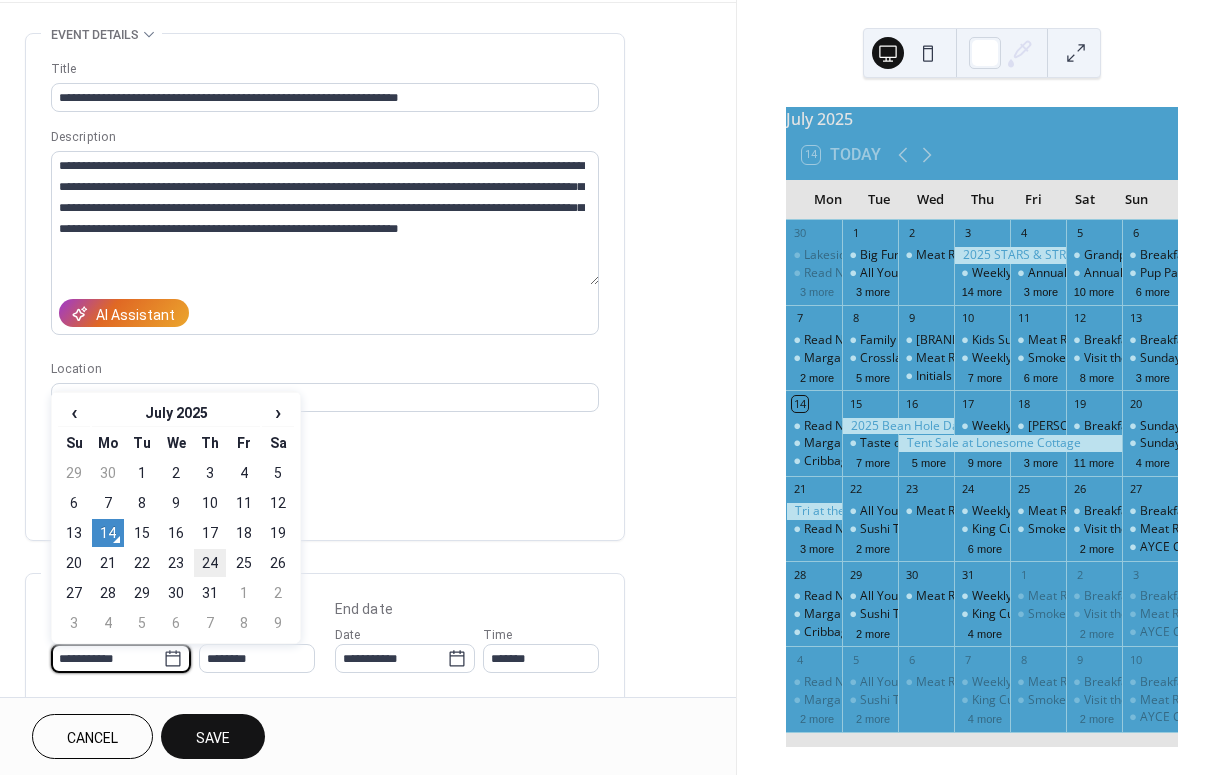 click on "24" at bounding box center [210, 563] 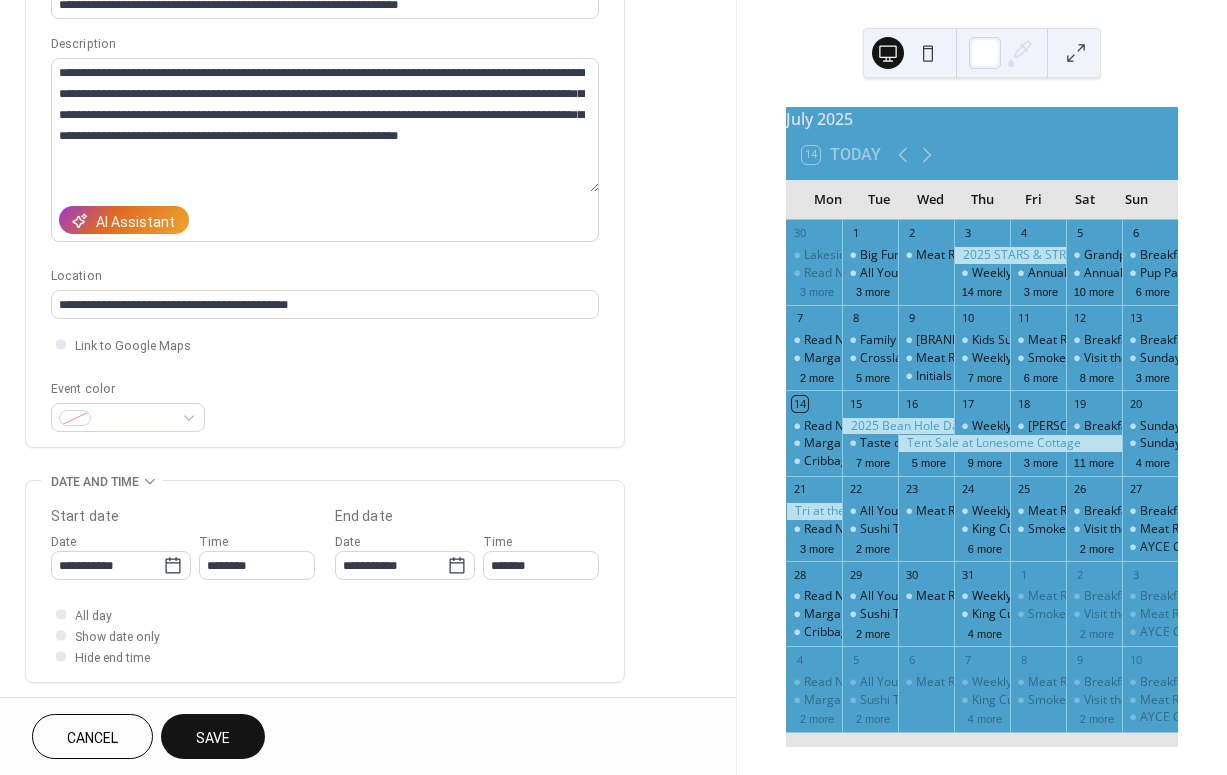 scroll, scrollTop: 195, scrollLeft: 0, axis: vertical 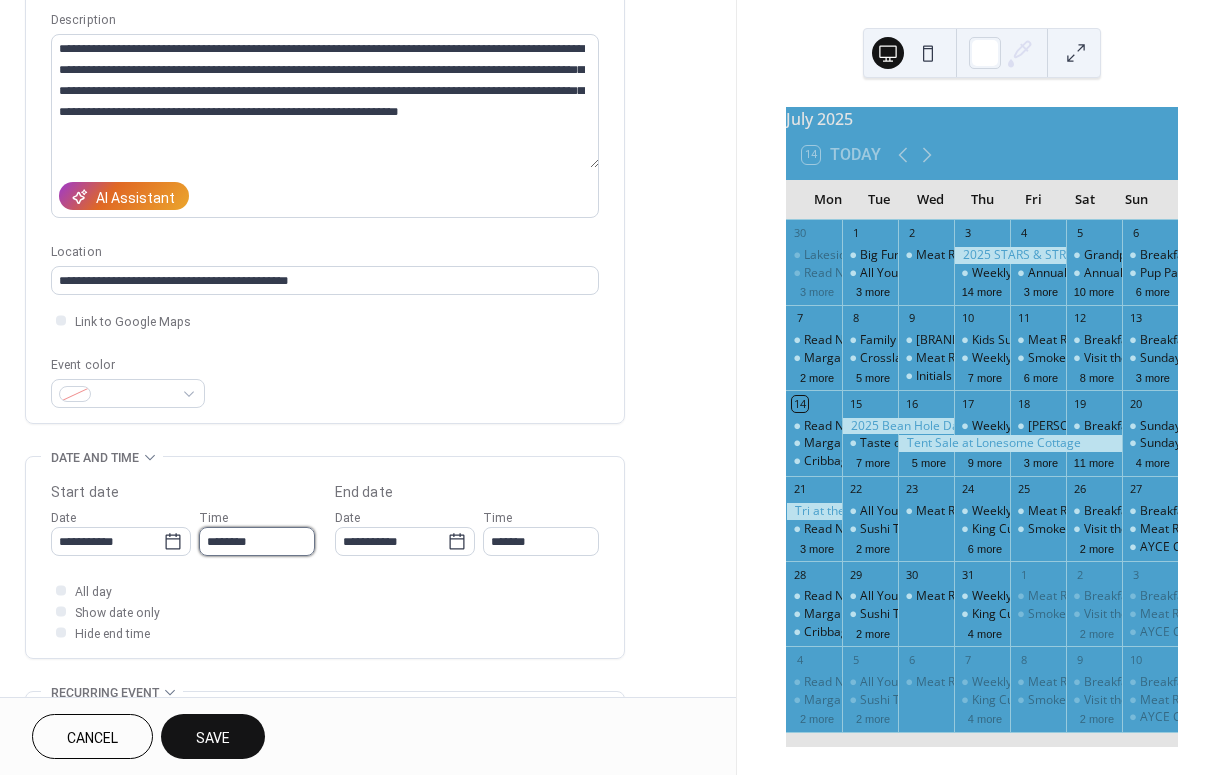click on "********" at bounding box center [257, 541] 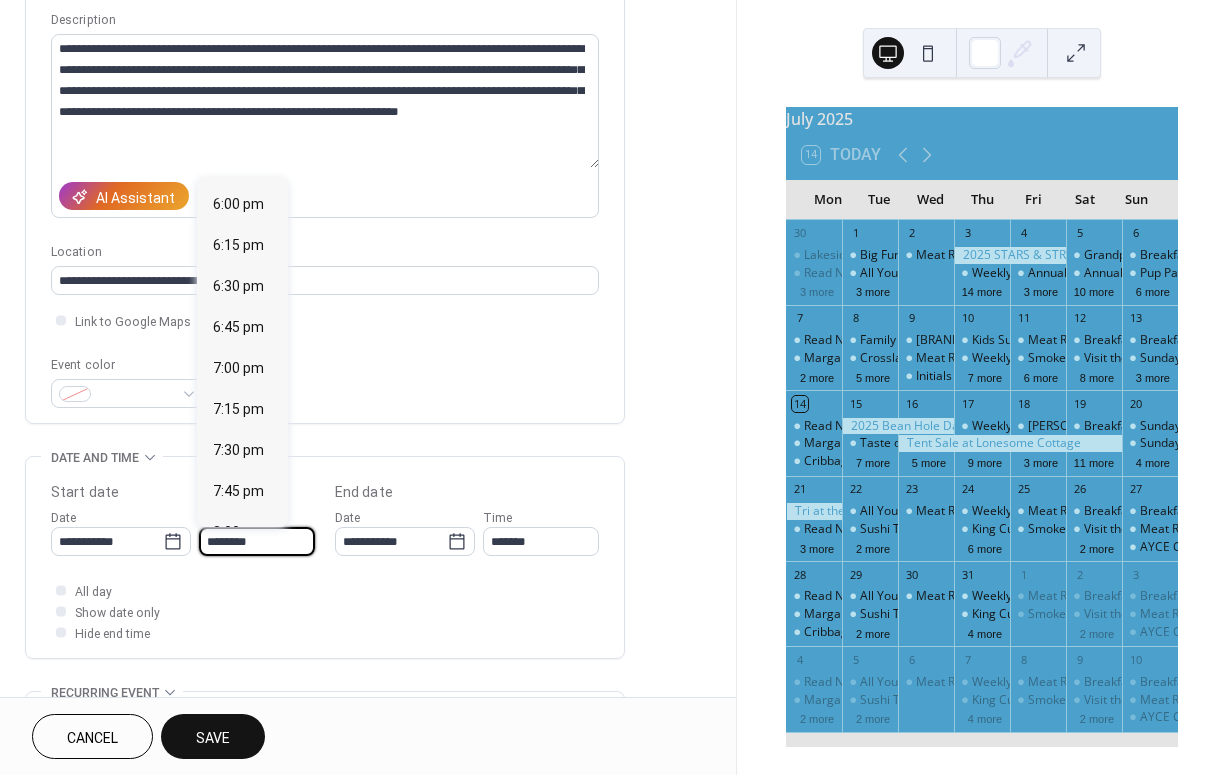 scroll, scrollTop: 2948, scrollLeft: 0, axis: vertical 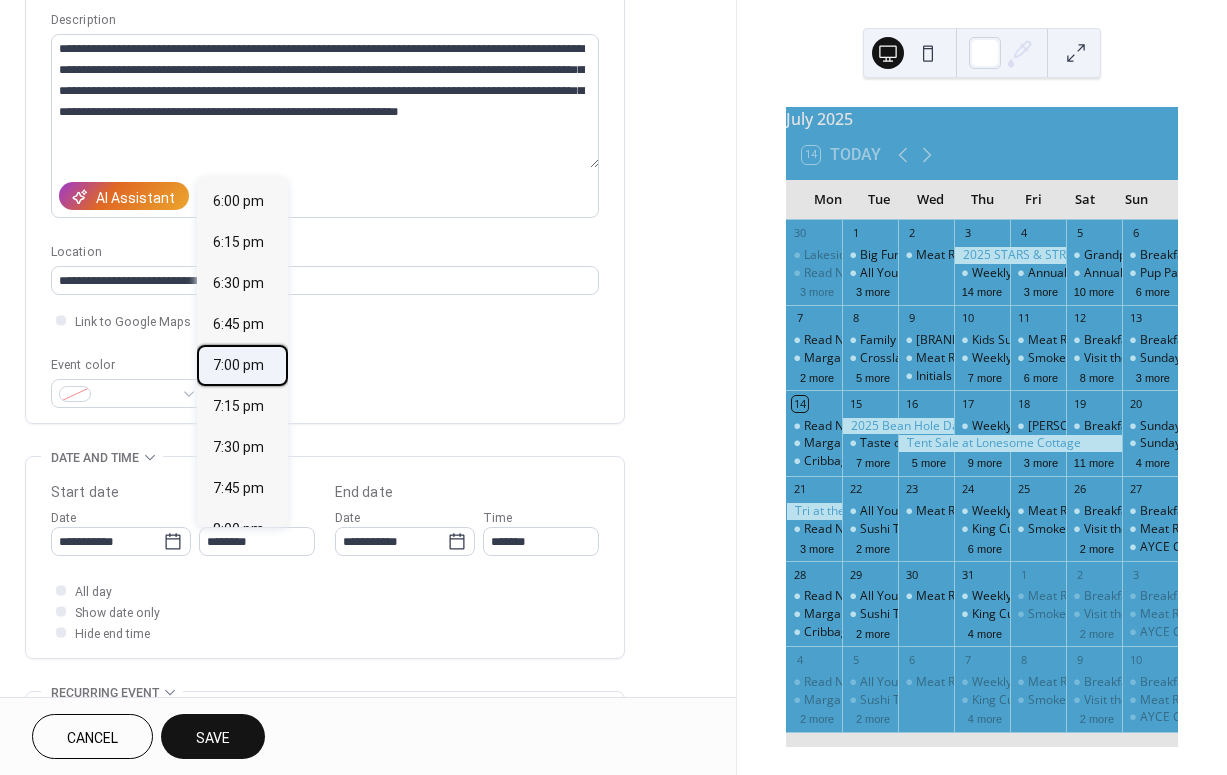 click on "7:00 pm" at bounding box center [238, 365] 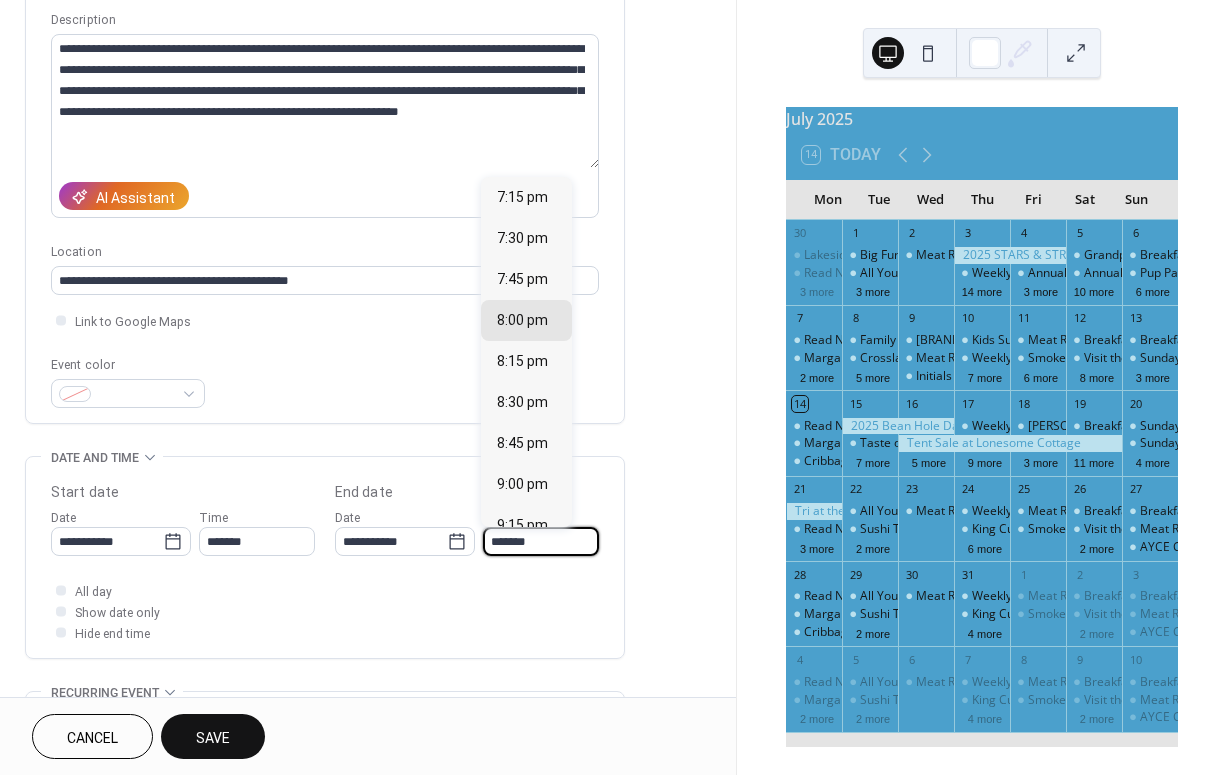 click on "*******" at bounding box center [541, 541] 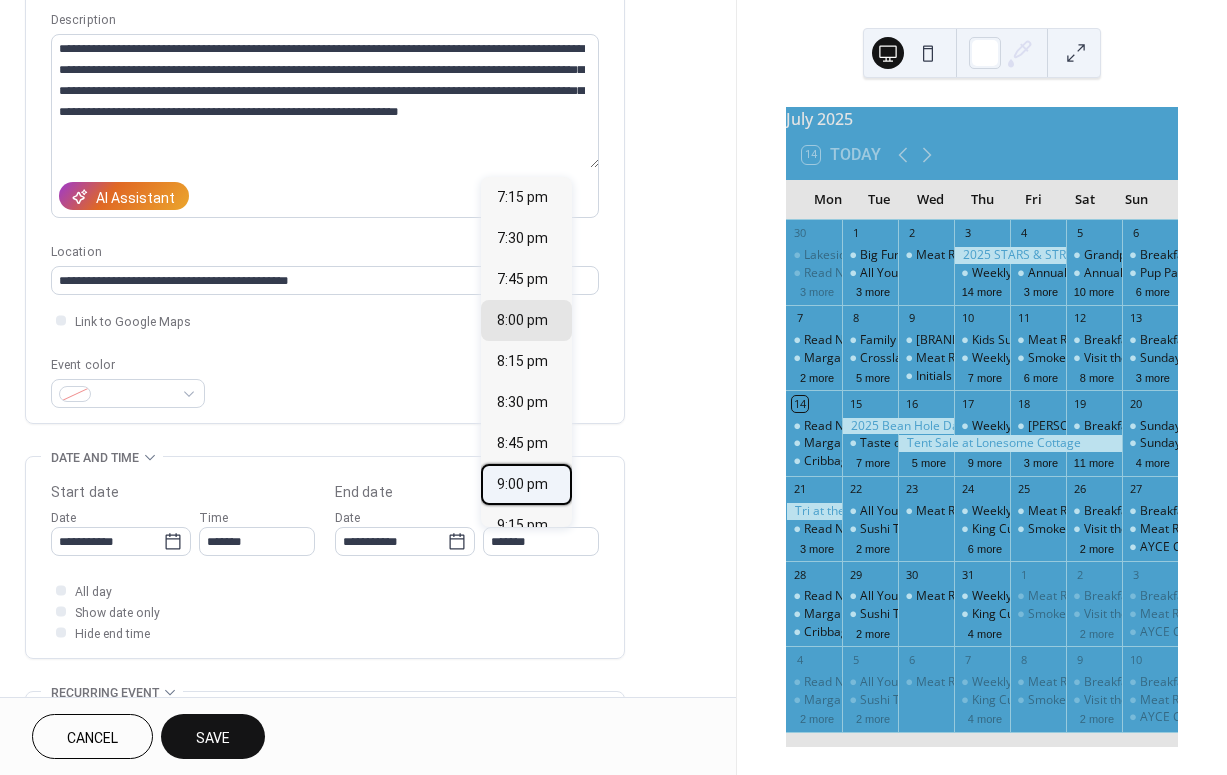 click on "9:00 pm" at bounding box center [522, 484] 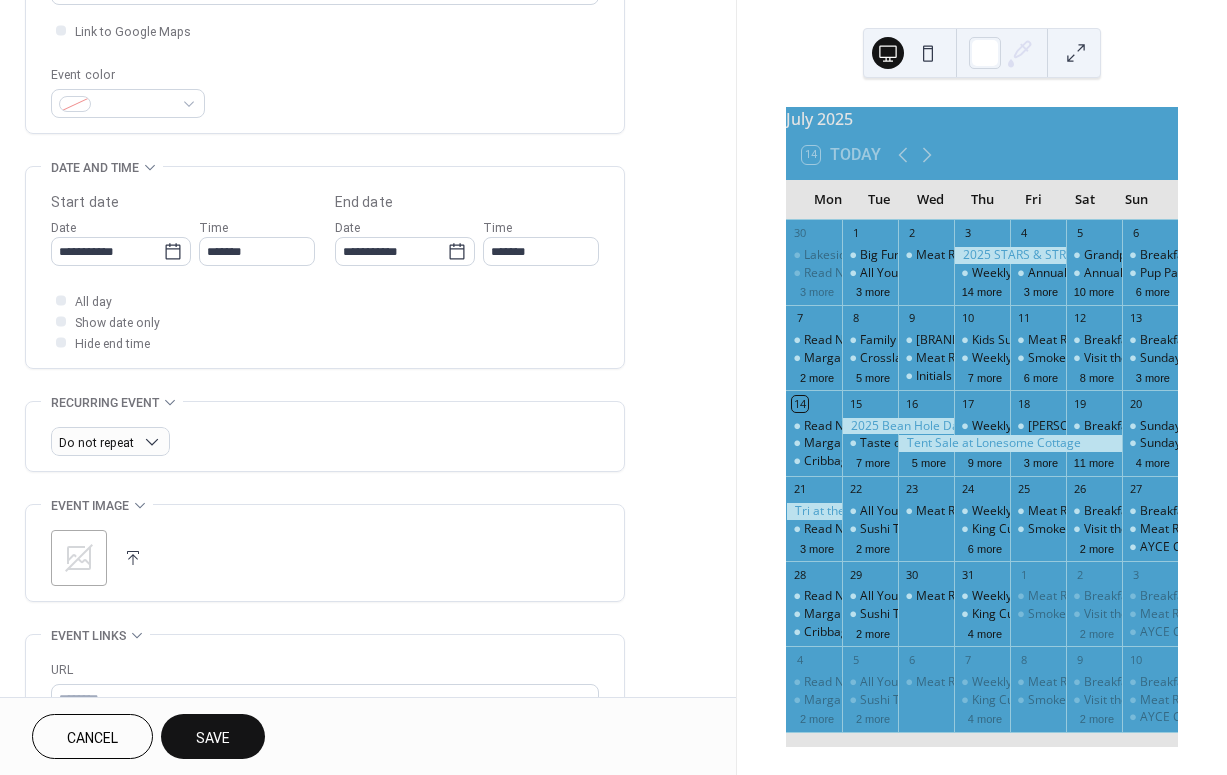 scroll, scrollTop: 521, scrollLeft: 0, axis: vertical 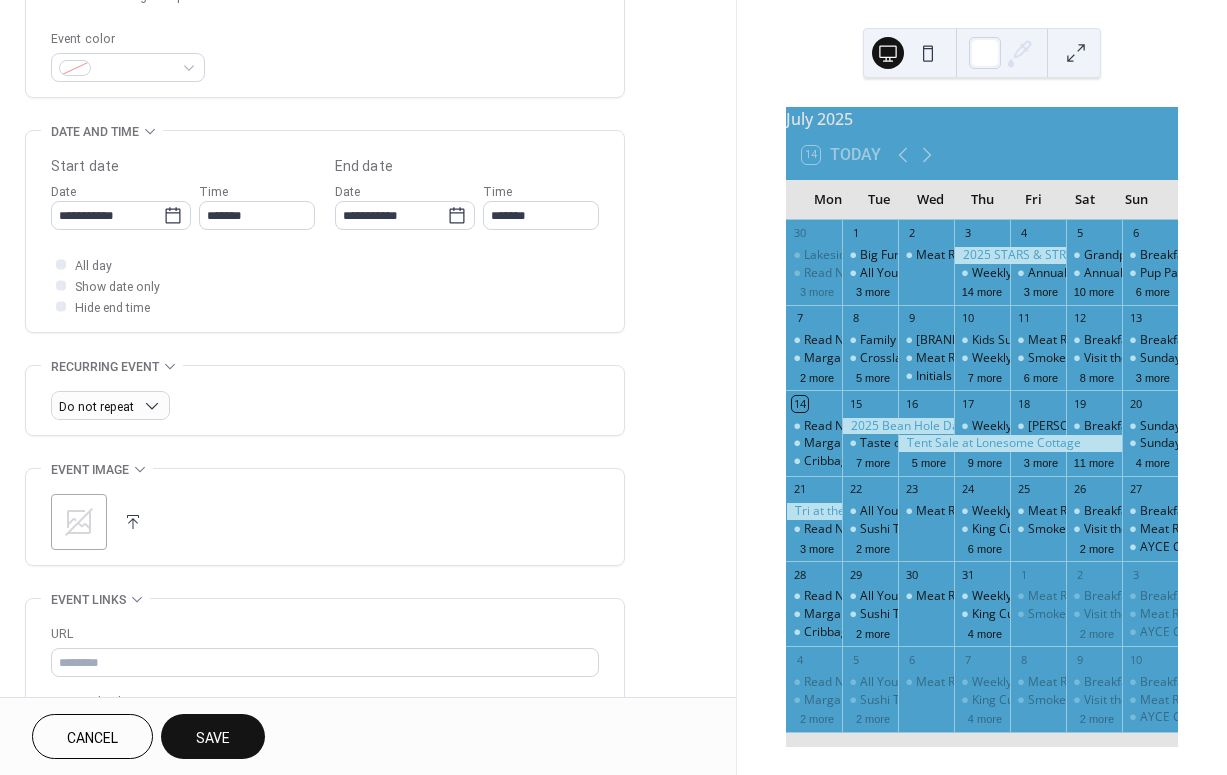 click at bounding box center [133, 522] 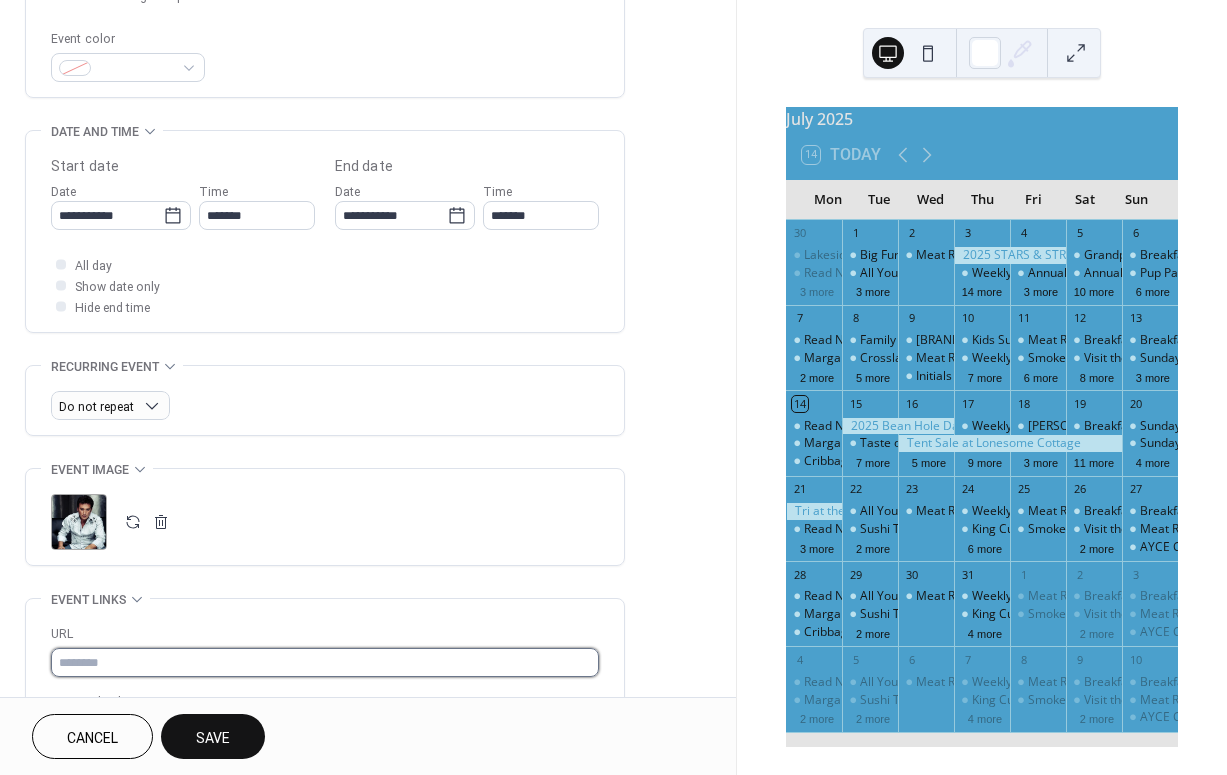 click at bounding box center [325, 662] 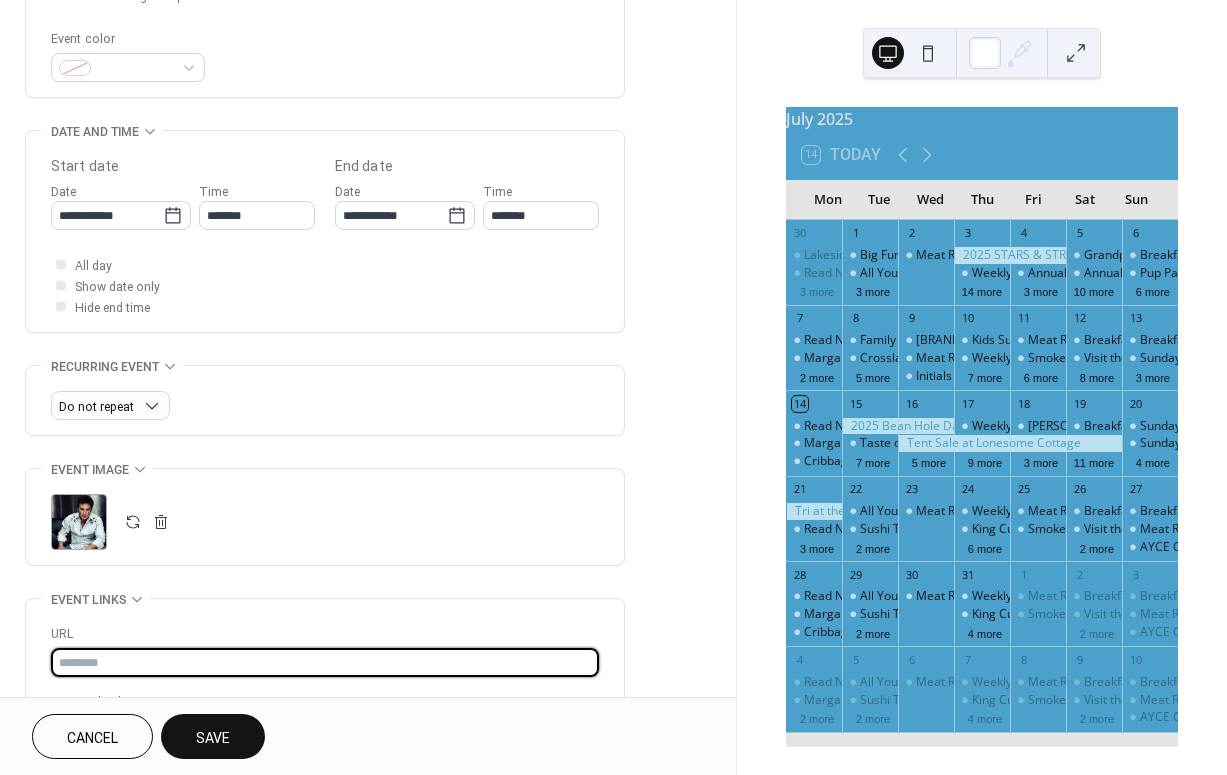 paste on "**********" 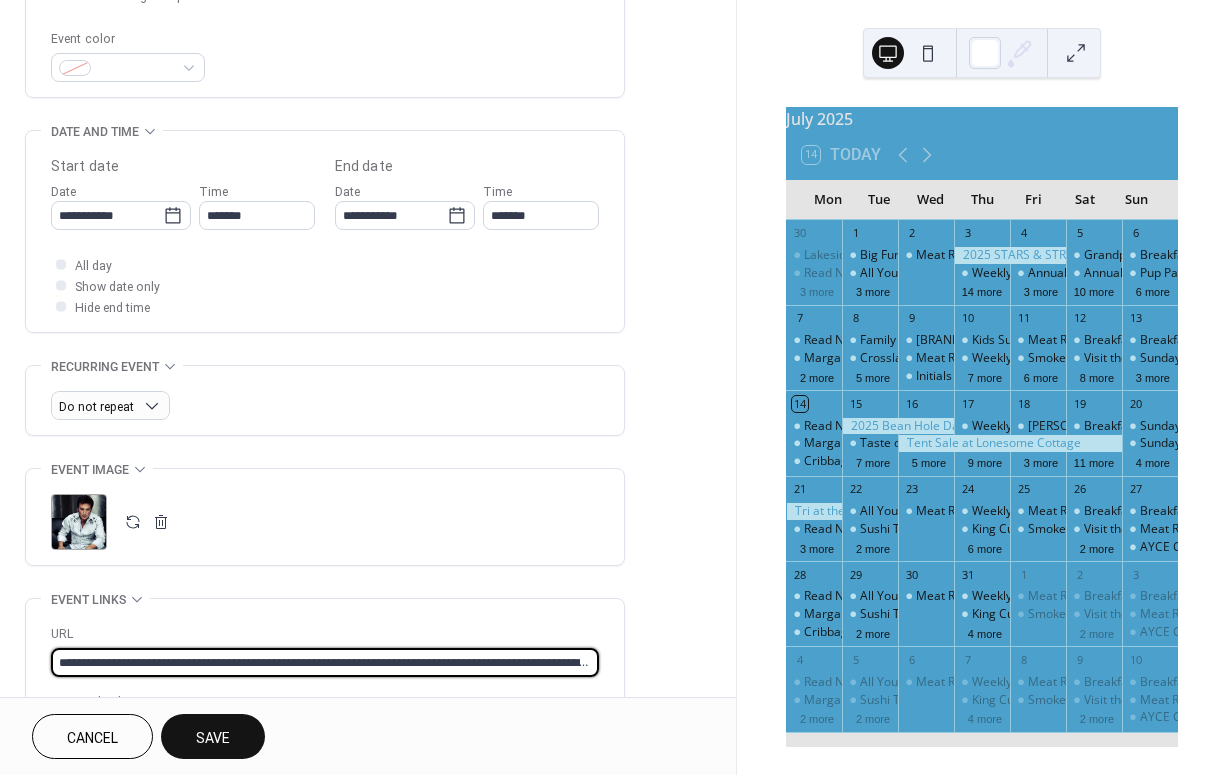 type on "**********" 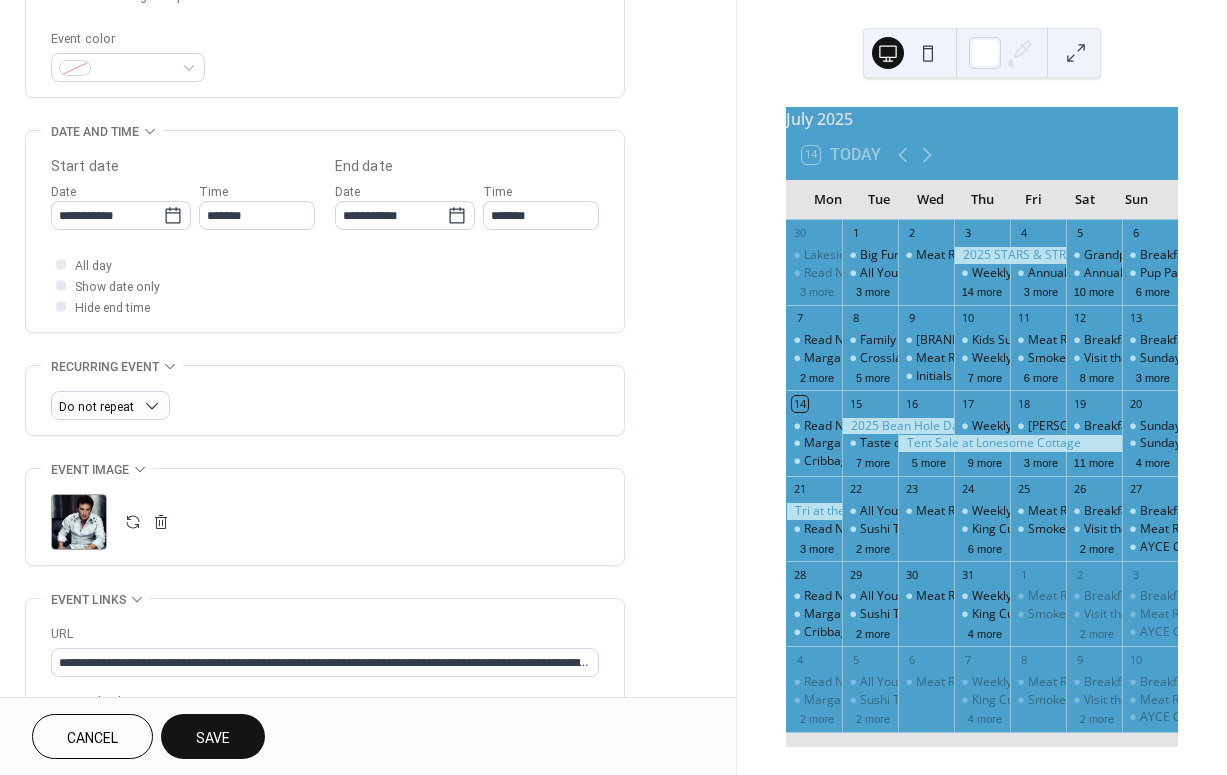 click on "Save" at bounding box center [213, 736] 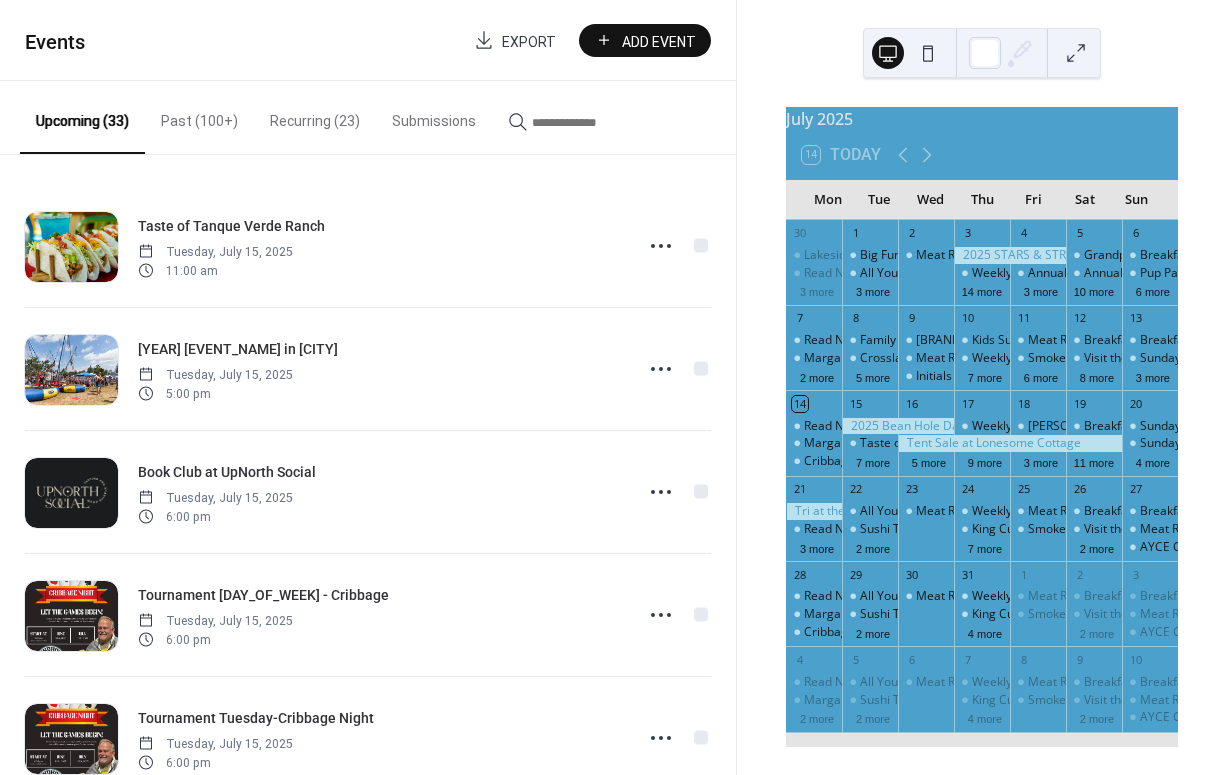 click at bounding box center (592, 122) 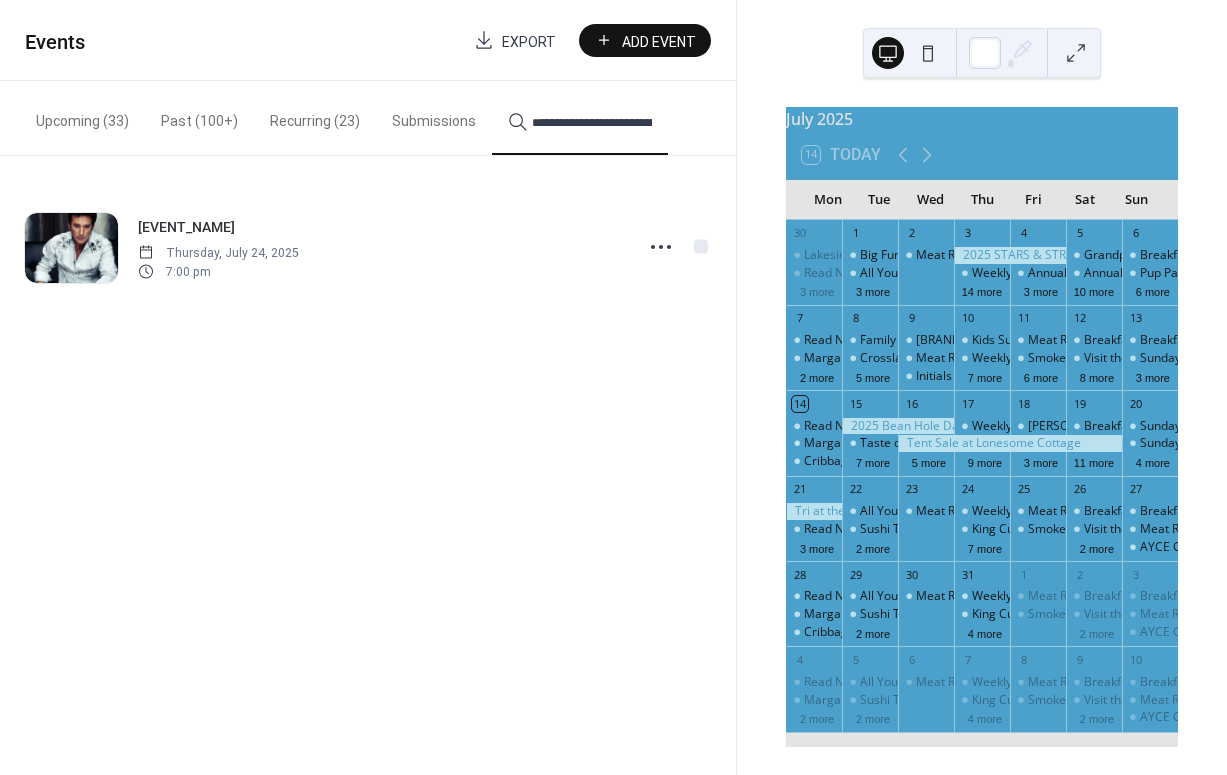 type on "**********" 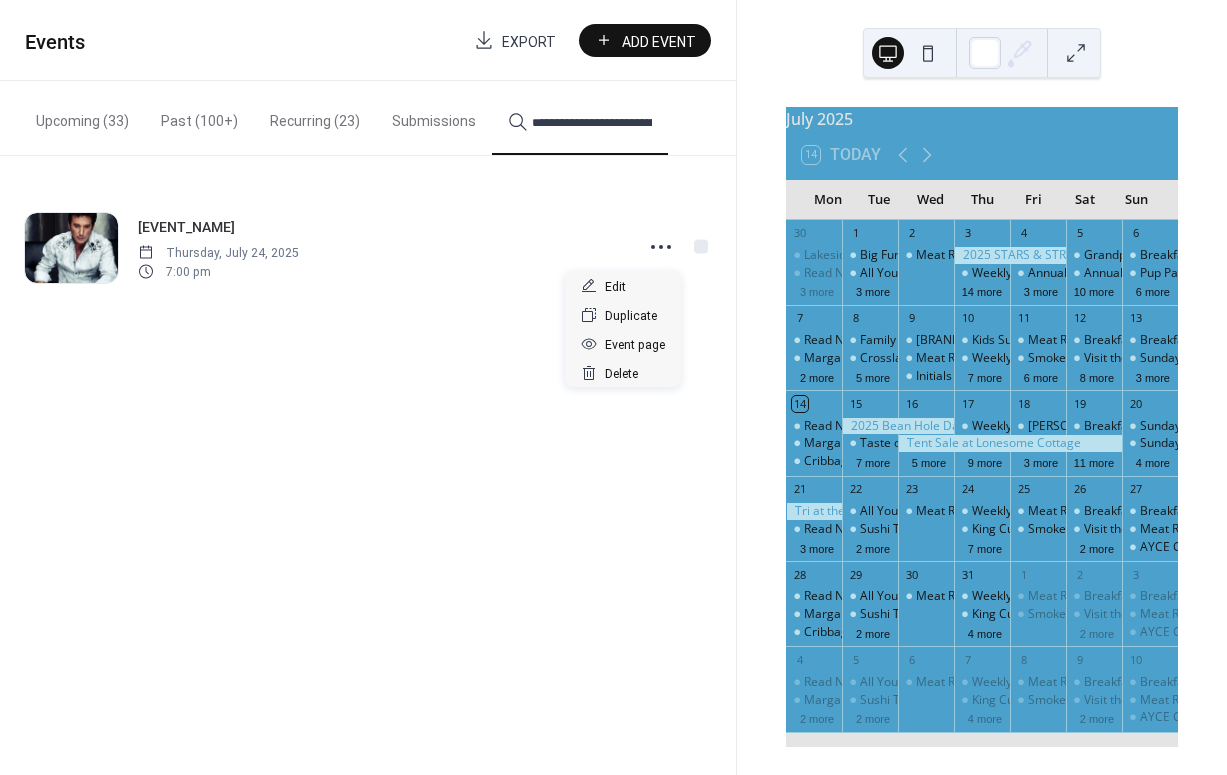 click 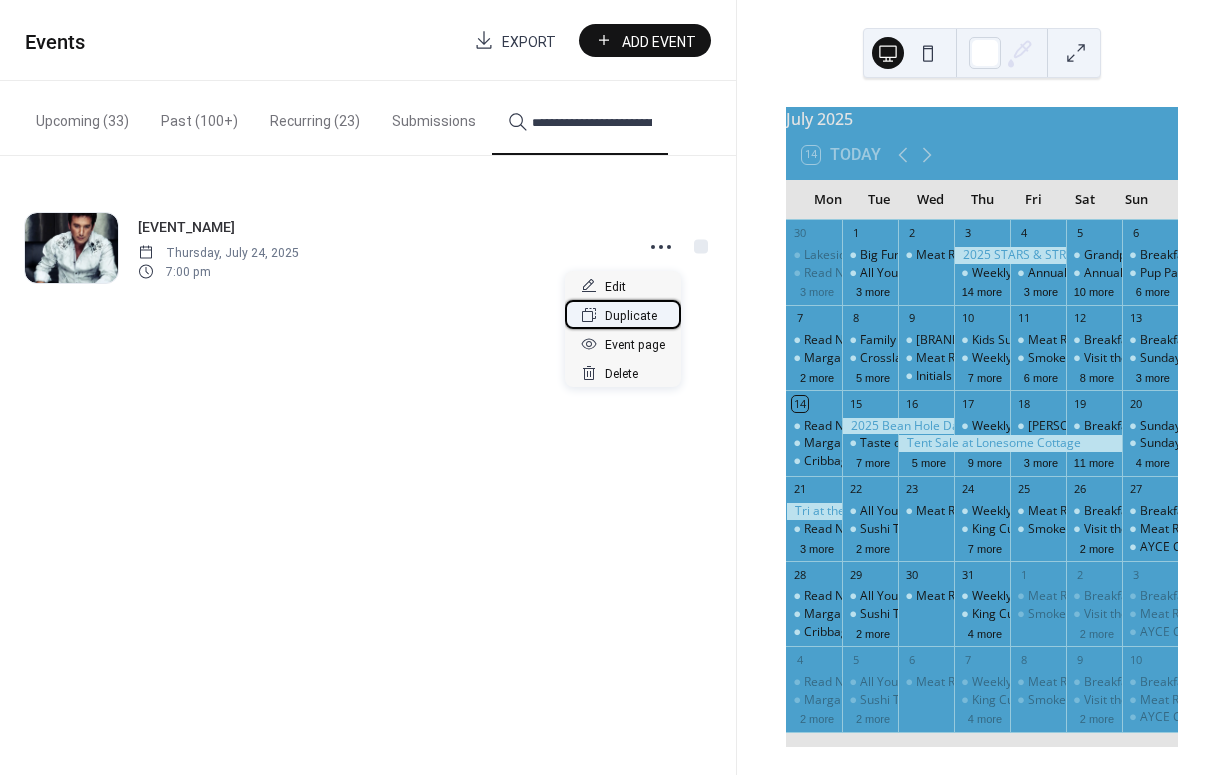 click on "Duplicate" at bounding box center (631, 316) 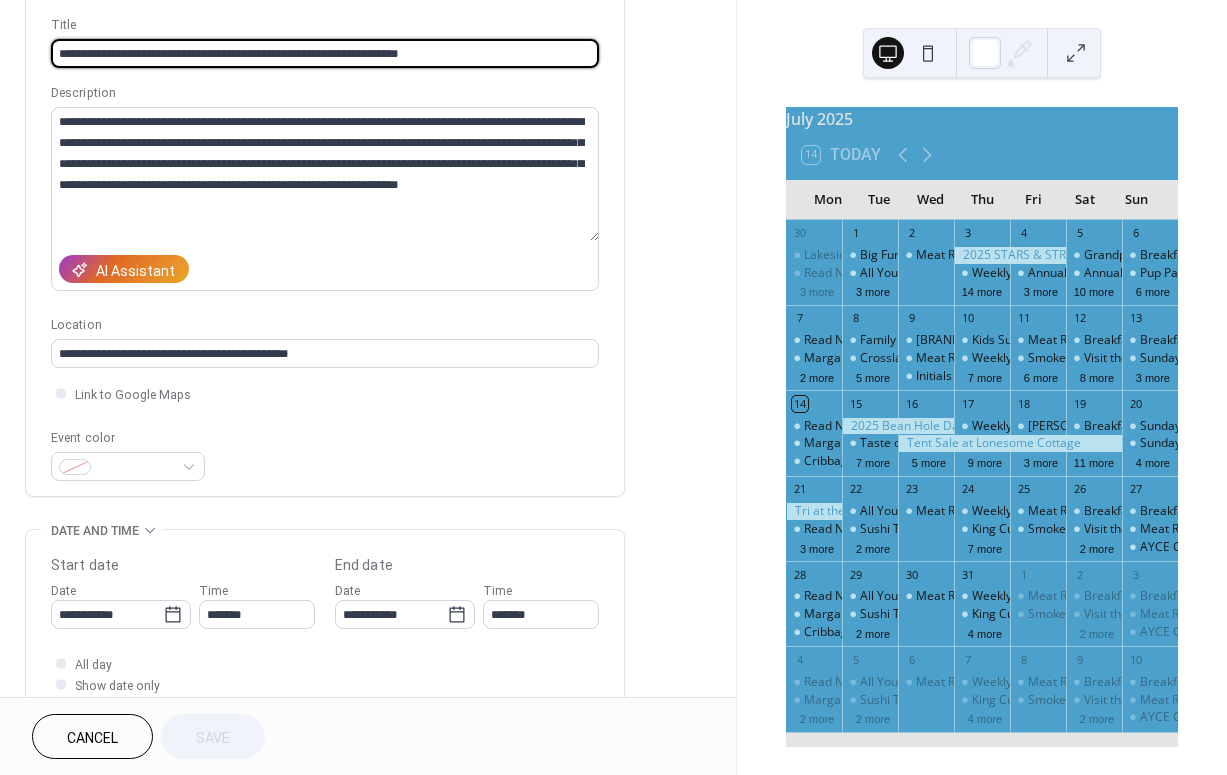 scroll, scrollTop: 145, scrollLeft: 0, axis: vertical 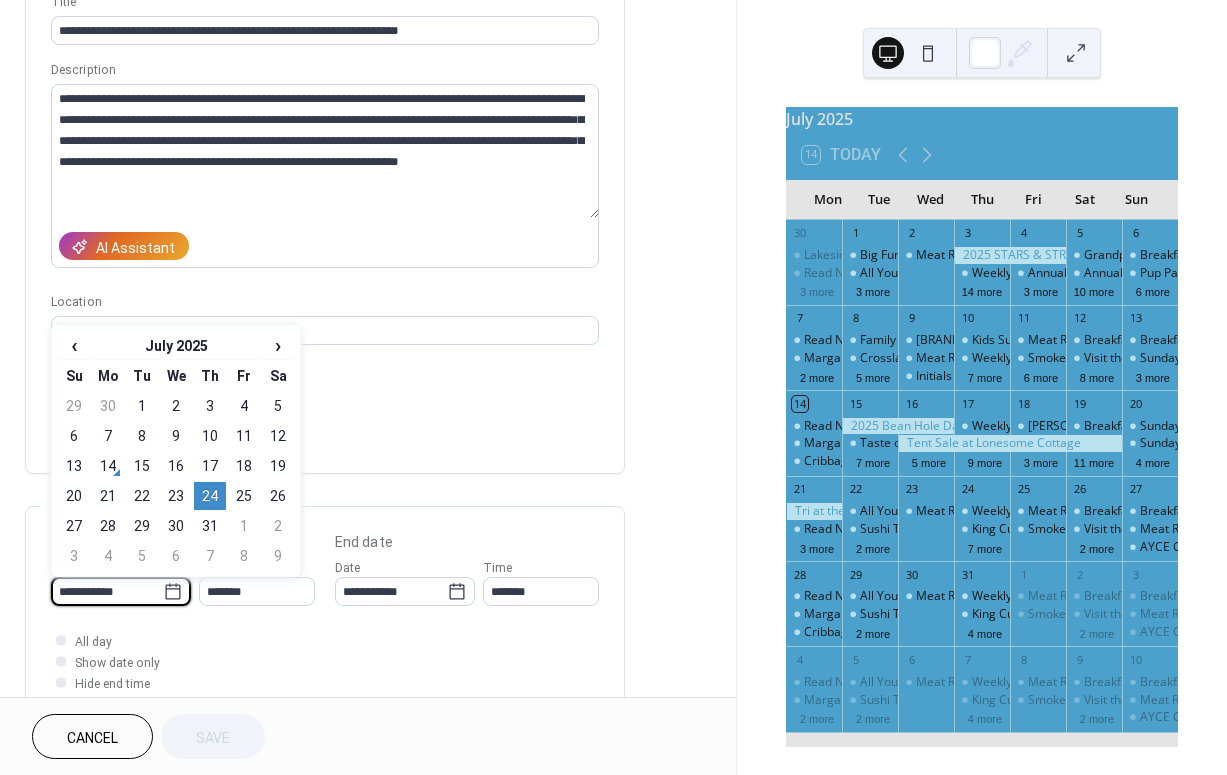 click on "**********" at bounding box center (107, 591) 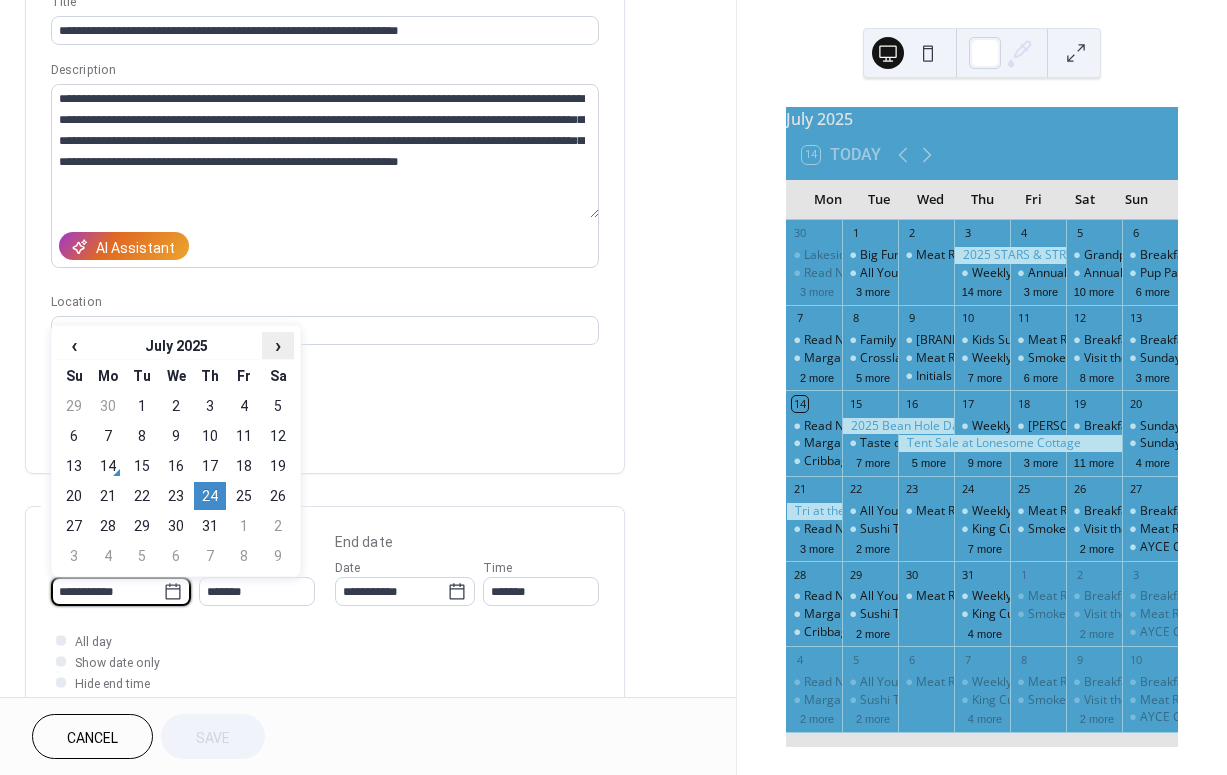 click on "›" at bounding box center [278, 345] 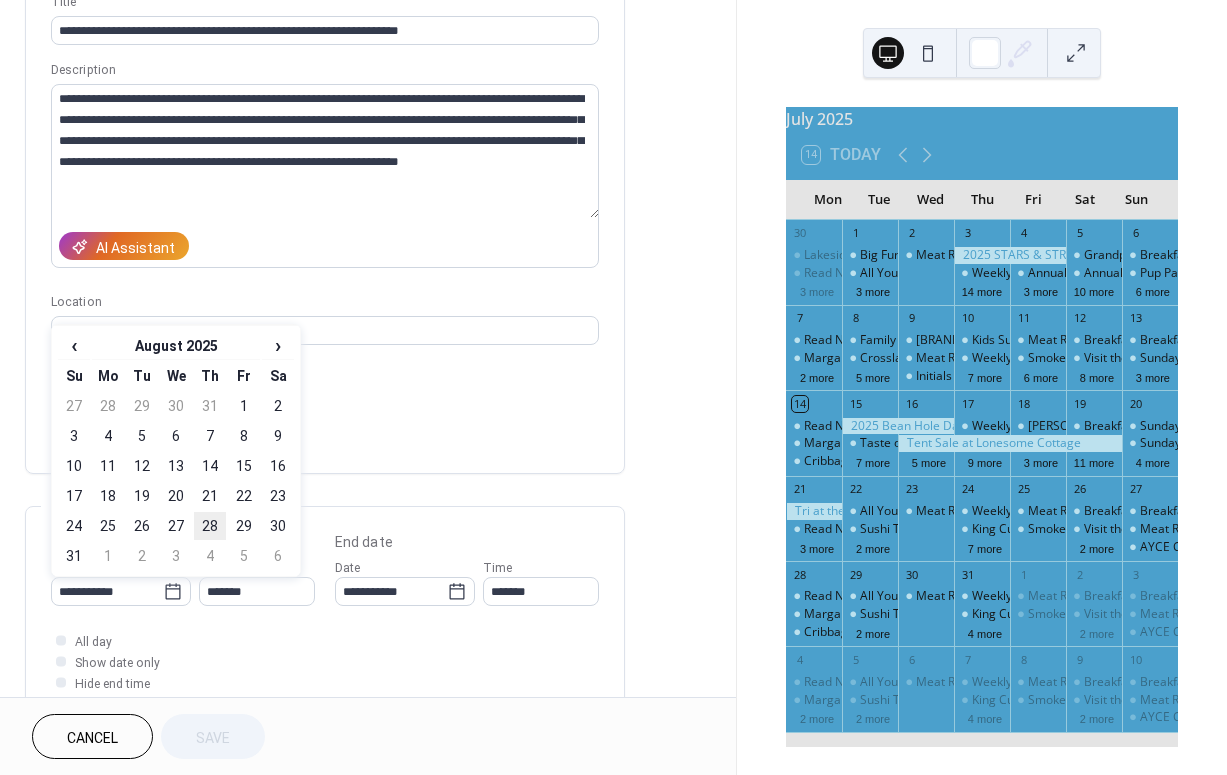 click on "28" at bounding box center (210, 526) 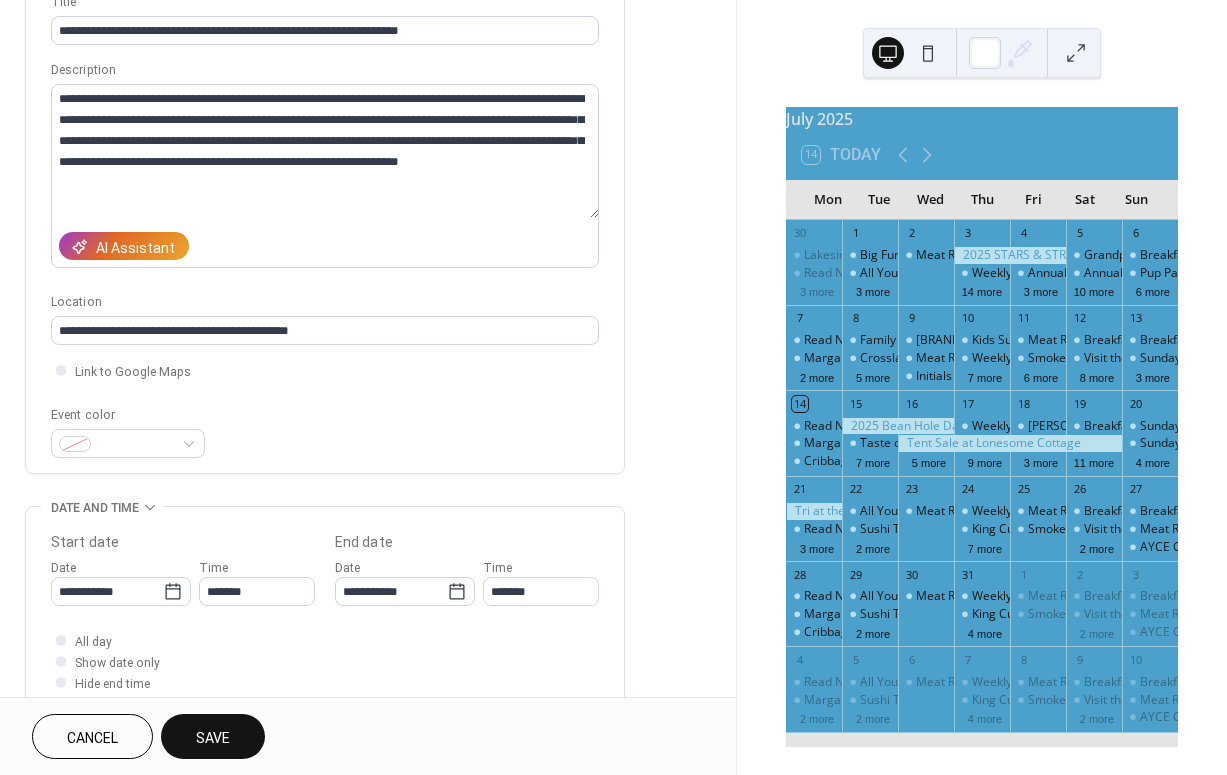 type on "**********" 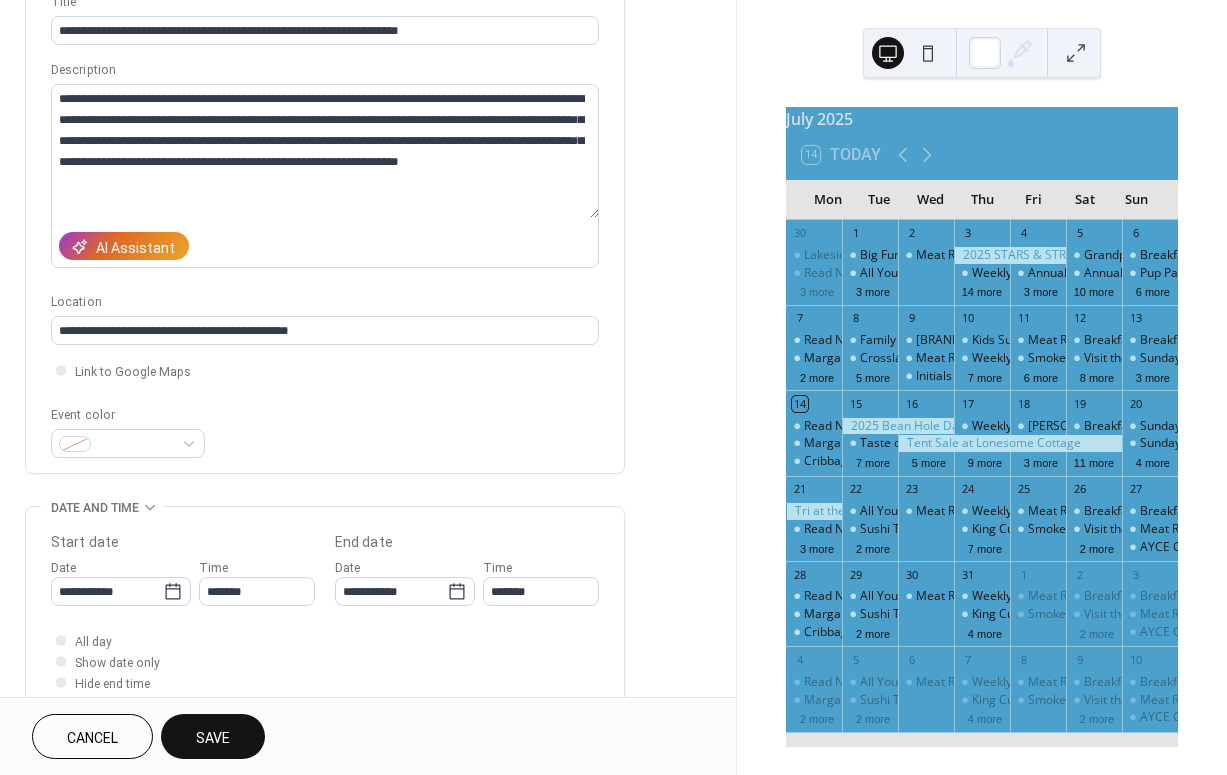 type on "**********" 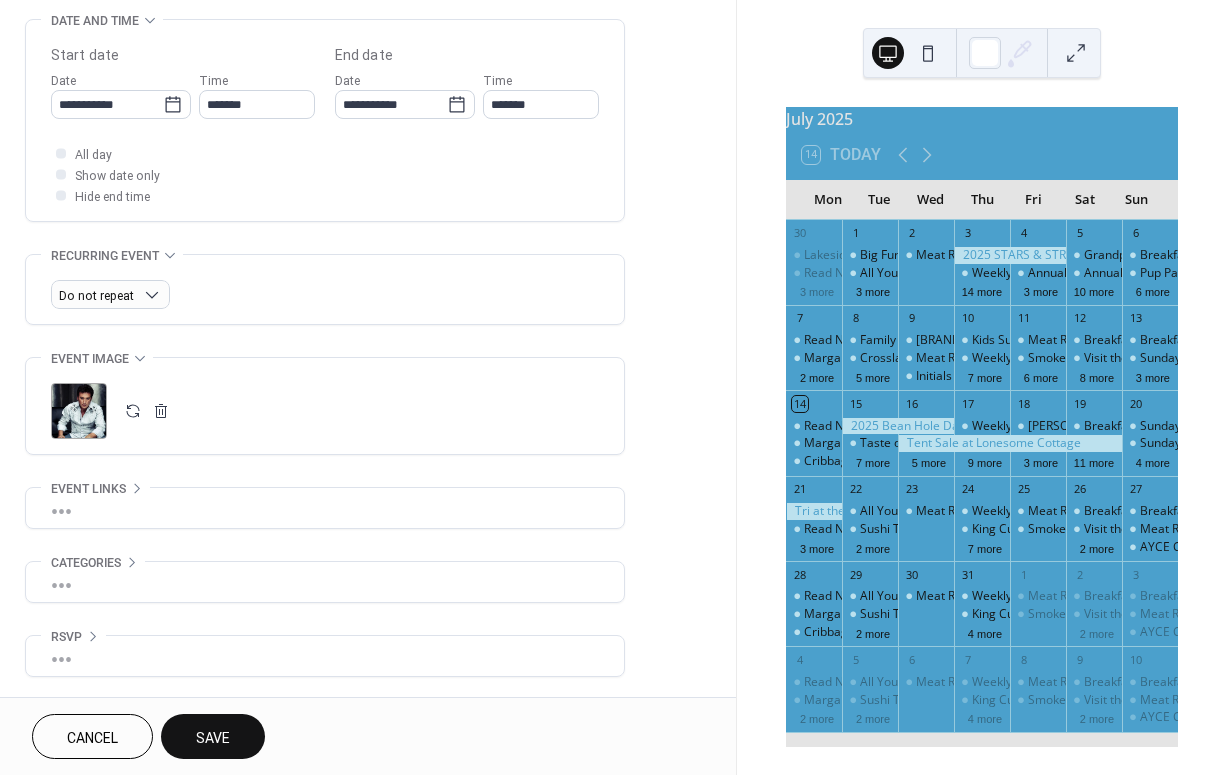 scroll, scrollTop: 632, scrollLeft: 0, axis: vertical 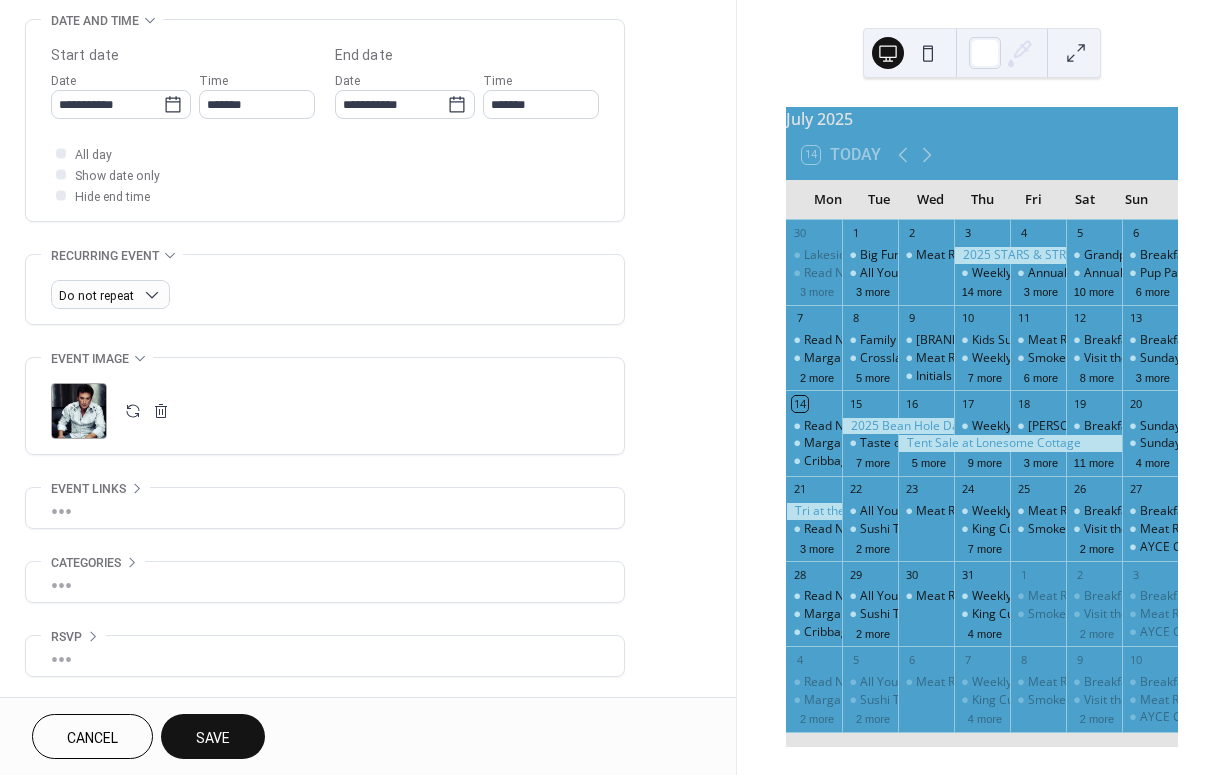 click on "•••" at bounding box center (325, 508) 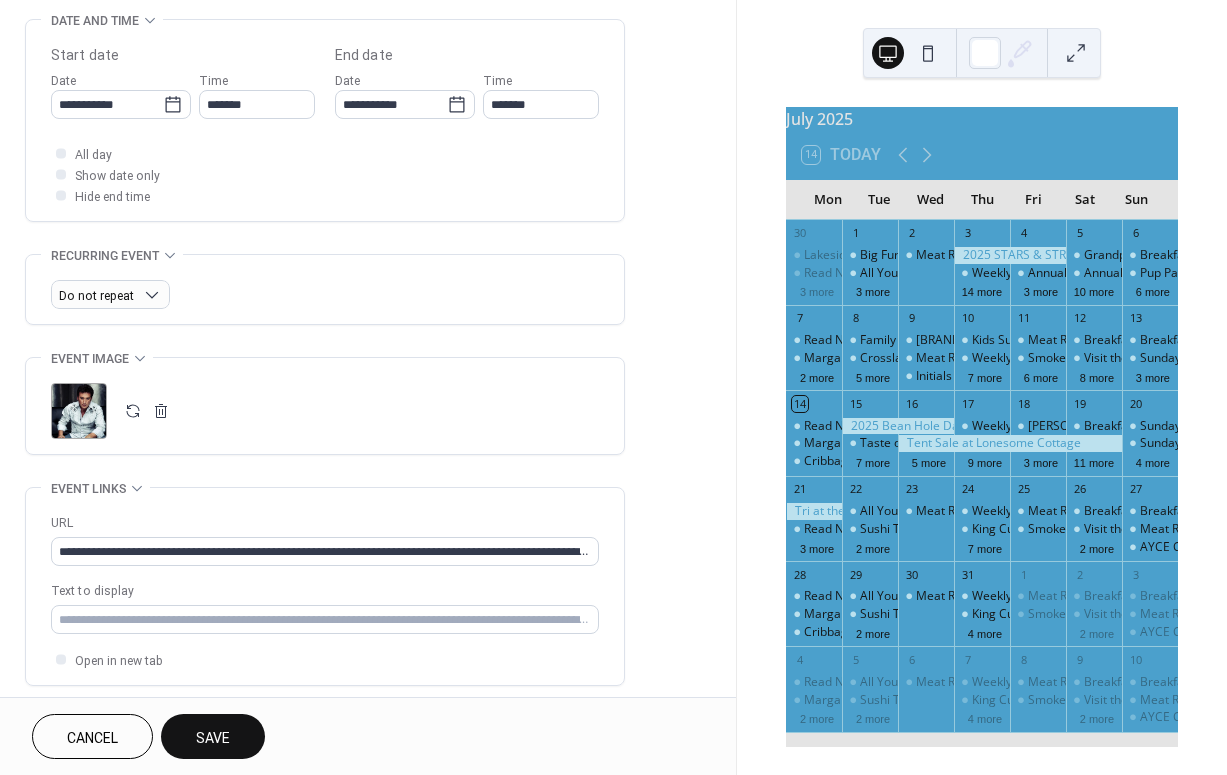 click on "Save" at bounding box center (213, 736) 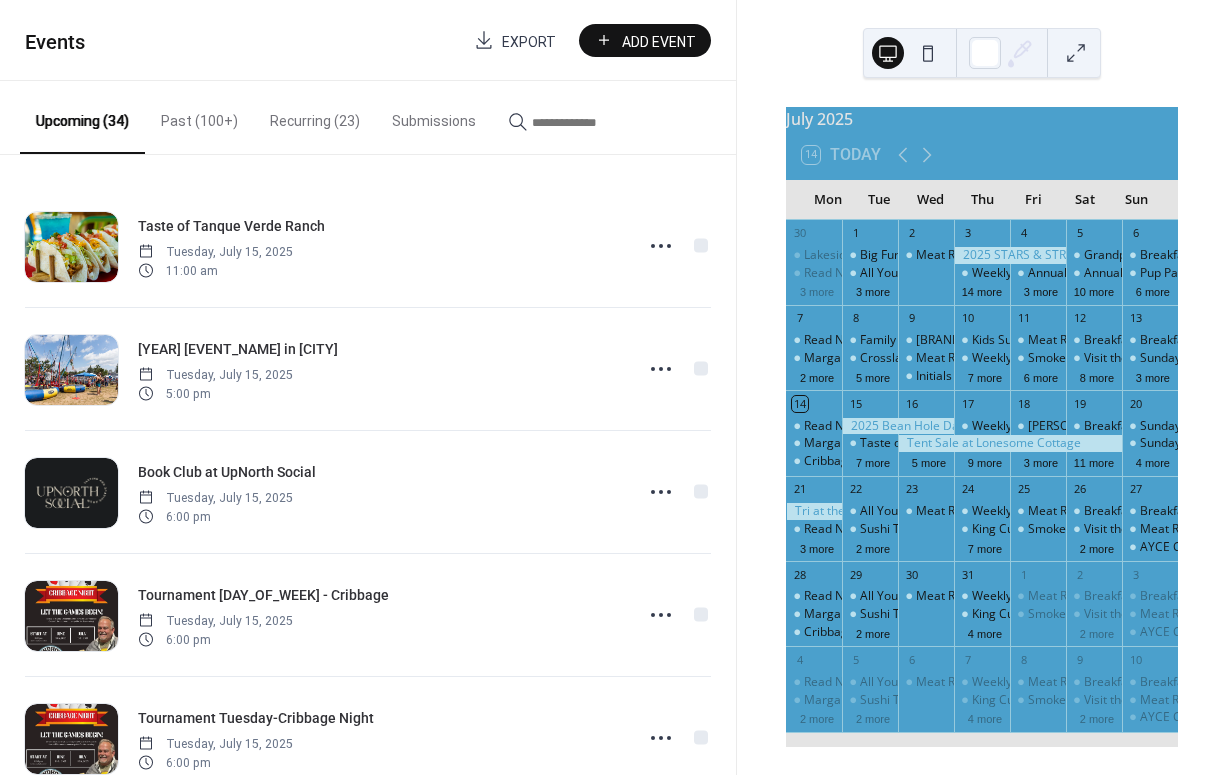click on "Add Event" at bounding box center (659, 41) 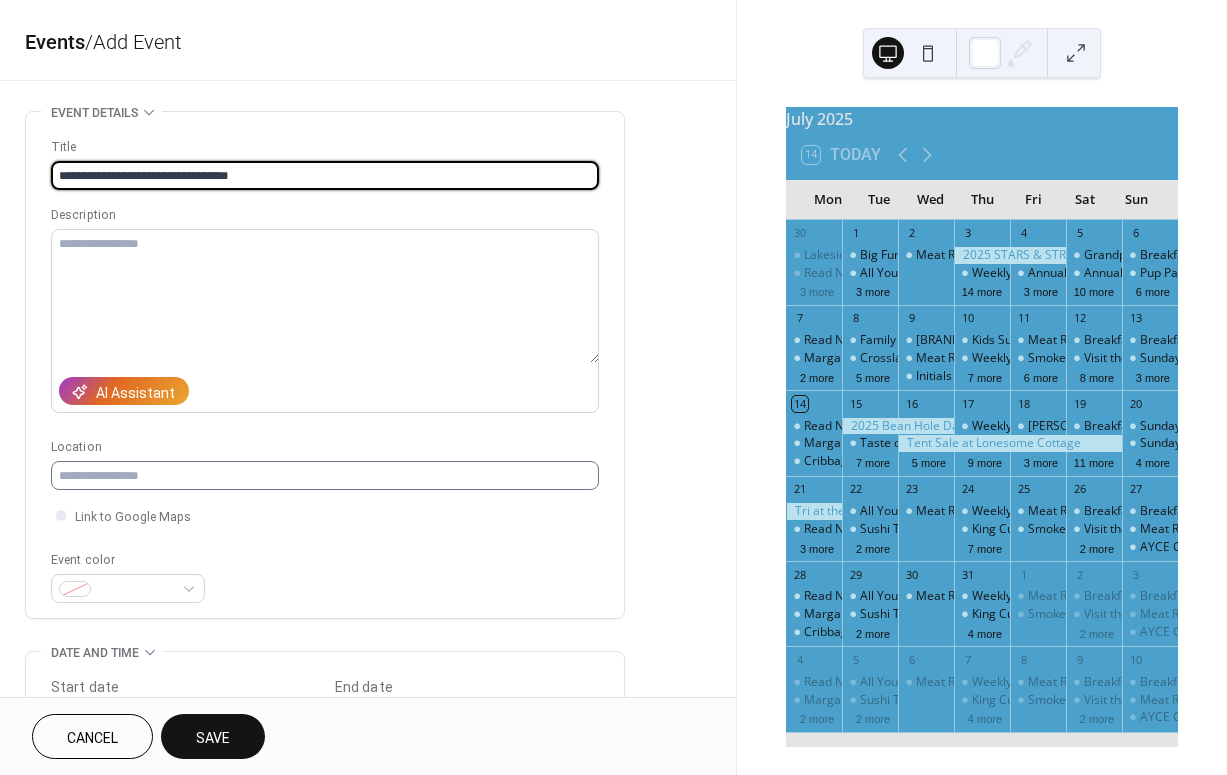 type on "**********" 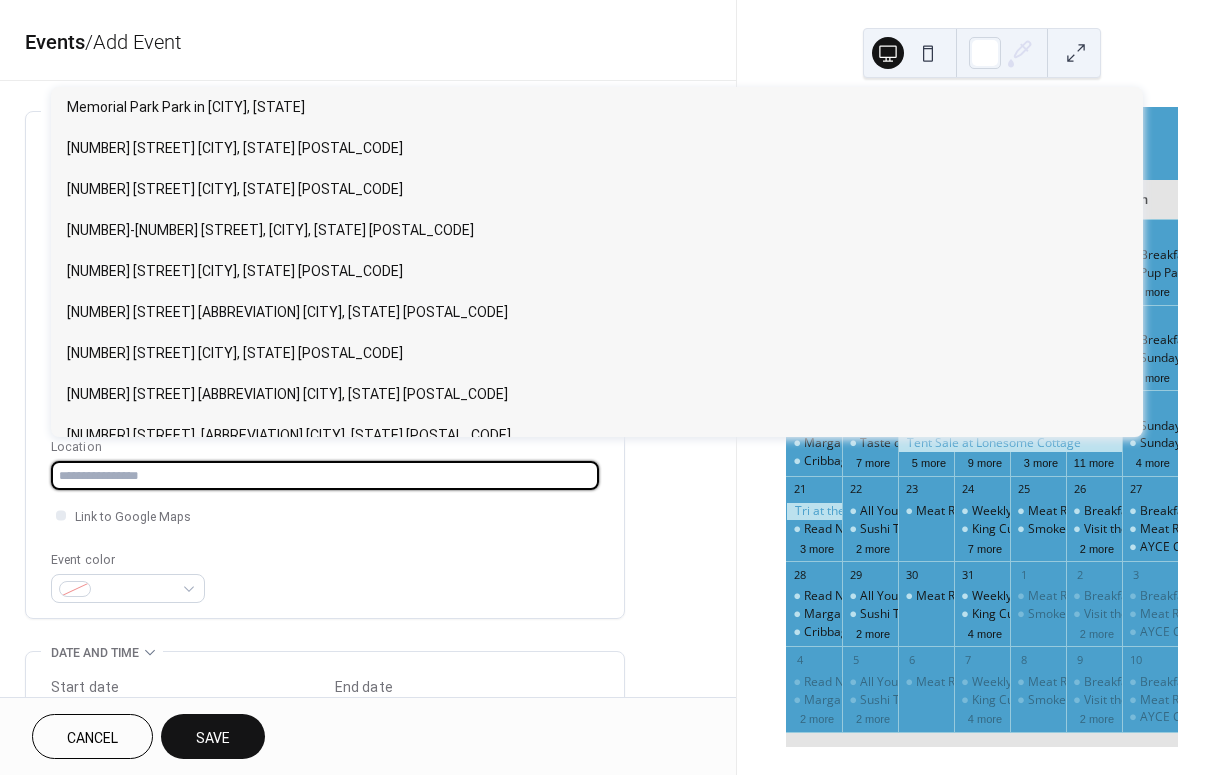 click at bounding box center [325, 475] 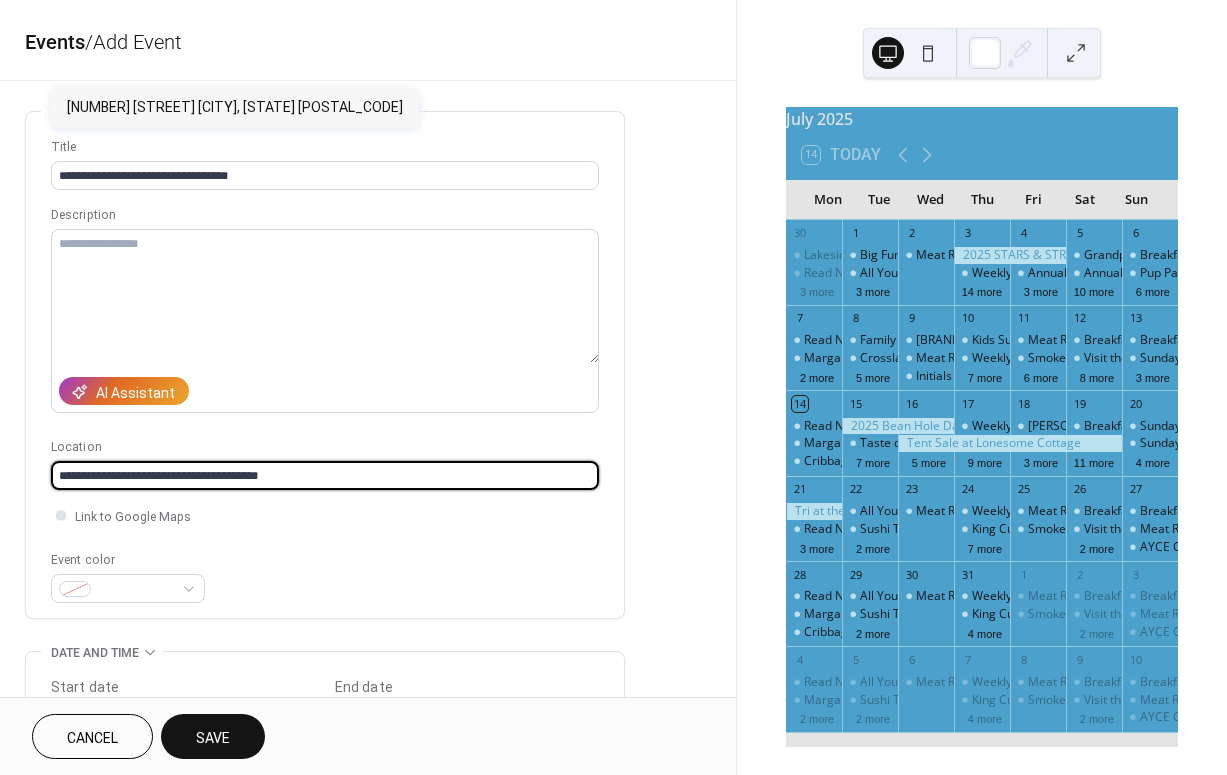 type on "**********" 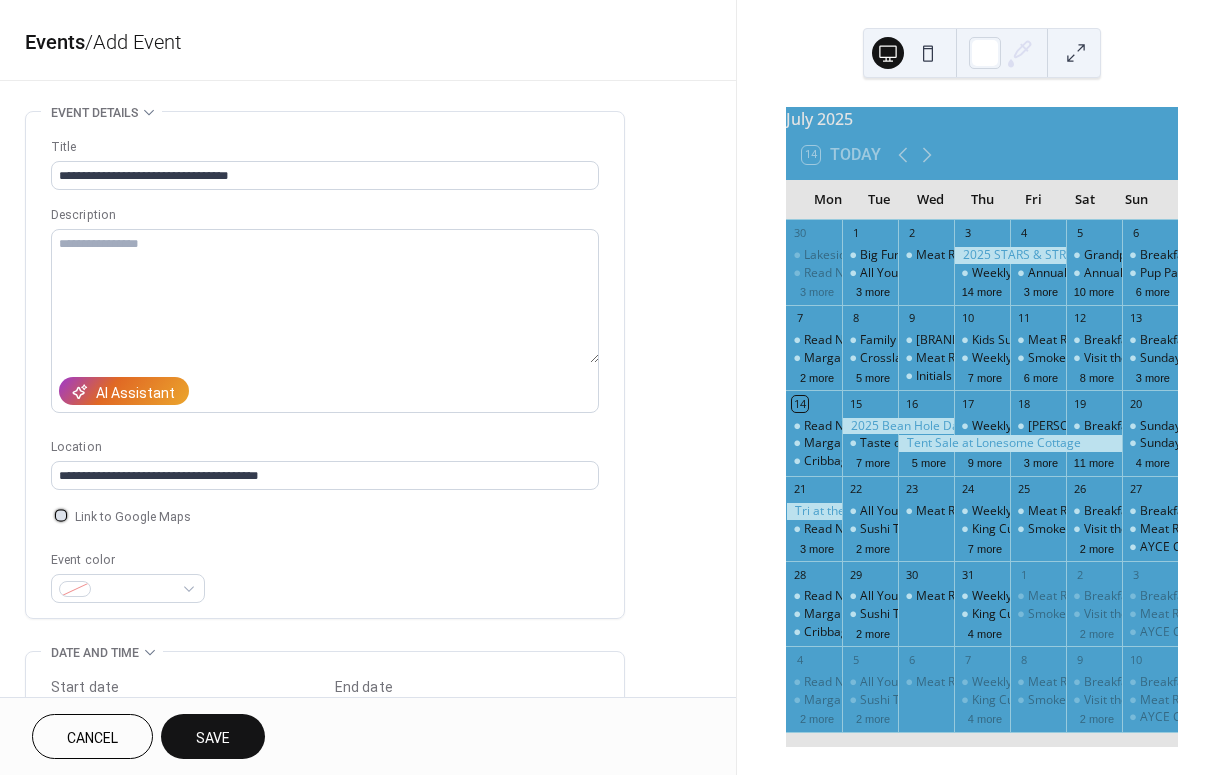 click at bounding box center (61, 515) 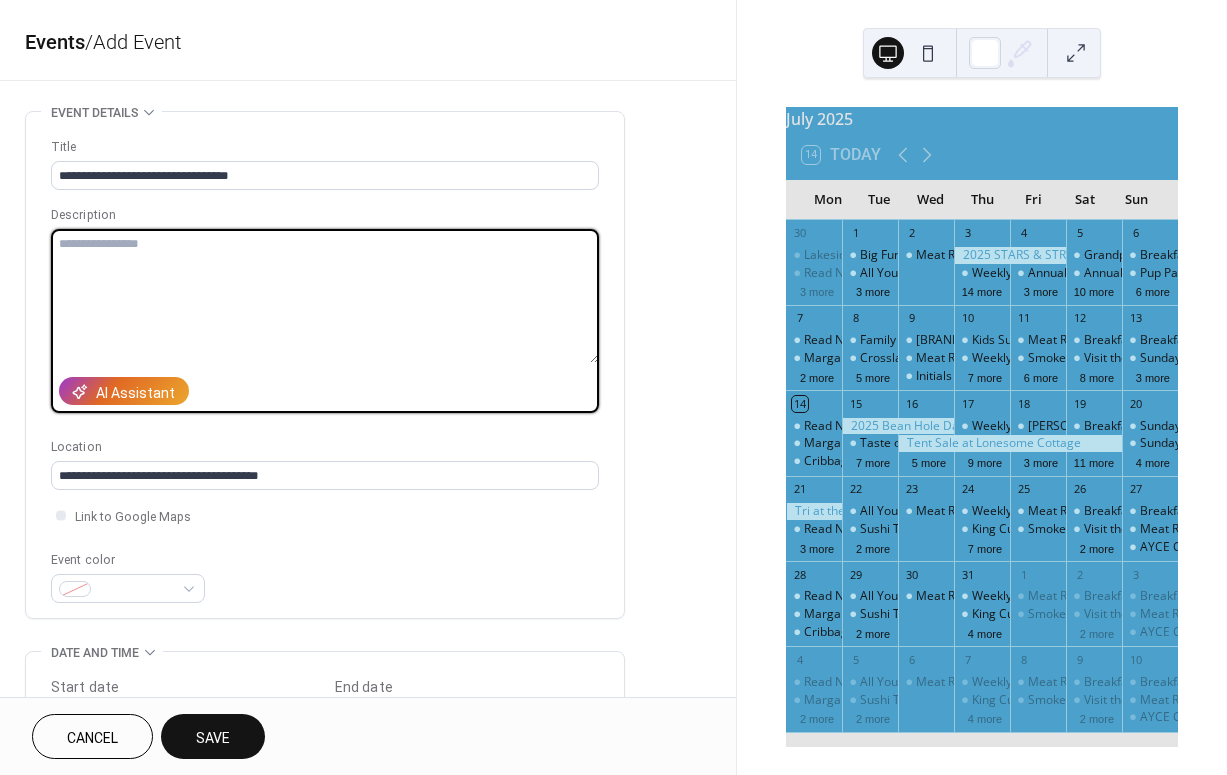 click at bounding box center (325, 296) 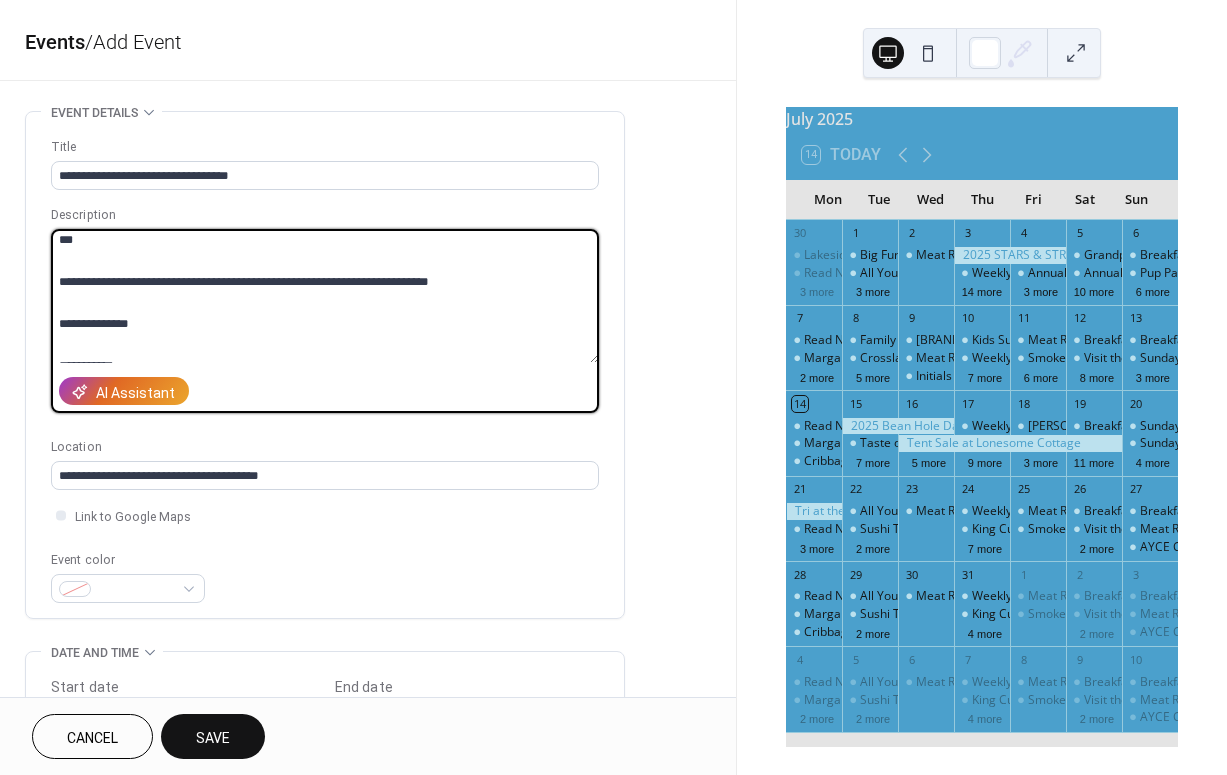 scroll, scrollTop: 179, scrollLeft: 0, axis: vertical 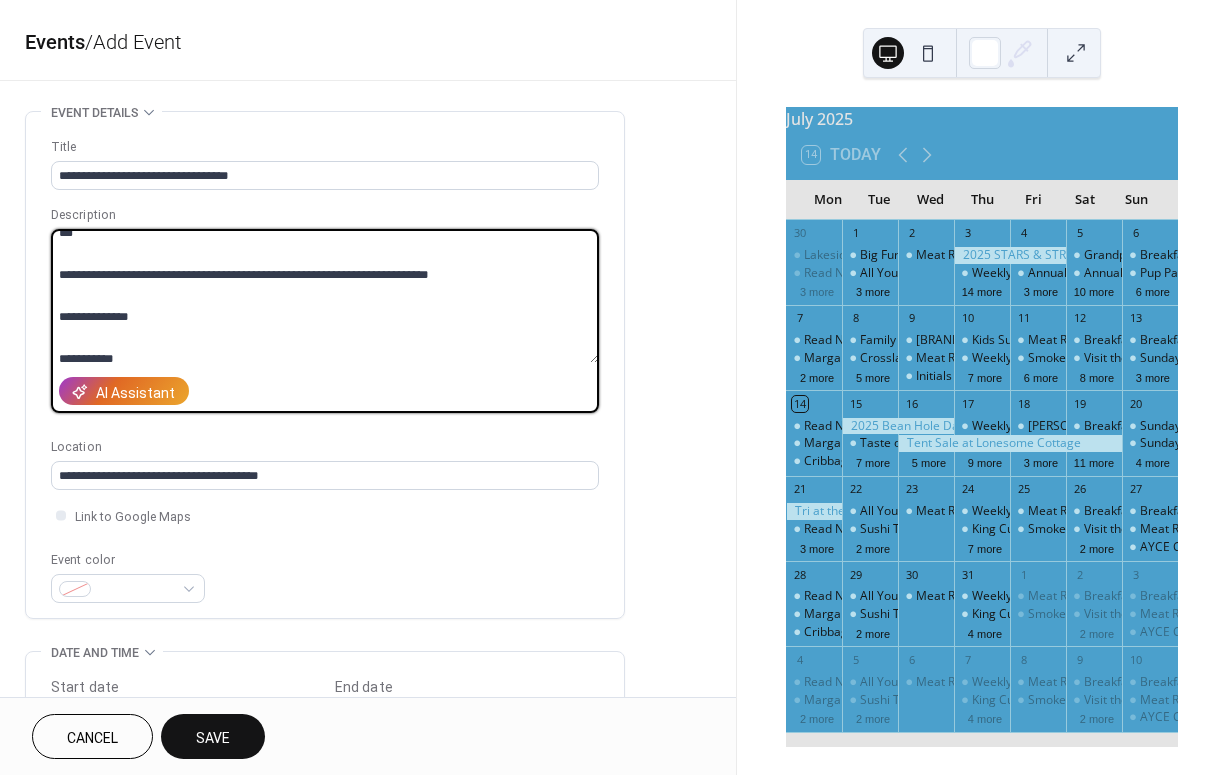 drag, startPoint x: 75, startPoint y: 287, endPoint x: 52, endPoint y: 292, distance: 23.537205 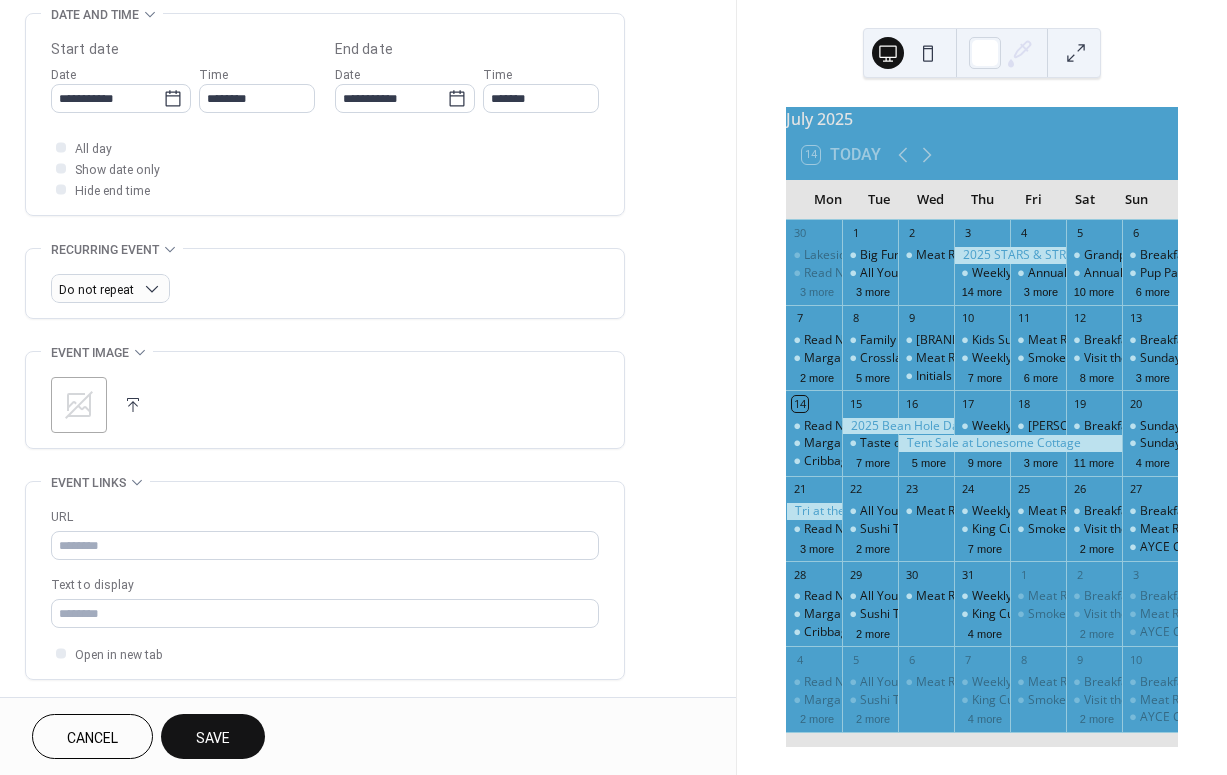 scroll, scrollTop: 638, scrollLeft: 0, axis: vertical 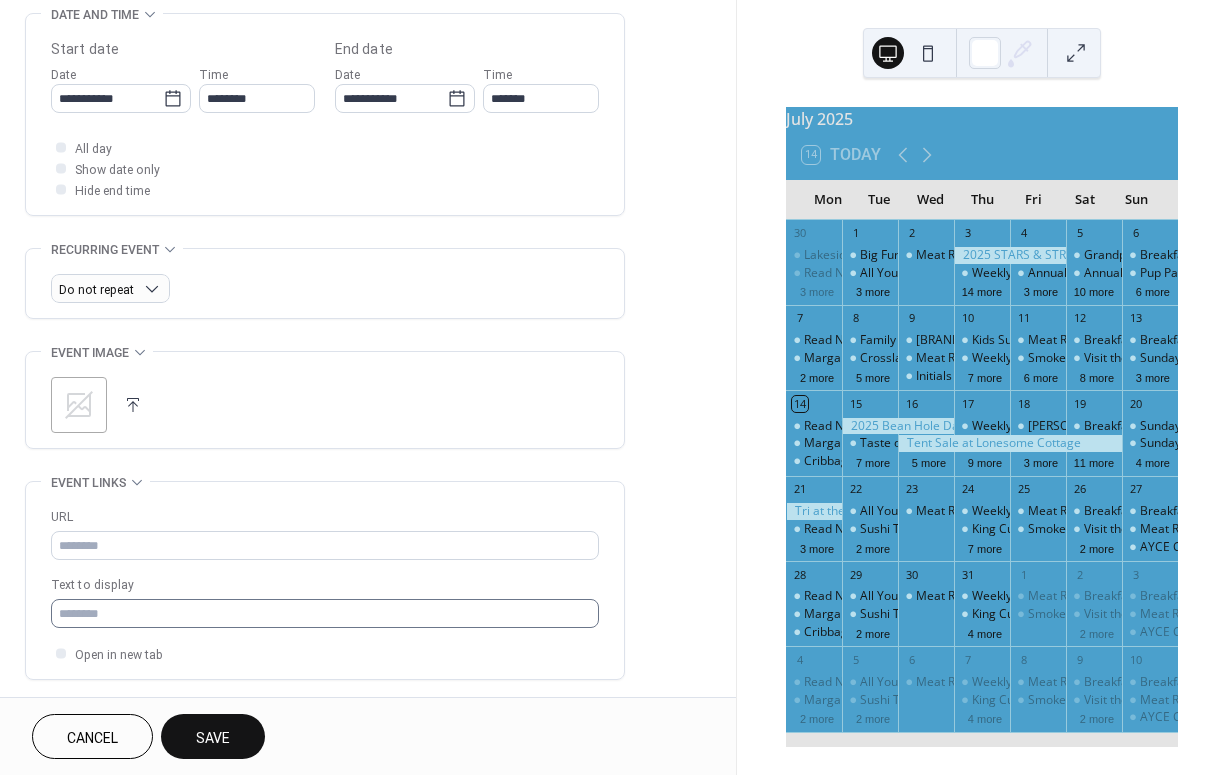 type on "**********" 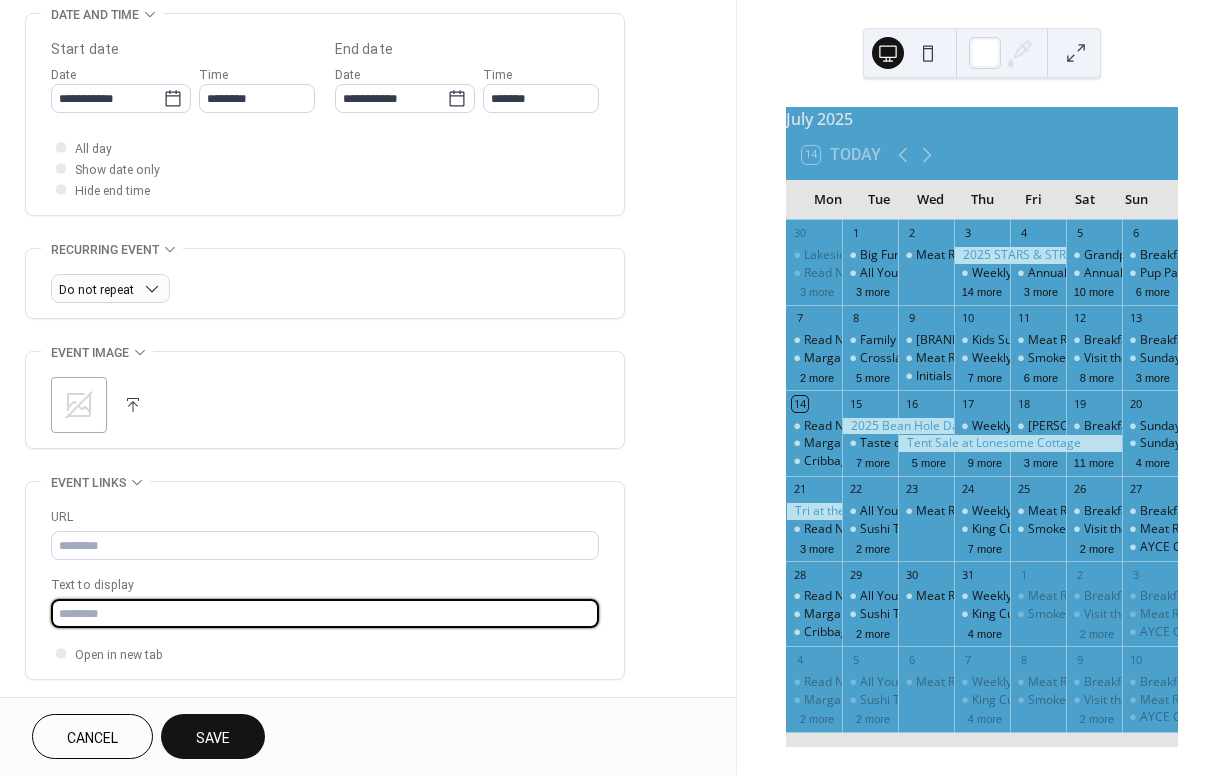 click at bounding box center [325, 613] 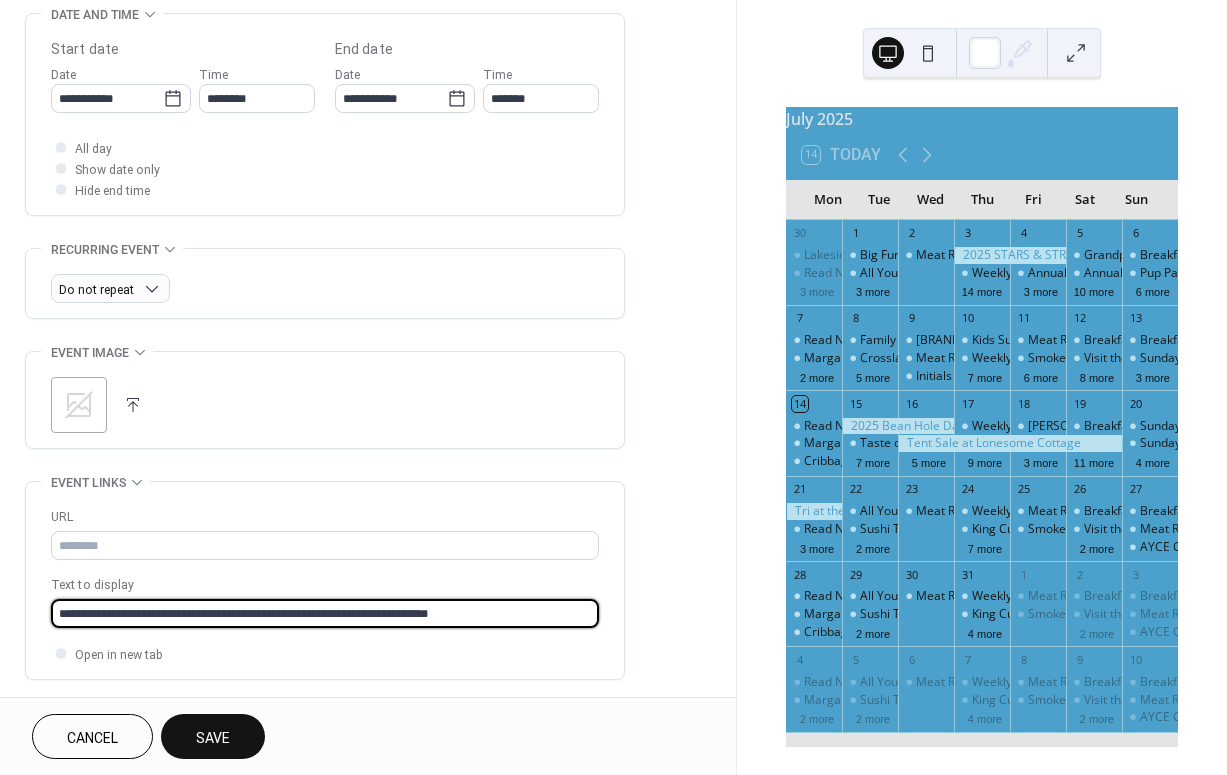 drag, startPoint x: 481, startPoint y: 609, endPoint x: 199, endPoint y: 613, distance: 282.02838 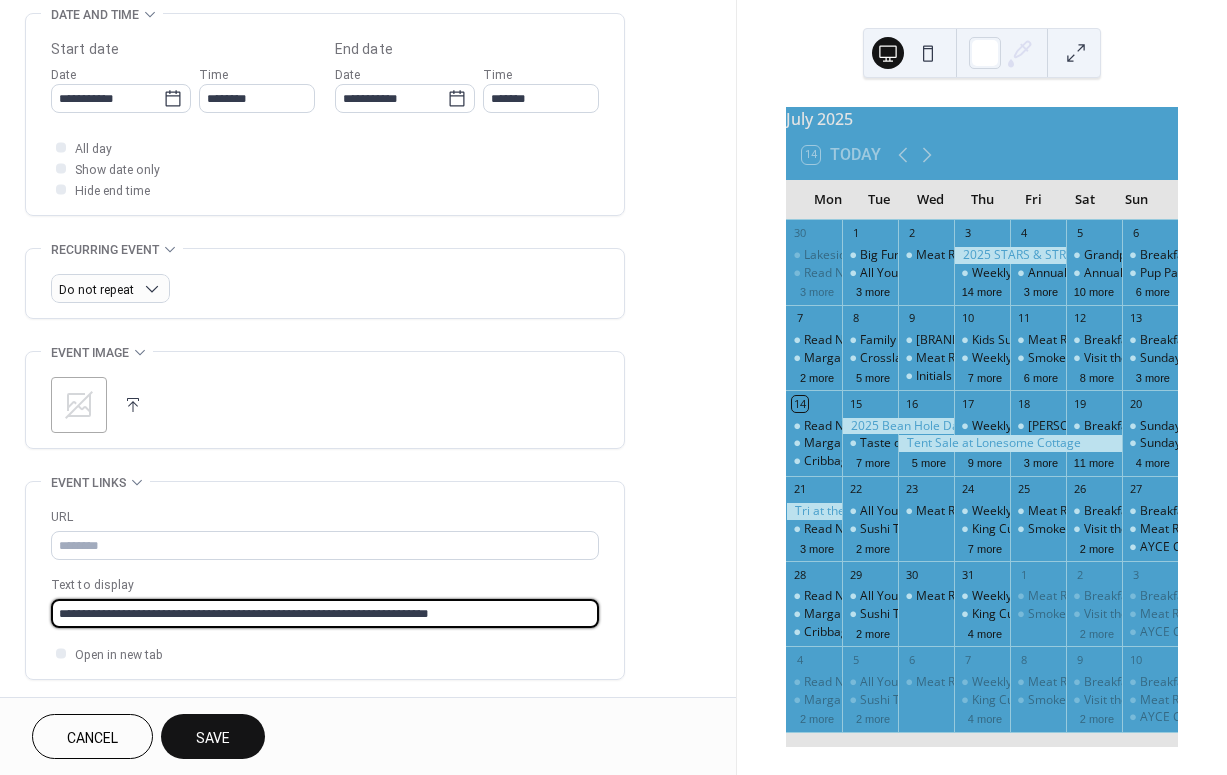 click on "**********" at bounding box center (325, 613) 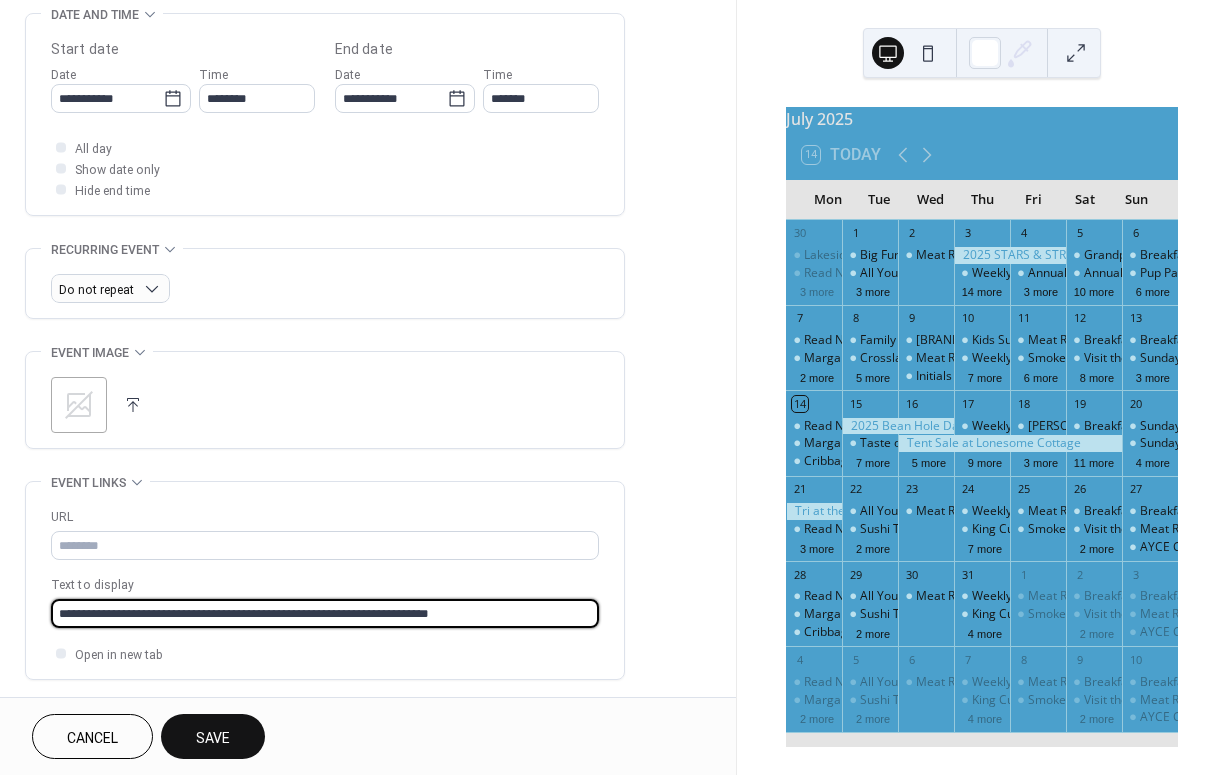 drag, startPoint x: 521, startPoint y: 616, endPoint x: 197, endPoint y: 613, distance: 324.0139 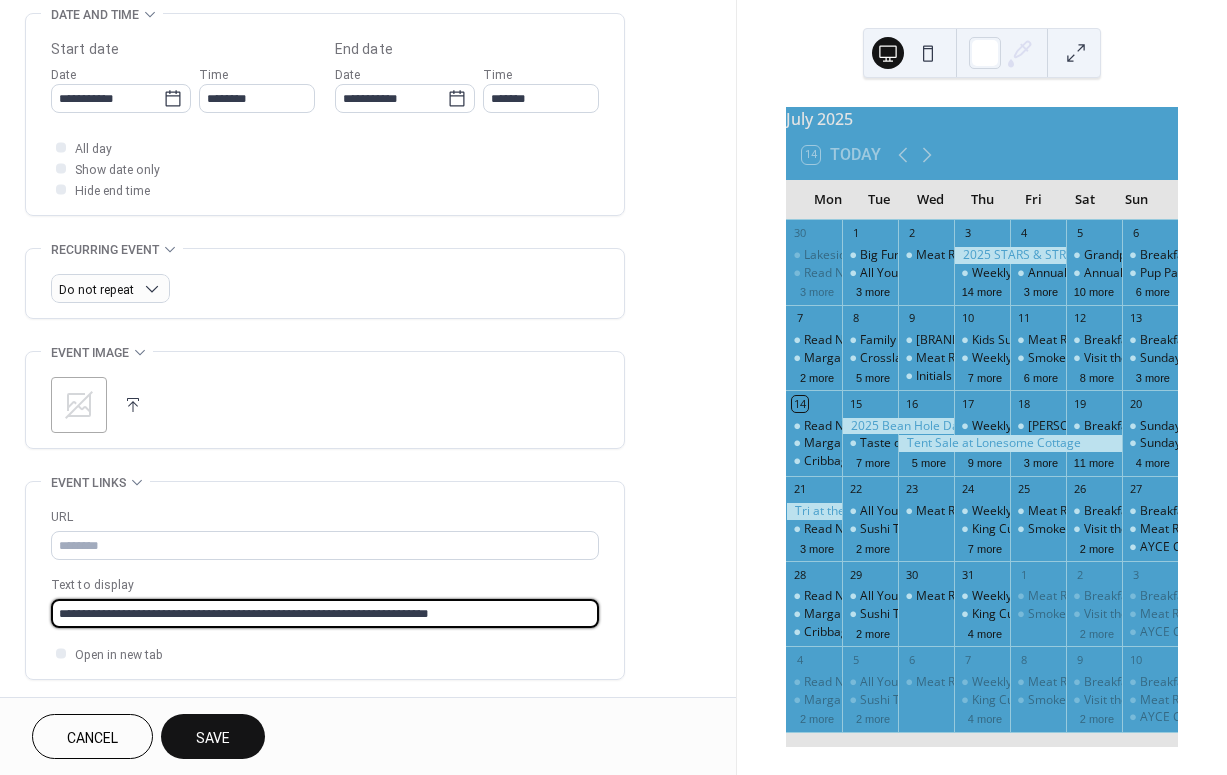 click on "**********" at bounding box center (325, 613) 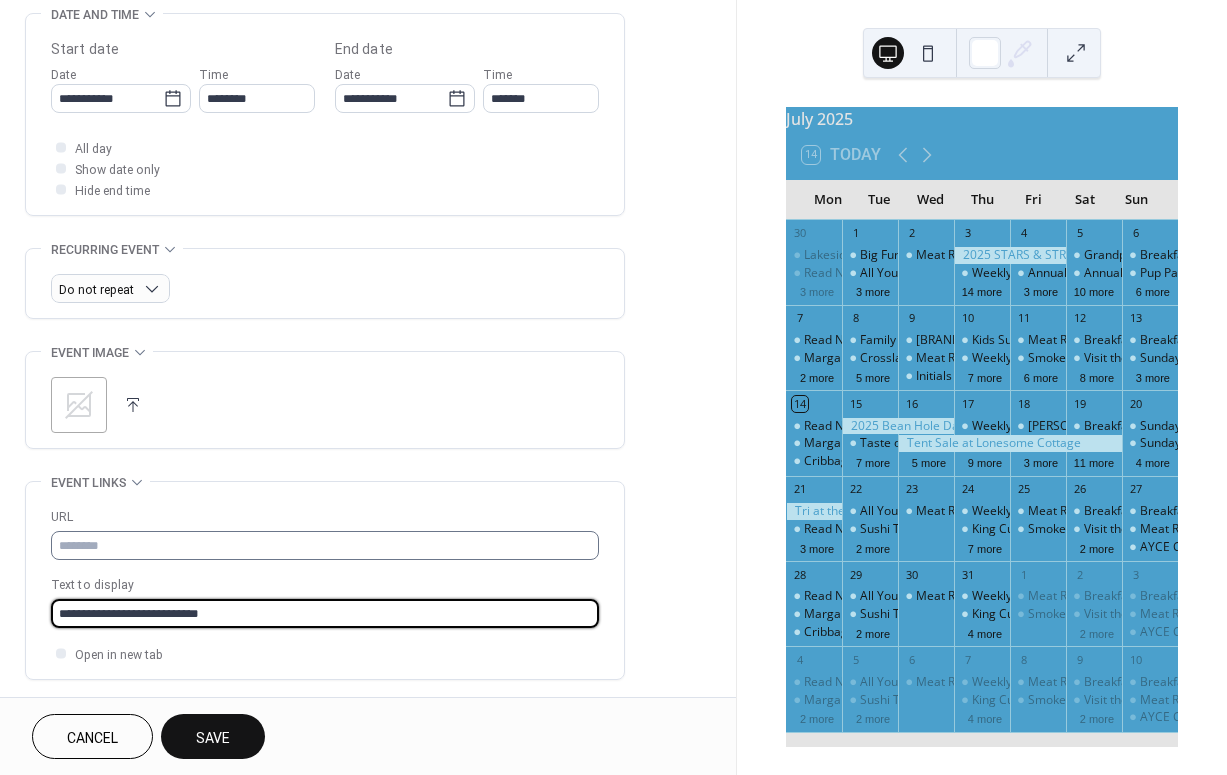type on "**********" 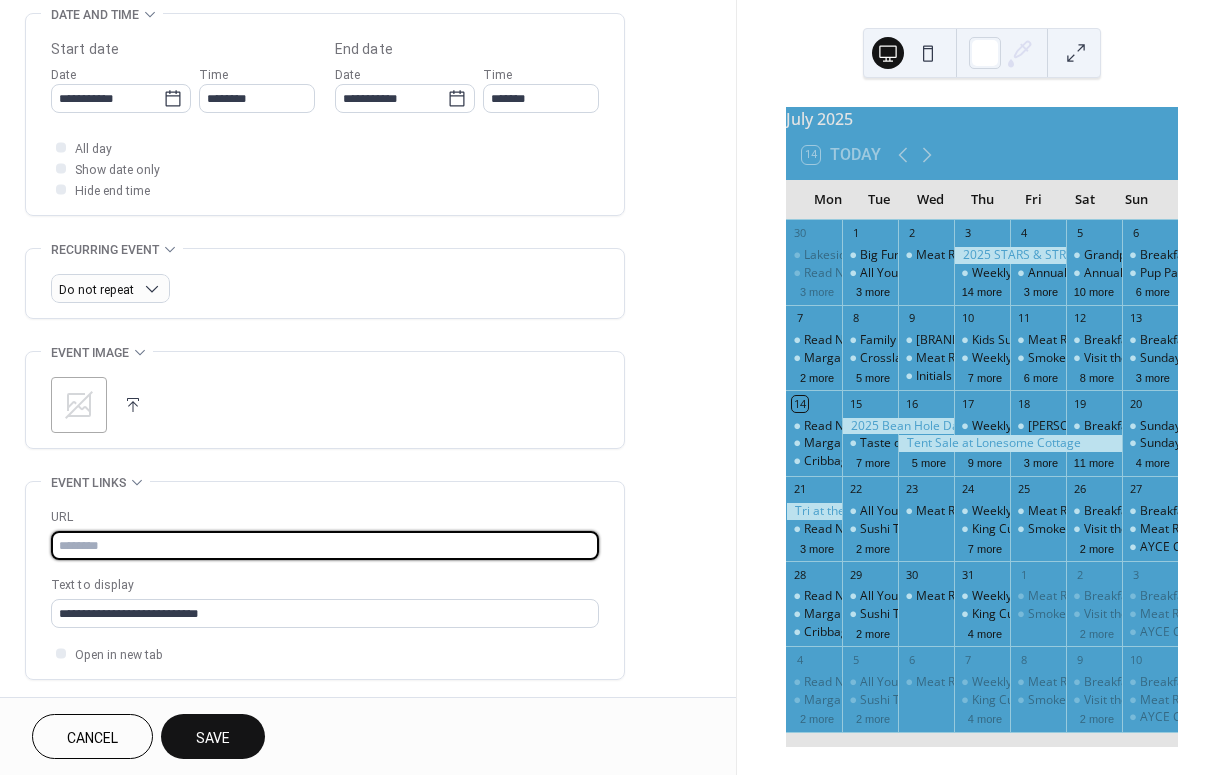 click at bounding box center (325, 545) 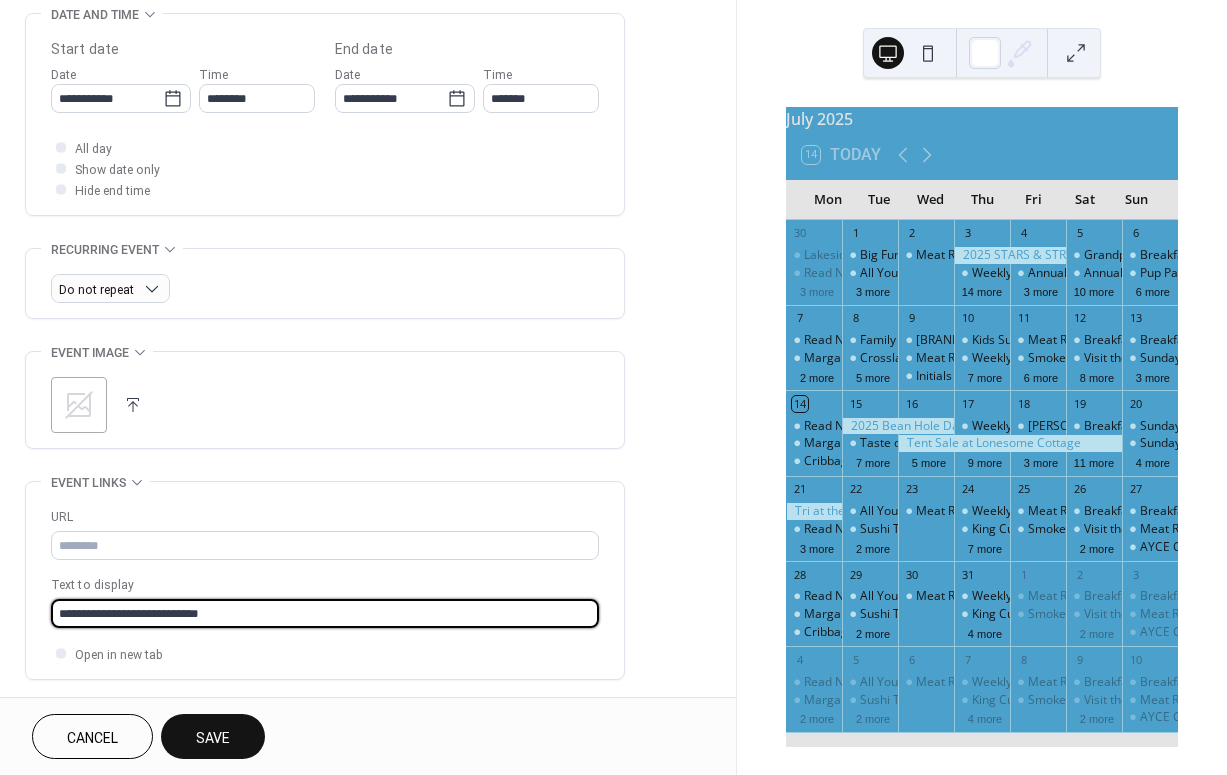 click on "**********" at bounding box center [325, 613] 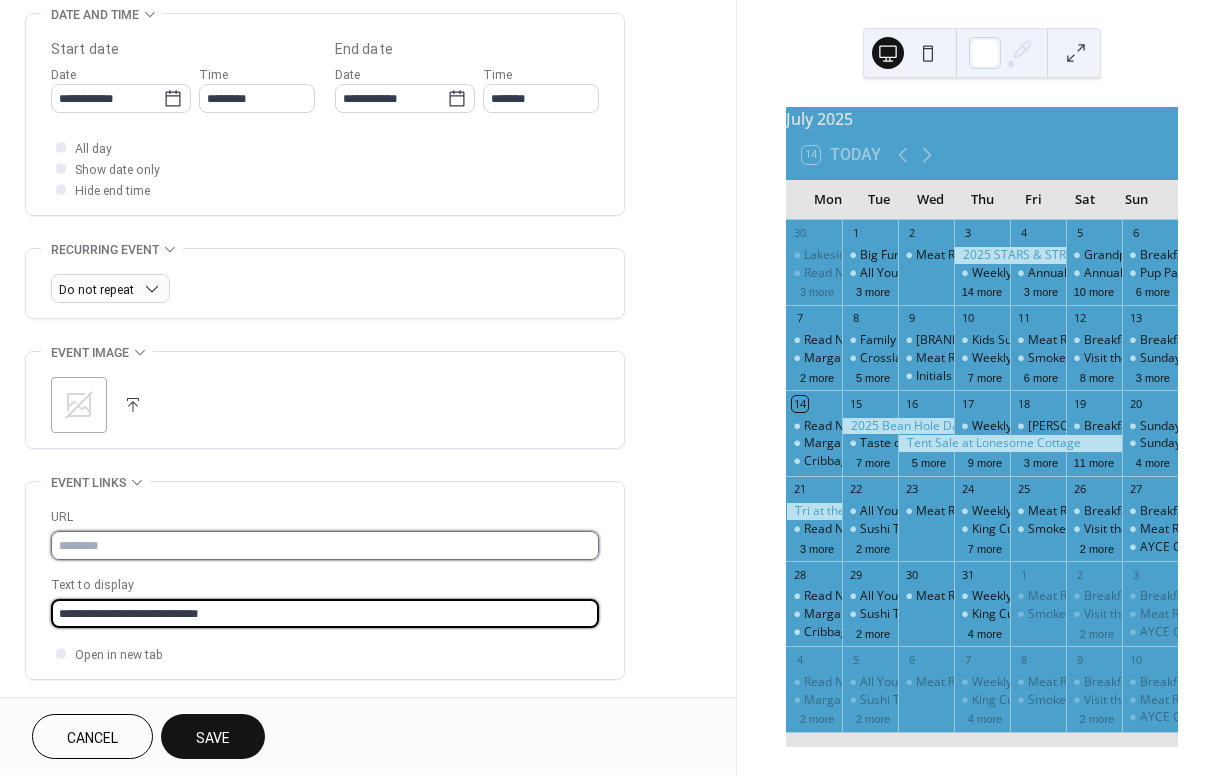 click at bounding box center (325, 545) 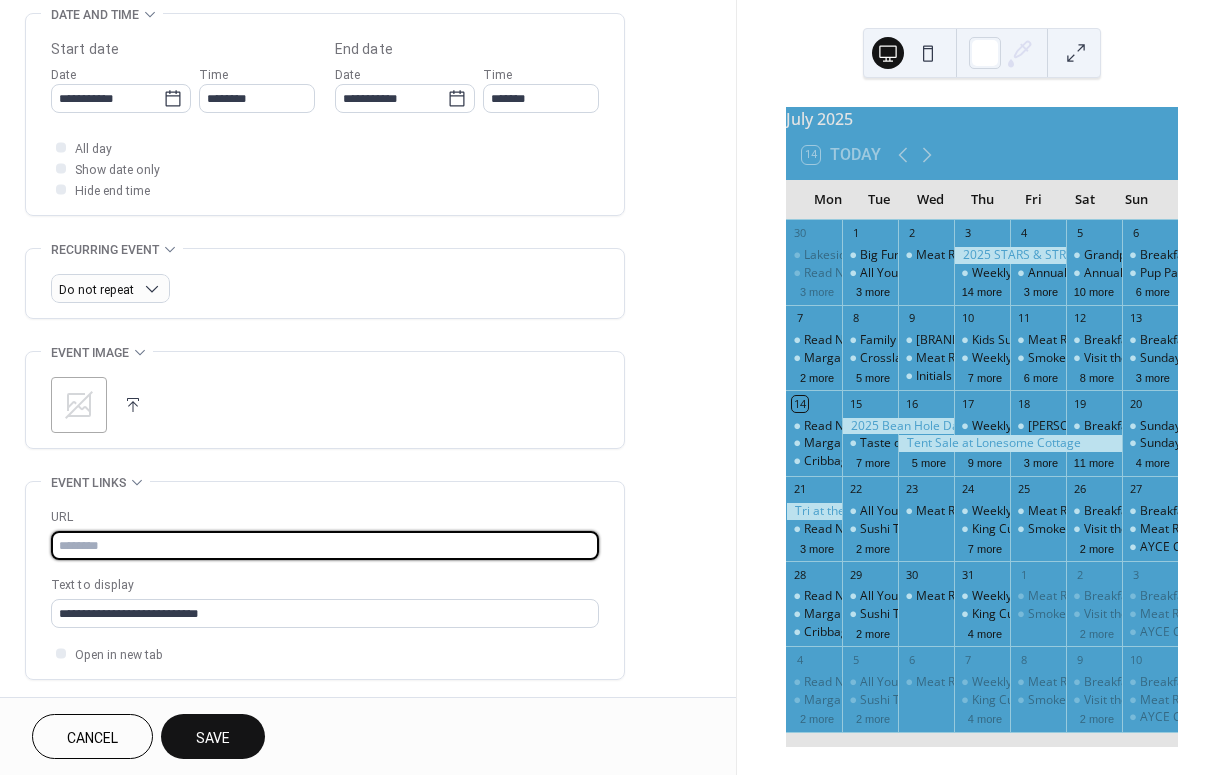 paste on "**********" 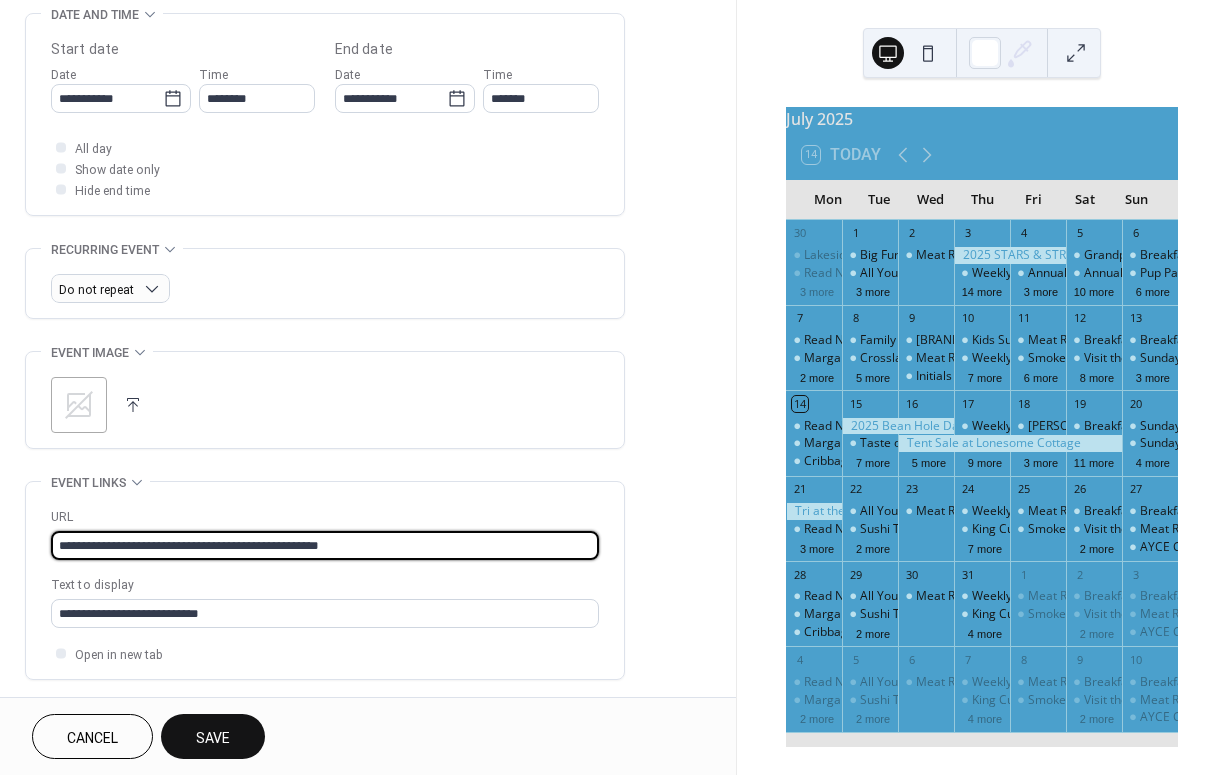 type on "**********" 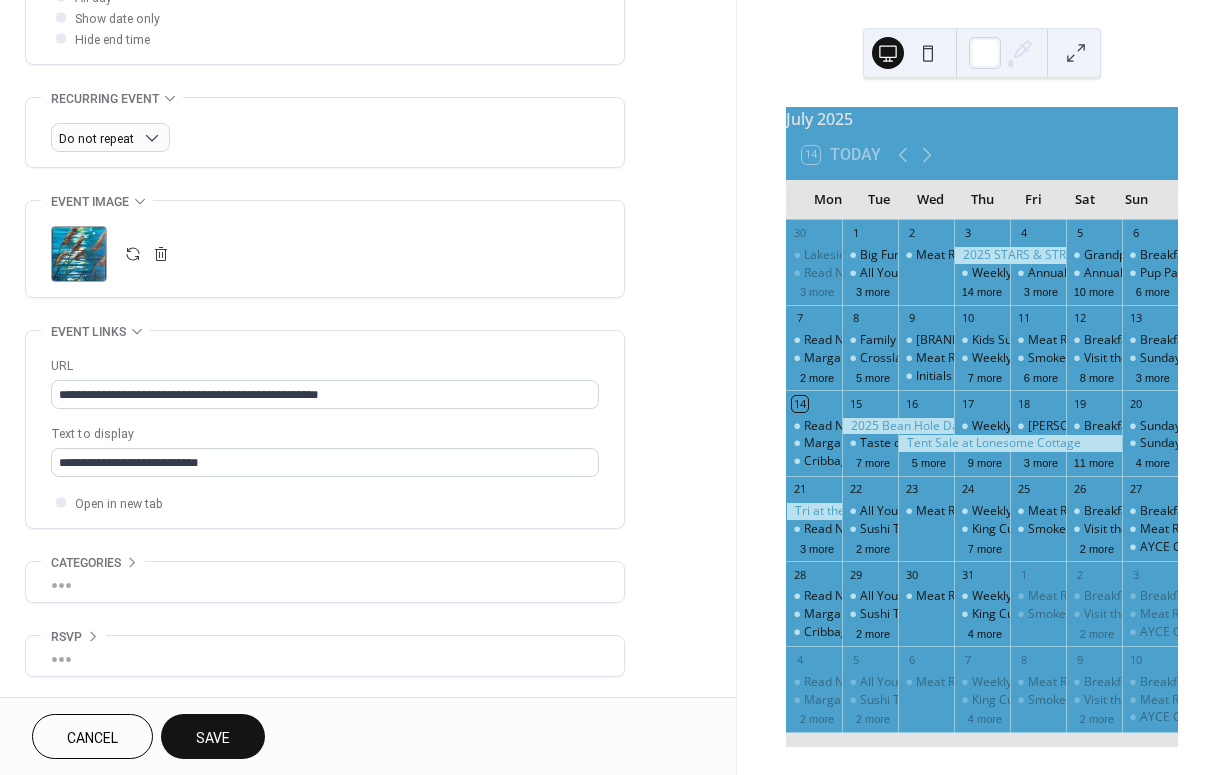 scroll, scrollTop: 789, scrollLeft: 0, axis: vertical 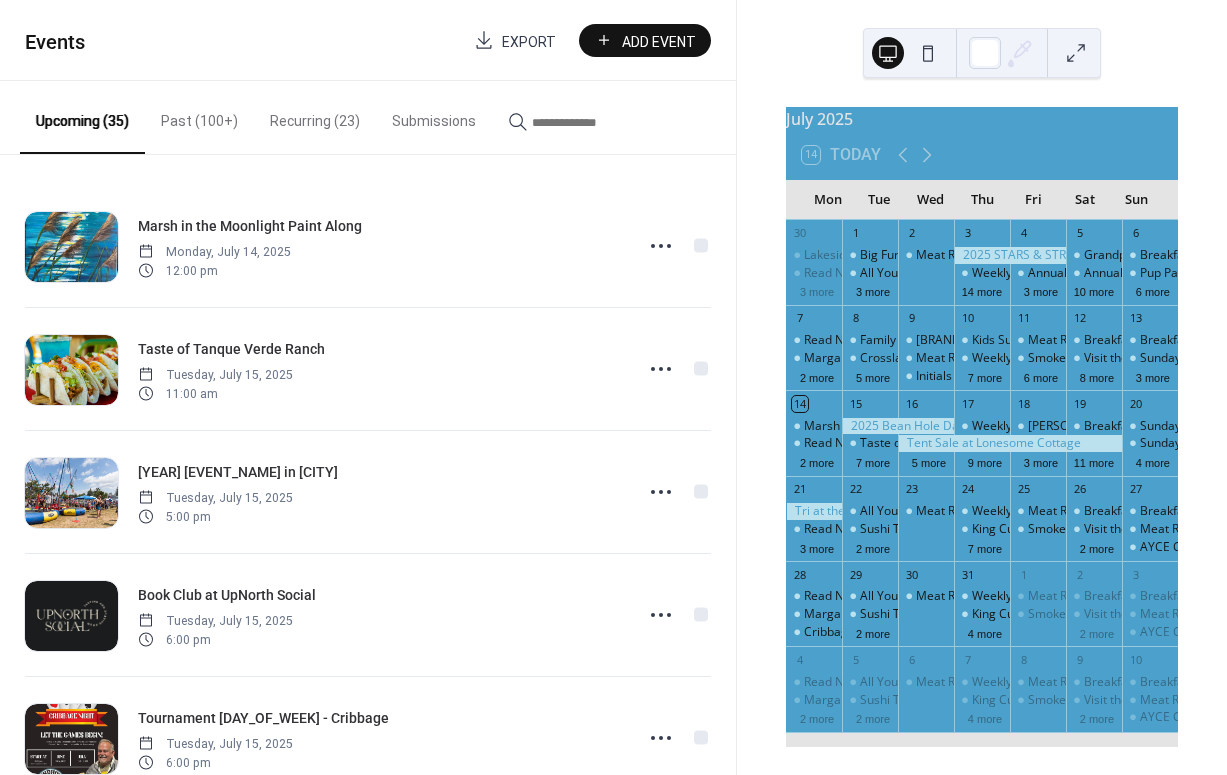 click on "Add Event" at bounding box center (659, 41) 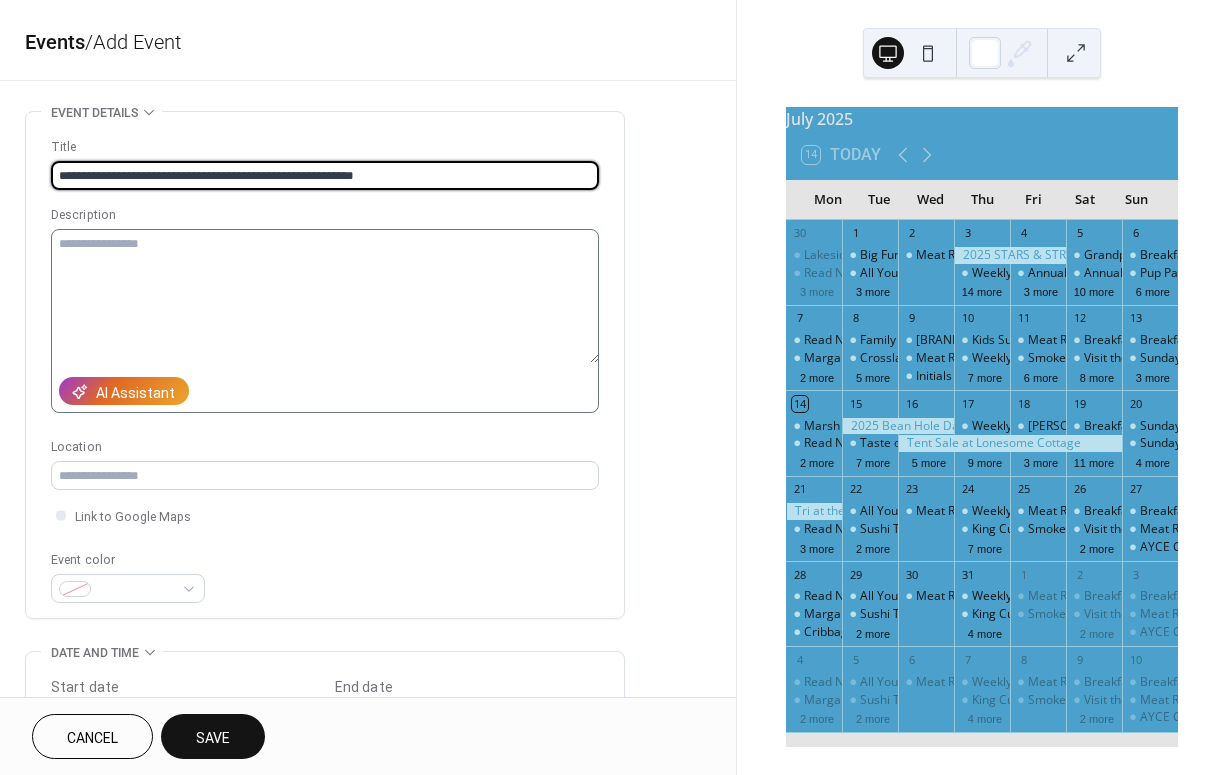type on "**********" 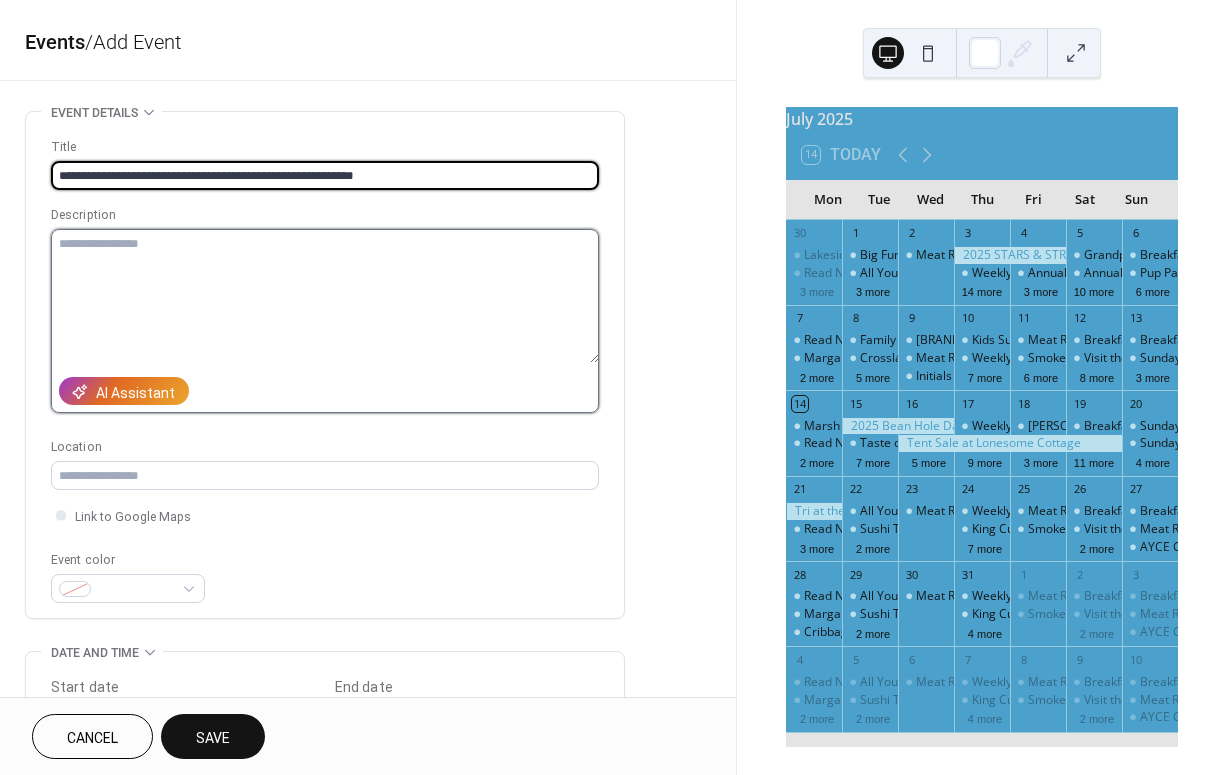 click at bounding box center [325, 296] 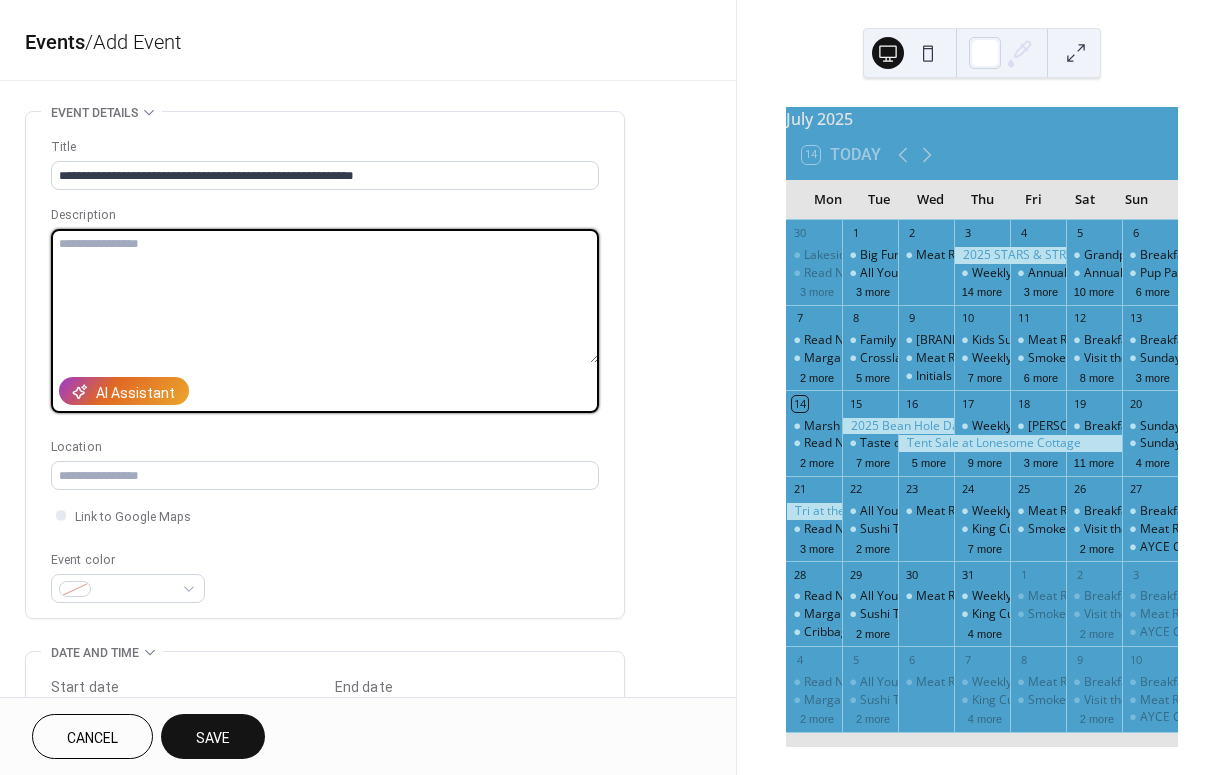 paste on "**********" 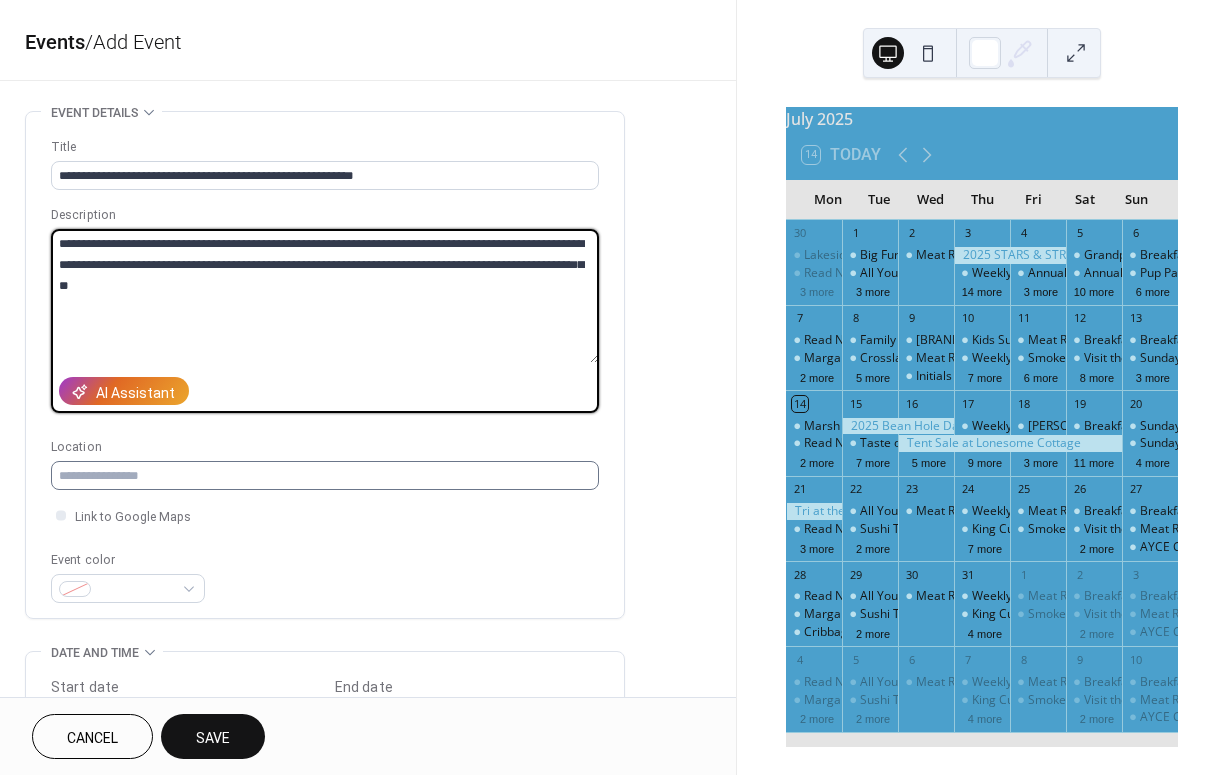 type on "**********" 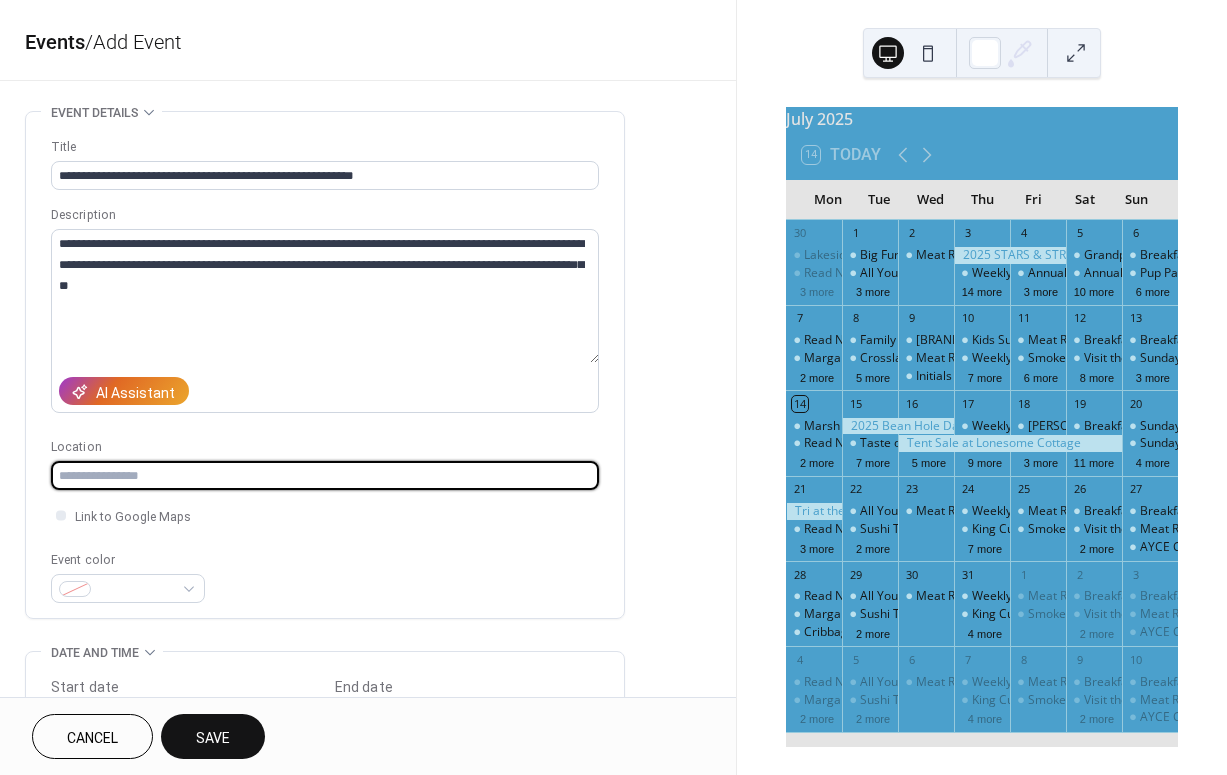 click at bounding box center (325, 475) 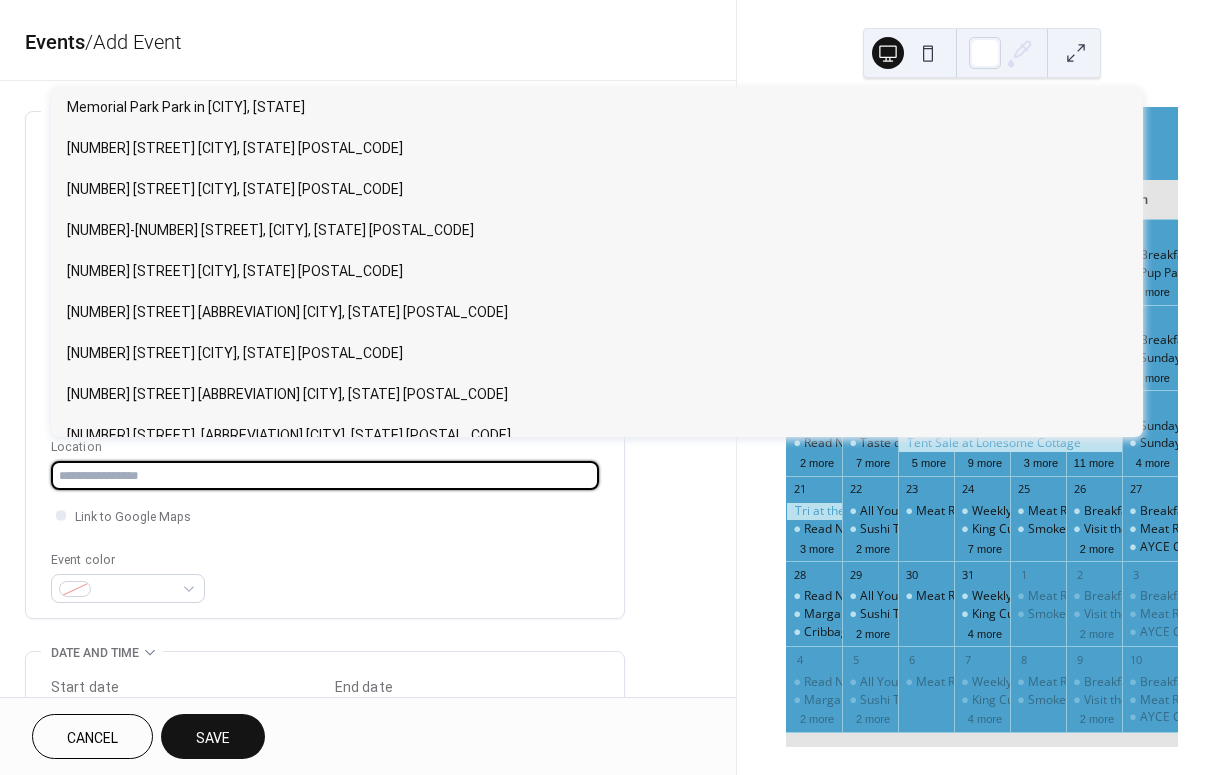 paste on "**********" 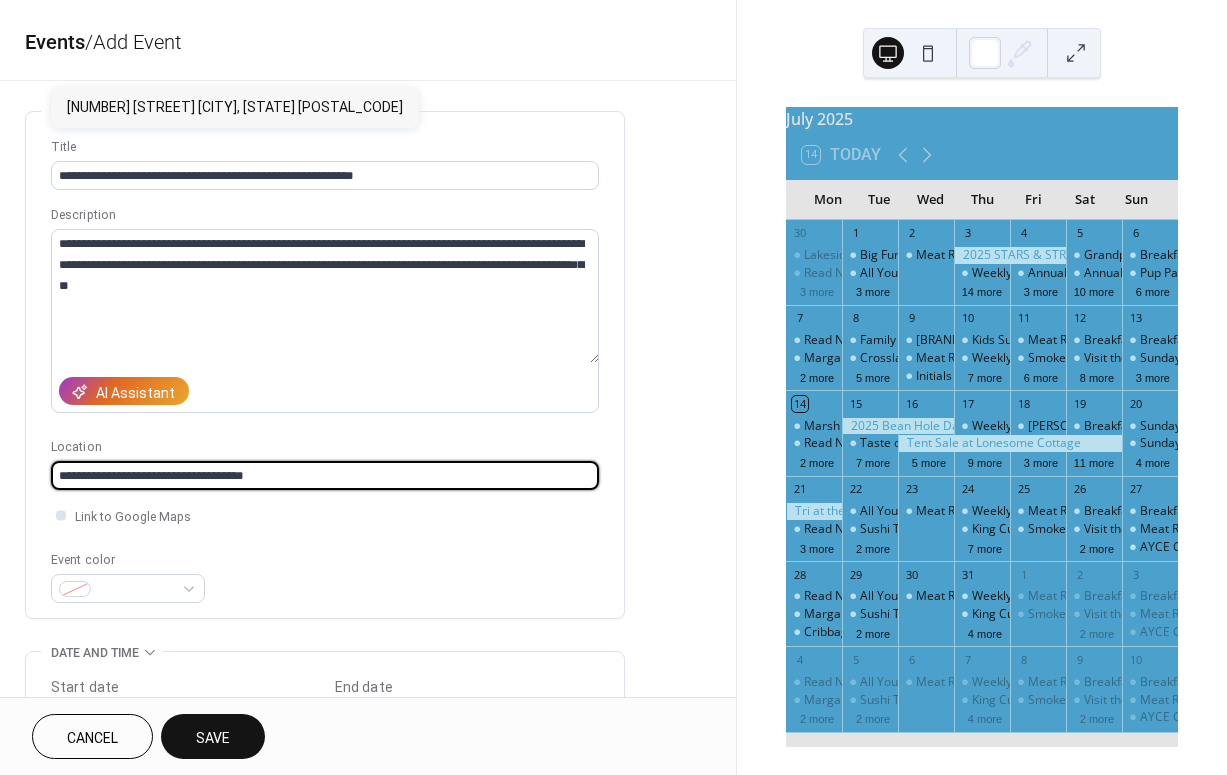 type on "**********" 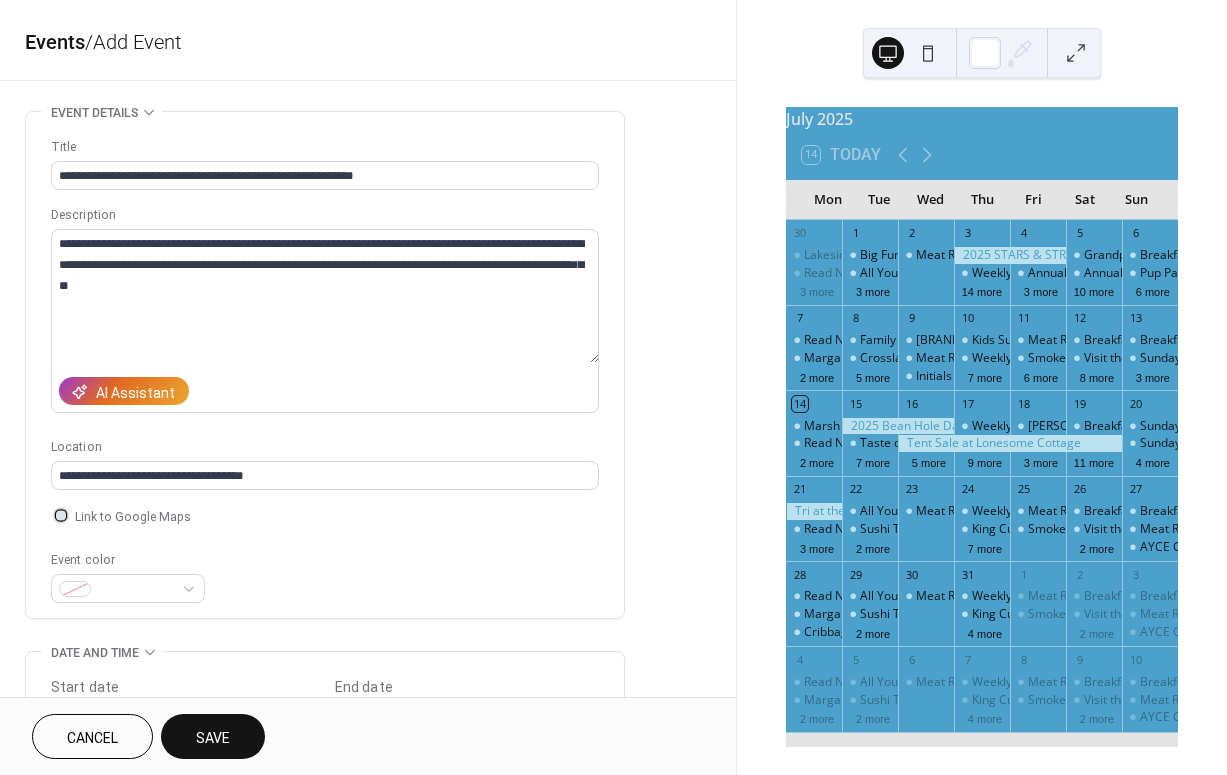 click at bounding box center (61, 515) 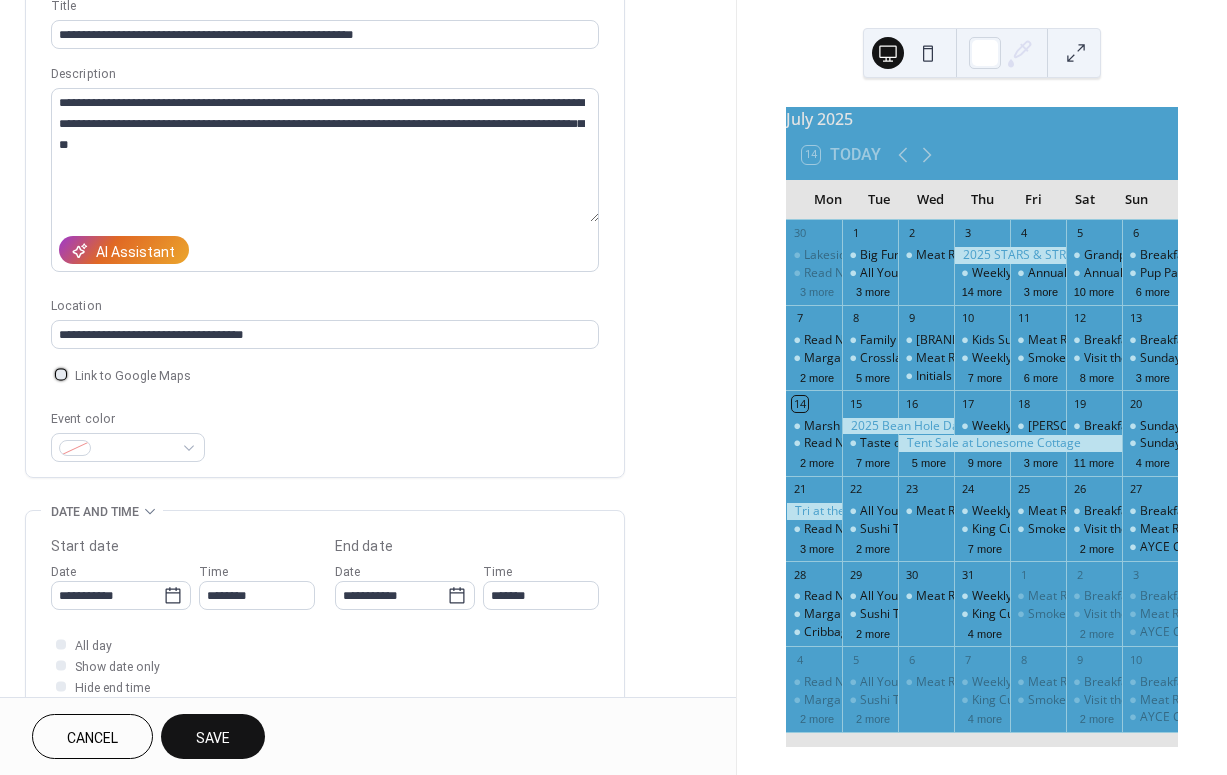 scroll, scrollTop: 172, scrollLeft: 0, axis: vertical 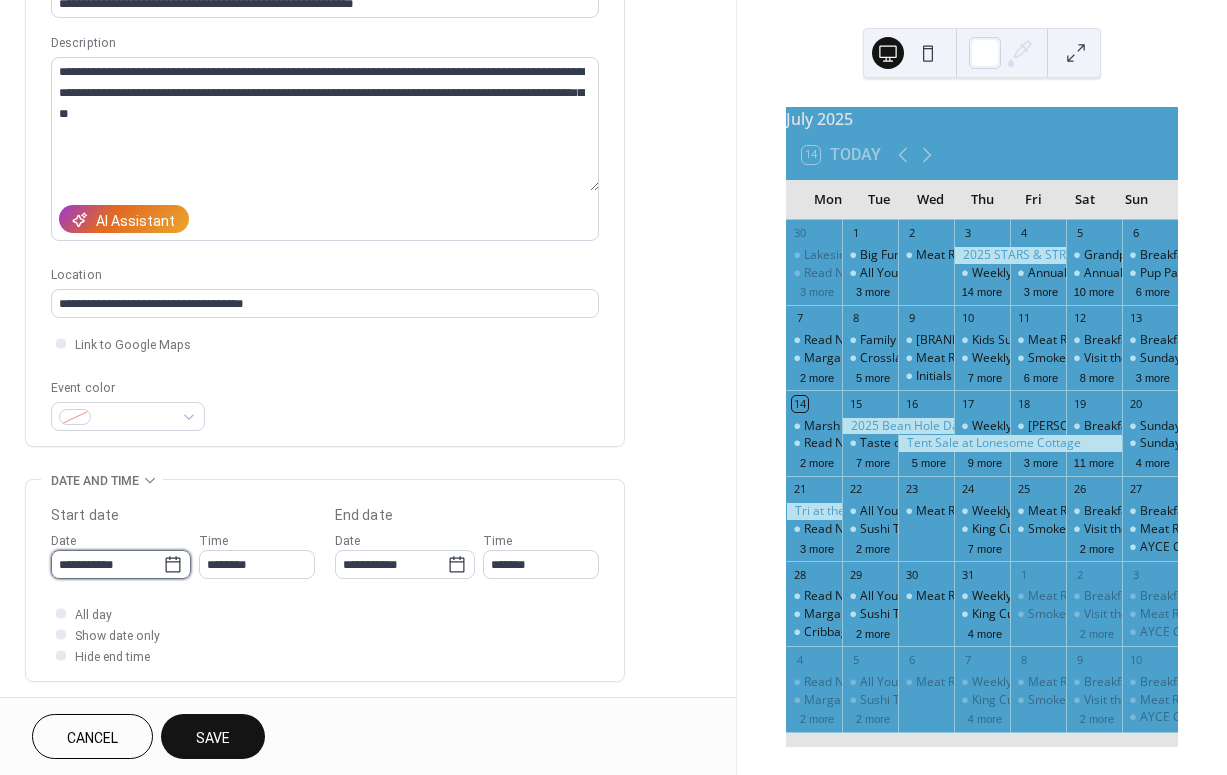 click on "**********" at bounding box center (107, 564) 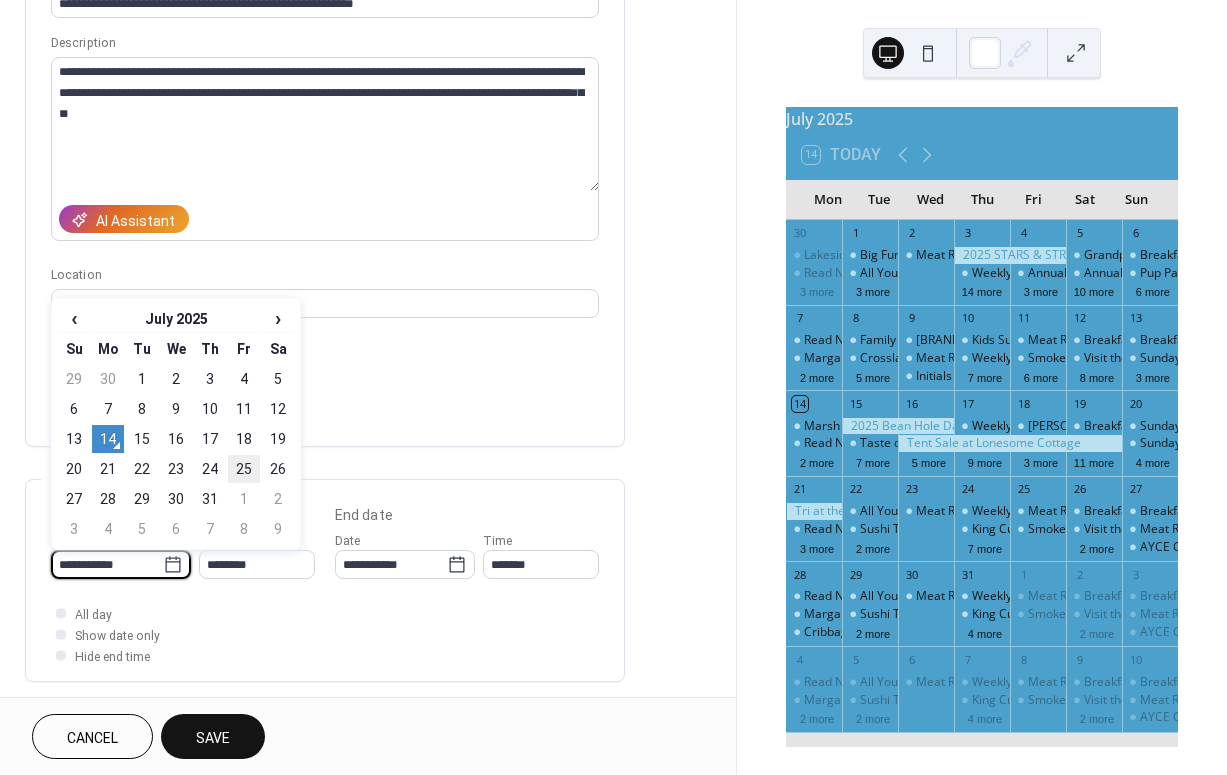 click on "25" at bounding box center [244, 469] 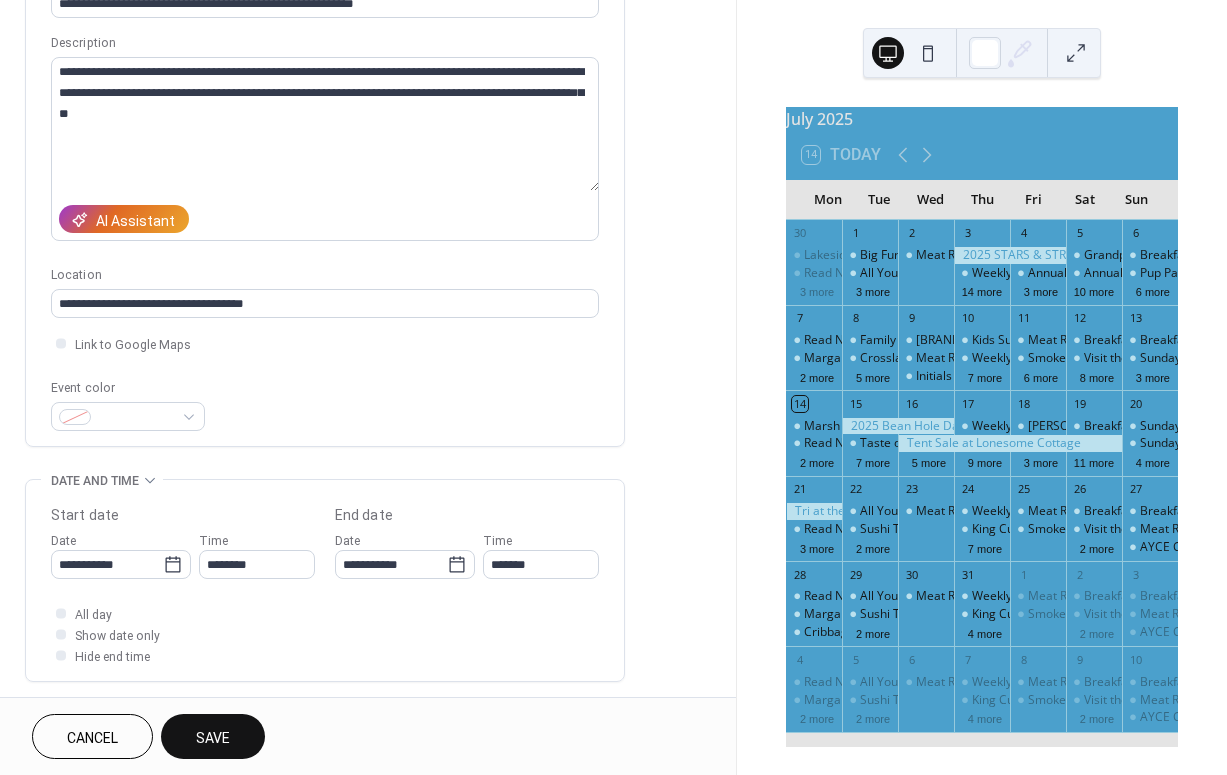type on "**********" 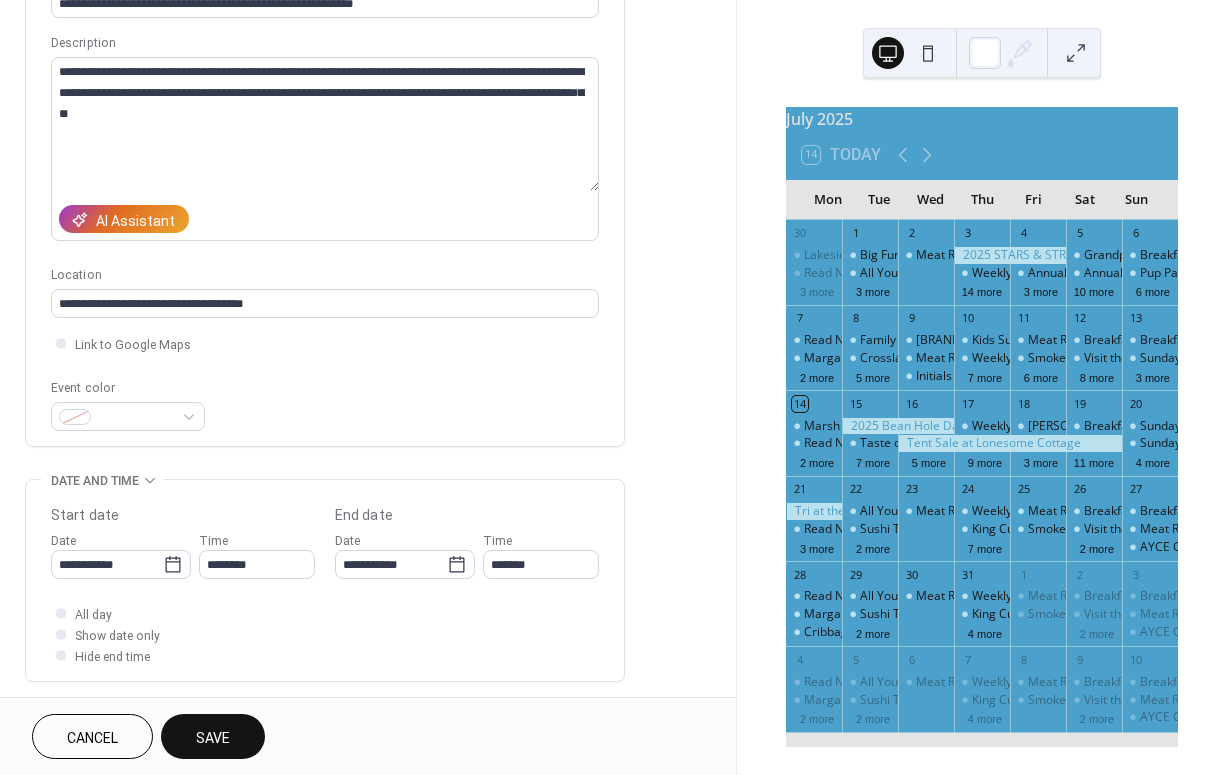 type on "**********" 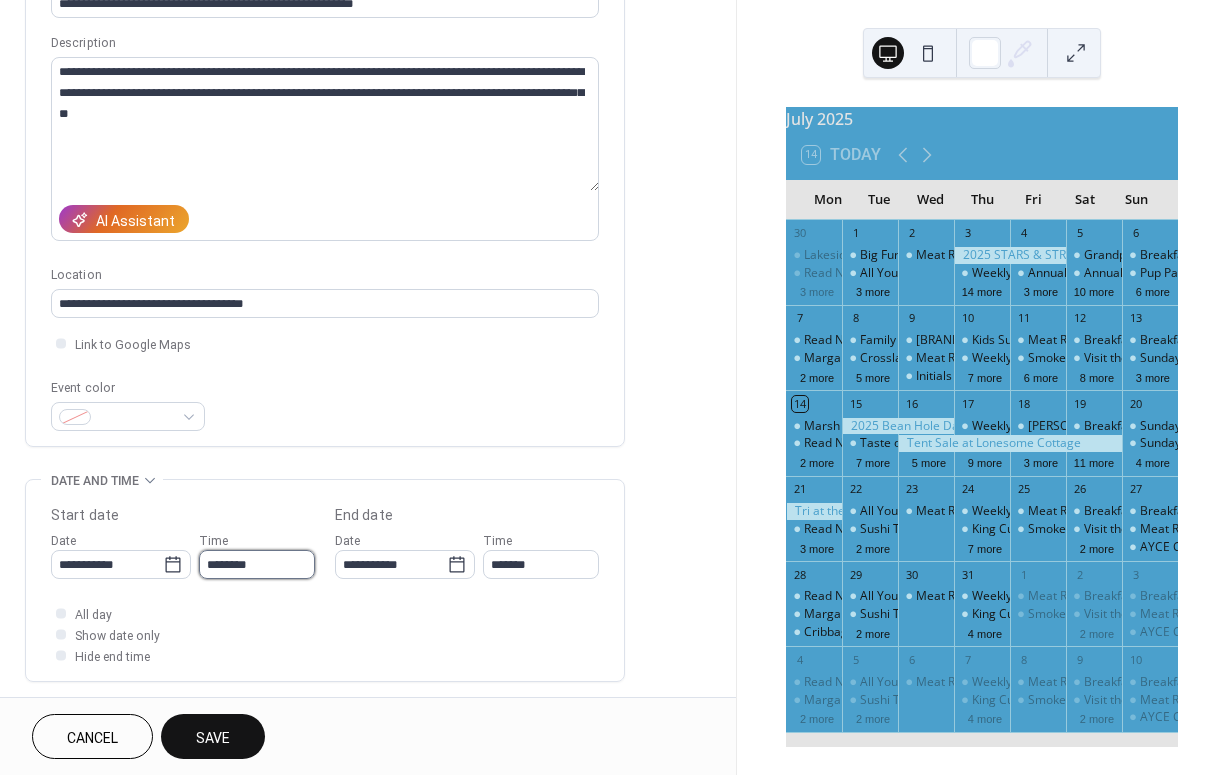 click on "********" at bounding box center (257, 564) 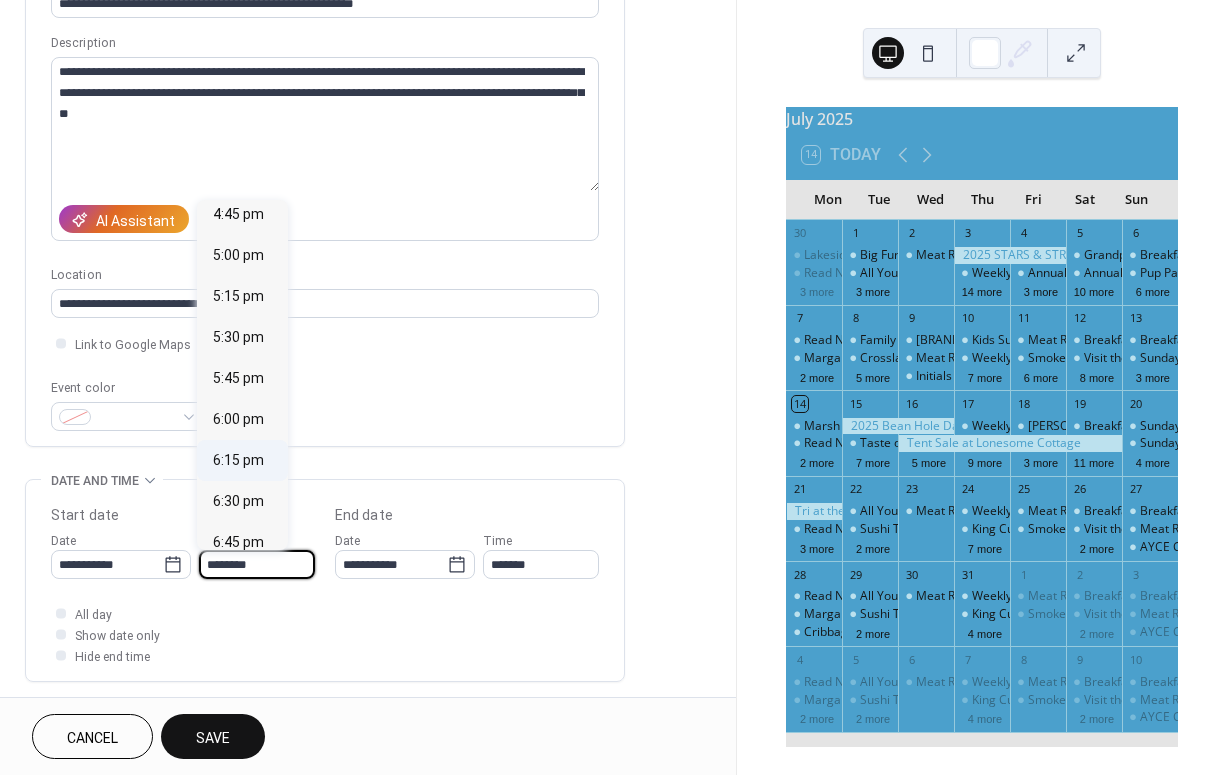scroll, scrollTop: 2755, scrollLeft: 0, axis: vertical 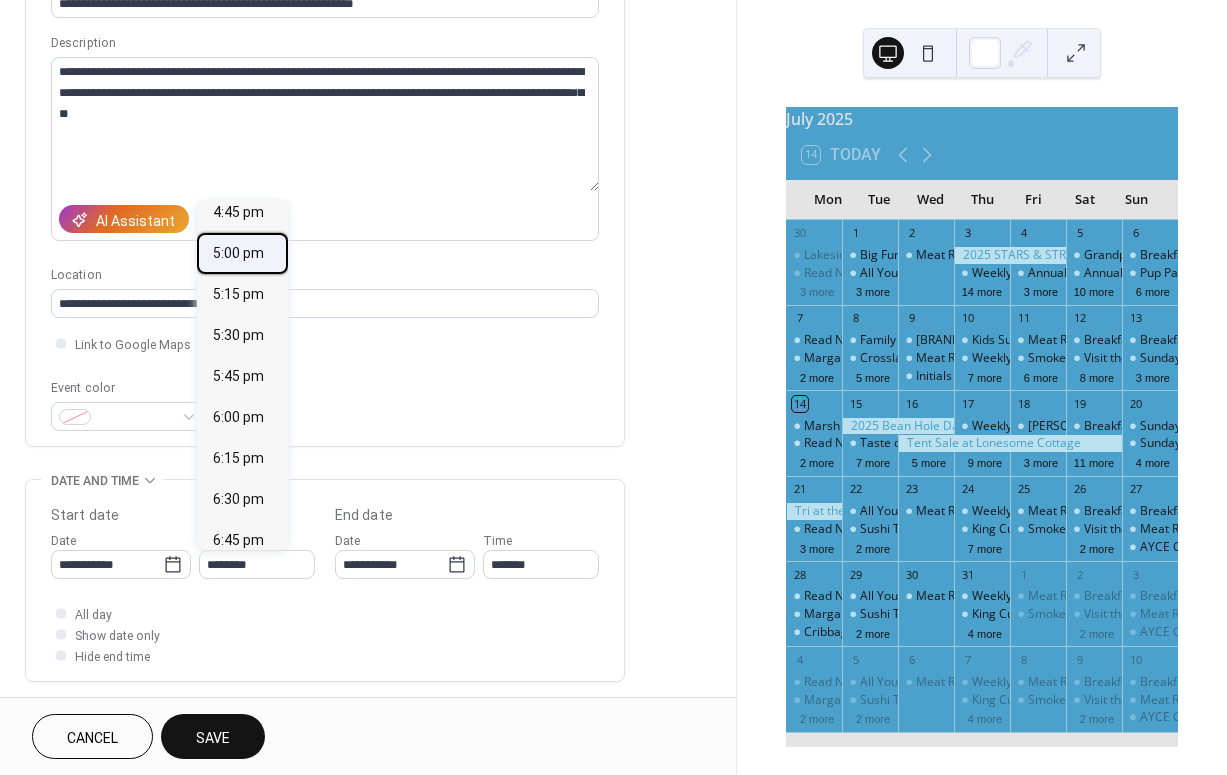 click on "5:00 pm" at bounding box center (238, 253) 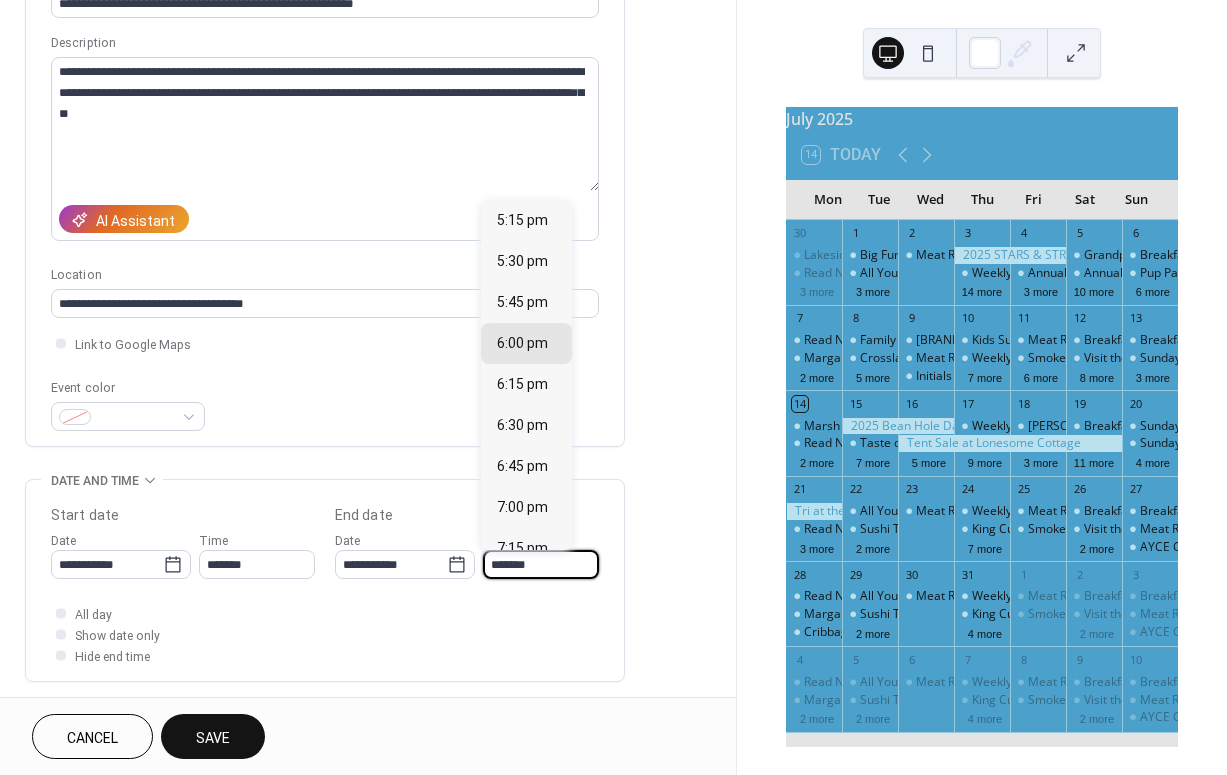 click on "*******" at bounding box center [541, 564] 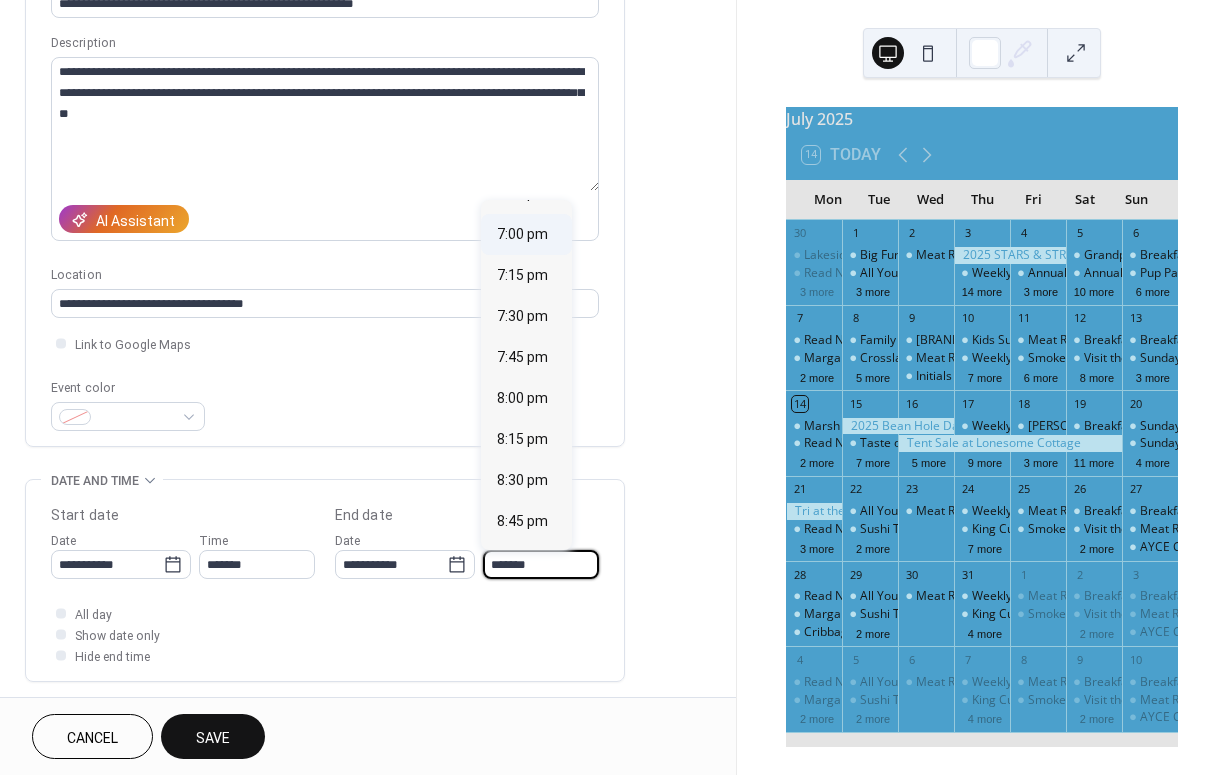 scroll, scrollTop: 276, scrollLeft: 0, axis: vertical 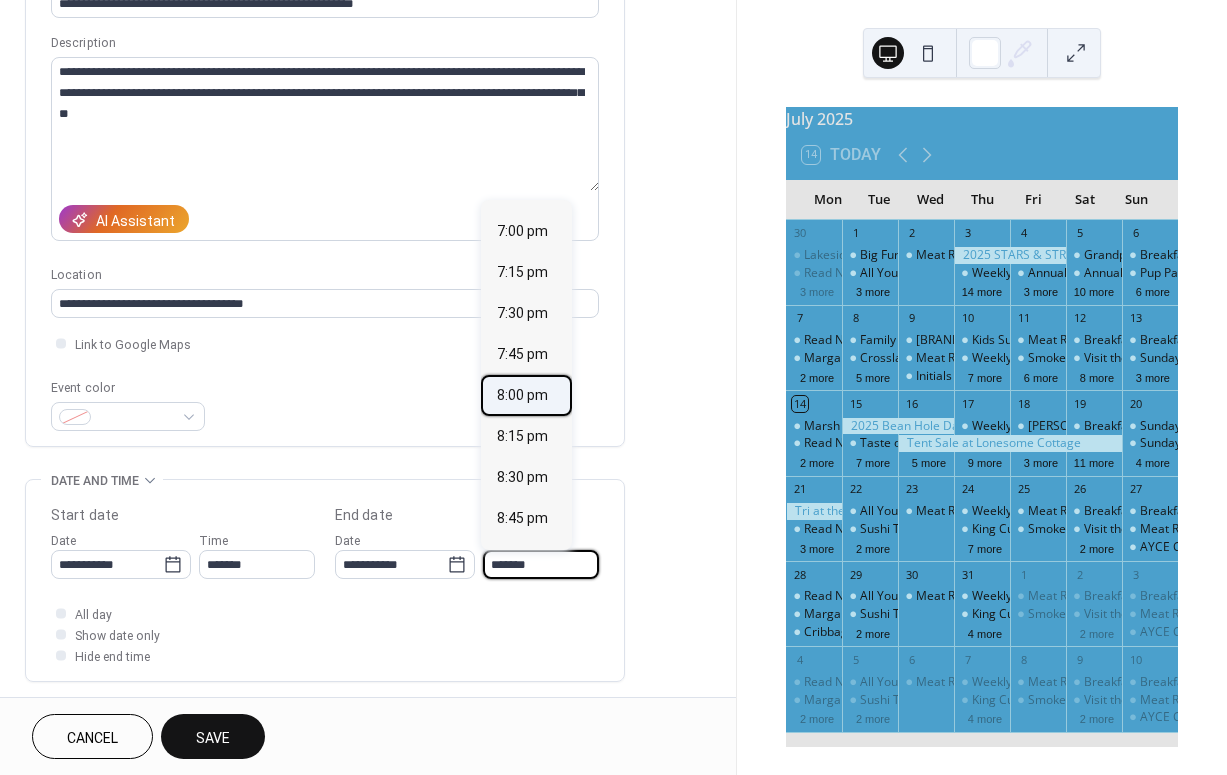 click on "8:00 pm" at bounding box center (522, 395) 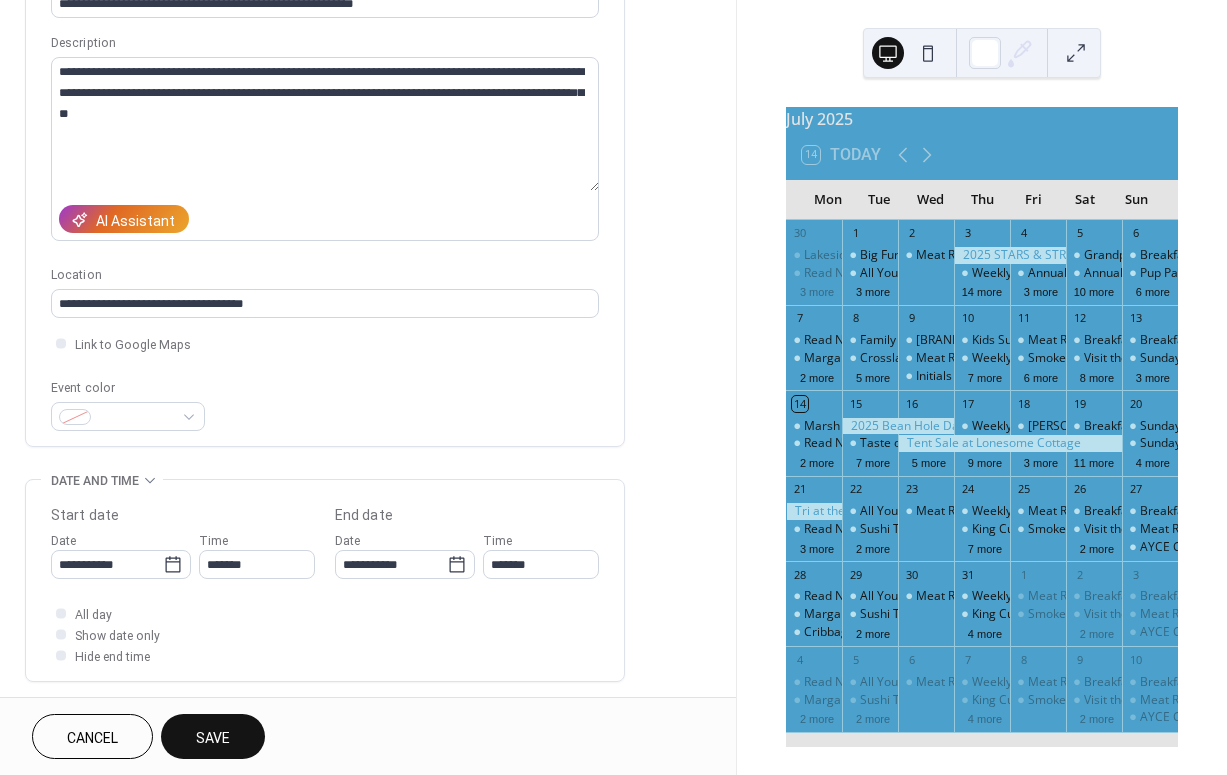 type on "*******" 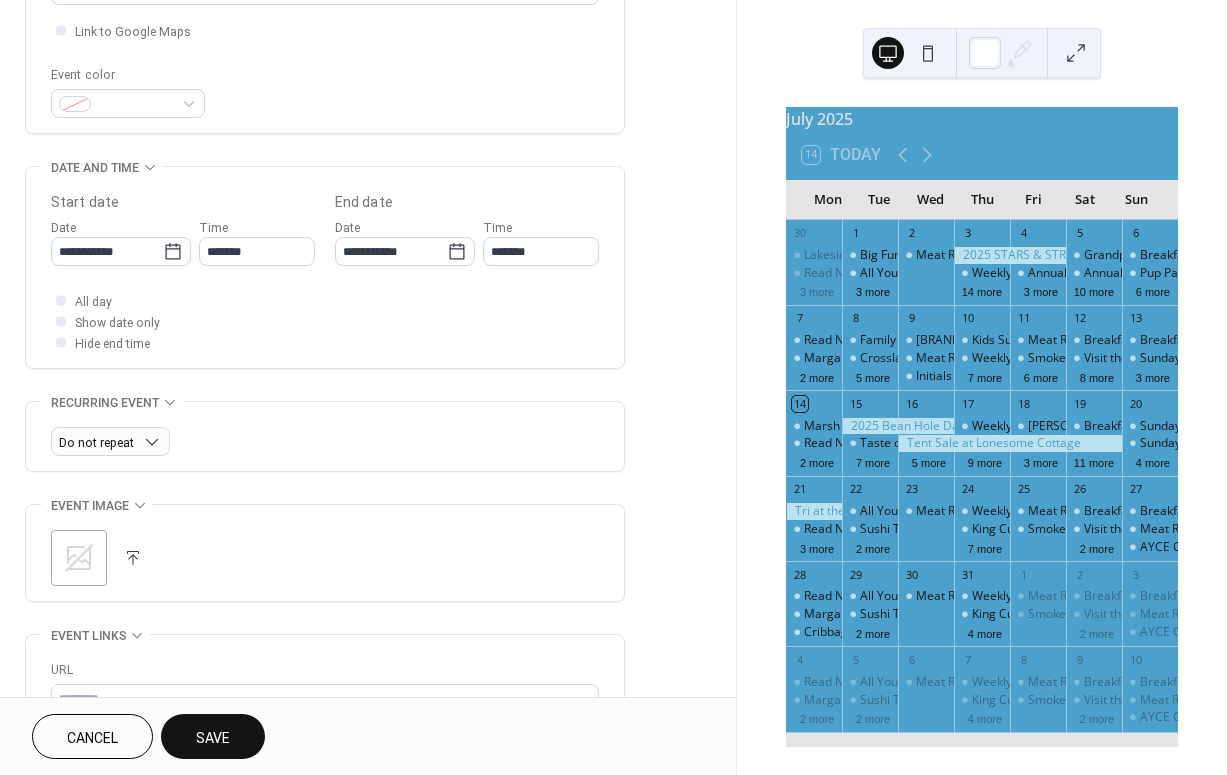 scroll, scrollTop: 509, scrollLeft: 0, axis: vertical 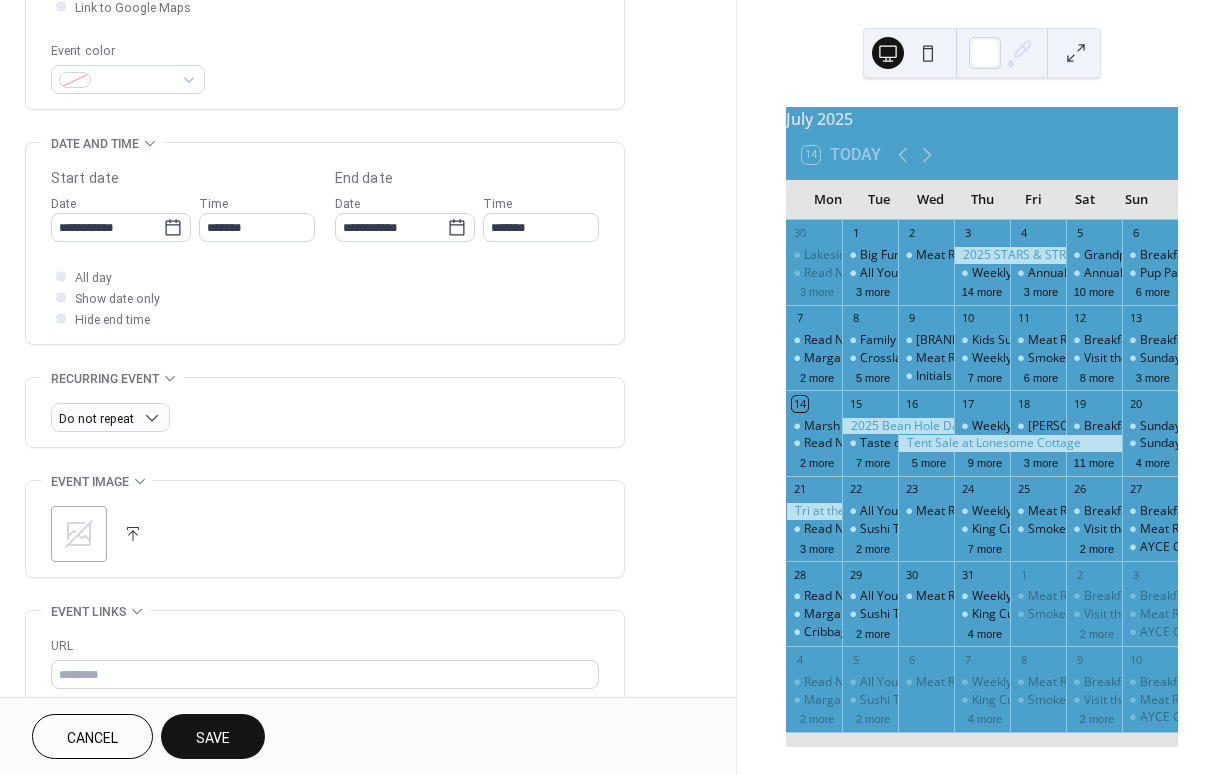 click at bounding box center (133, 534) 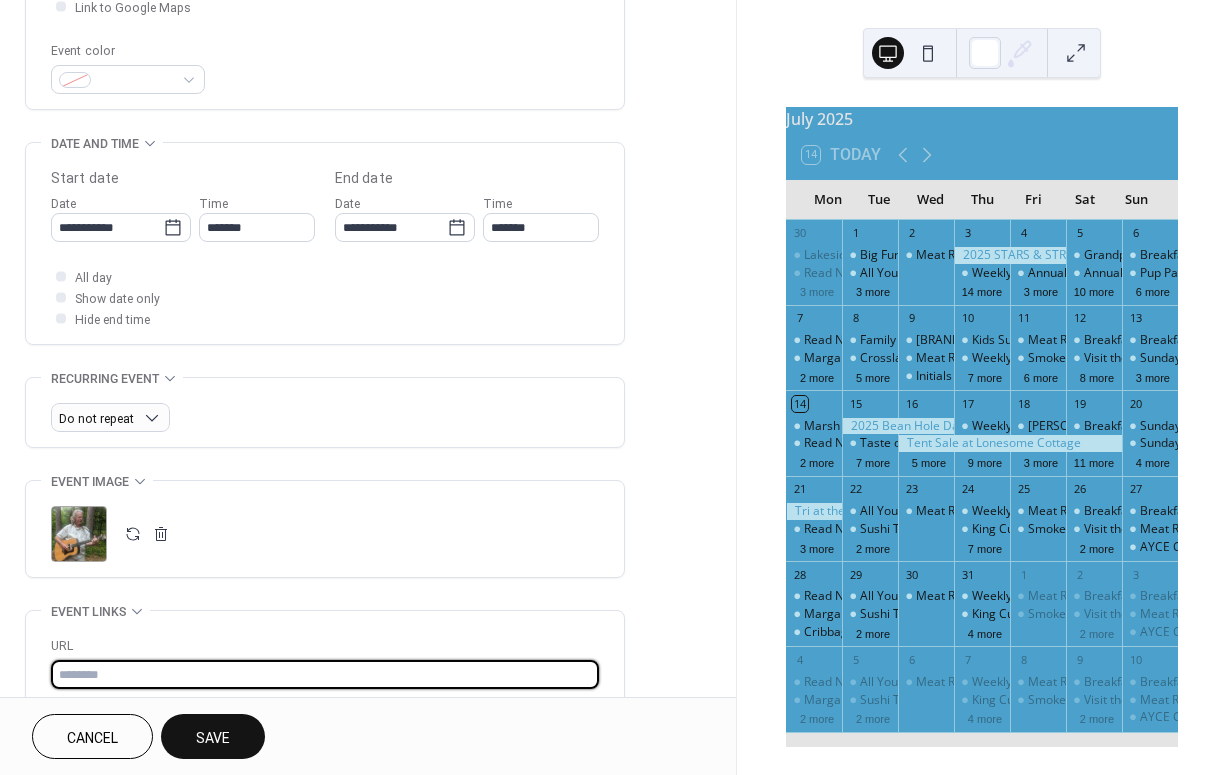 click at bounding box center [325, 674] 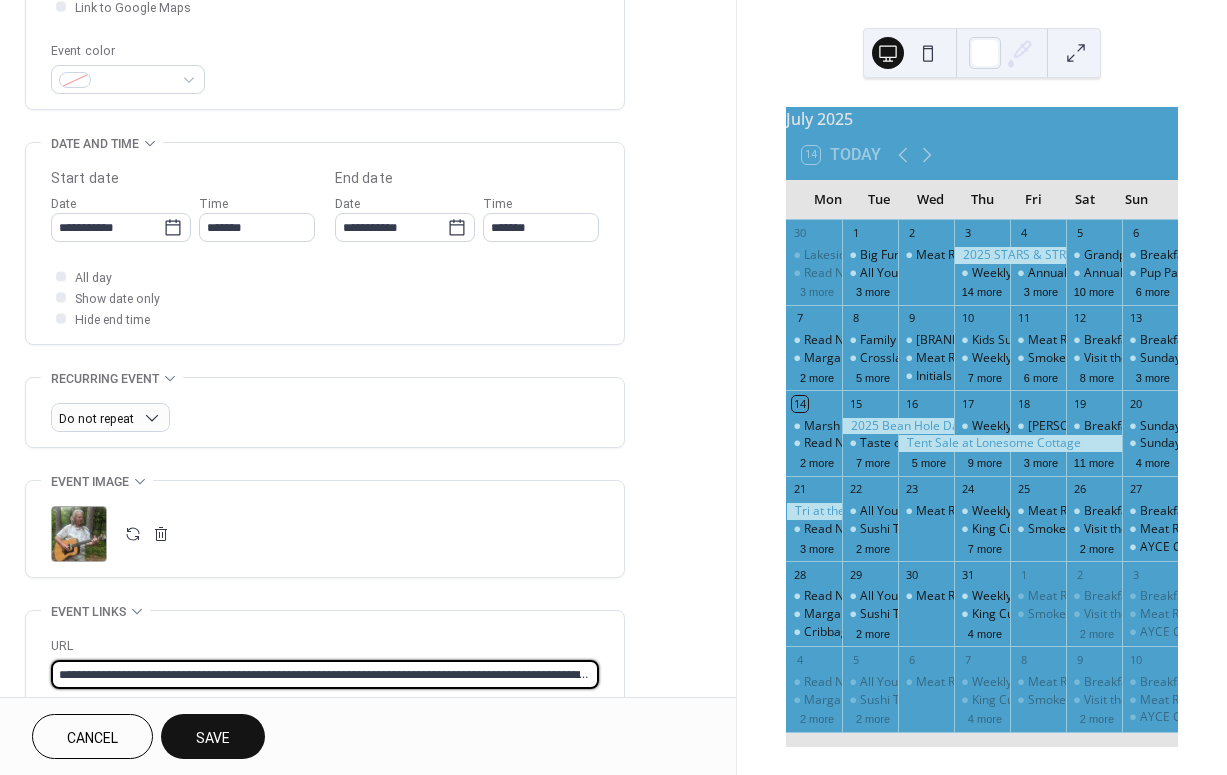 type on "**********" 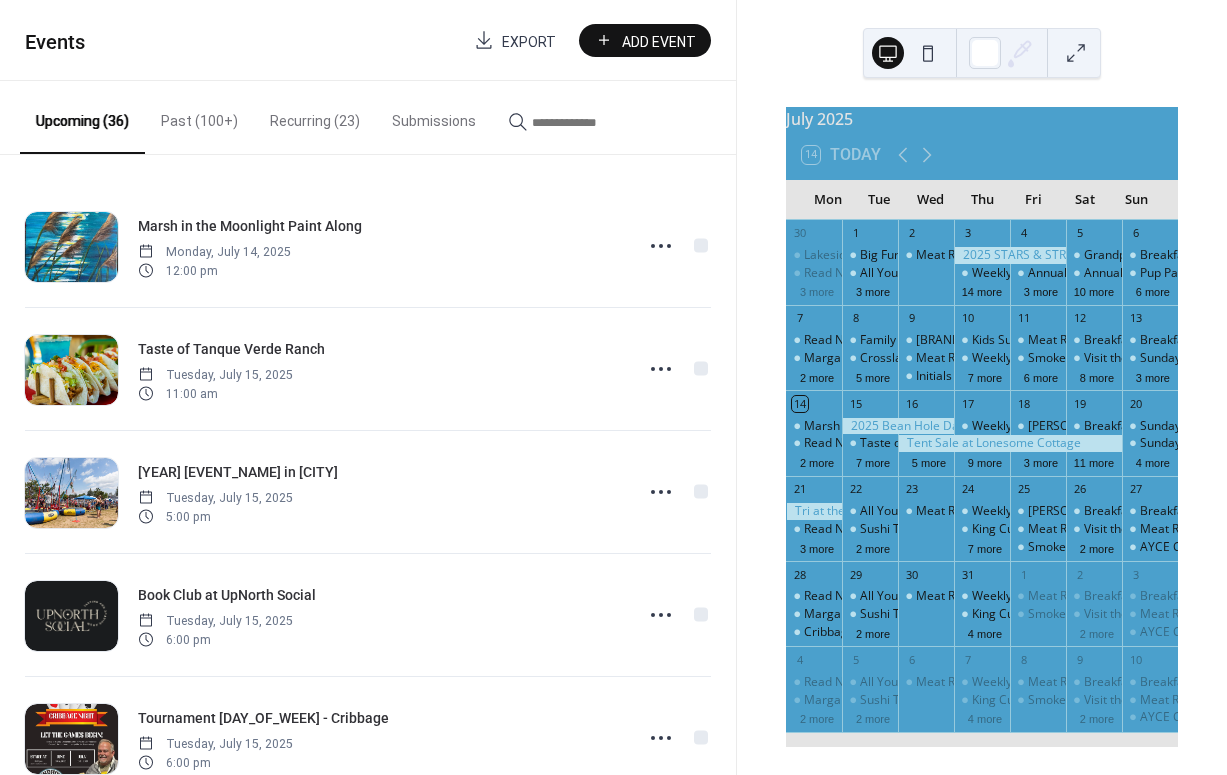 click at bounding box center (592, 122) 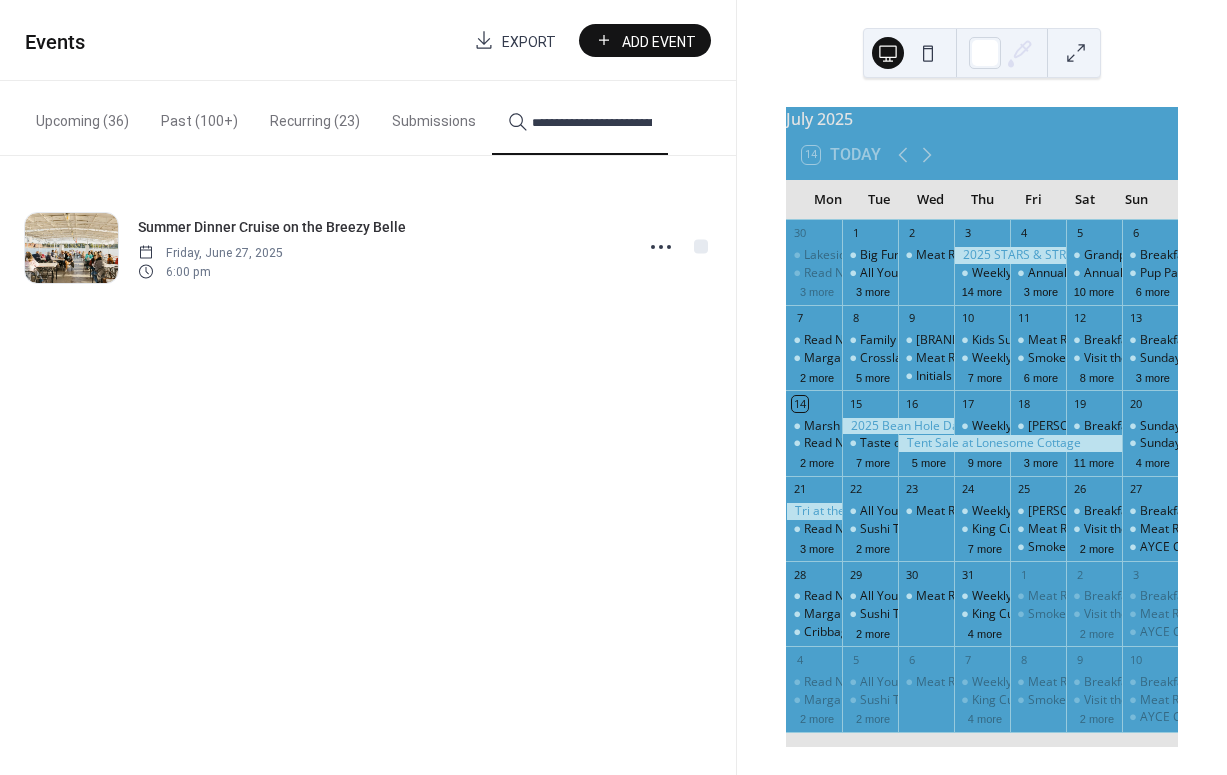 type on "**********" 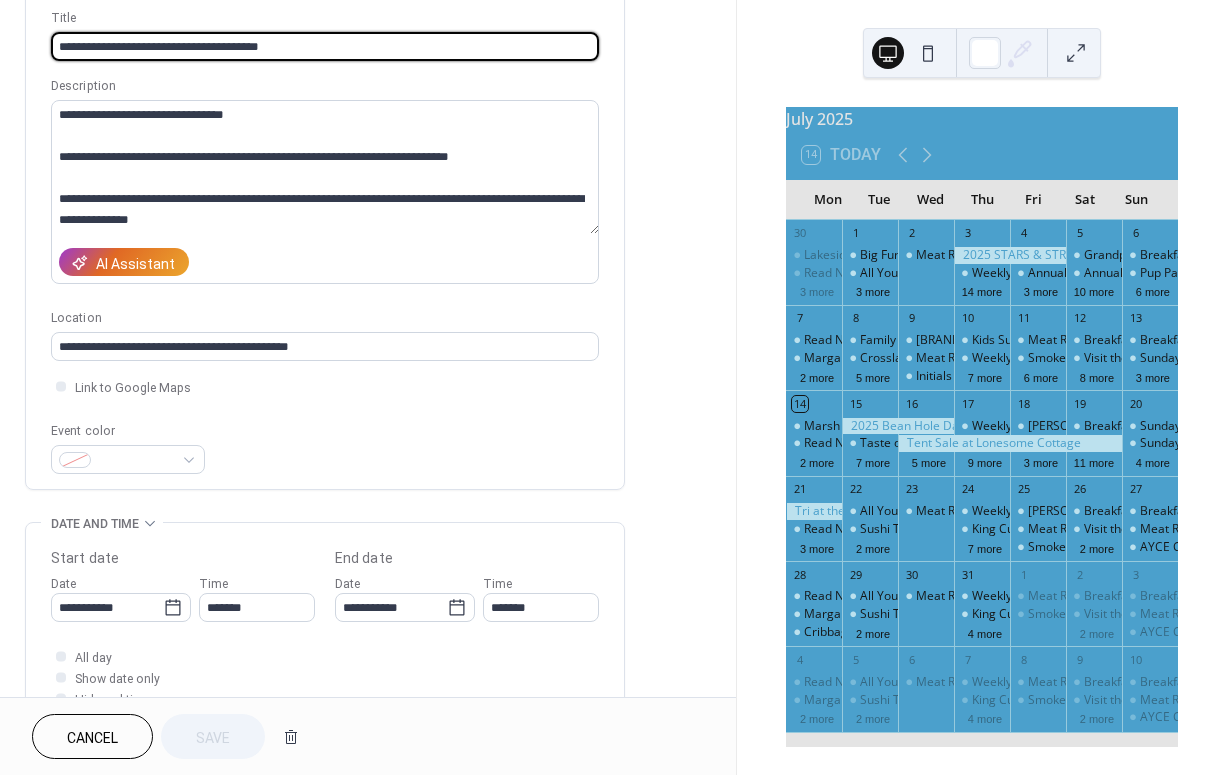 scroll, scrollTop: 141, scrollLeft: 0, axis: vertical 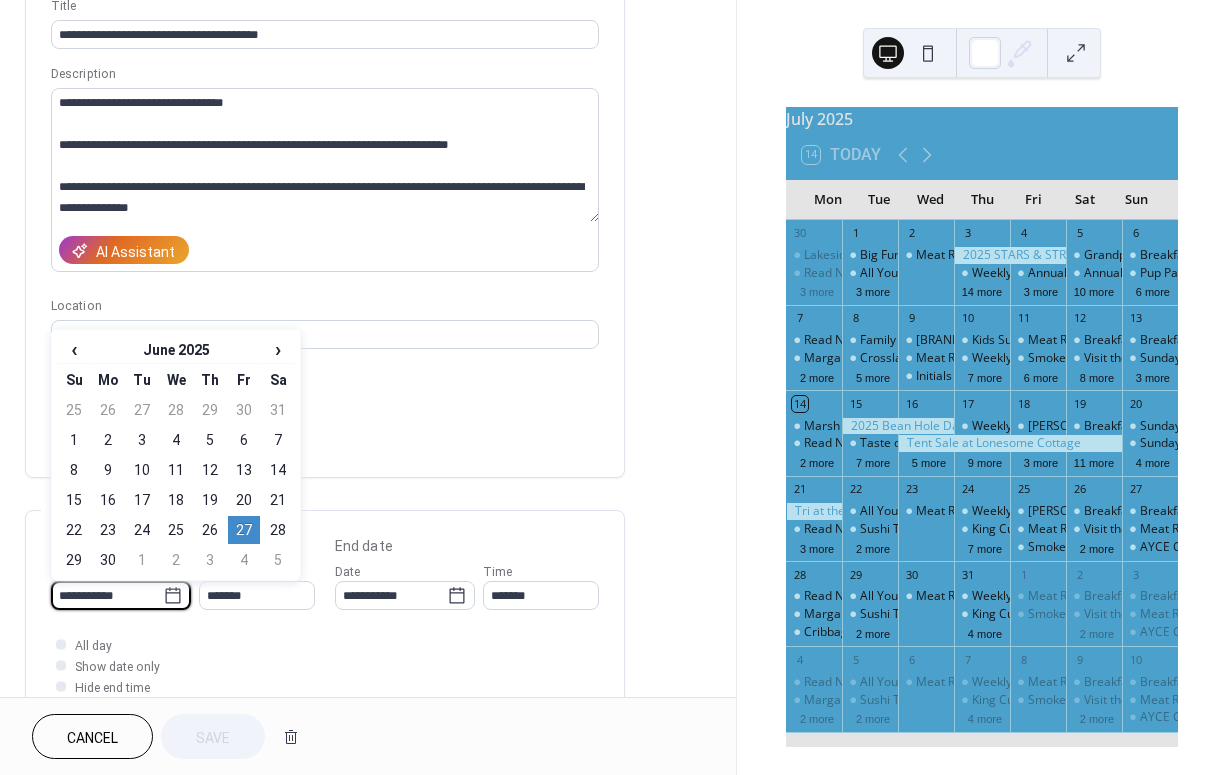 click on "**********" at bounding box center [107, 595] 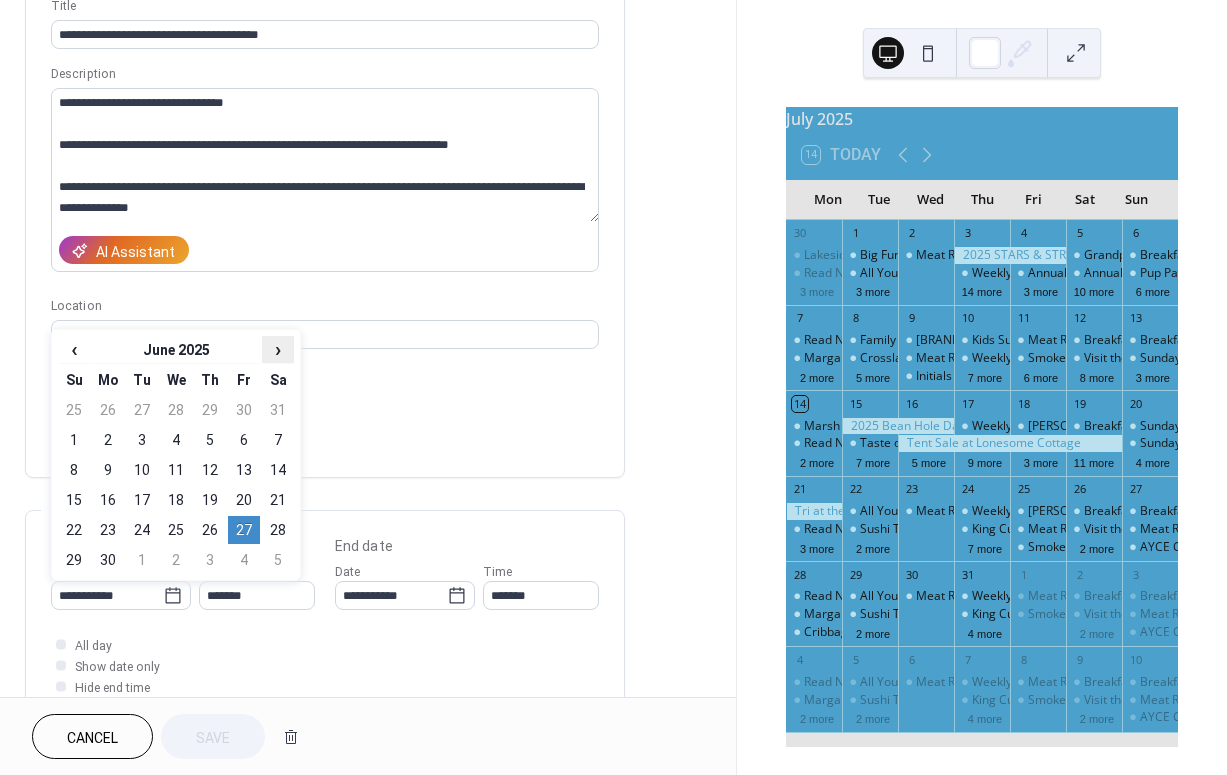 click on "›" at bounding box center [278, 349] 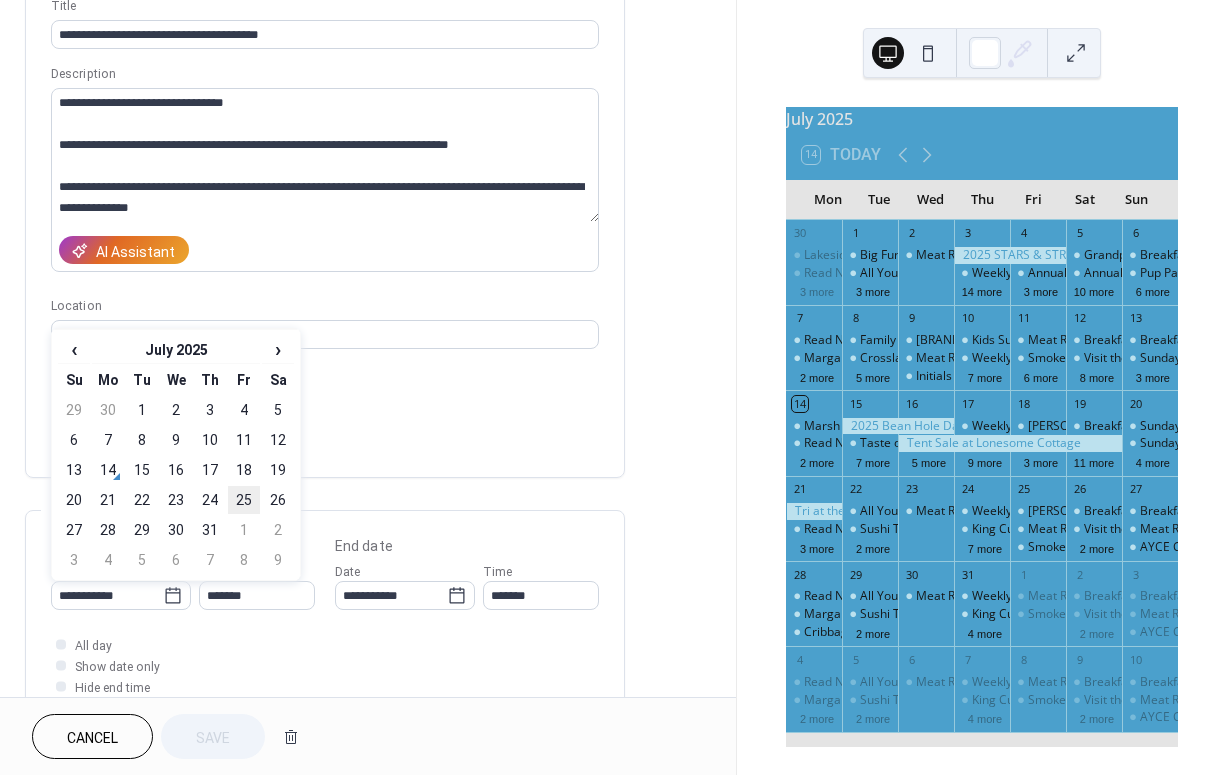 click on "25" at bounding box center (244, 500) 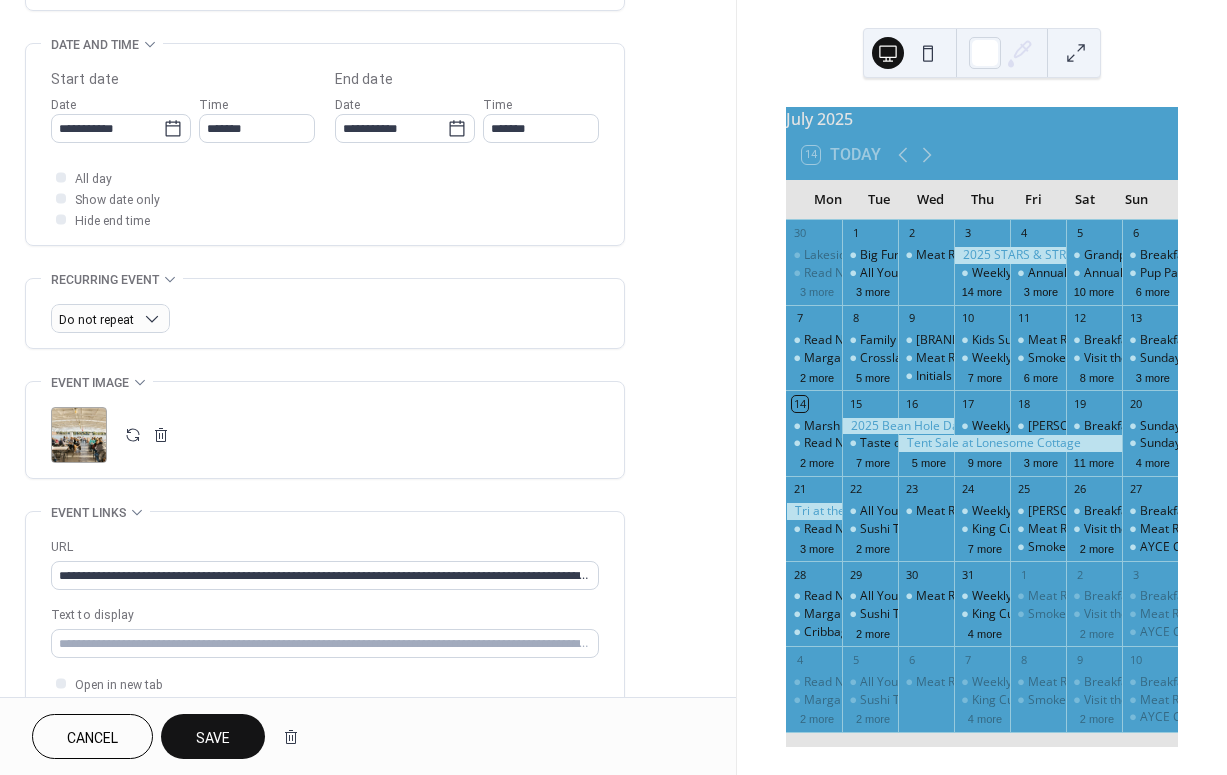 scroll, scrollTop: 609, scrollLeft: 0, axis: vertical 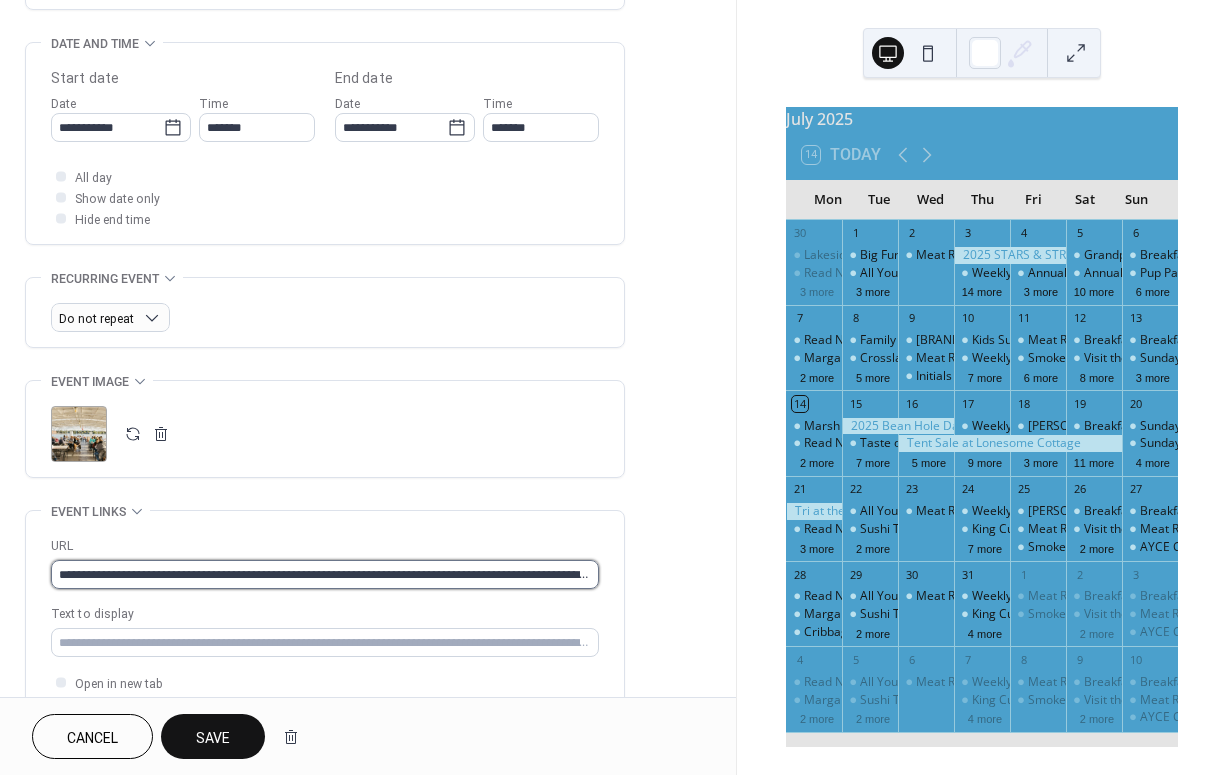 click on "**********" at bounding box center [325, 574] 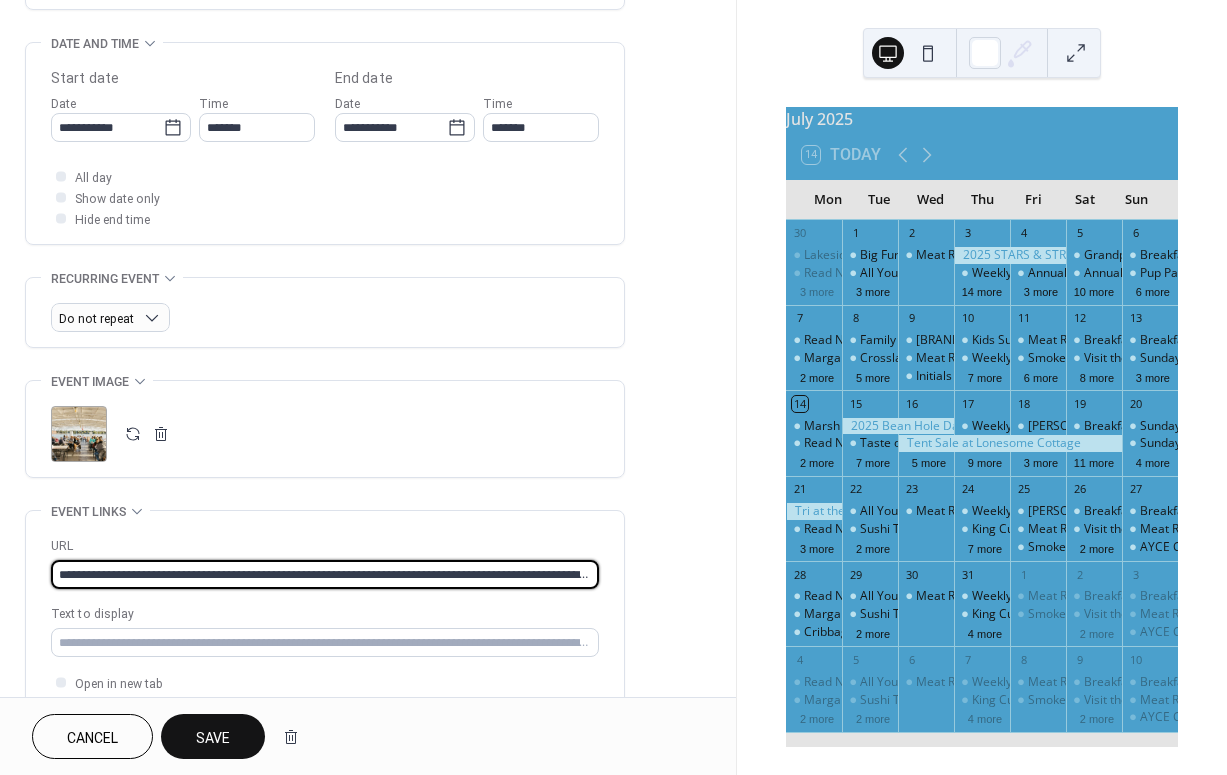 click on "**********" at bounding box center (325, 574) 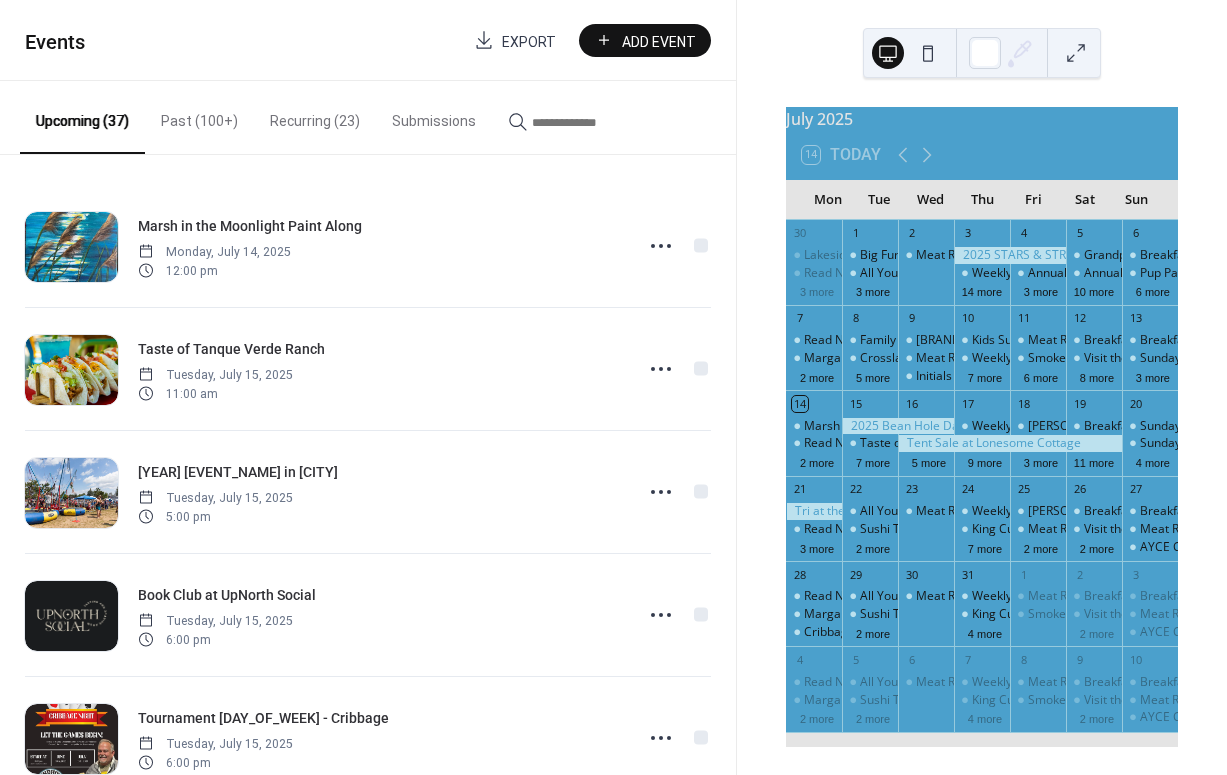 click at bounding box center [592, 122] 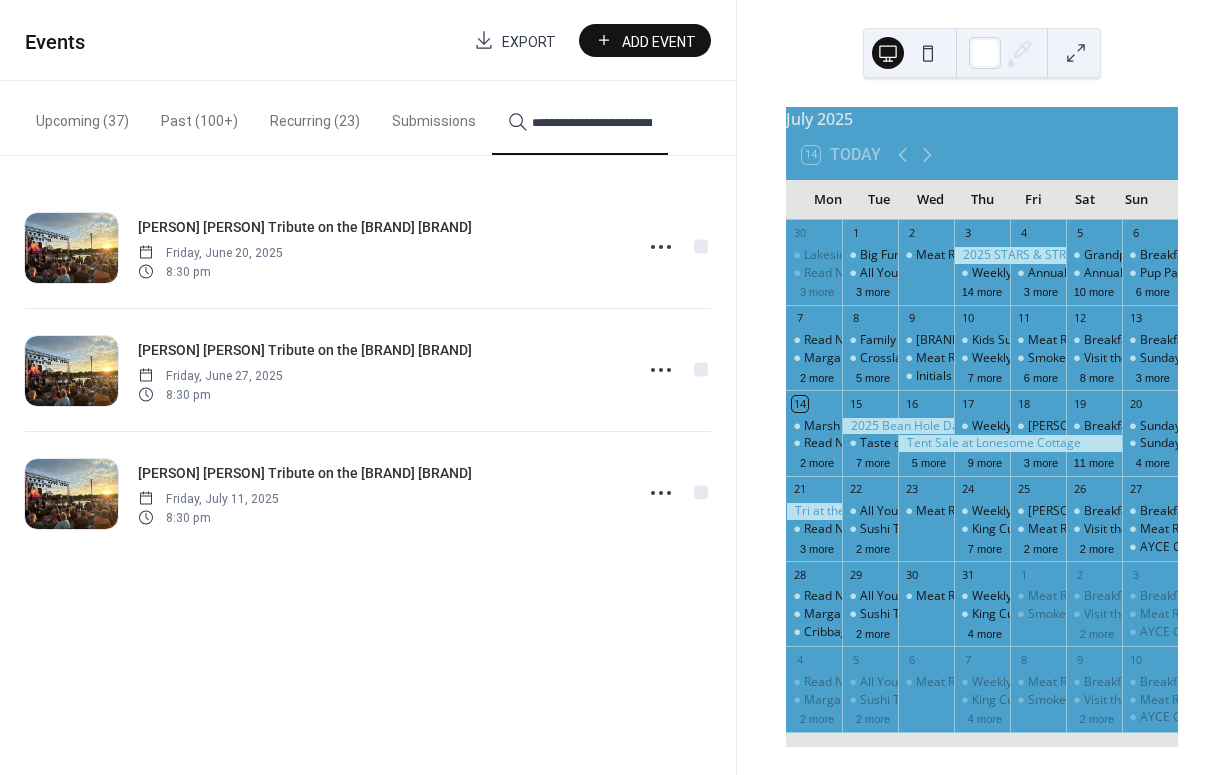 type on "**********" 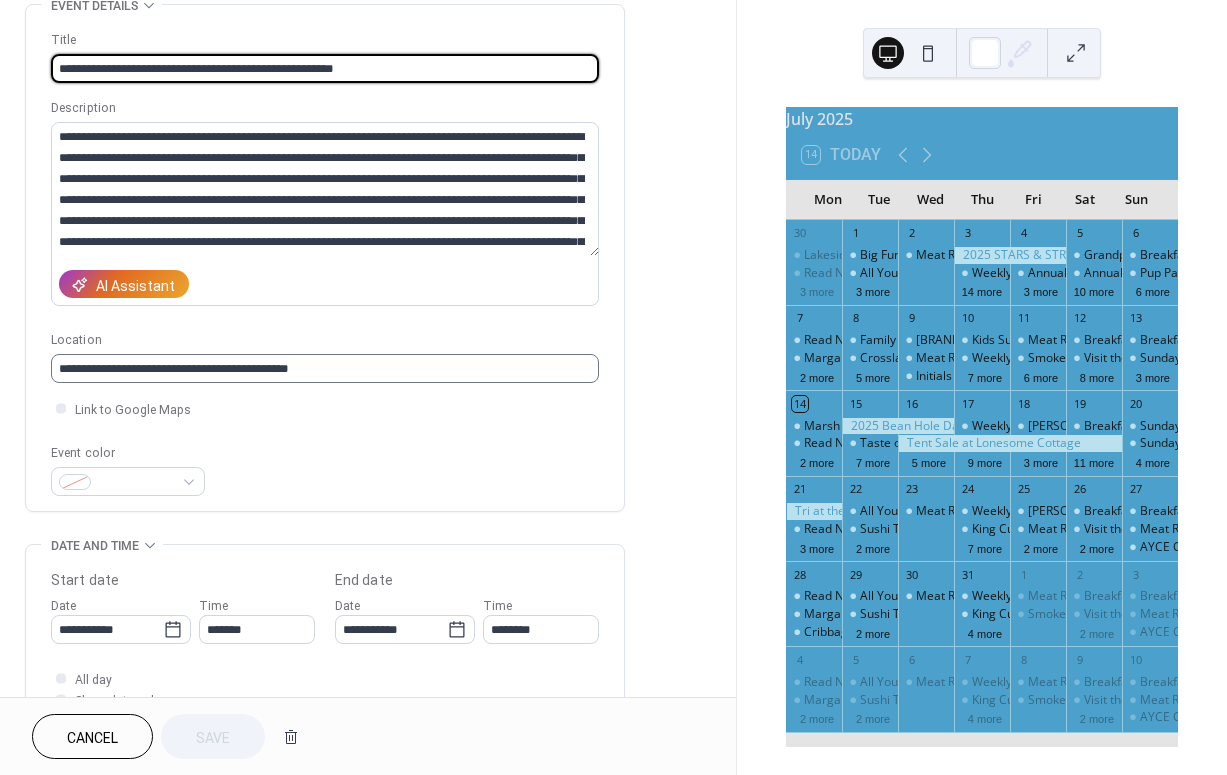 scroll, scrollTop: 113, scrollLeft: 0, axis: vertical 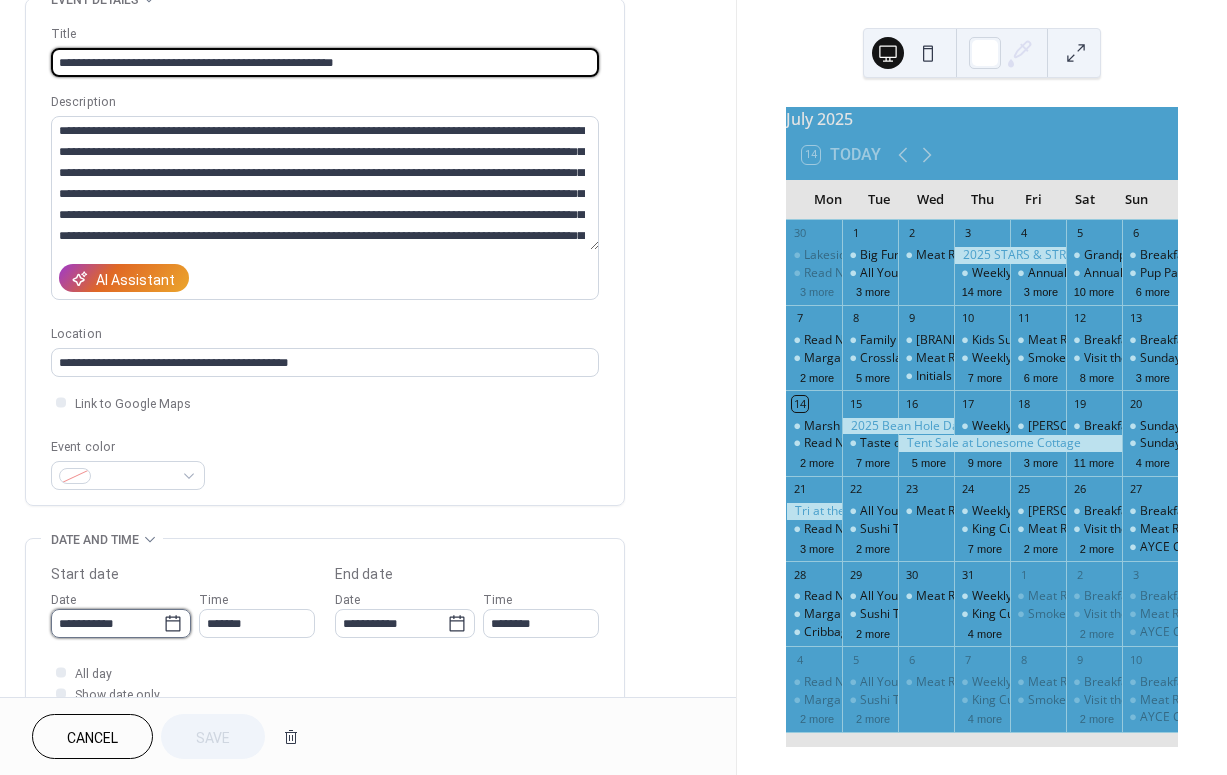 click on "**********" at bounding box center (107, 623) 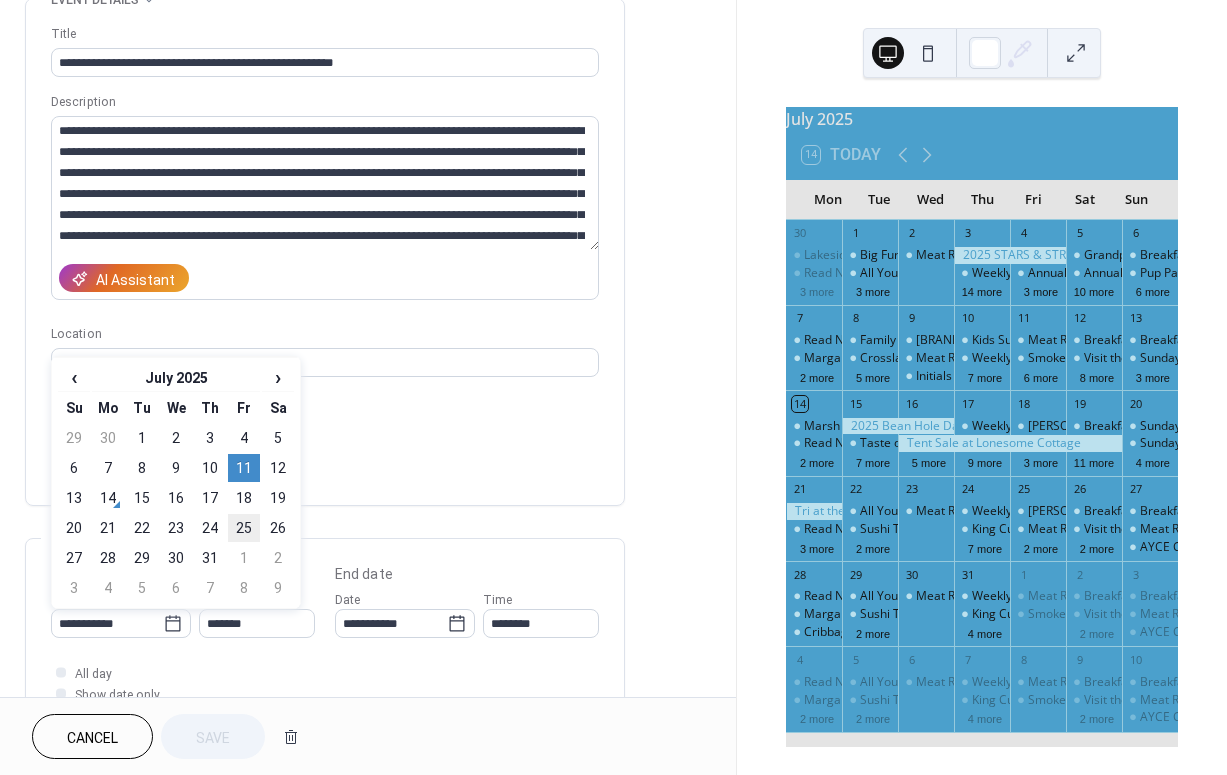 click on "25" at bounding box center [244, 528] 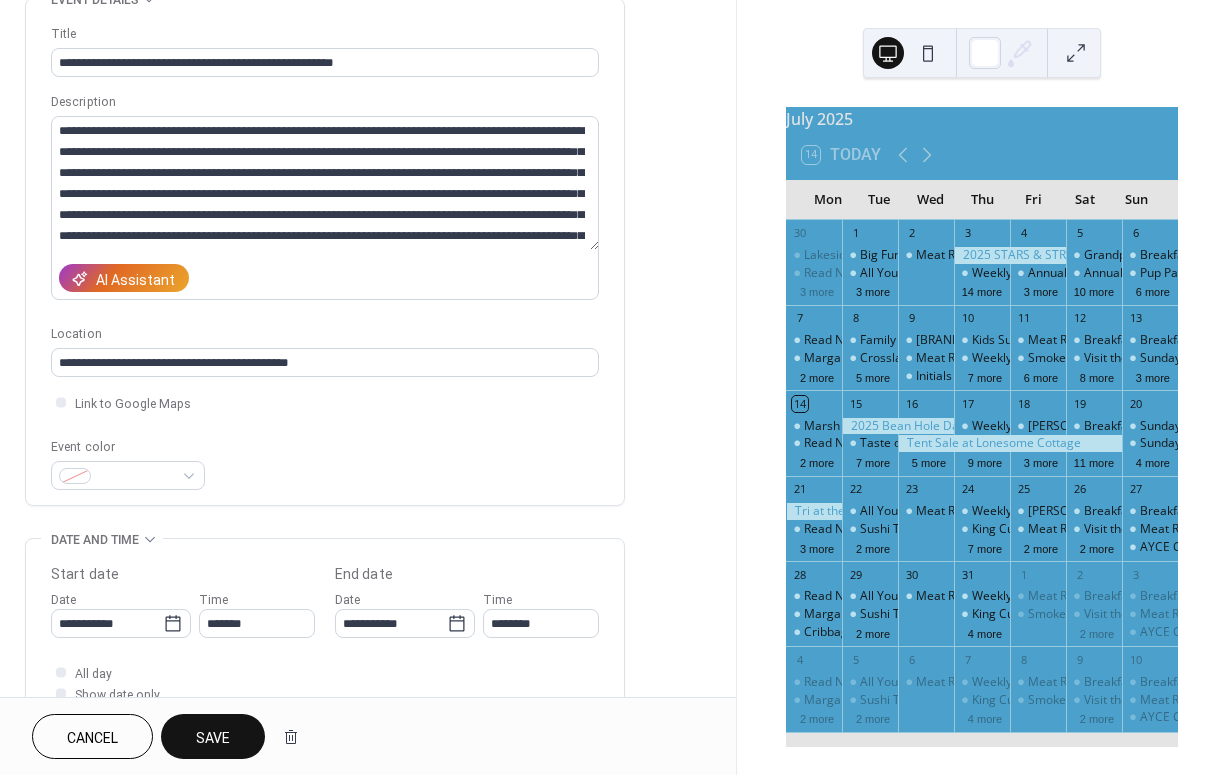 type on "**********" 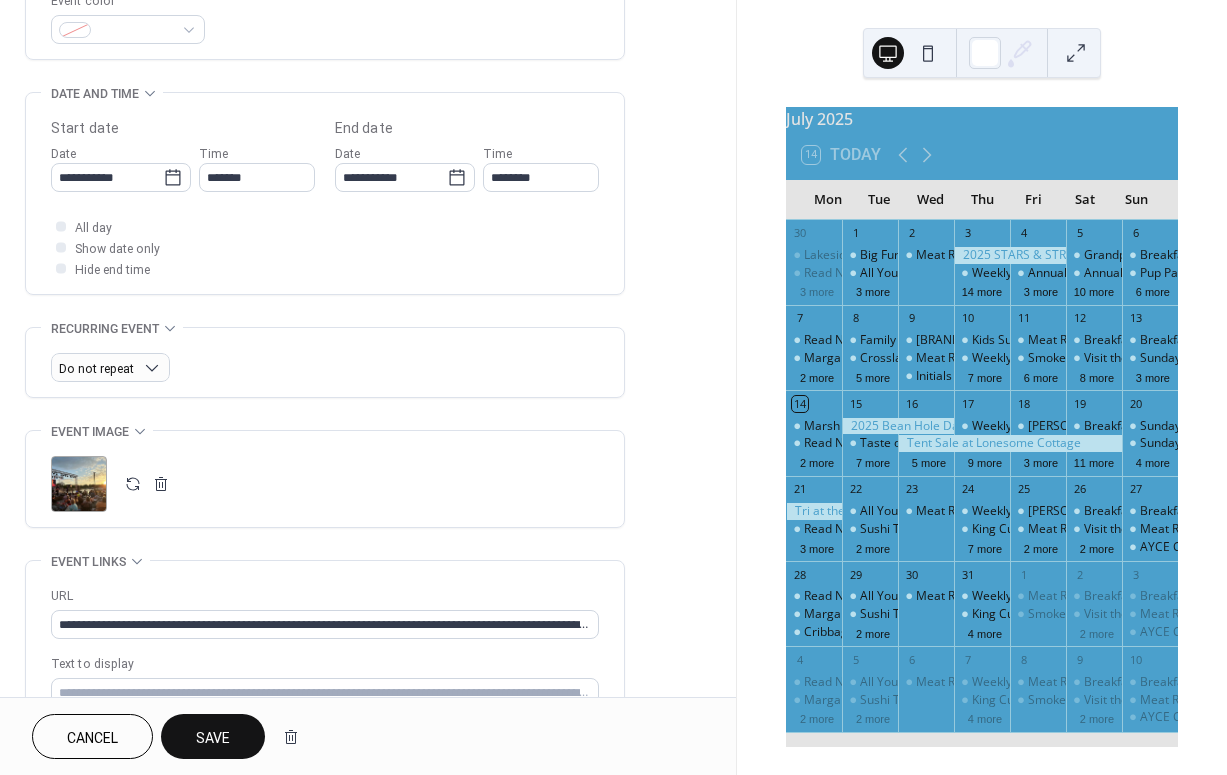 scroll, scrollTop: 567, scrollLeft: 0, axis: vertical 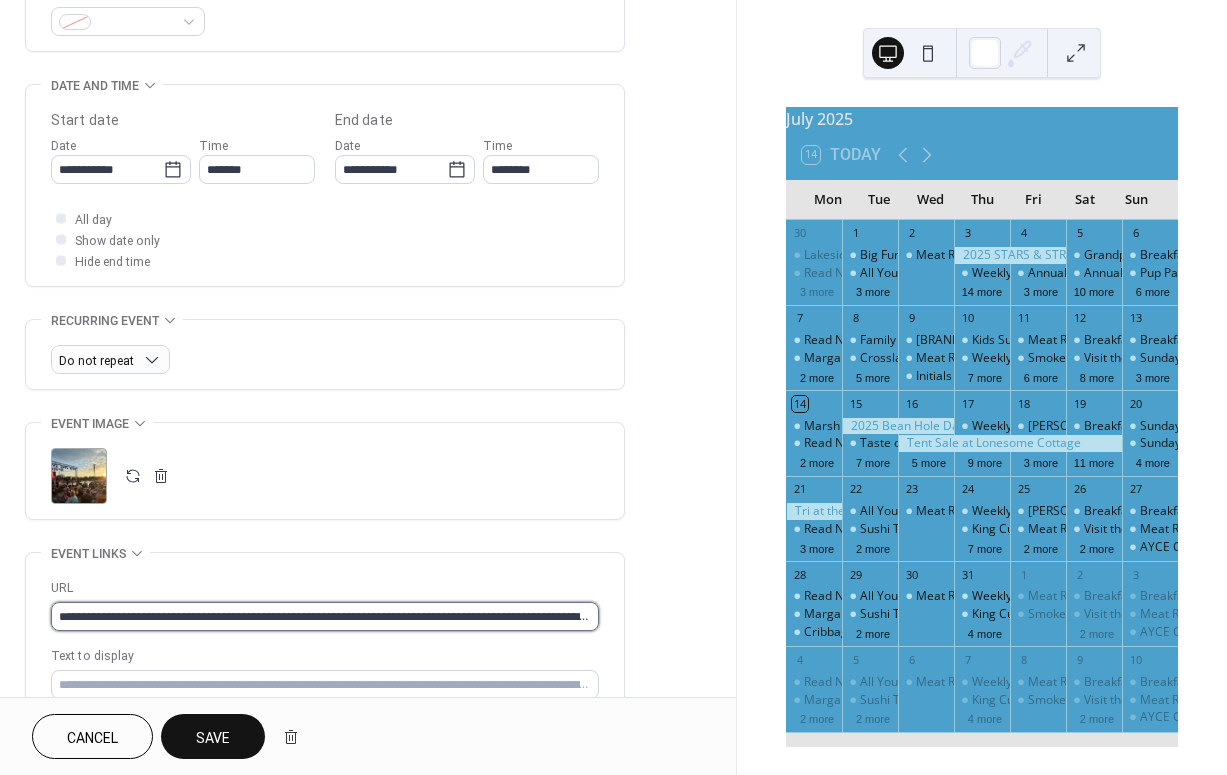click on "**********" at bounding box center [325, 616] 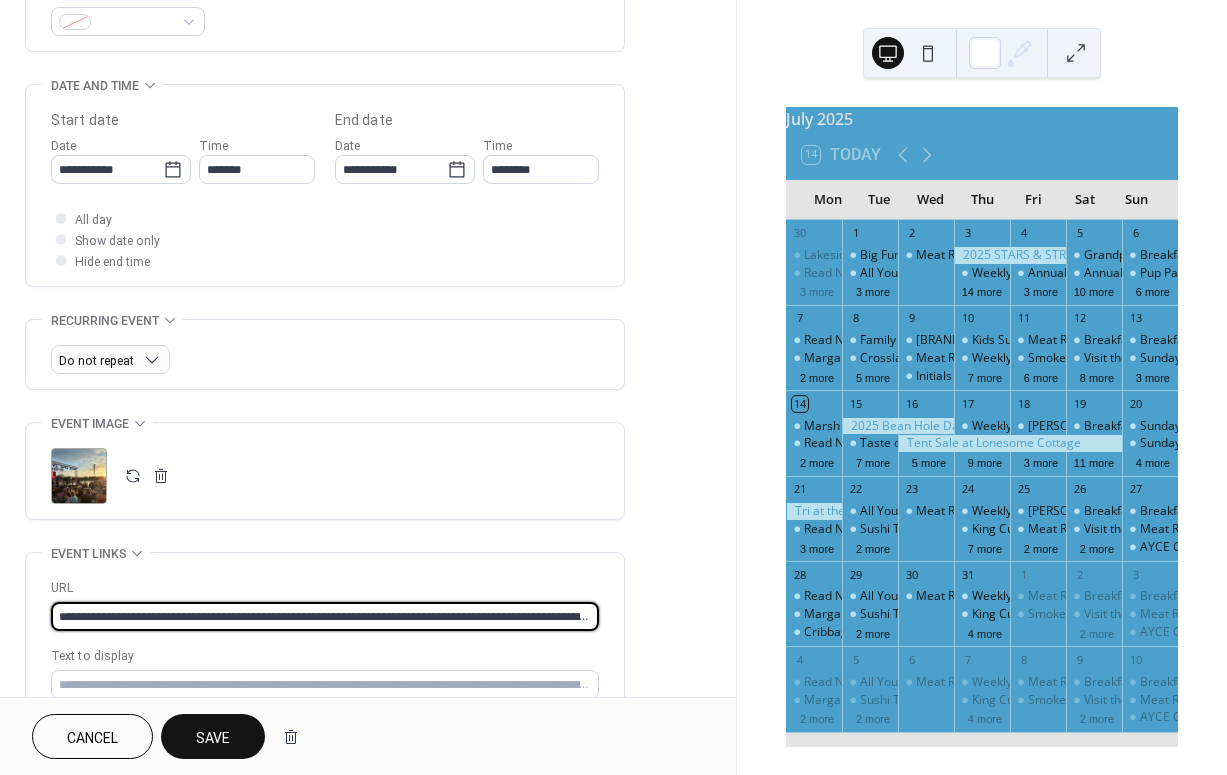 click on "**********" at bounding box center (325, 616) 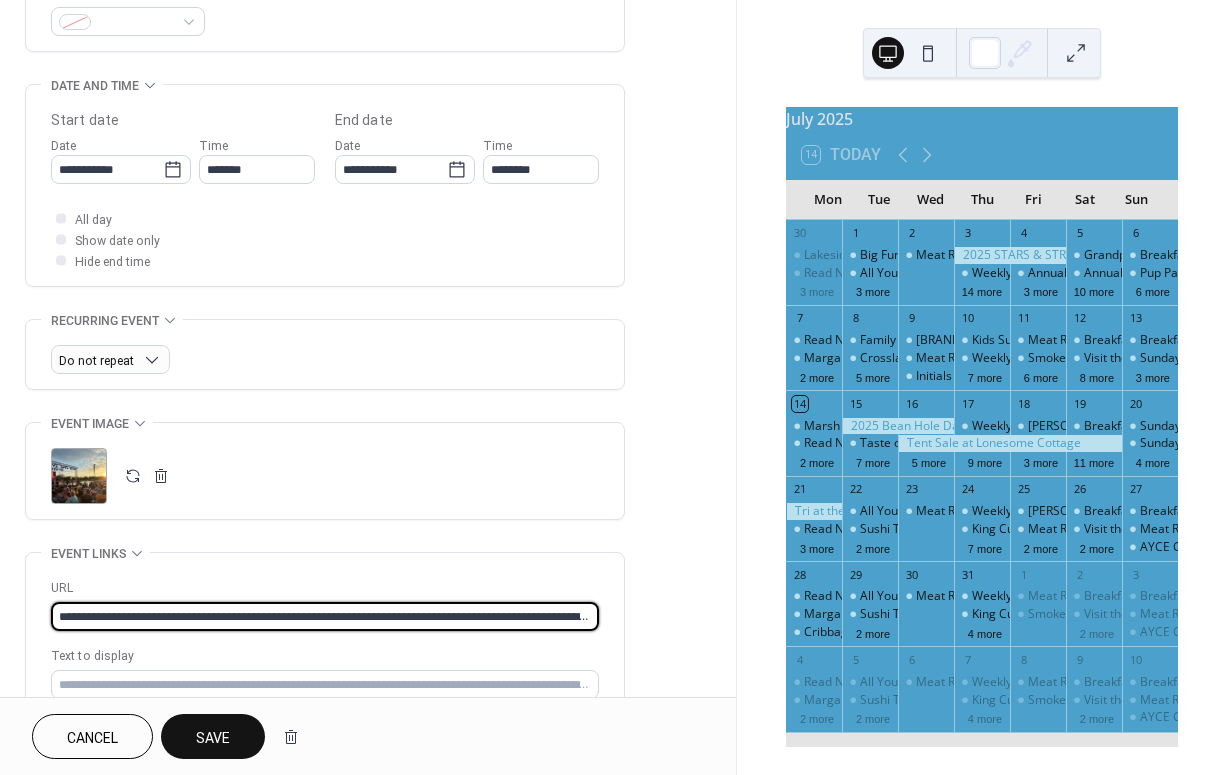 paste 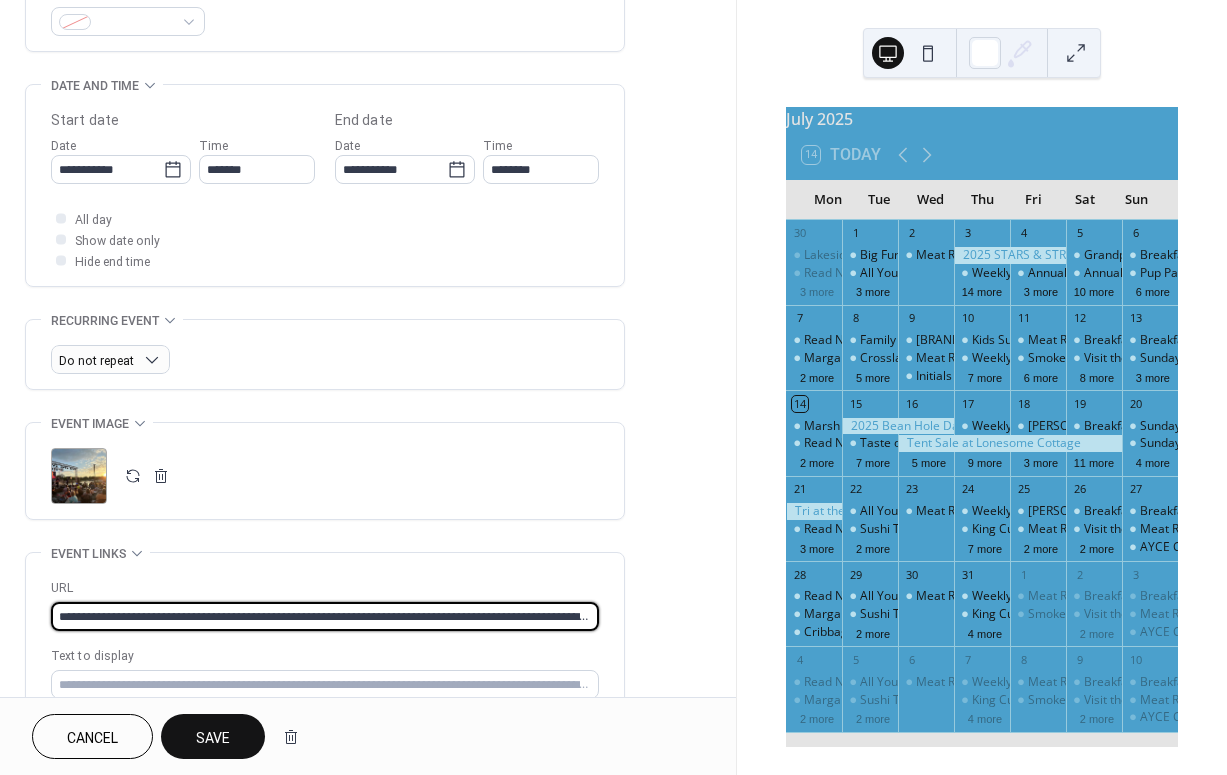 type on "**********" 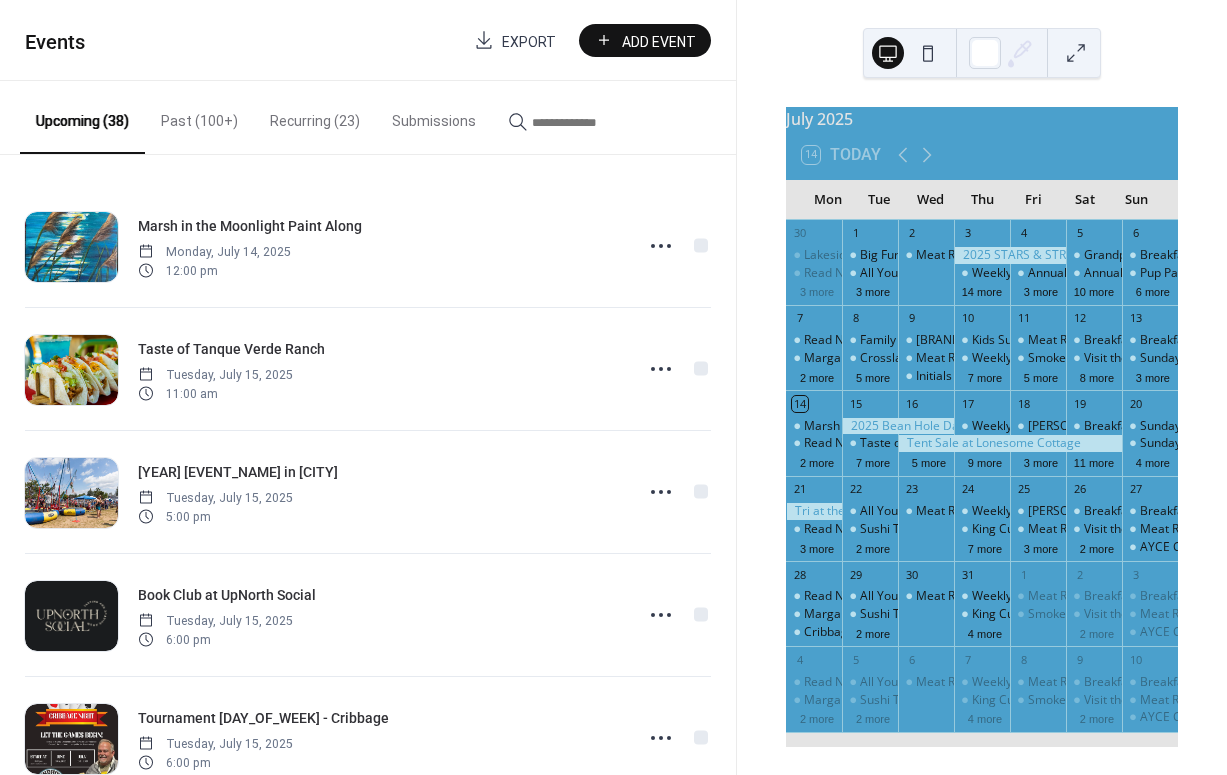 click on "Add Event" at bounding box center (659, 41) 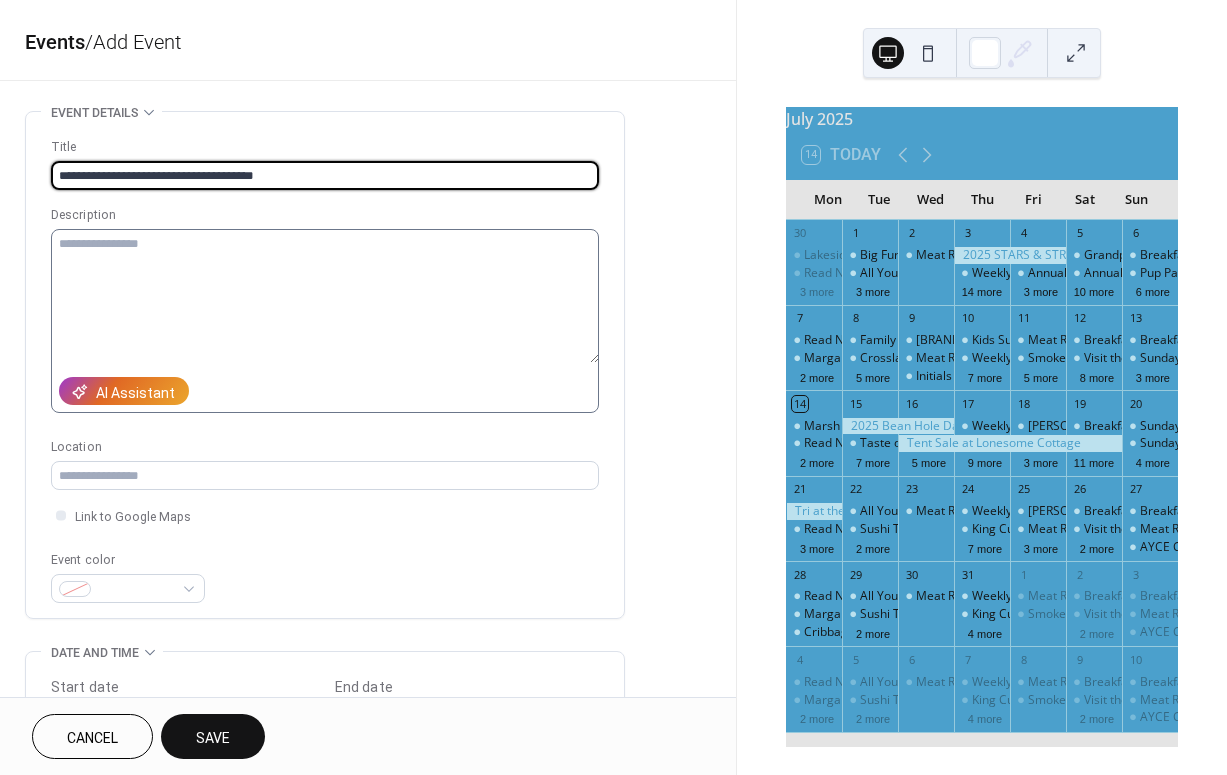 type on "**********" 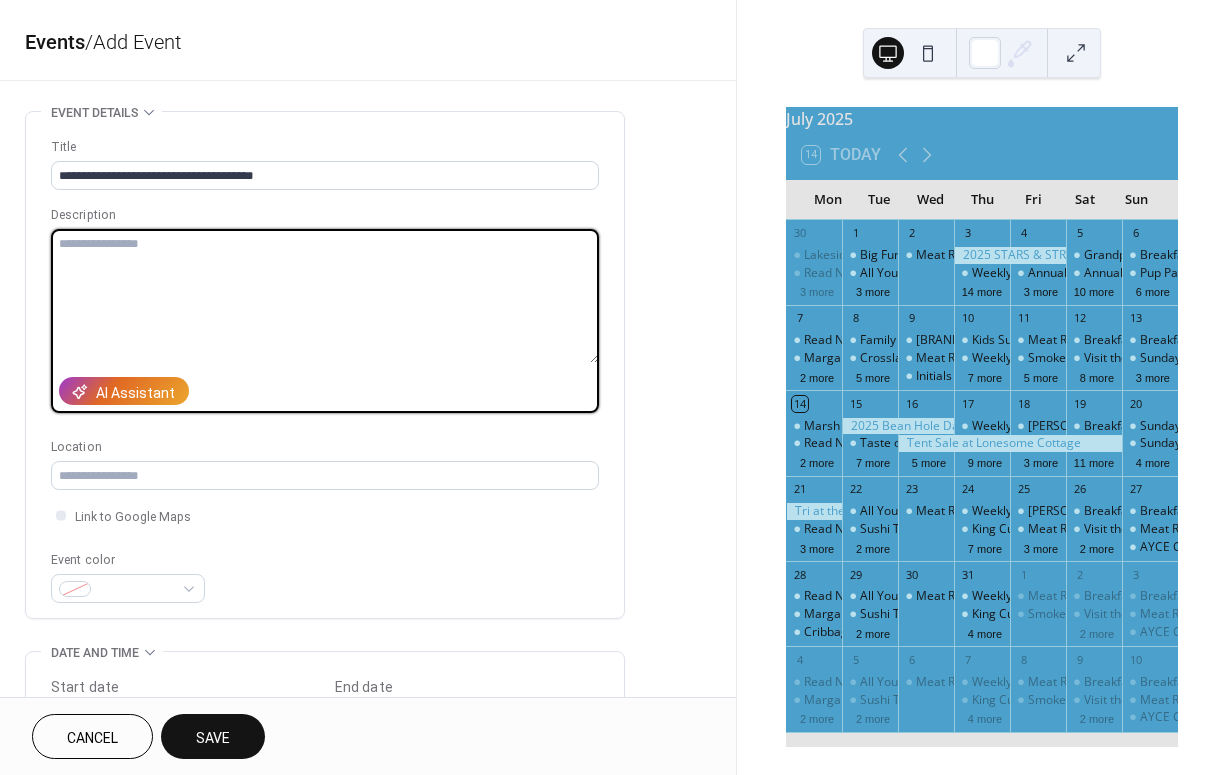 click at bounding box center (325, 296) 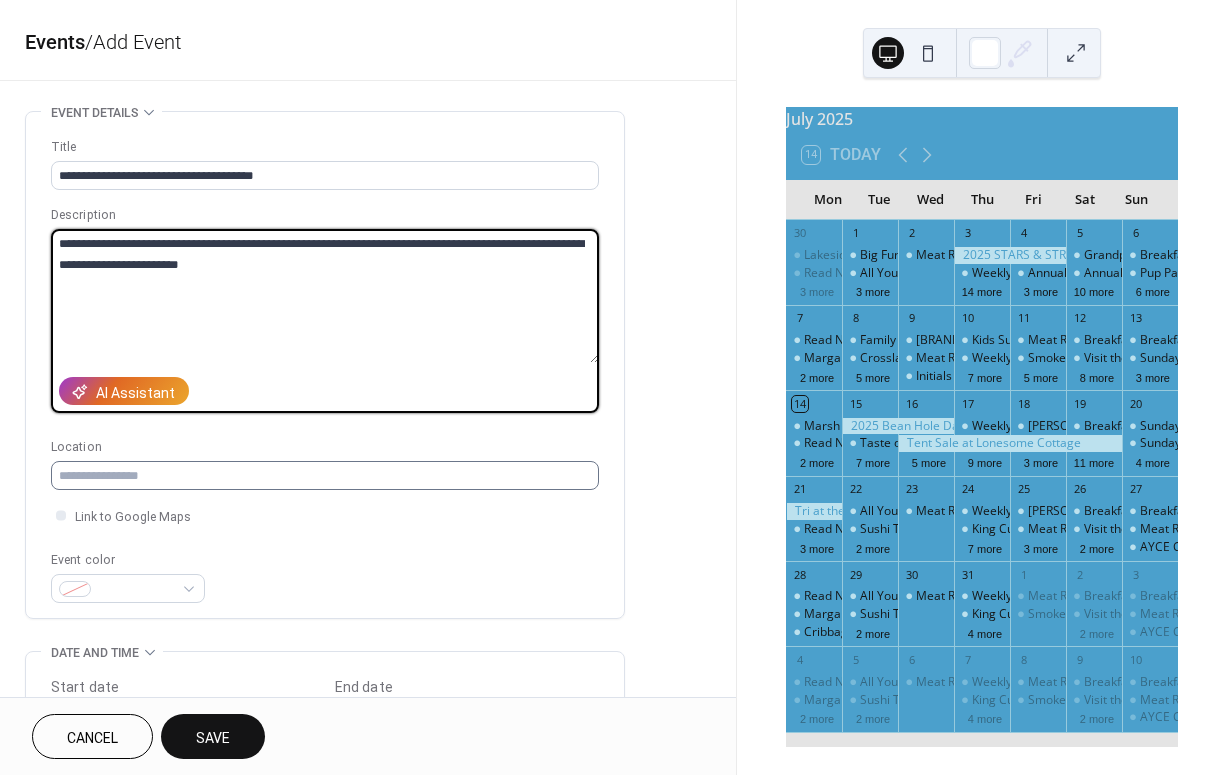 type on "**********" 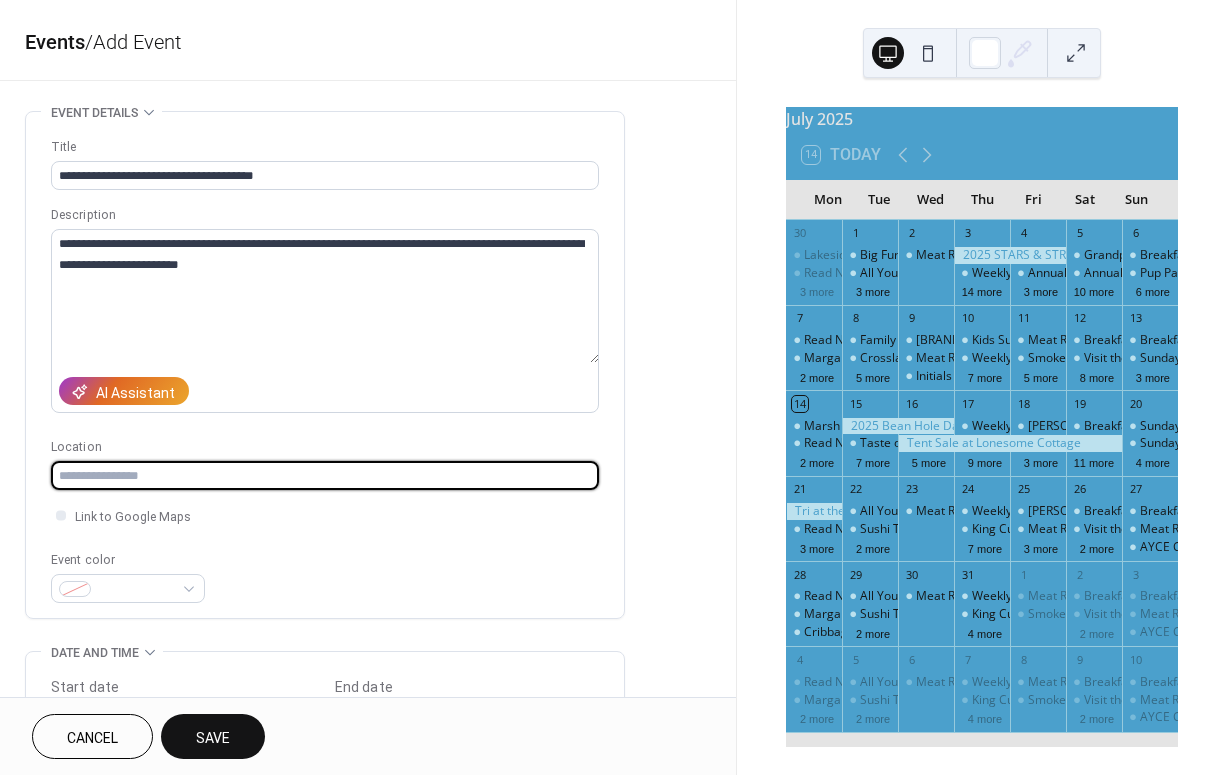 click at bounding box center (325, 475) 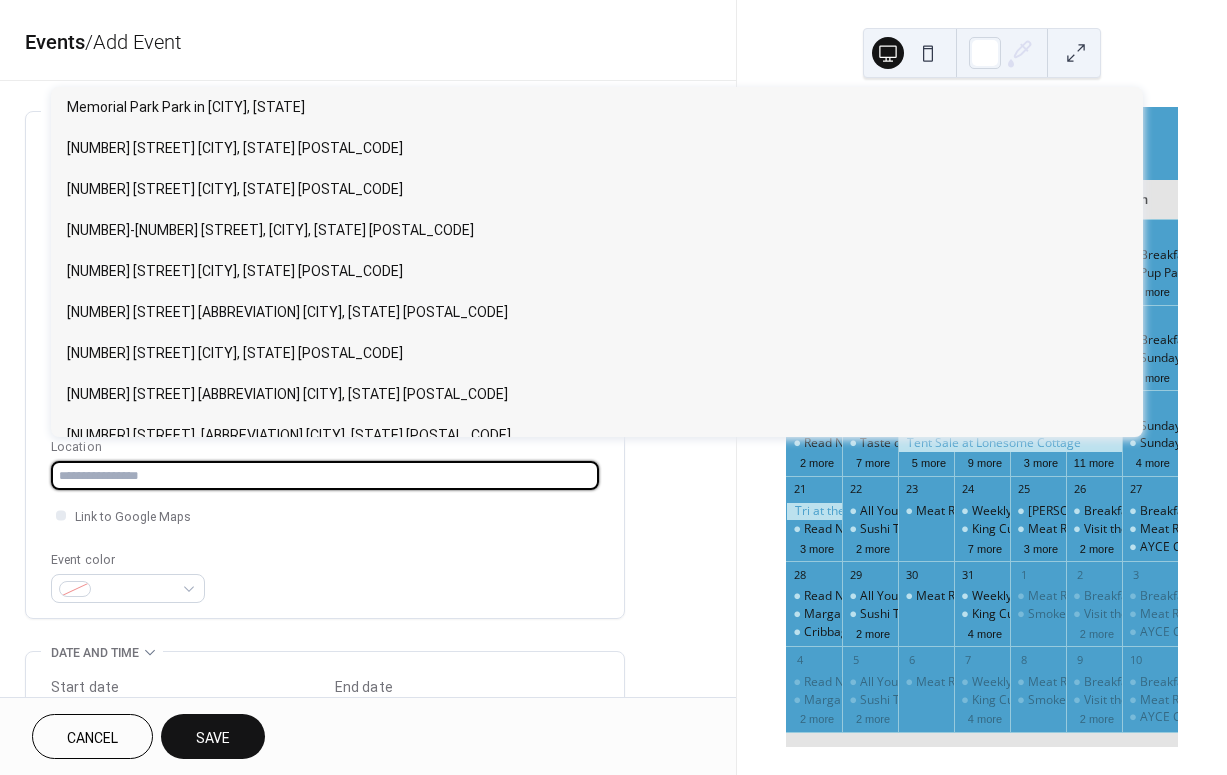 paste on "**********" 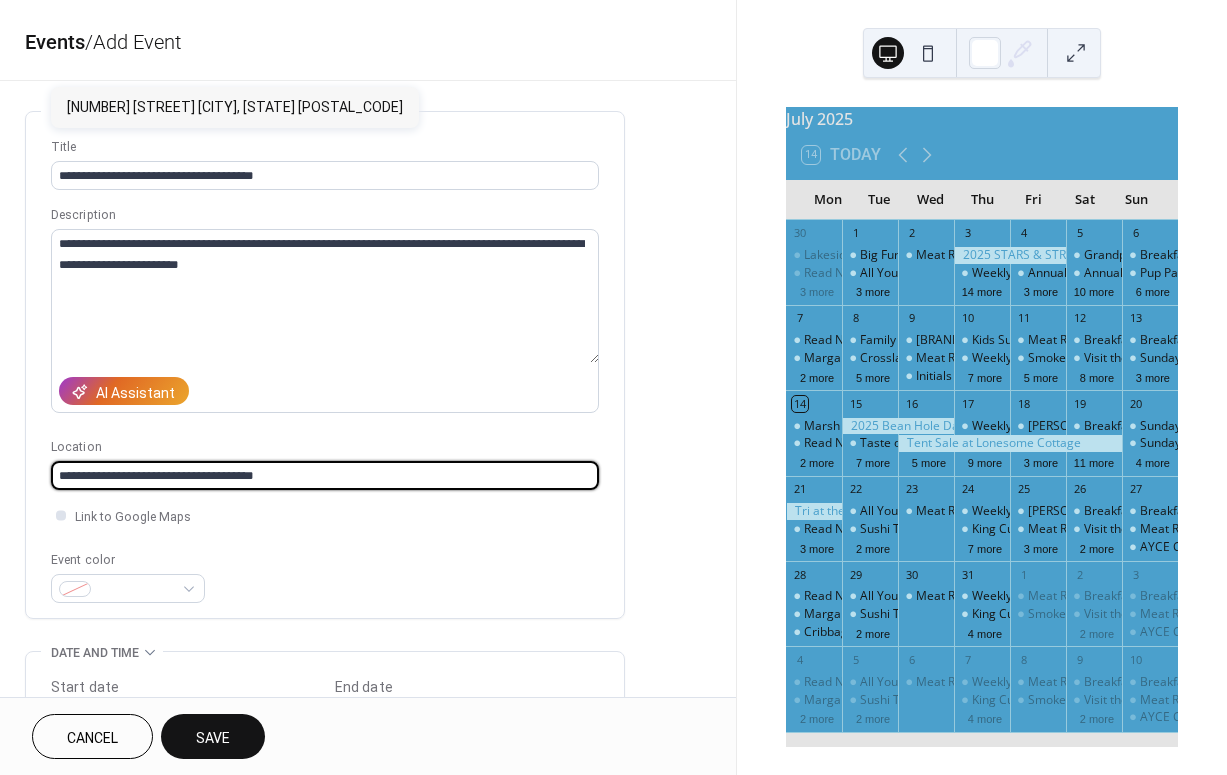 type on "**********" 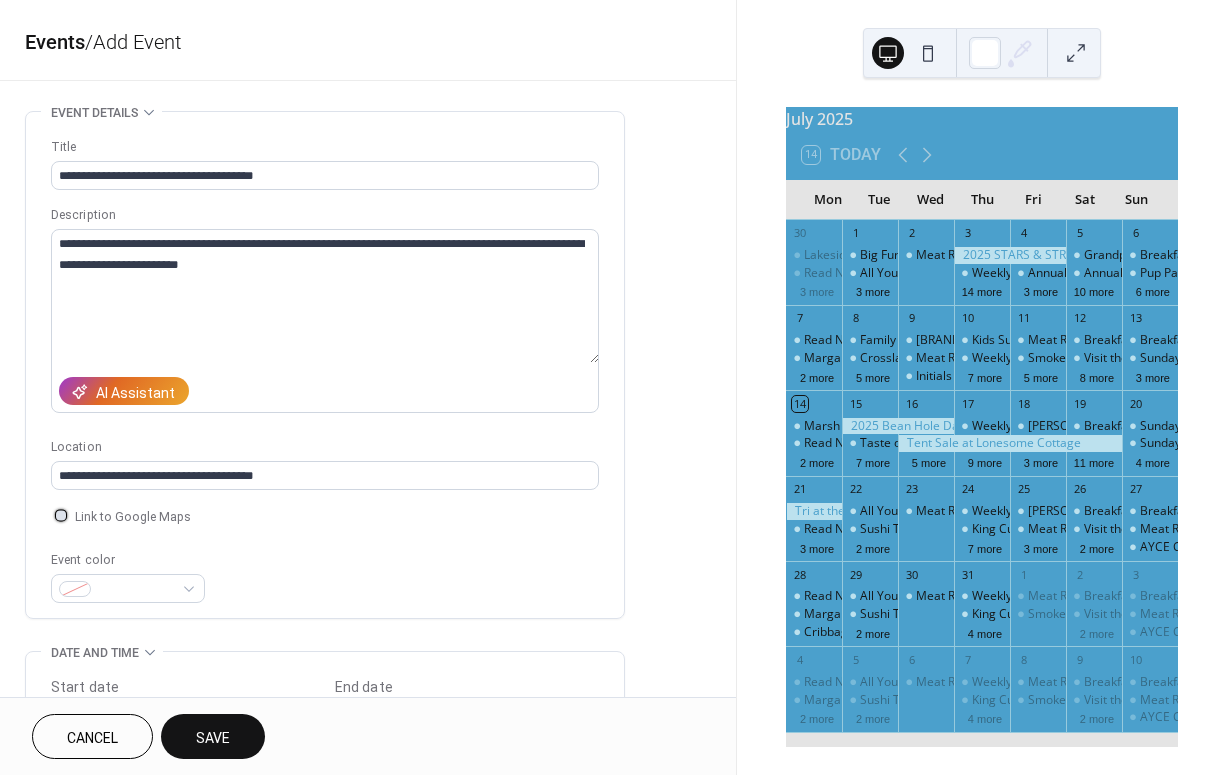 click at bounding box center (61, 515) 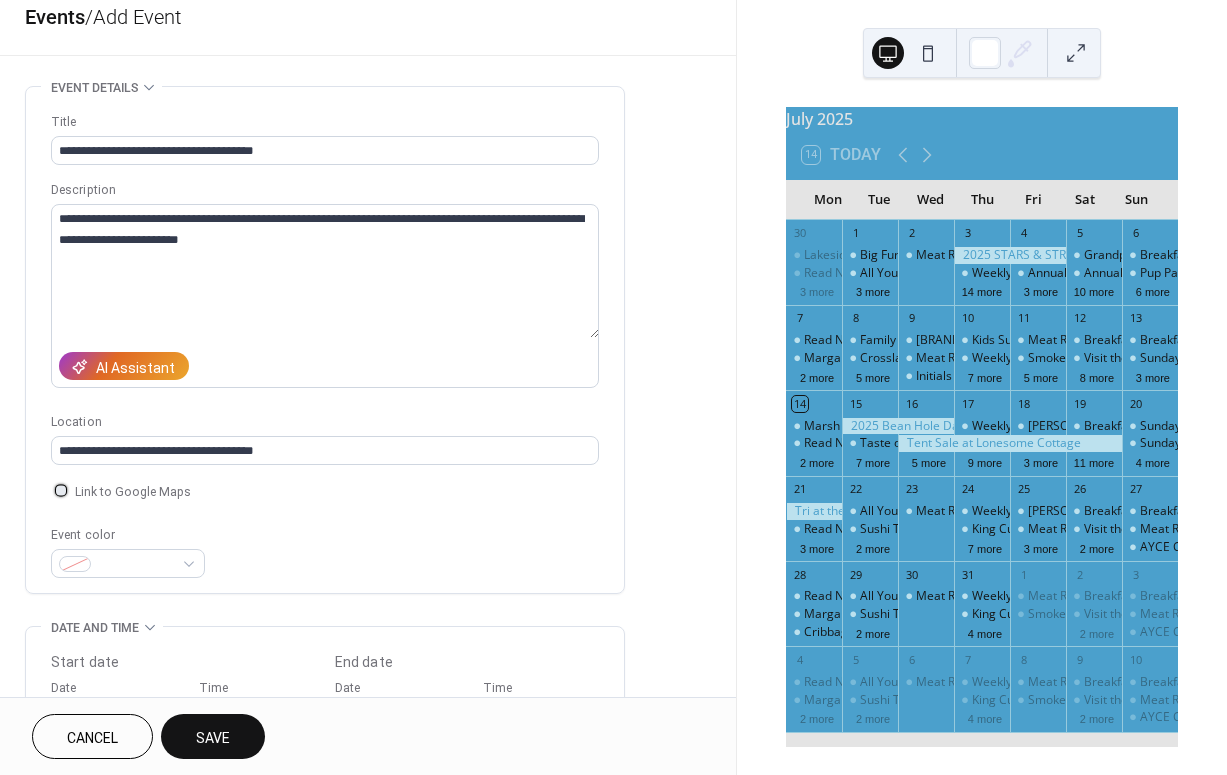 scroll, scrollTop: 97, scrollLeft: 0, axis: vertical 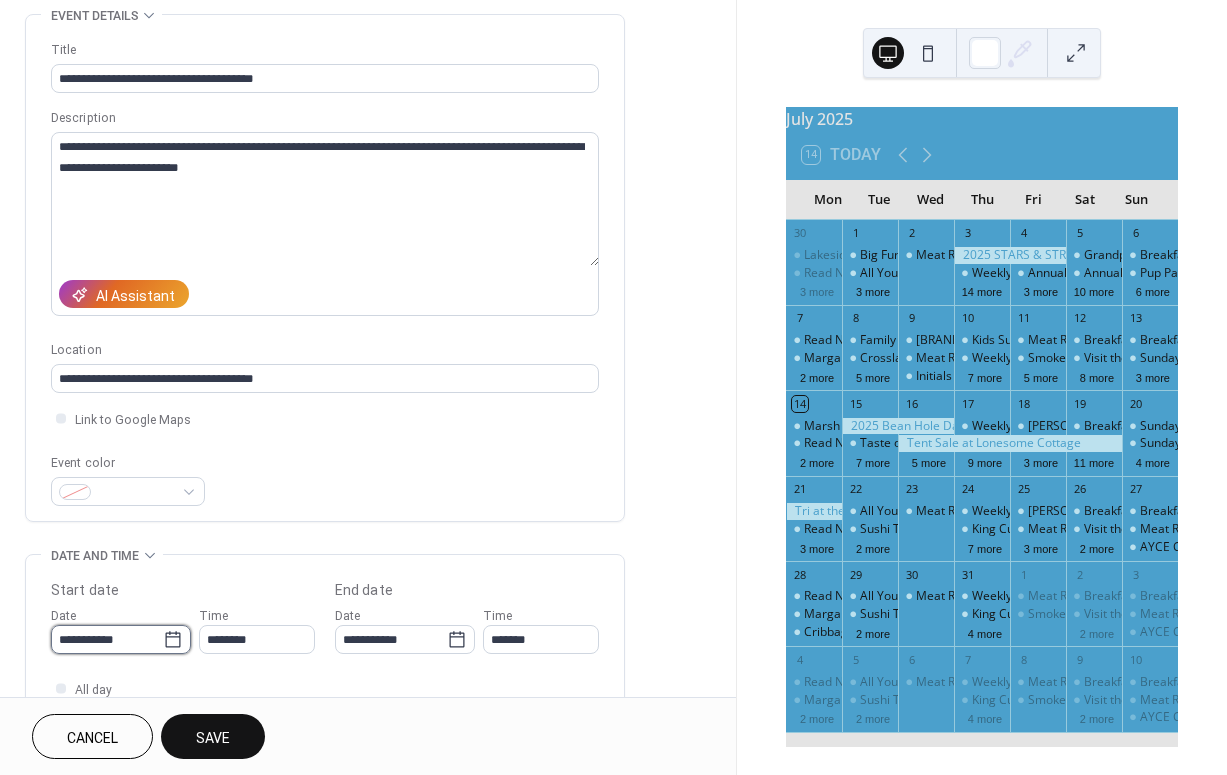click on "**********" at bounding box center (107, 639) 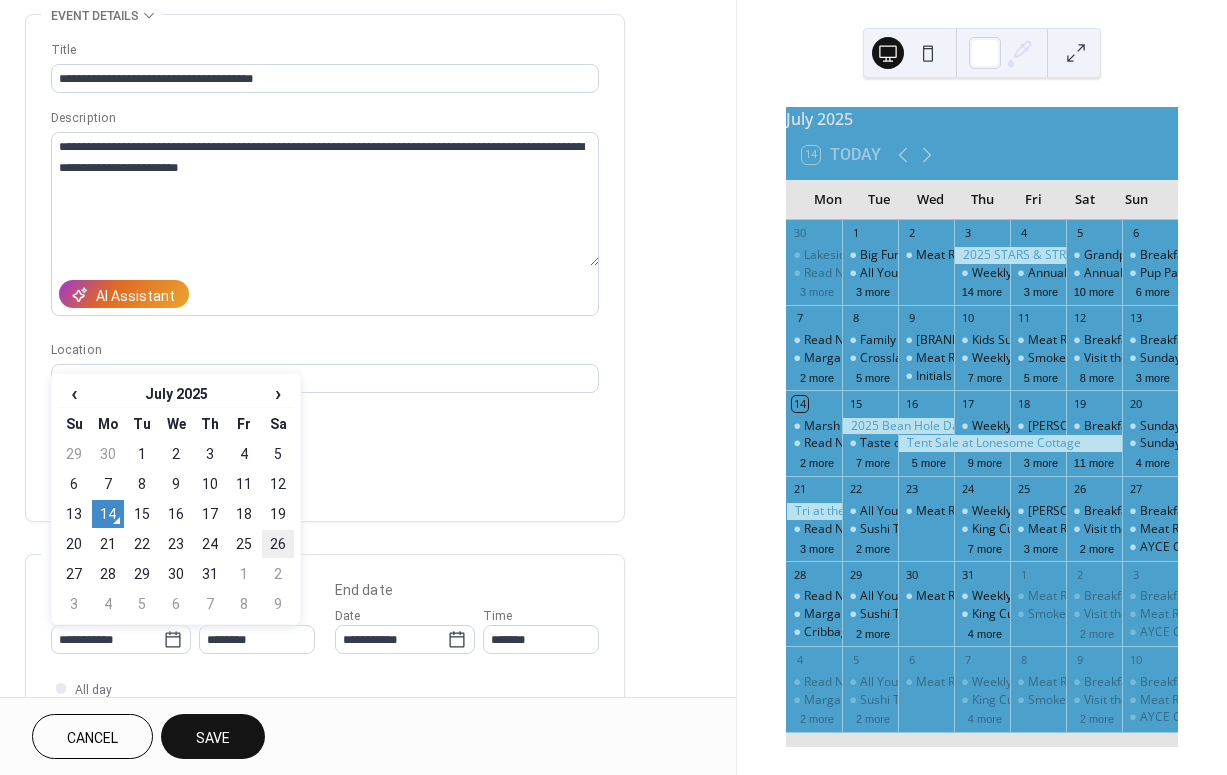click on "26" at bounding box center (278, 544) 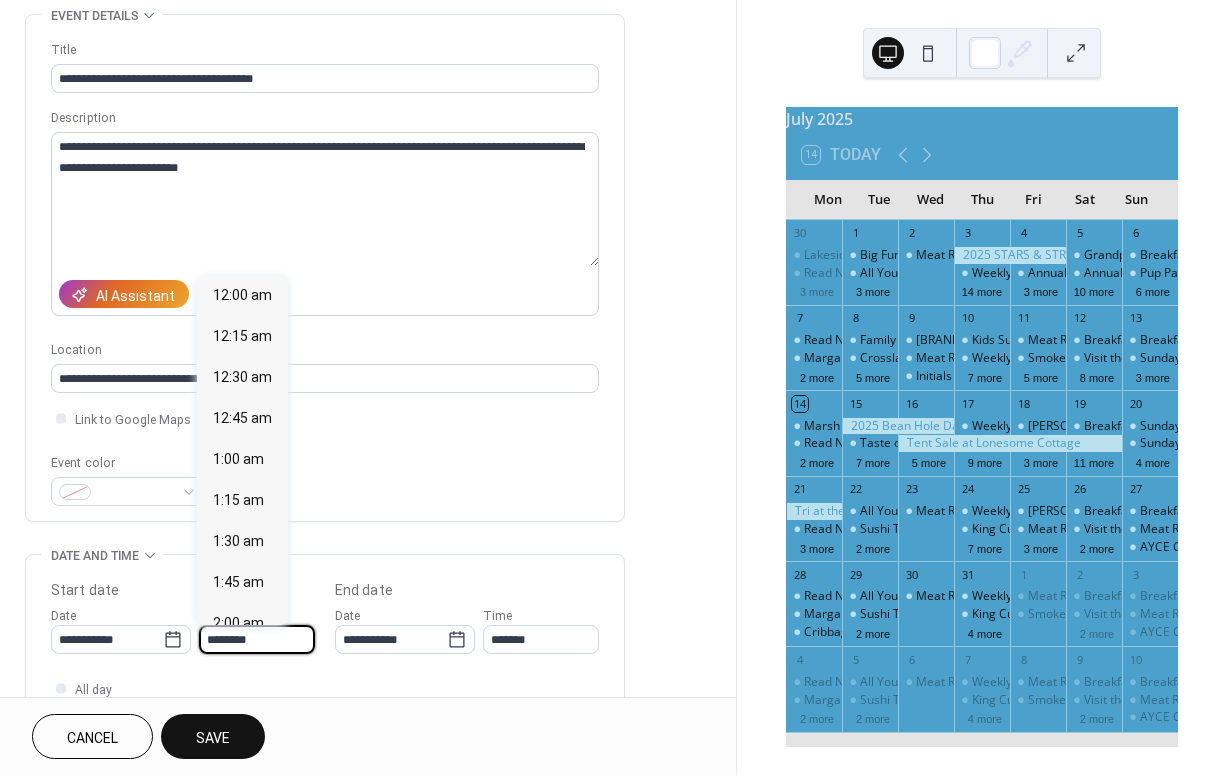 click on "********" at bounding box center (257, 639) 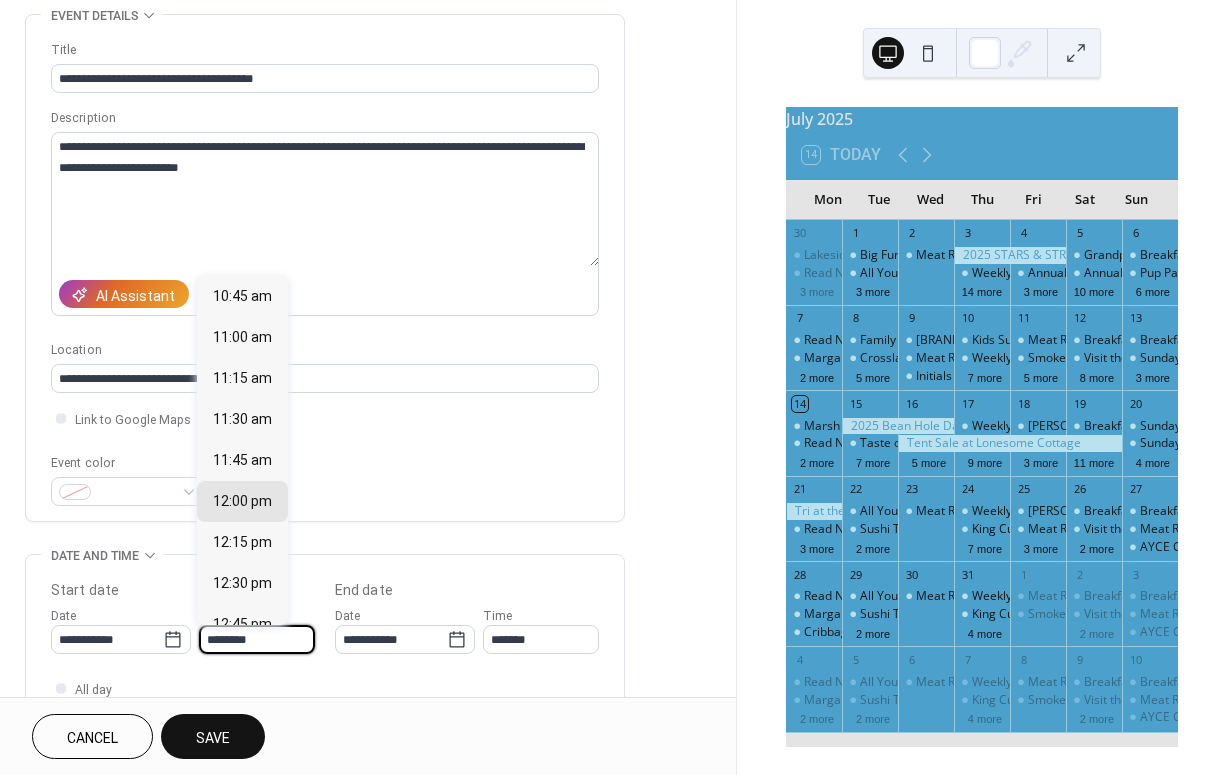 scroll, scrollTop: 1736, scrollLeft: 0, axis: vertical 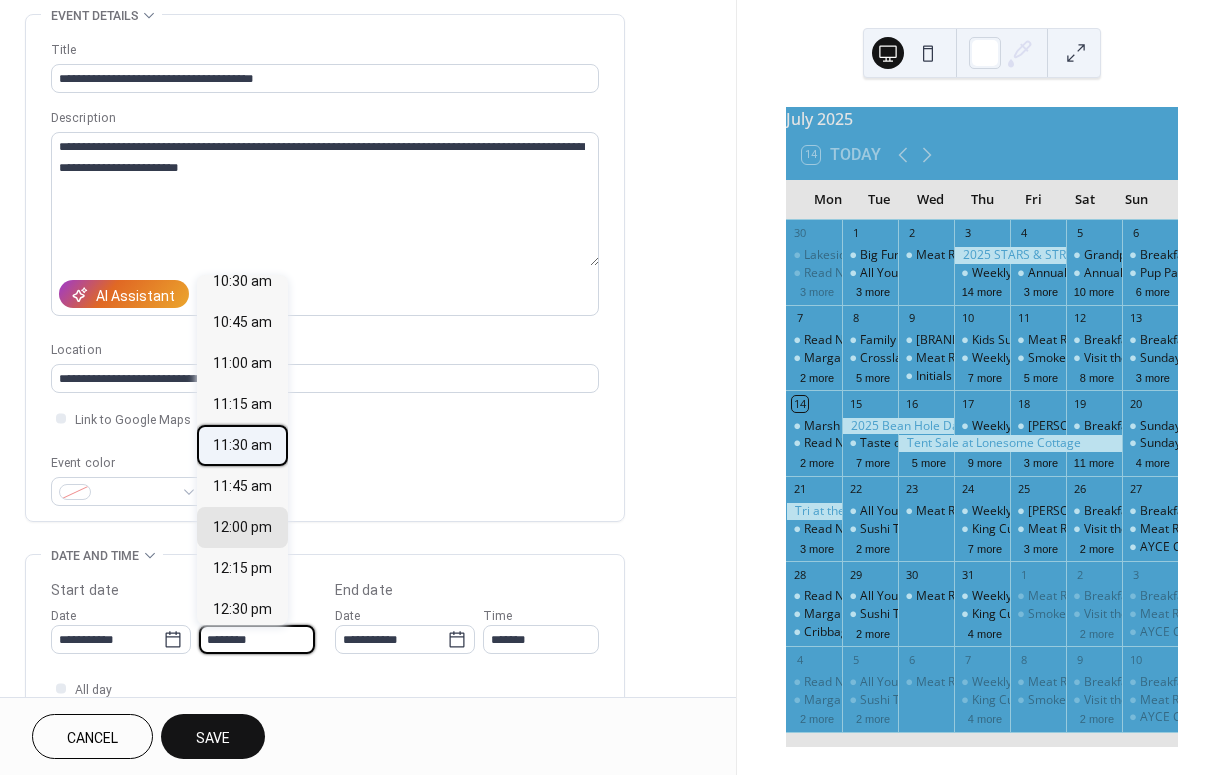 click on "11:30 am" at bounding box center (242, 445) 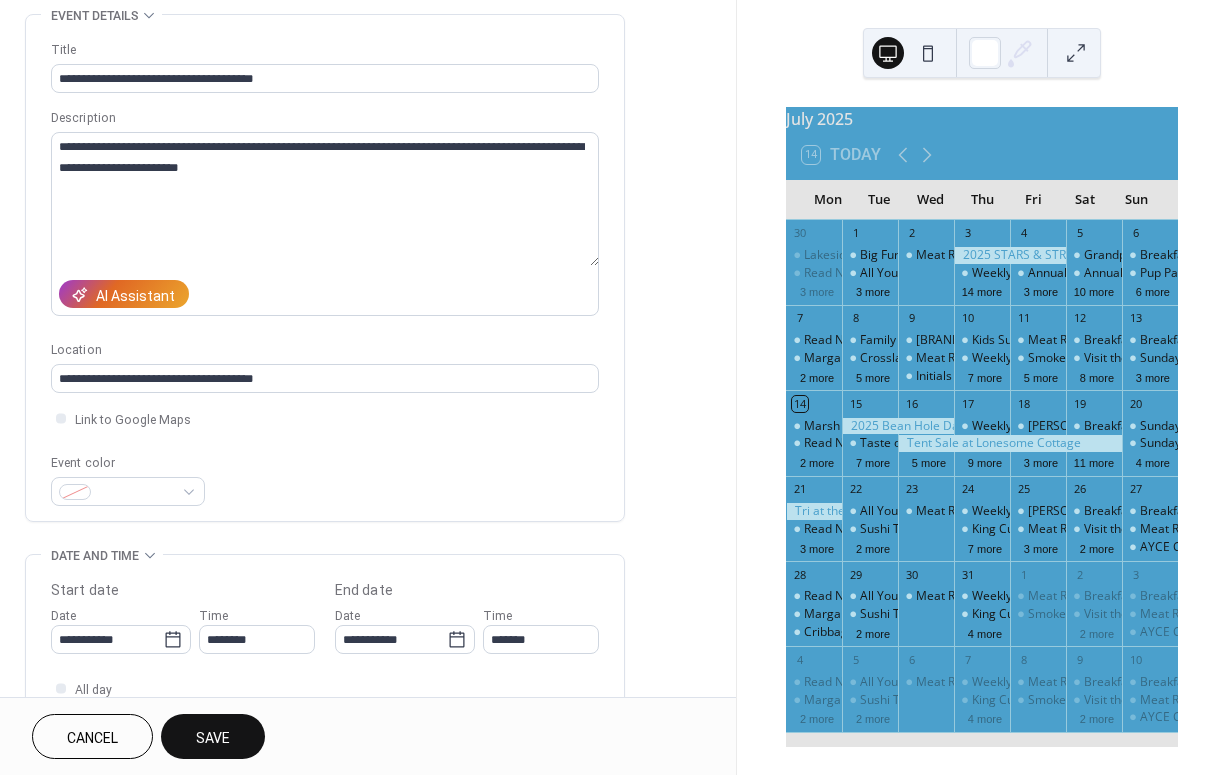 type on "********" 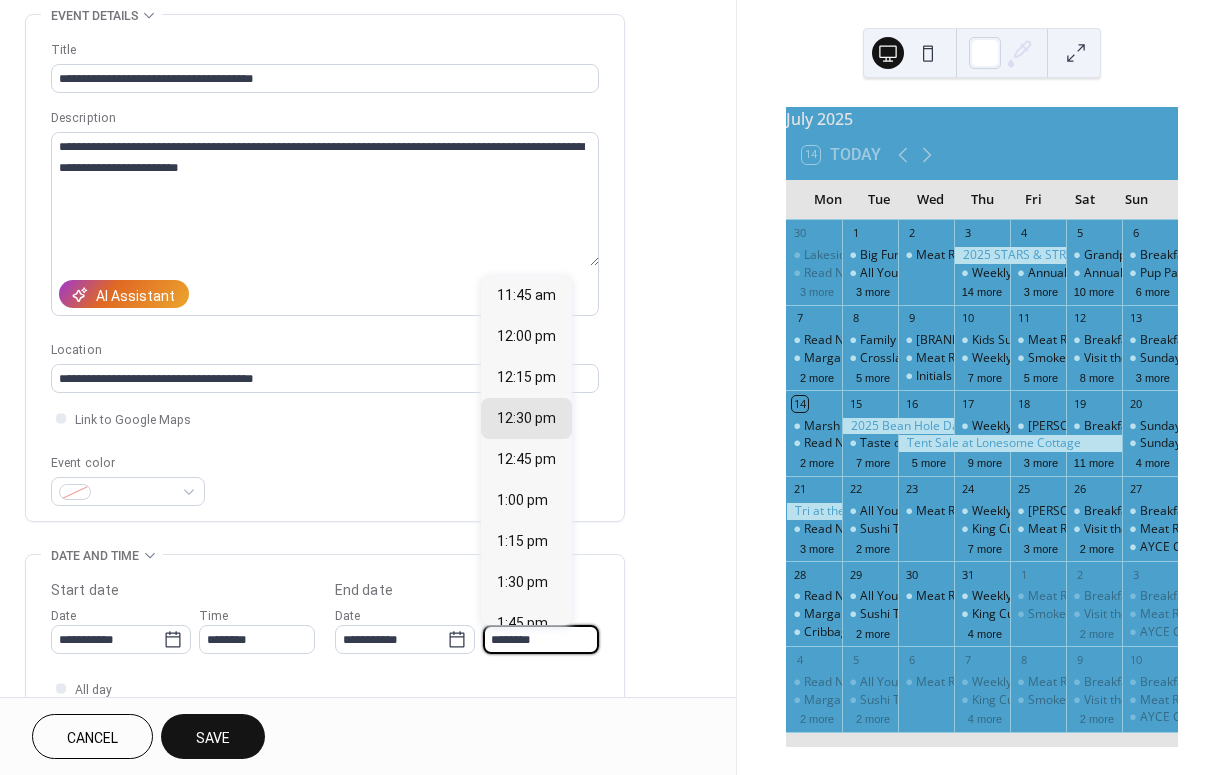 click on "********" at bounding box center [541, 639] 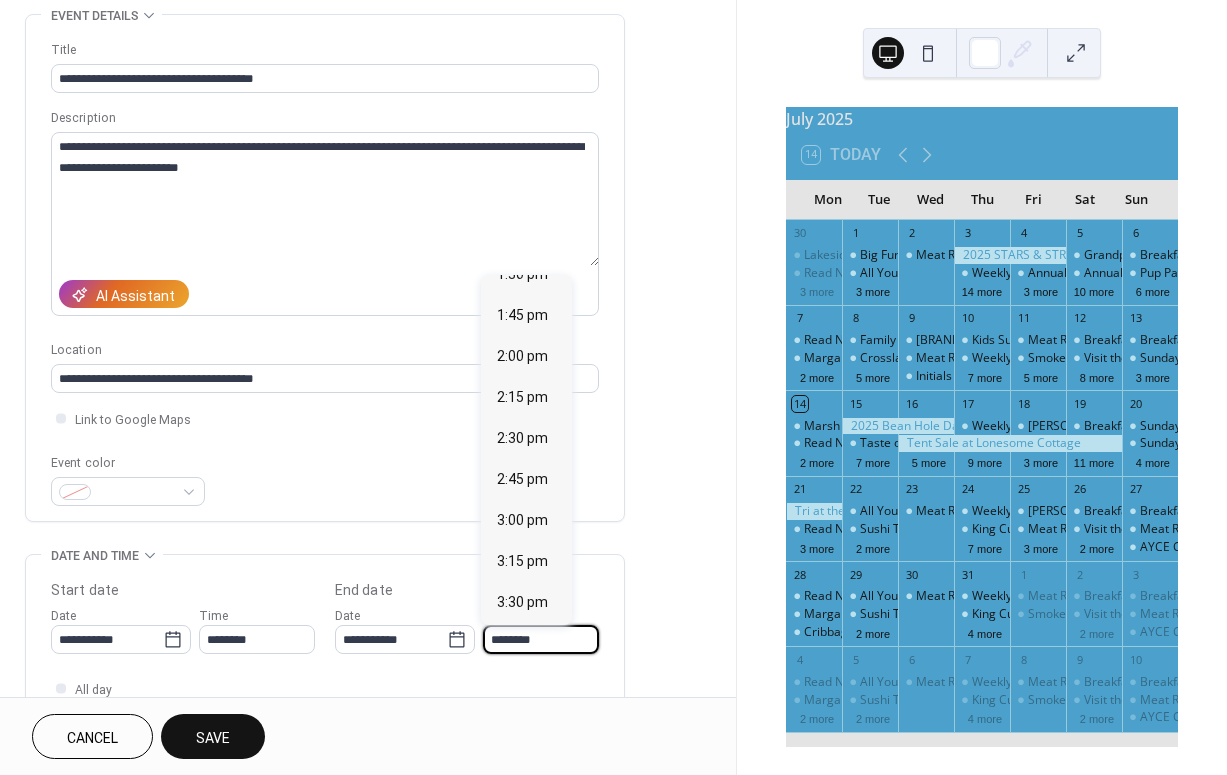 scroll, scrollTop: 310, scrollLeft: 0, axis: vertical 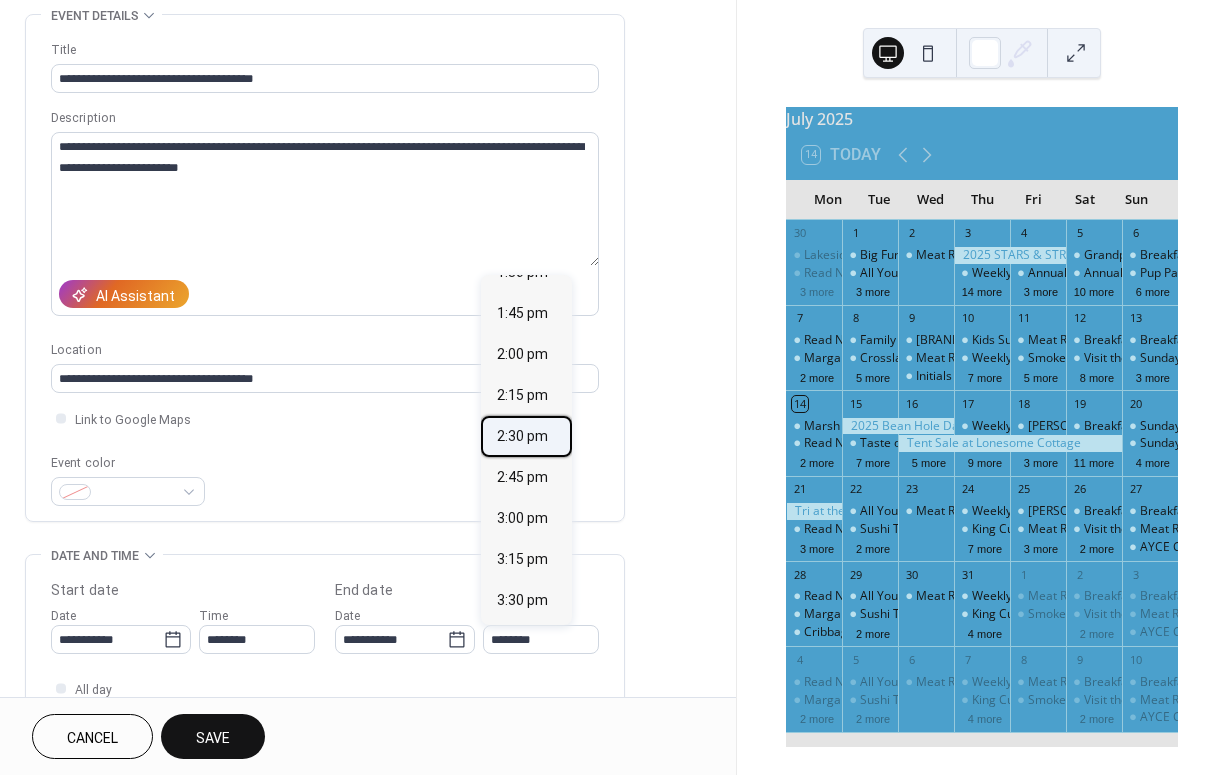 click on "2:30 pm" at bounding box center (522, 436) 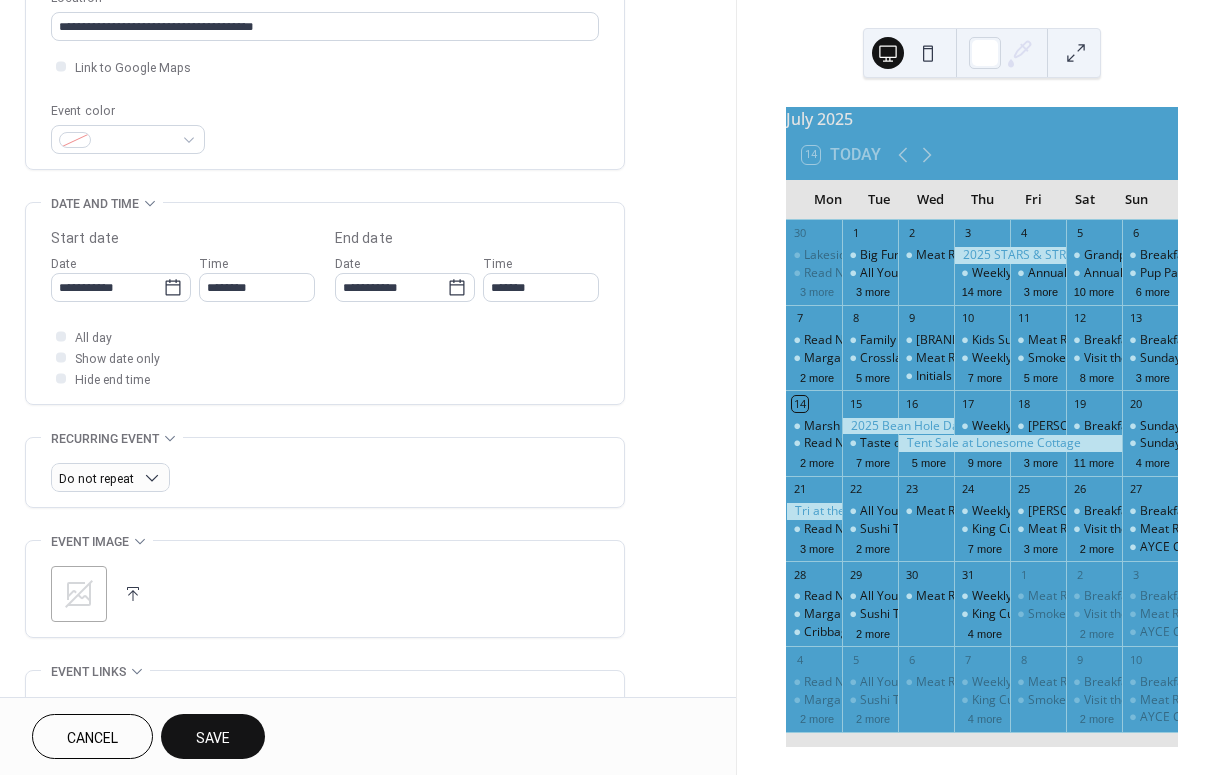 scroll, scrollTop: 455, scrollLeft: 0, axis: vertical 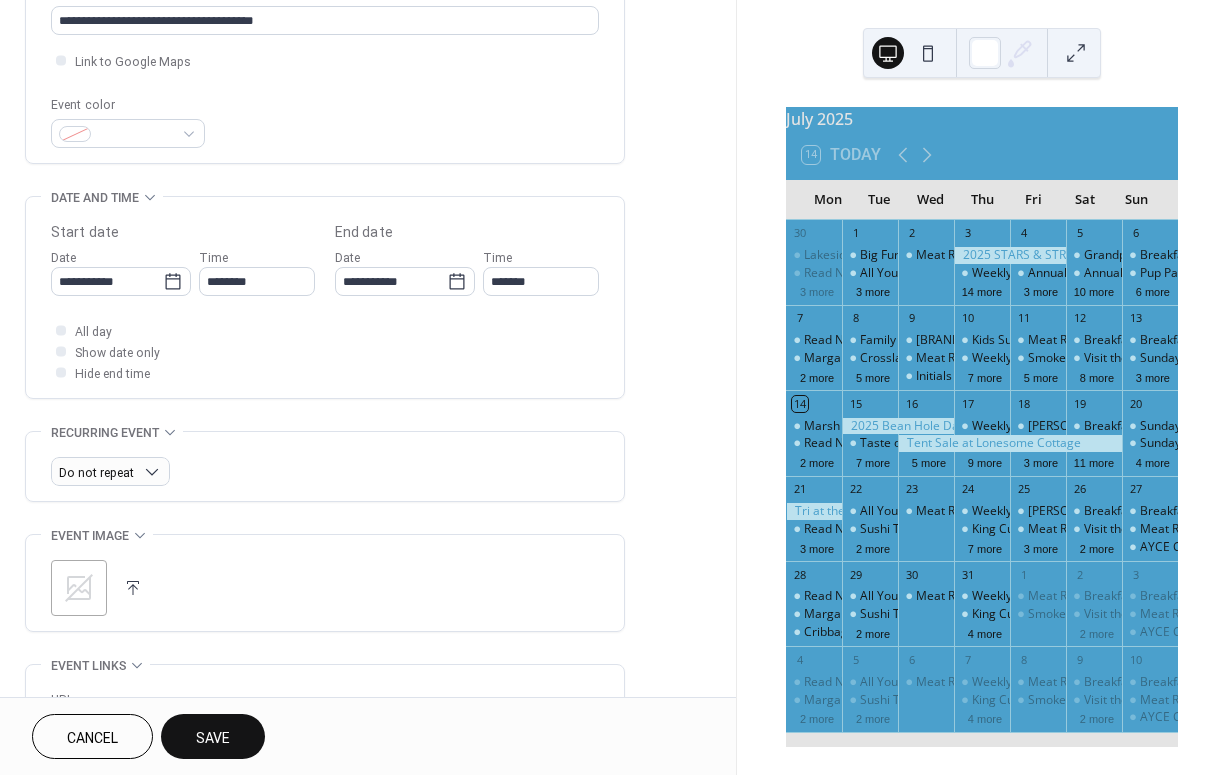 click at bounding box center (133, 588) 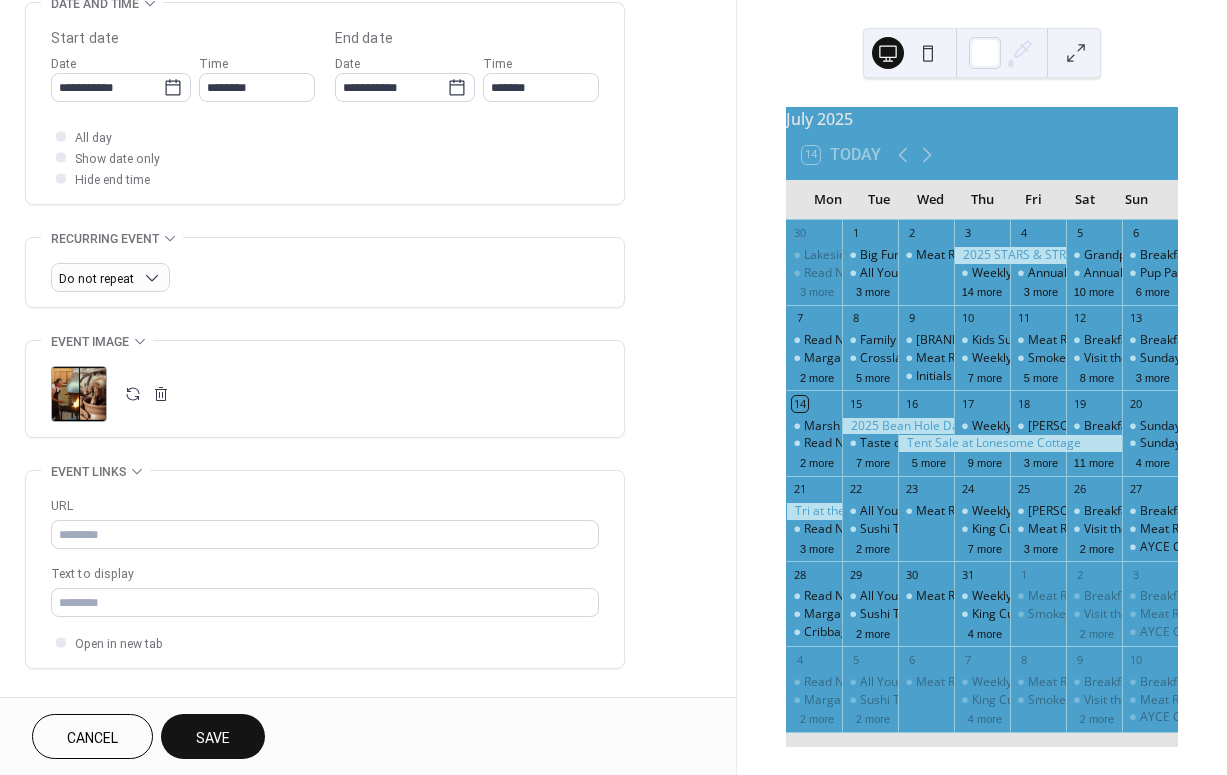 scroll, scrollTop: 660, scrollLeft: 0, axis: vertical 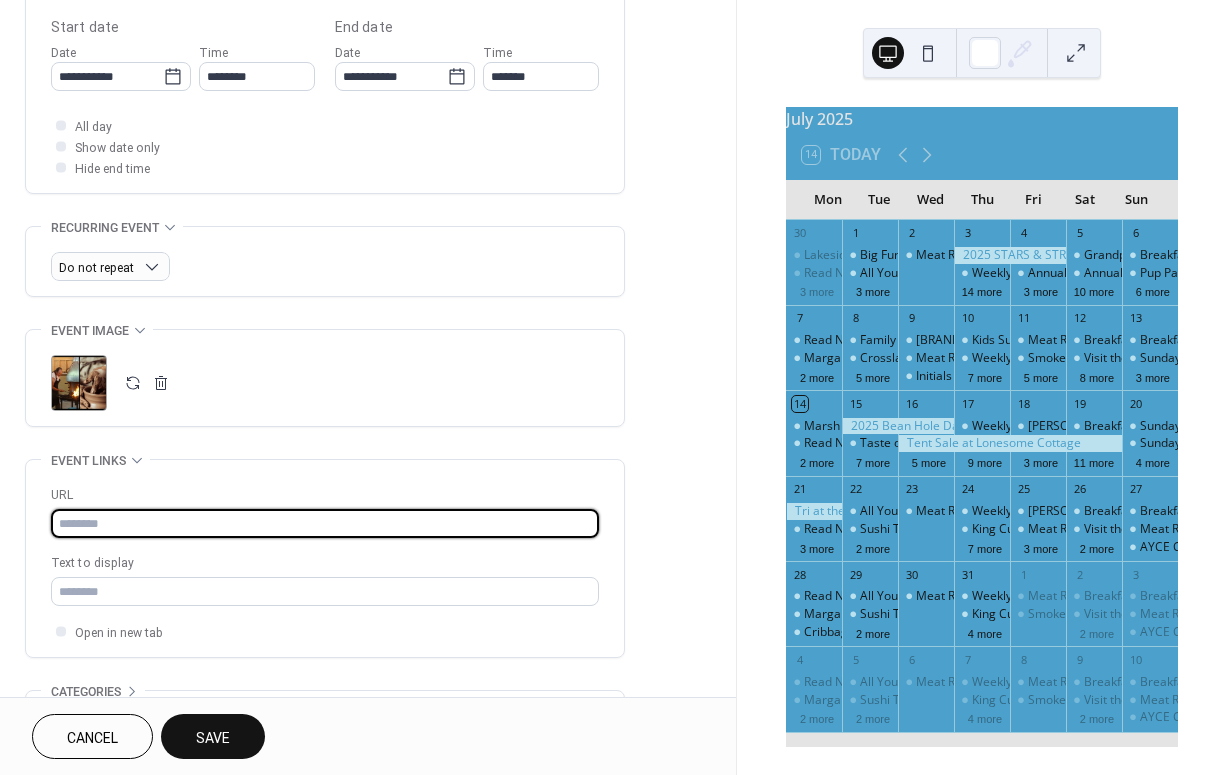 click at bounding box center [325, 523] 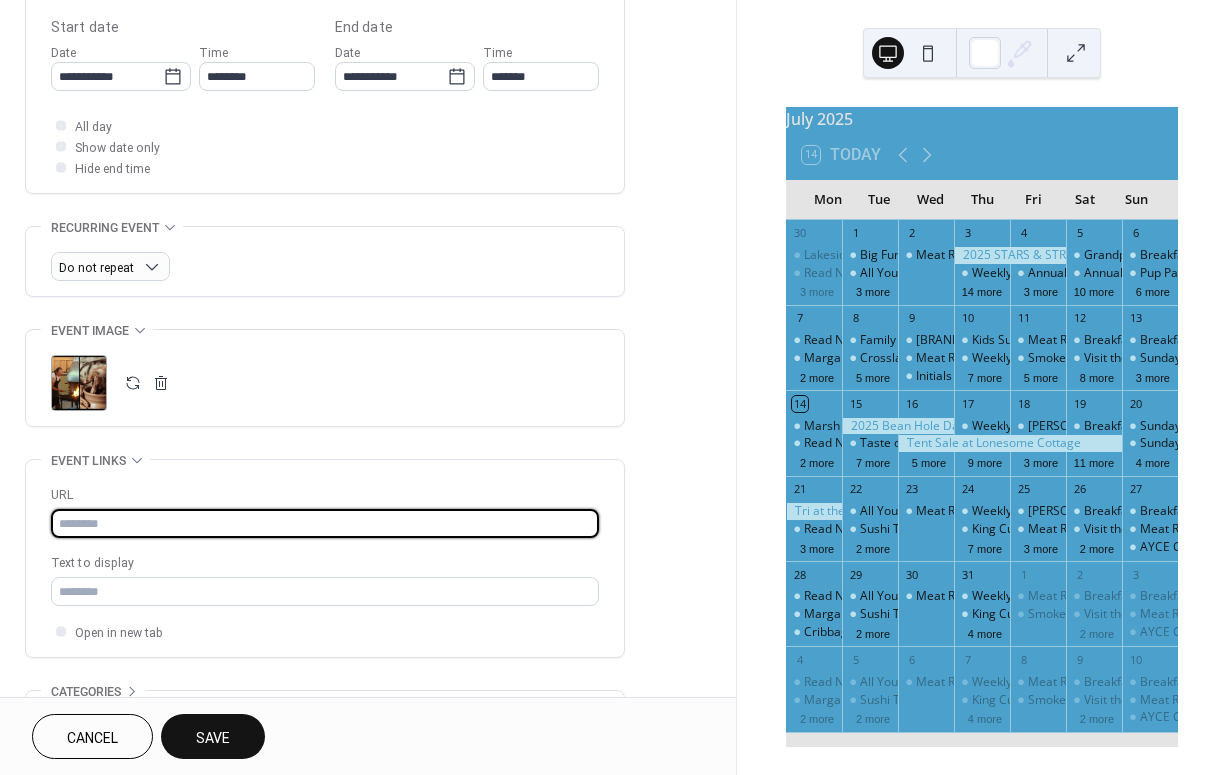 paste on "**********" 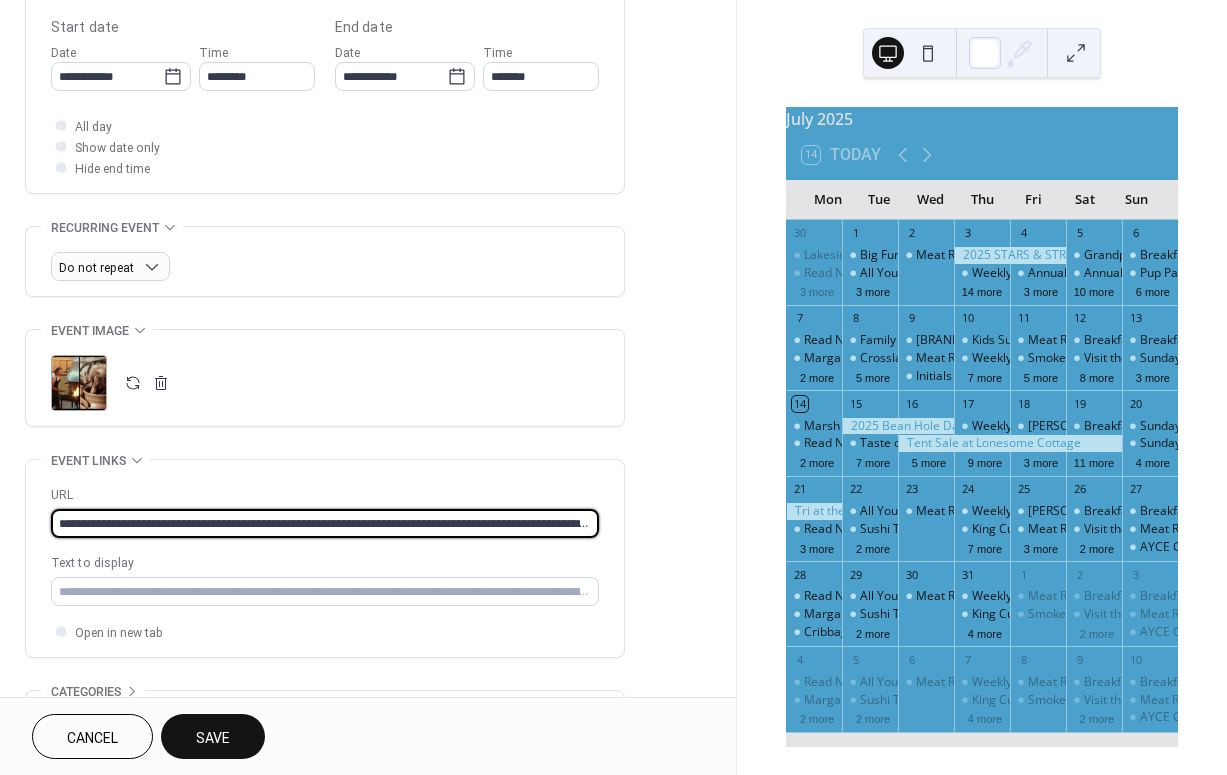 type on "**********" 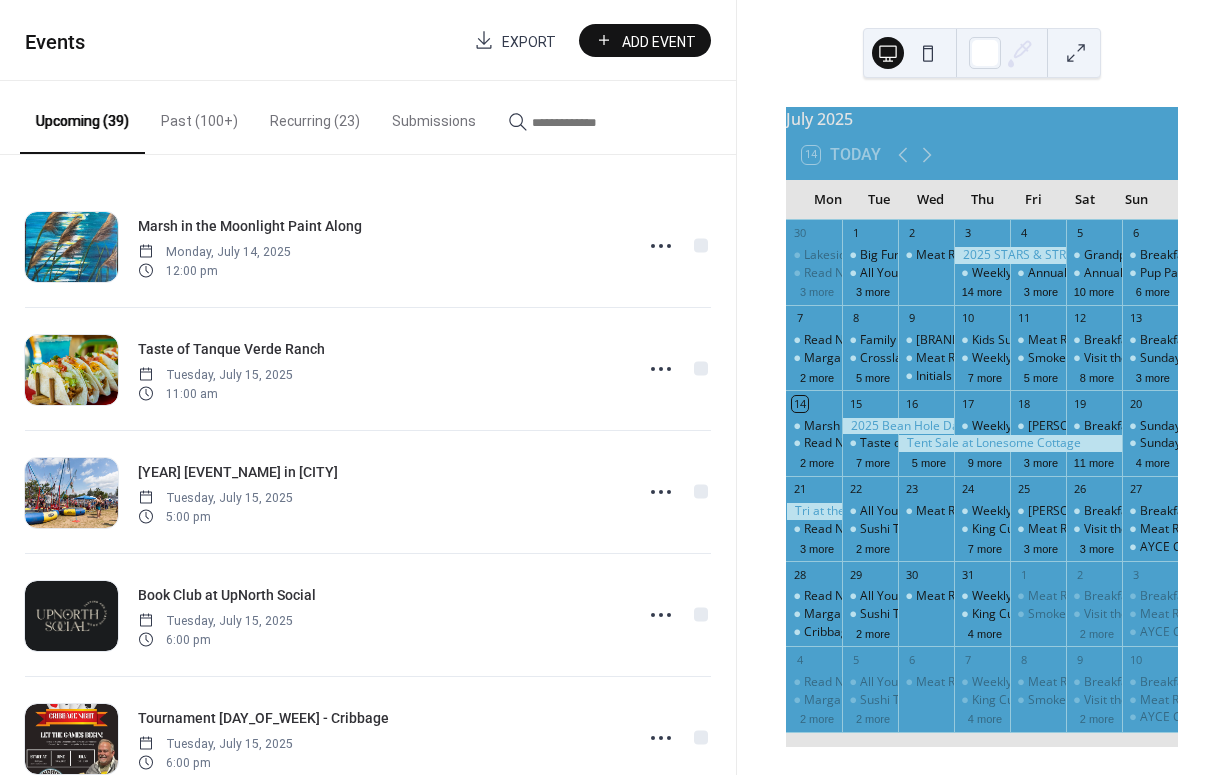 click at bounding box center (592, 122) 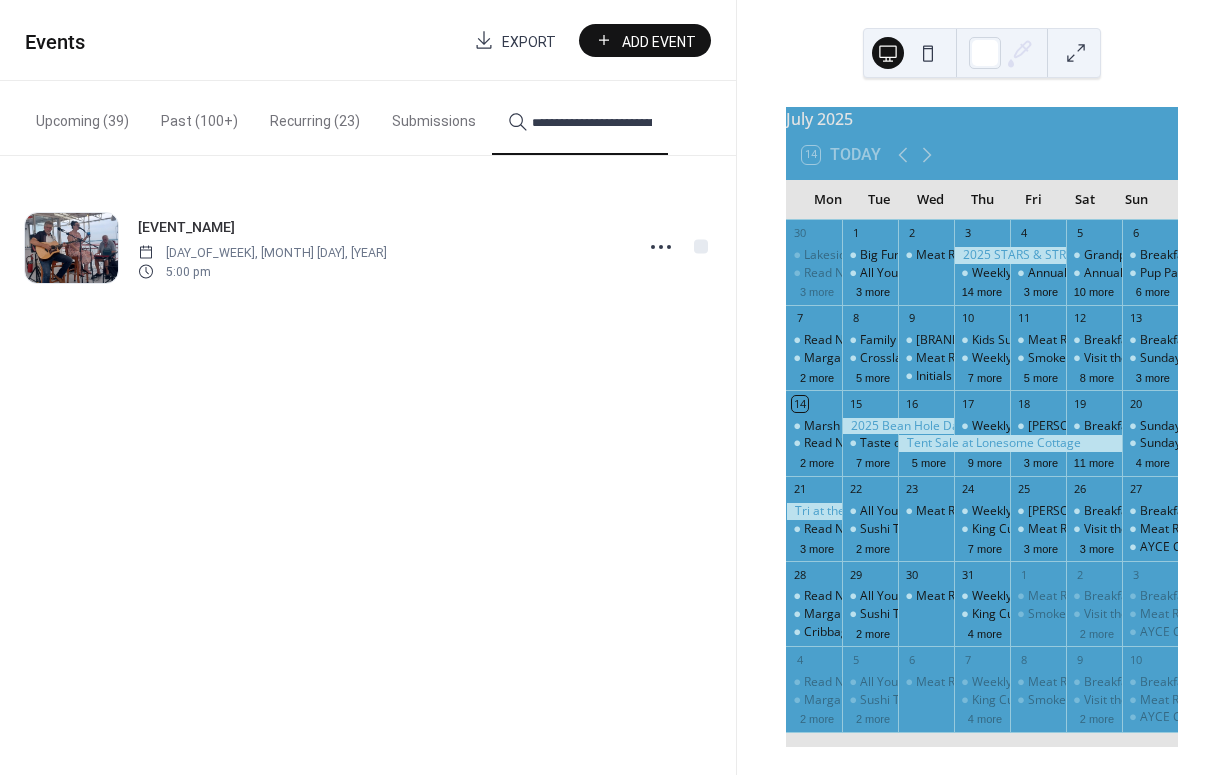type on "**********" 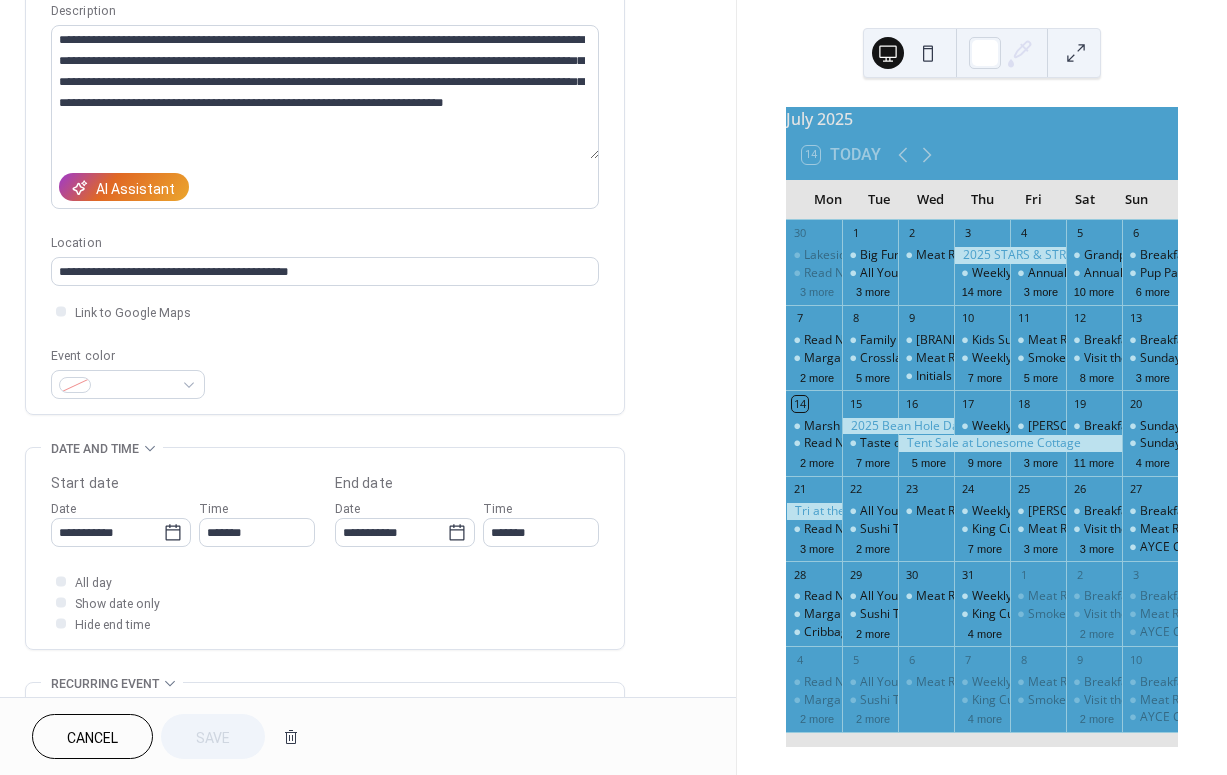 scroll, scrollTop: 208, scrollLeft: 0, axis: vertical 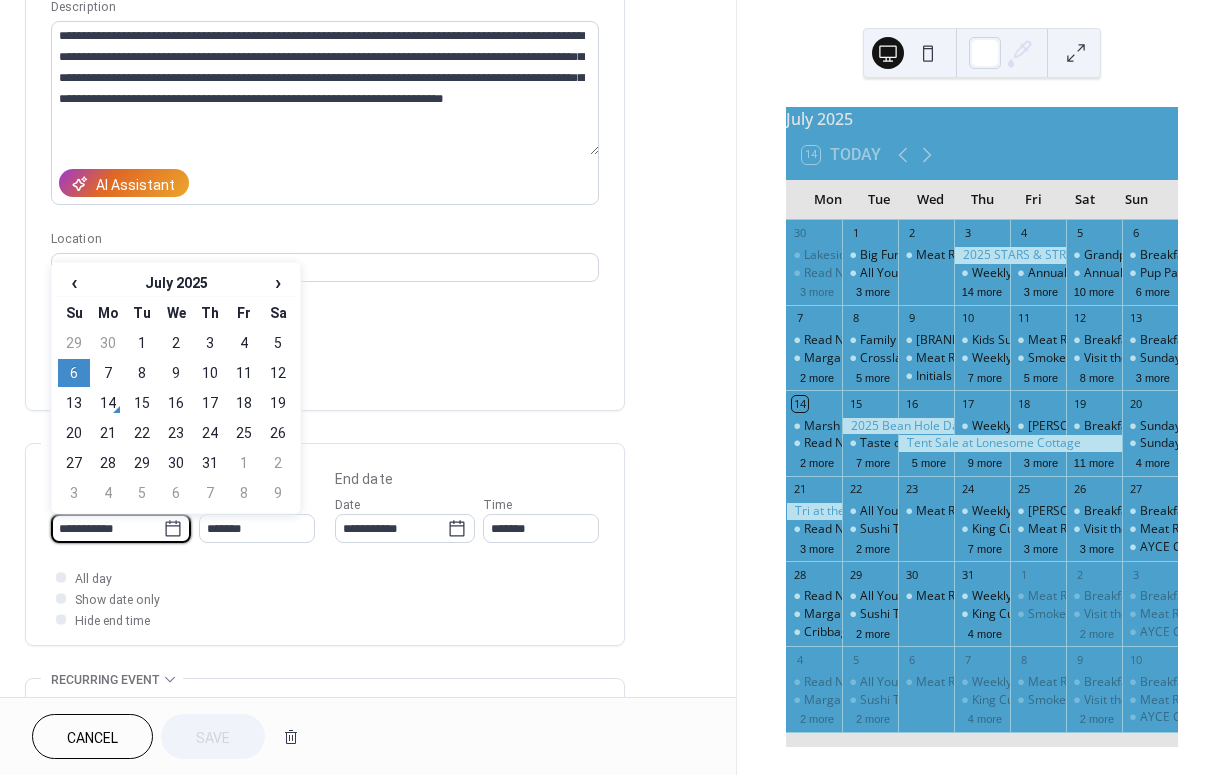 click on "**********" at bounding box center (107, 528) 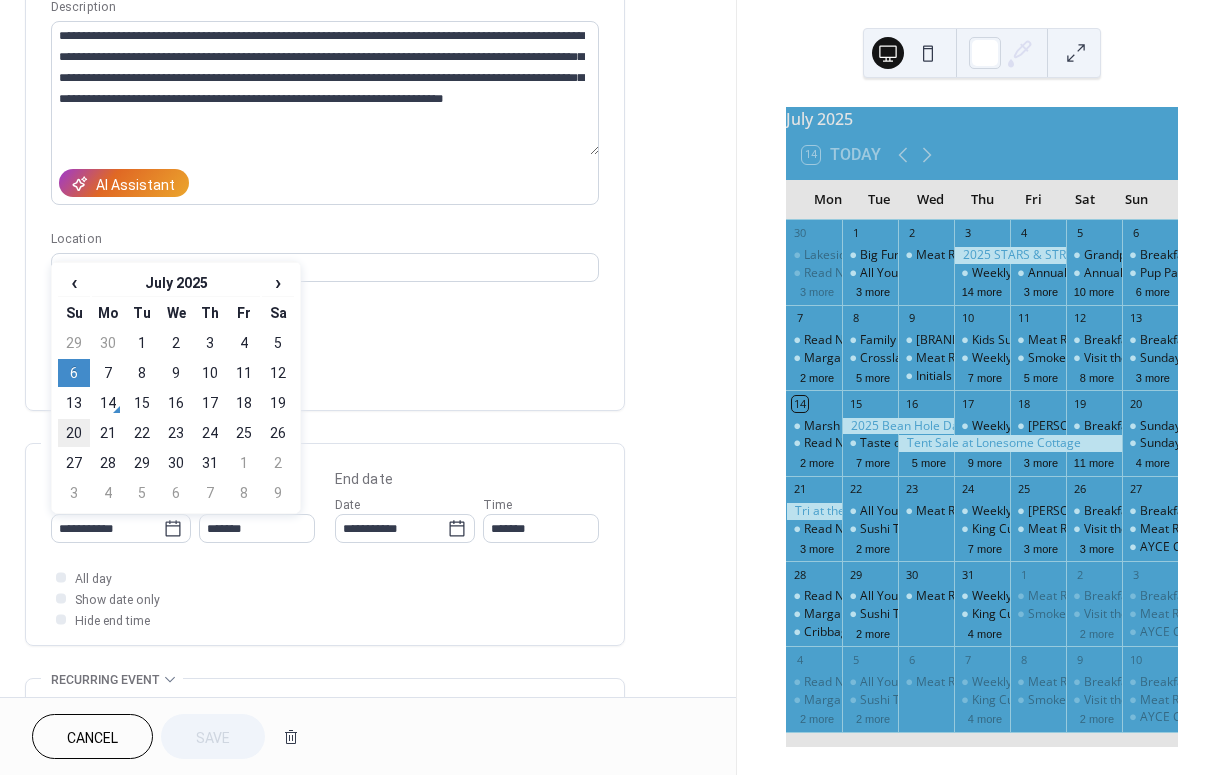 click on "20" at bounding box center [74, 433] 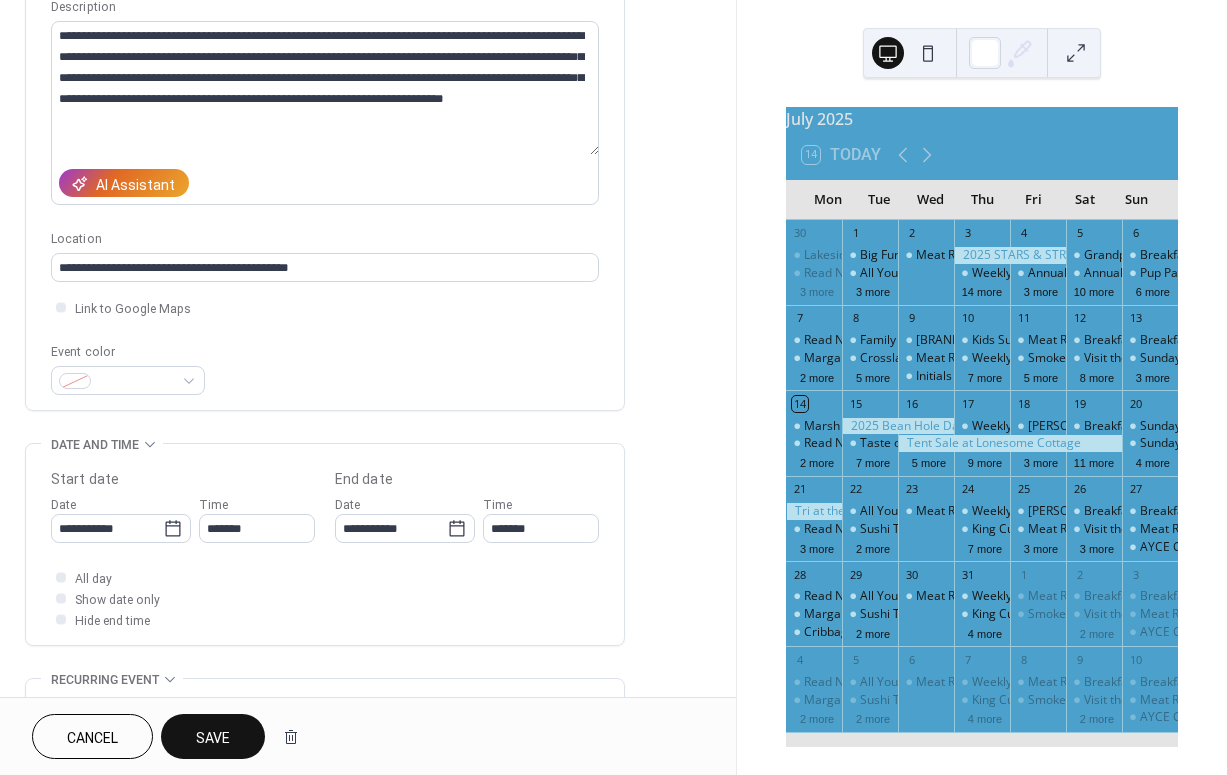 type on "**********" 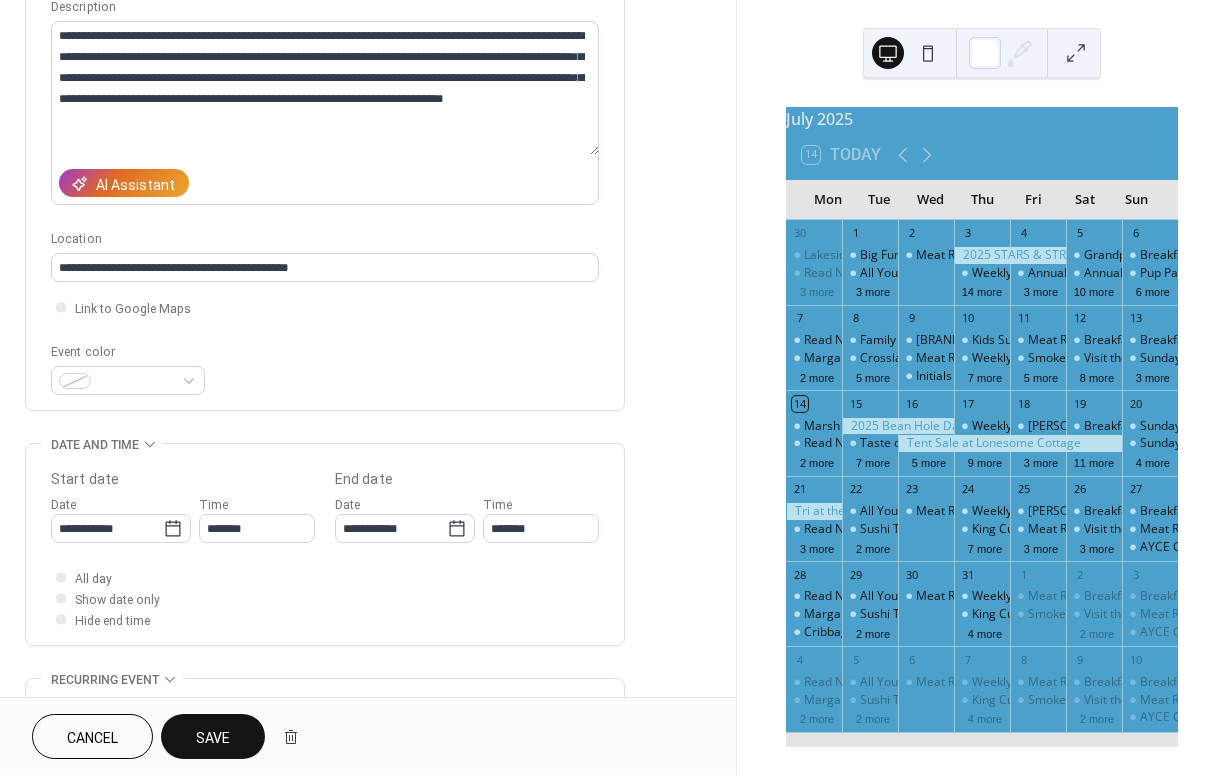 type on "**********" 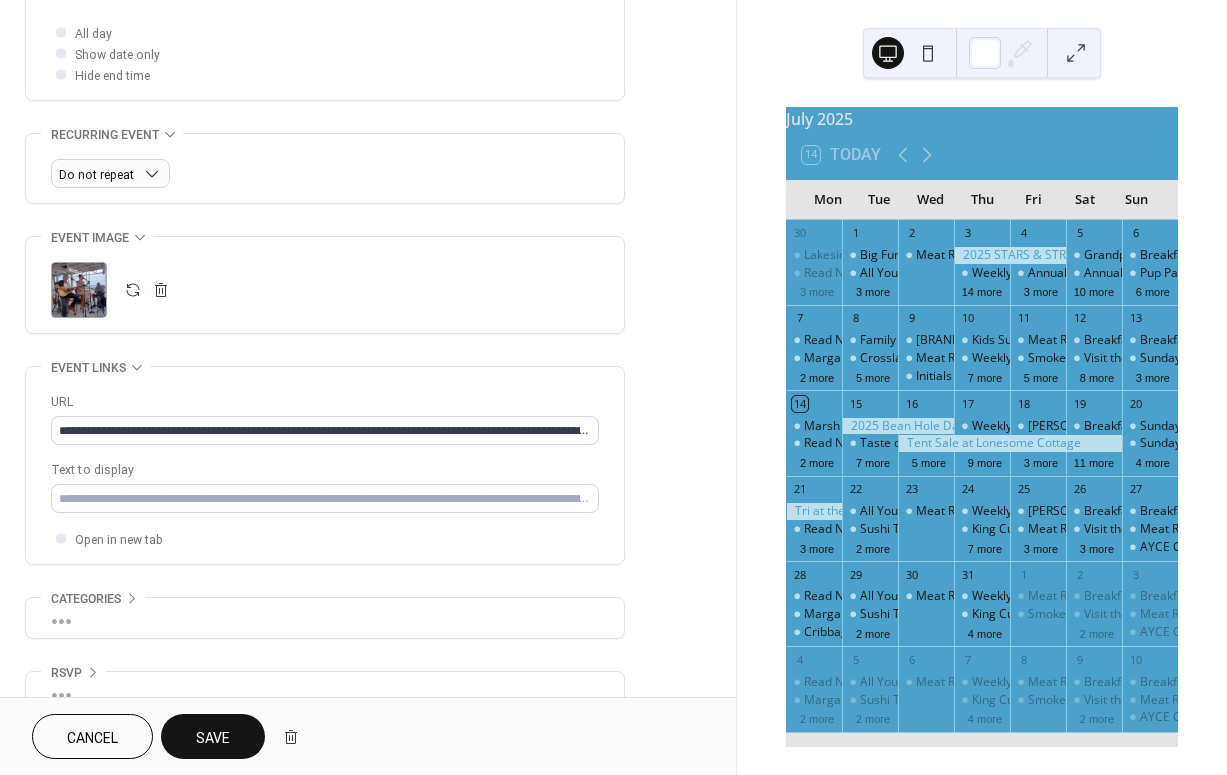 scroll, scrollTop: 773, scrollLeft: 0, axis: vertical 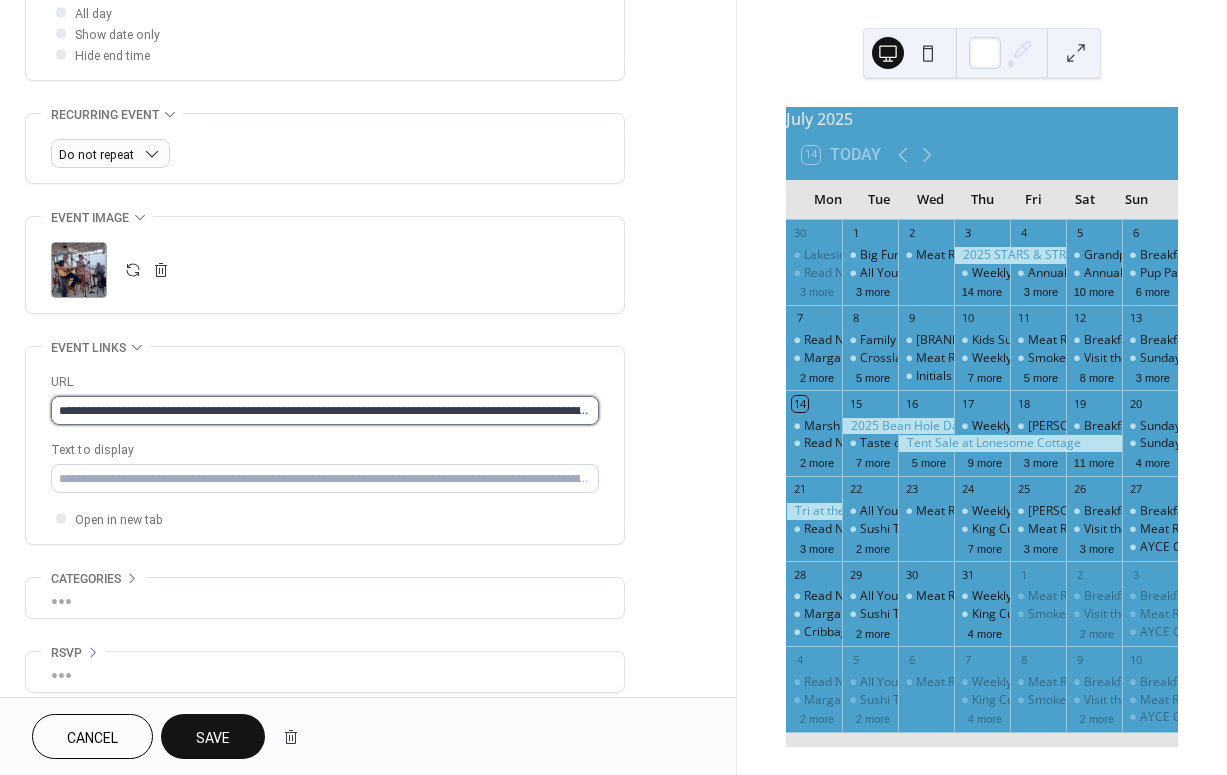 click on "**********" at bounding box center [325, 410] 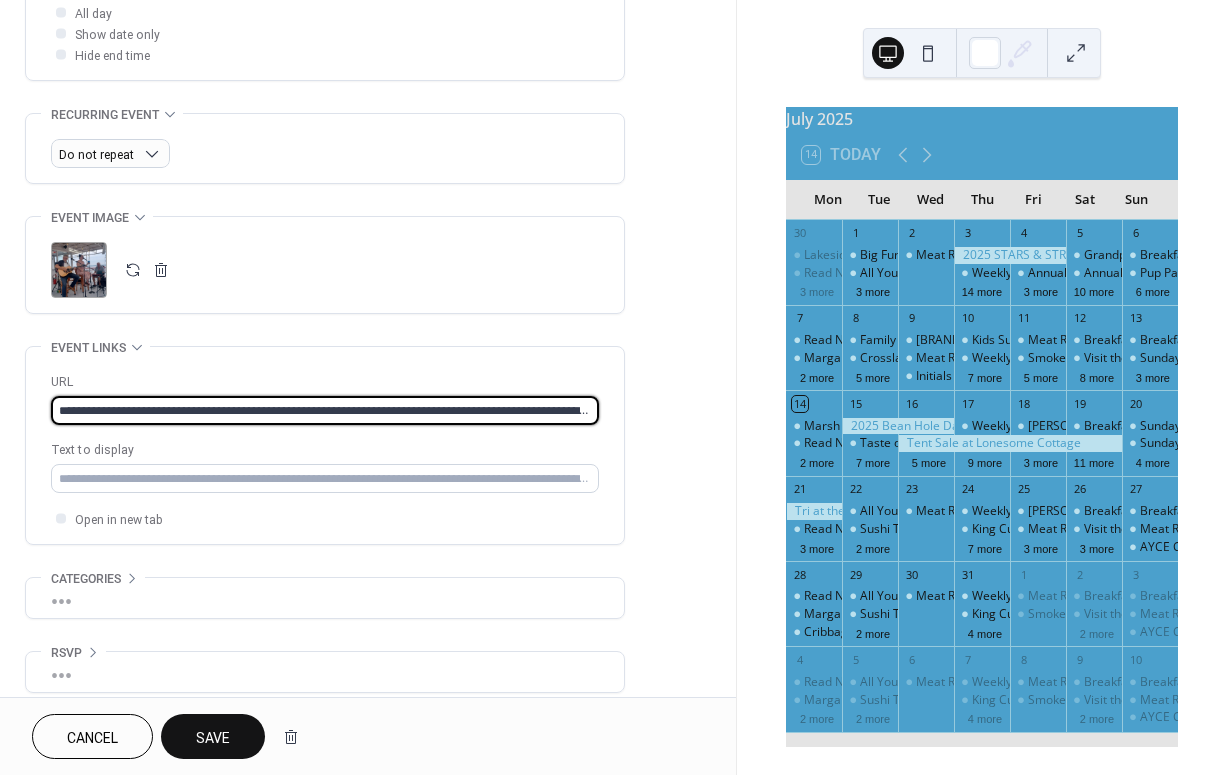 click on "**********" at bounding box center [325, 410] 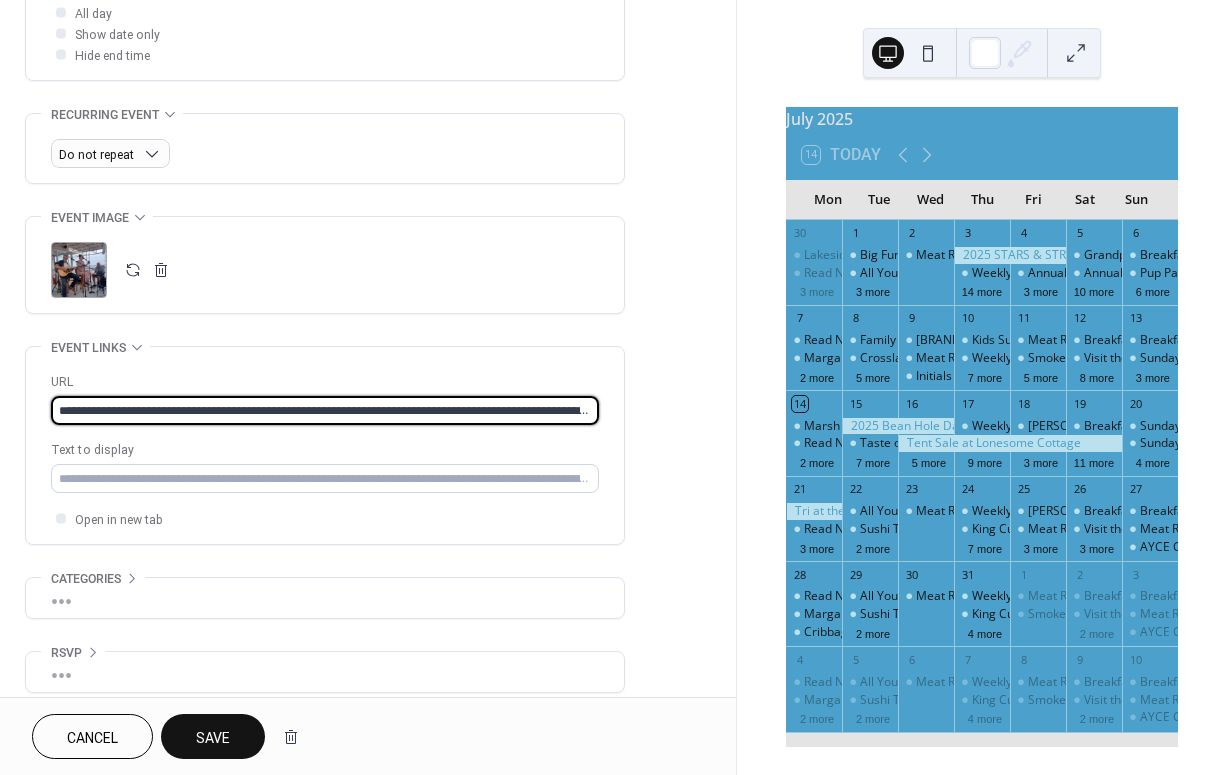 paste 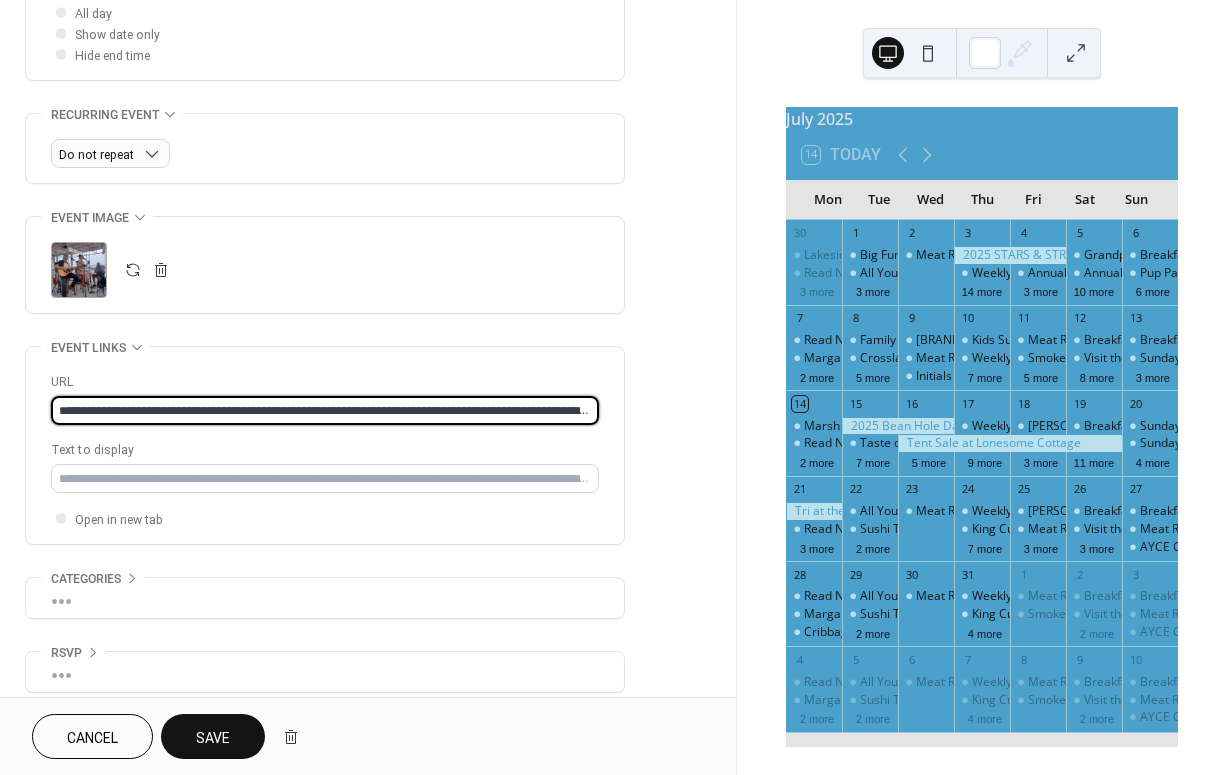 type on "**********" 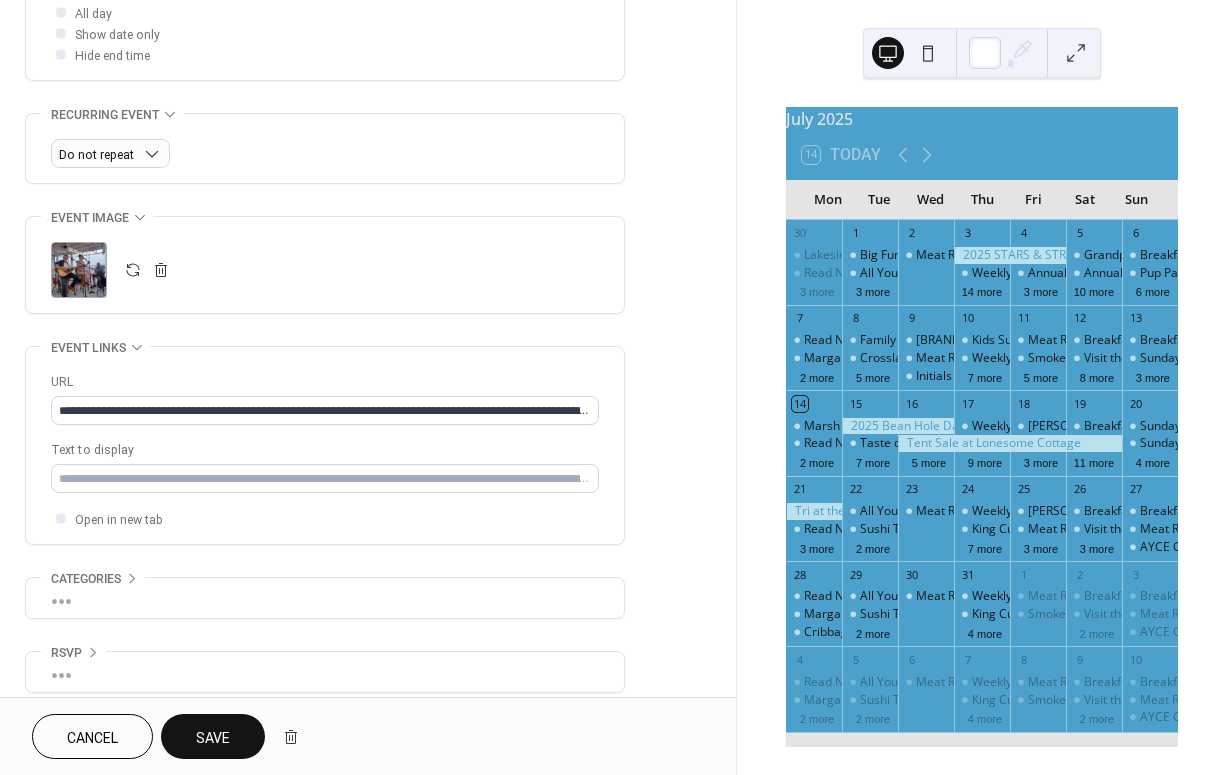 click on "Save" at bounding box center (213, 738) 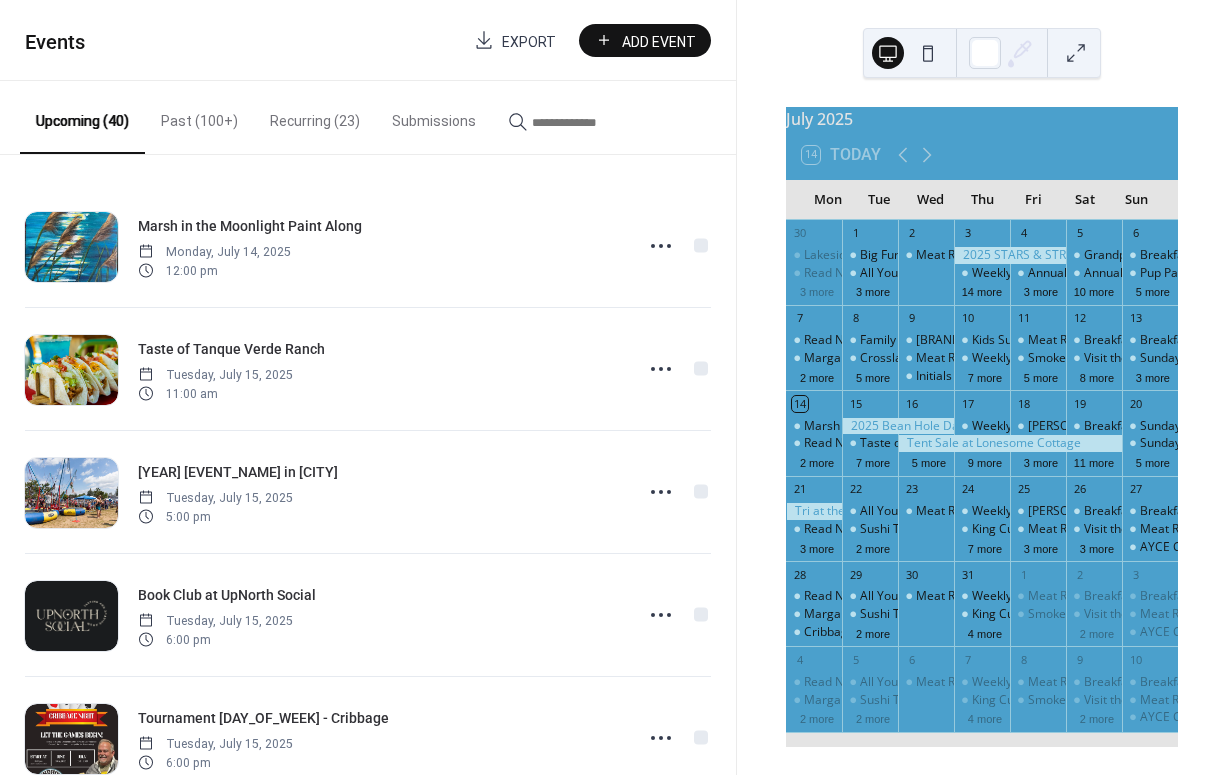click at bounding box center (592, 122) 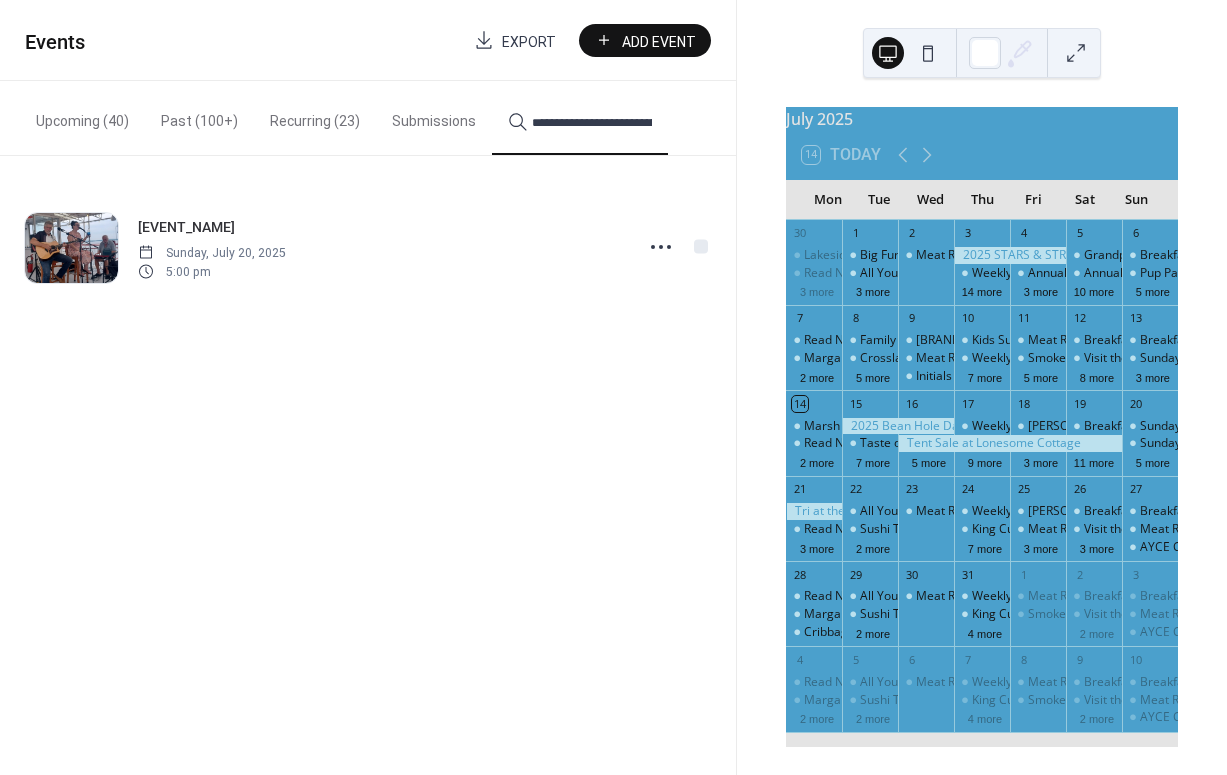 click on "**********" at bounding box center (592, 122) 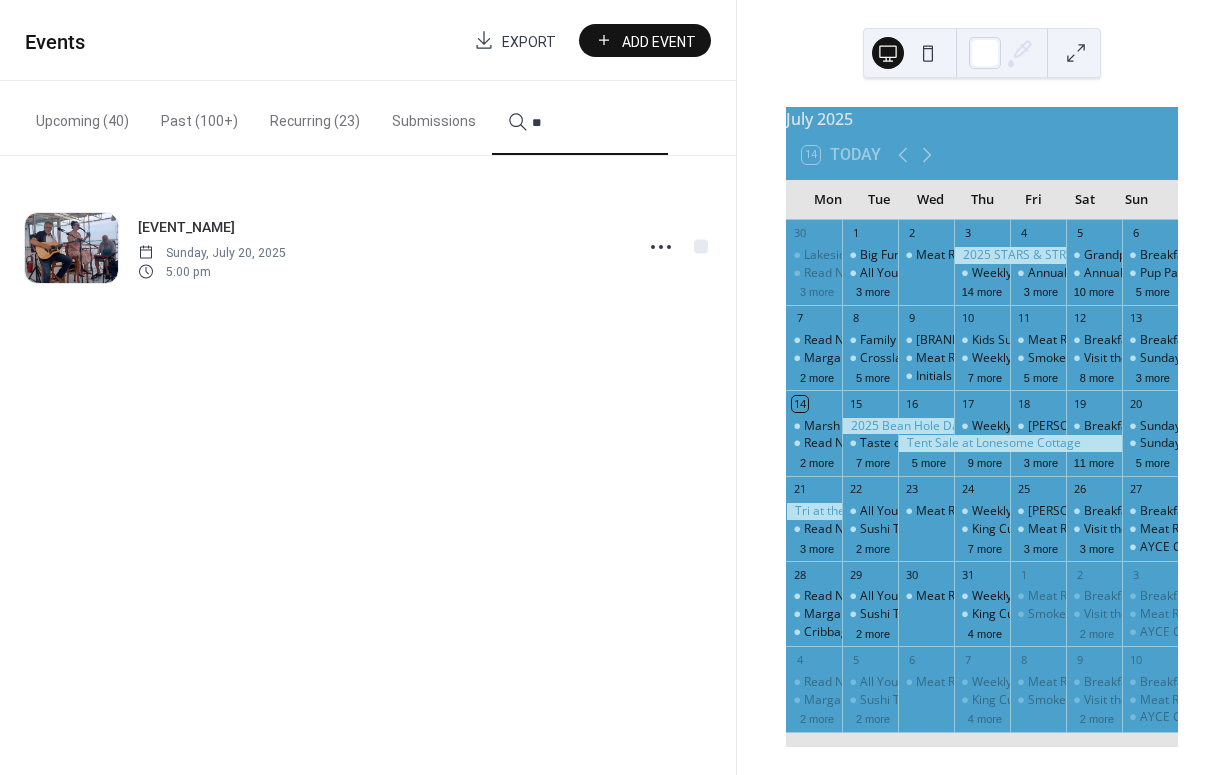 type on "*" 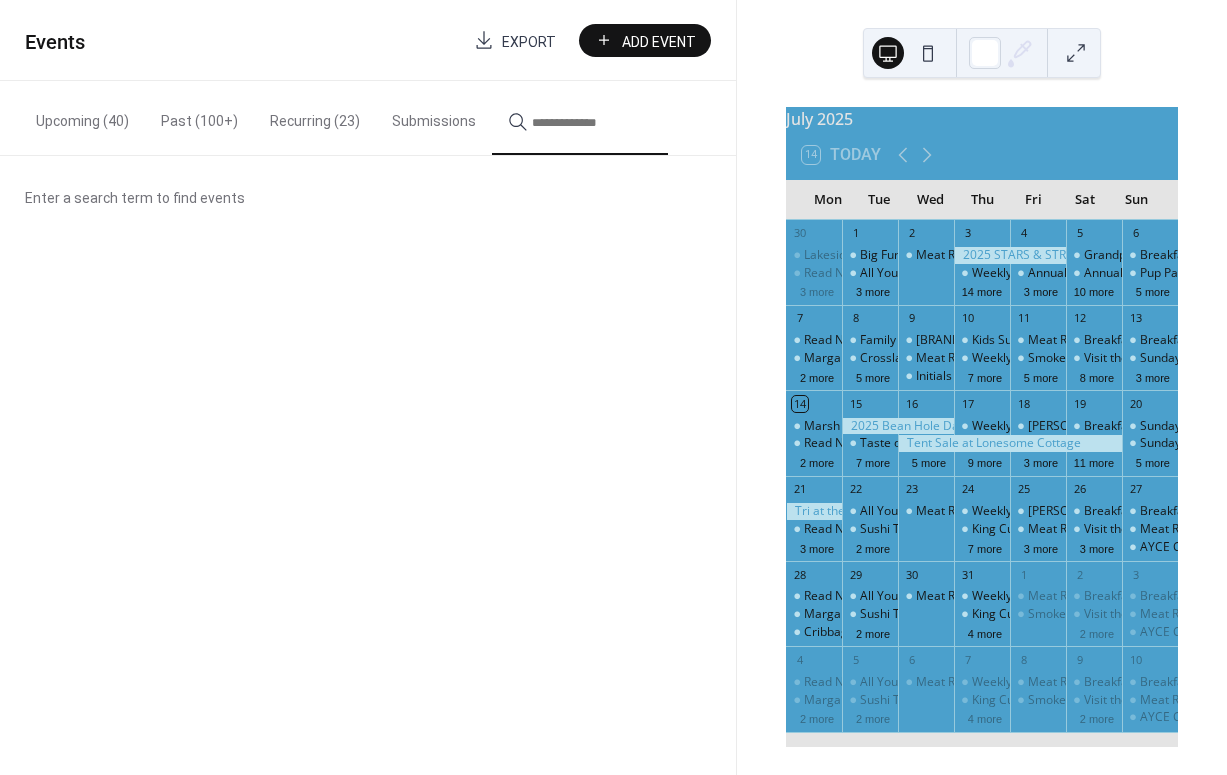 click on "Events Export Add Event" at bounding box center [368, 40] 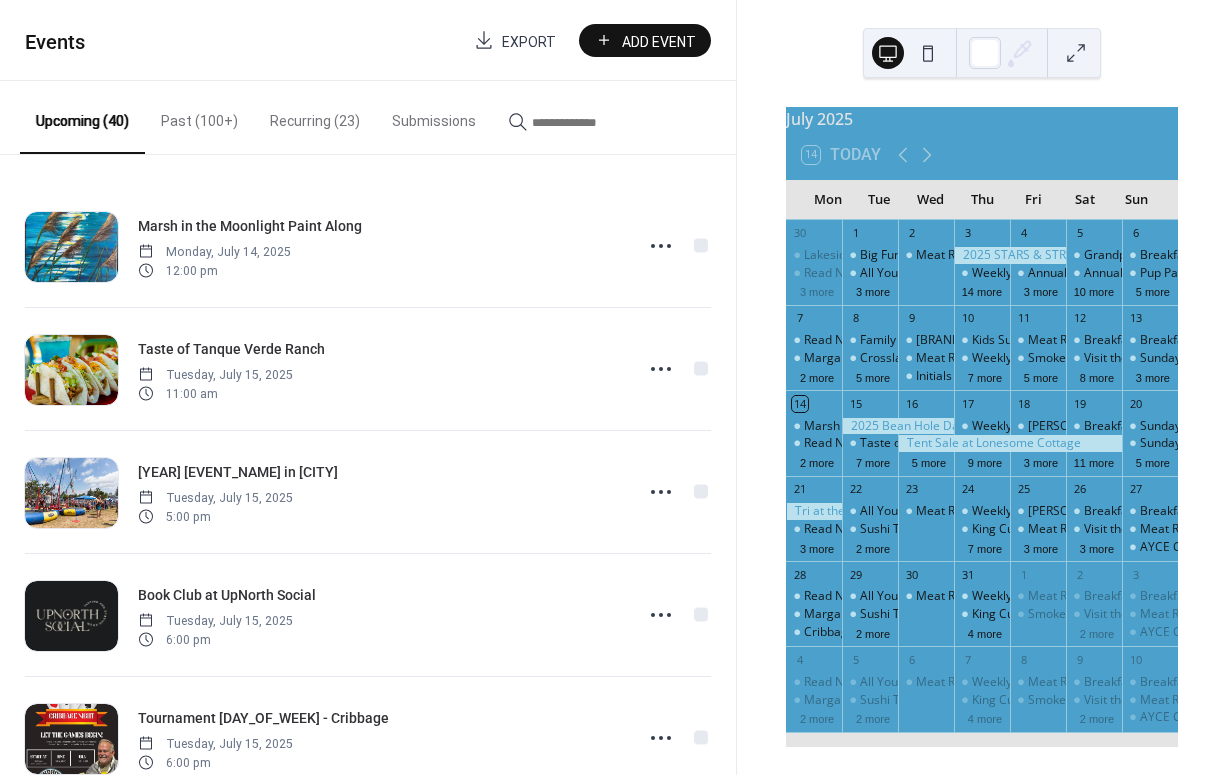 click at bounding box center [592, 122] 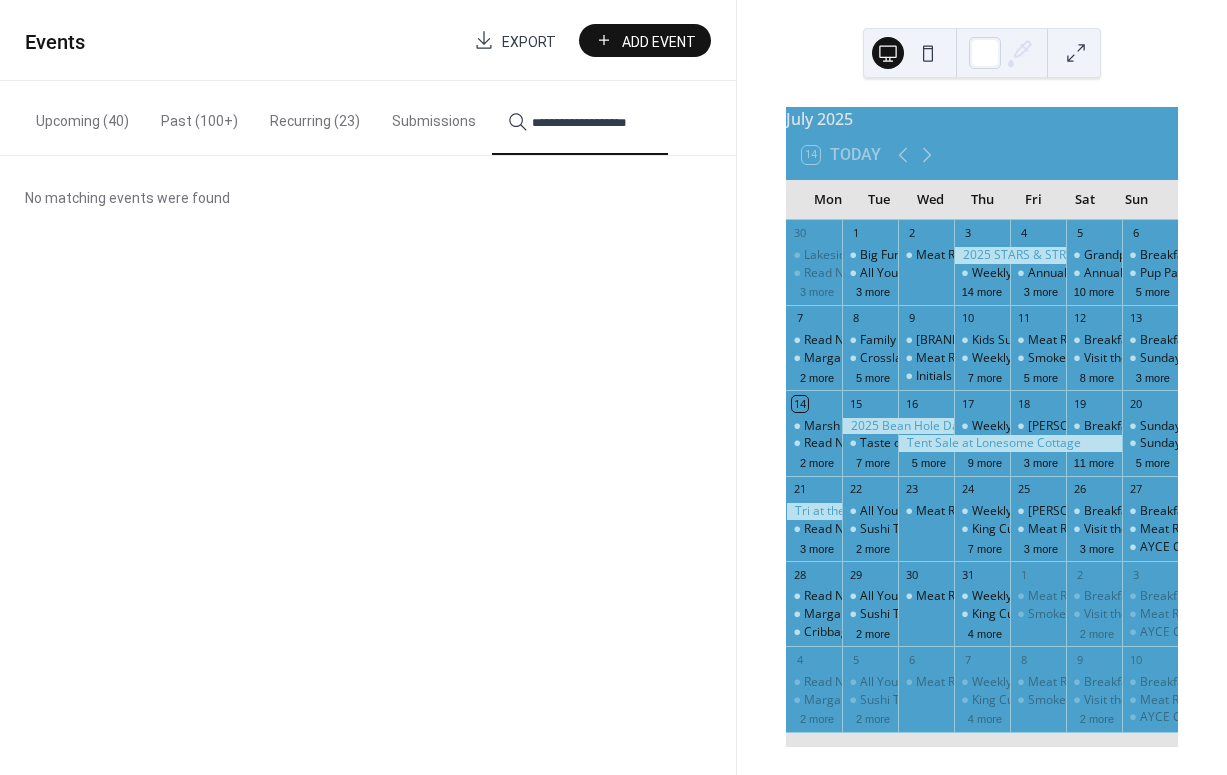 type on "**********" 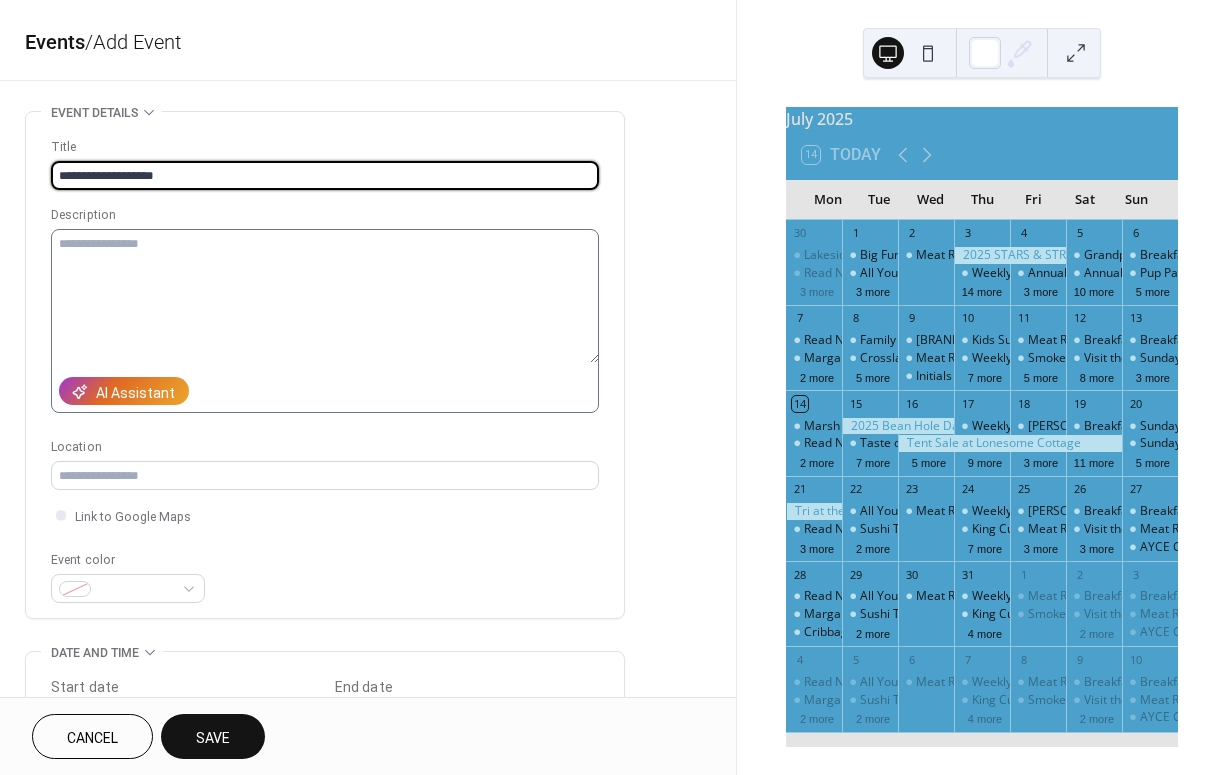 type on "**********" 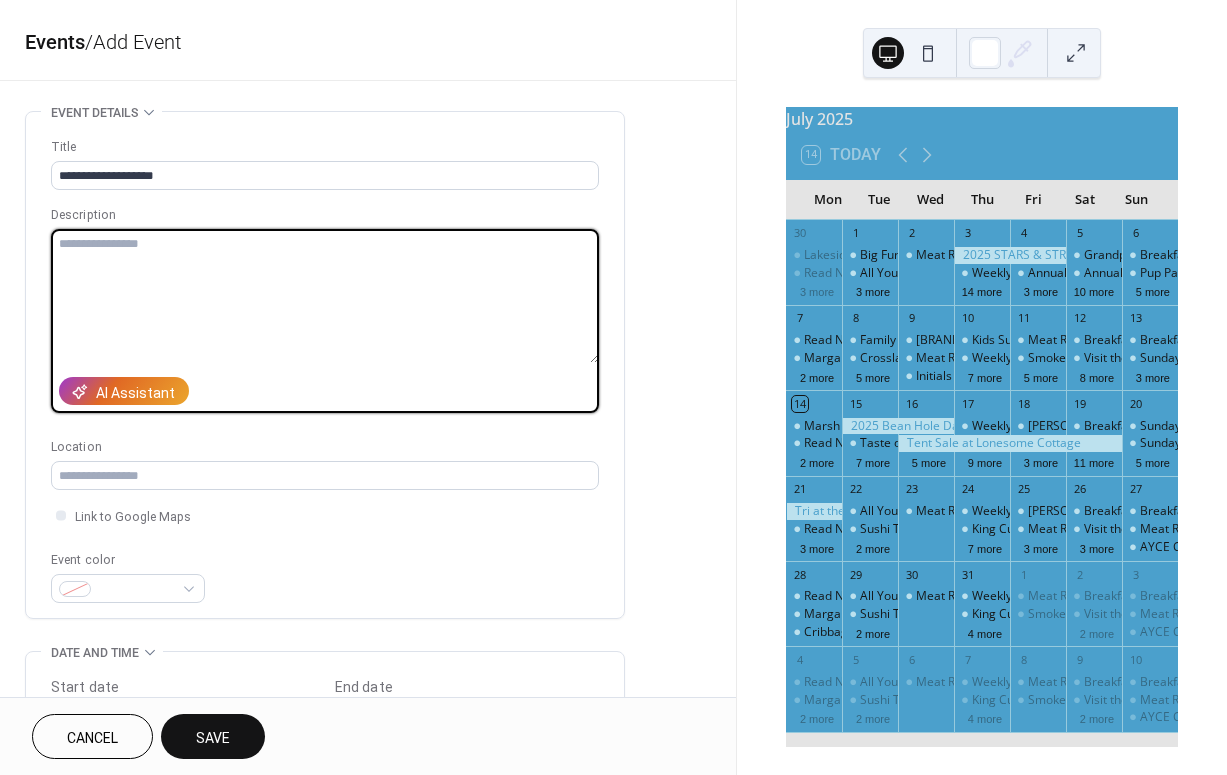 click at bounding box center [325, 296] 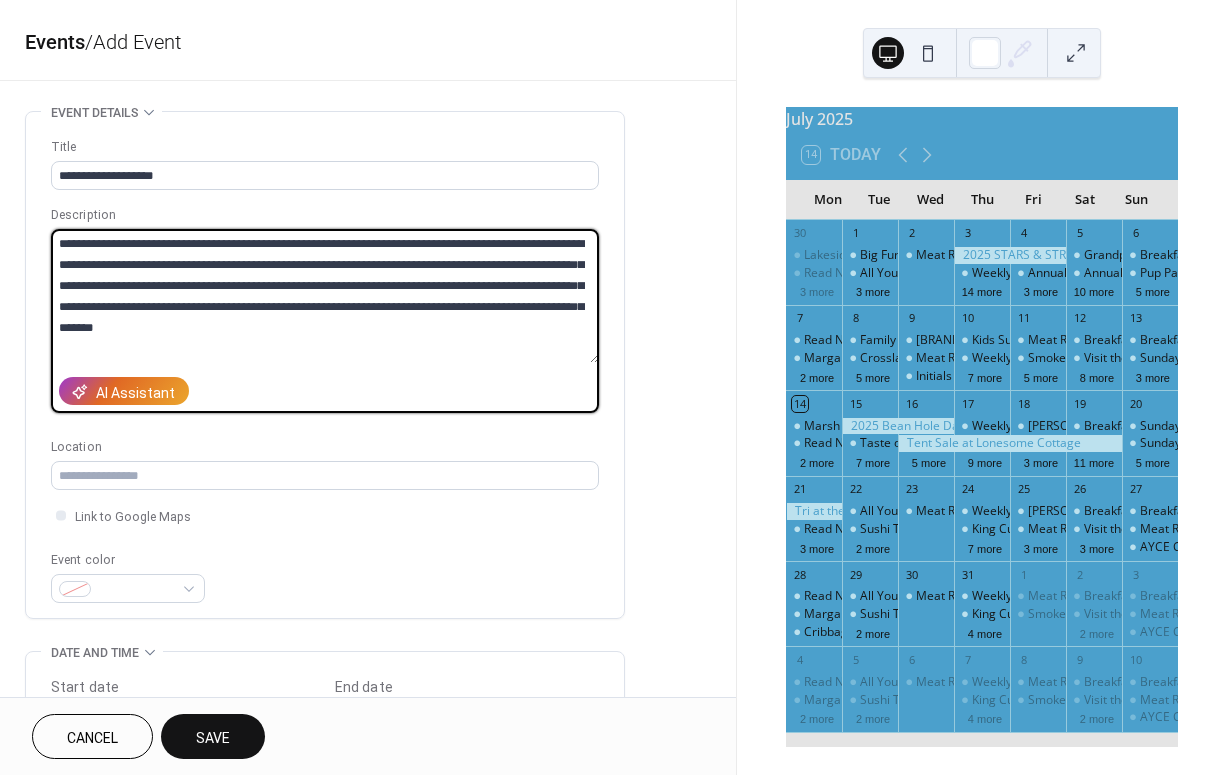 scroll, scrollTop: 63, scrollLeft: 0, axis: vertical 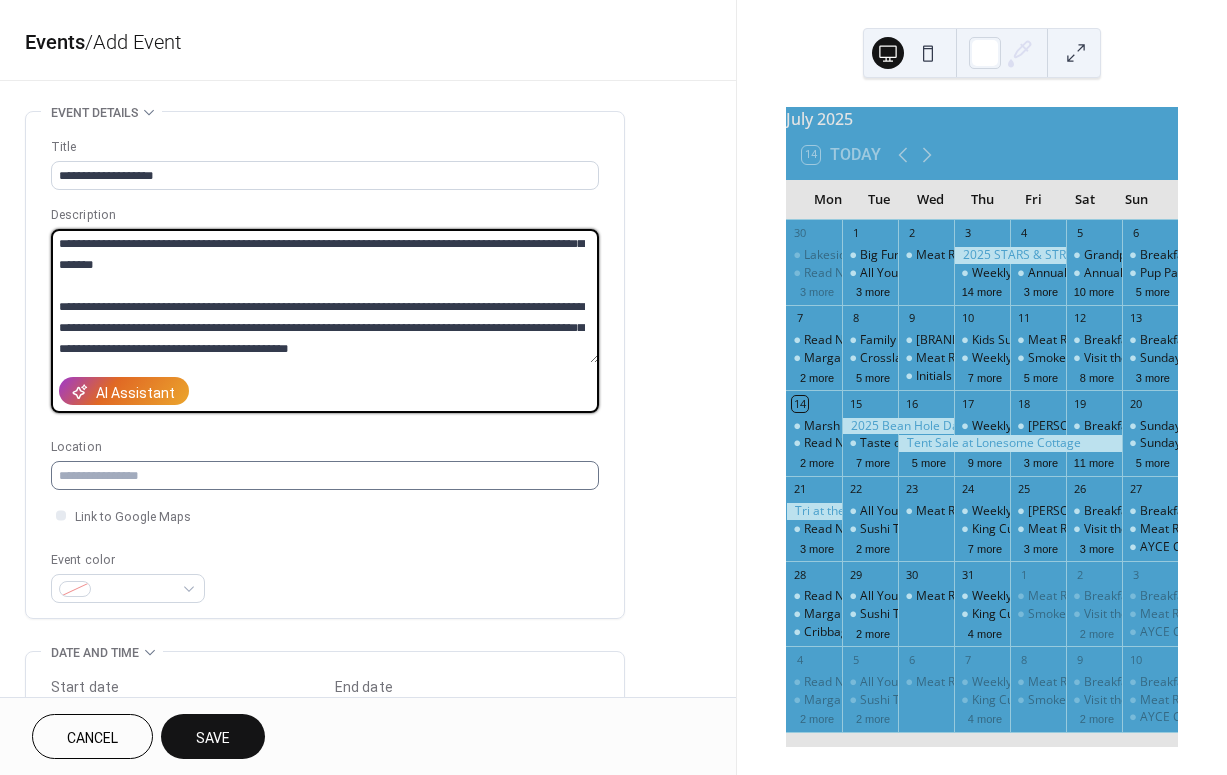 type on "**********" 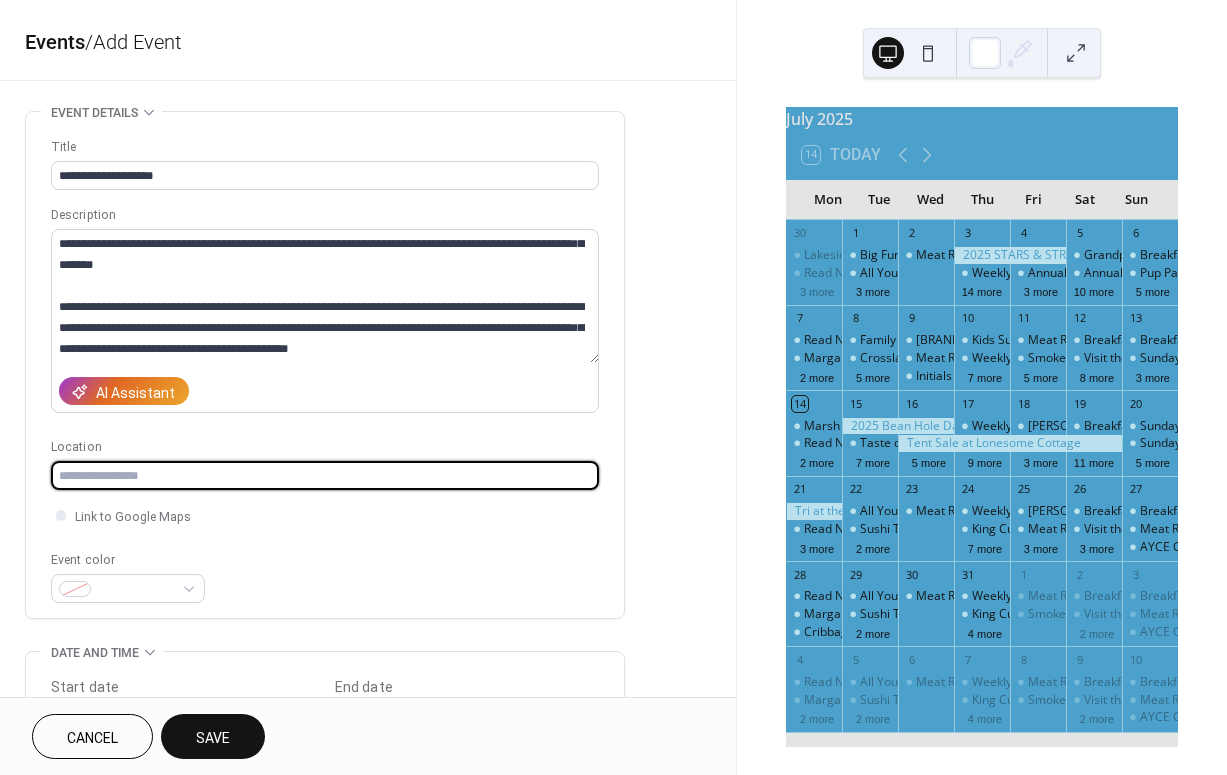 click at bounding box center (325, 475) 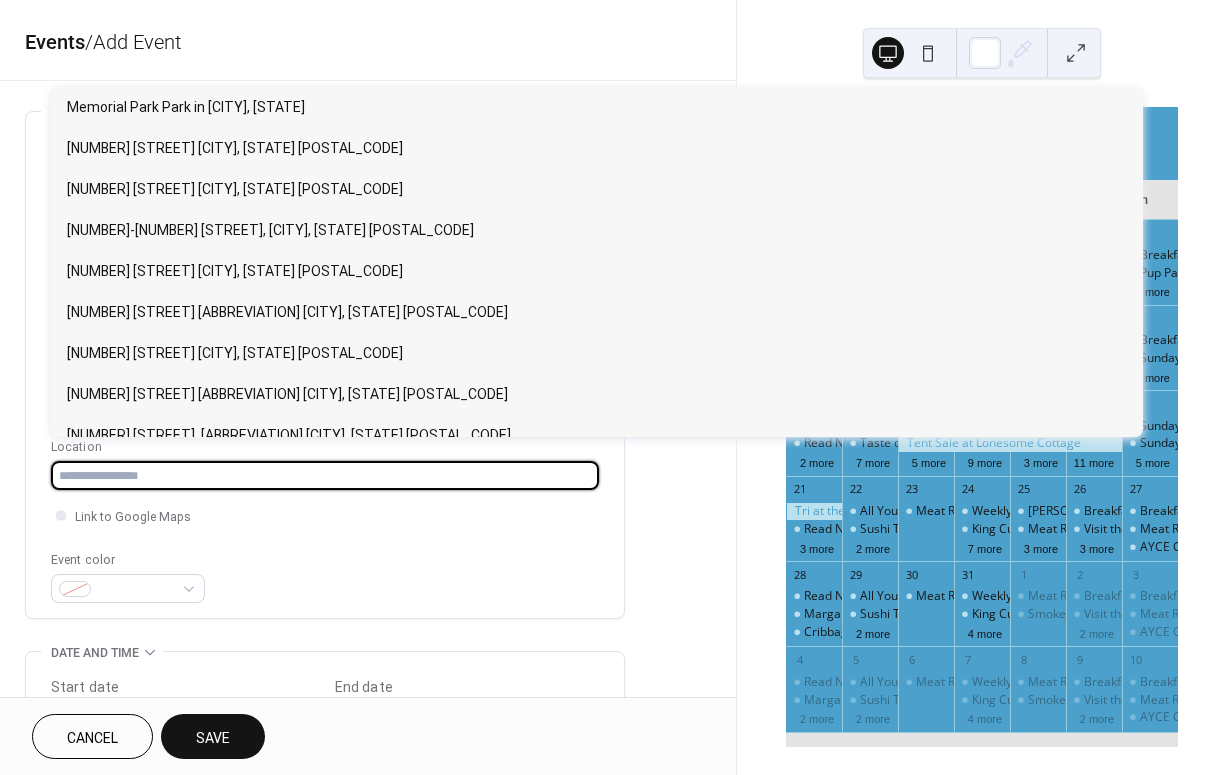 paste on "**********" 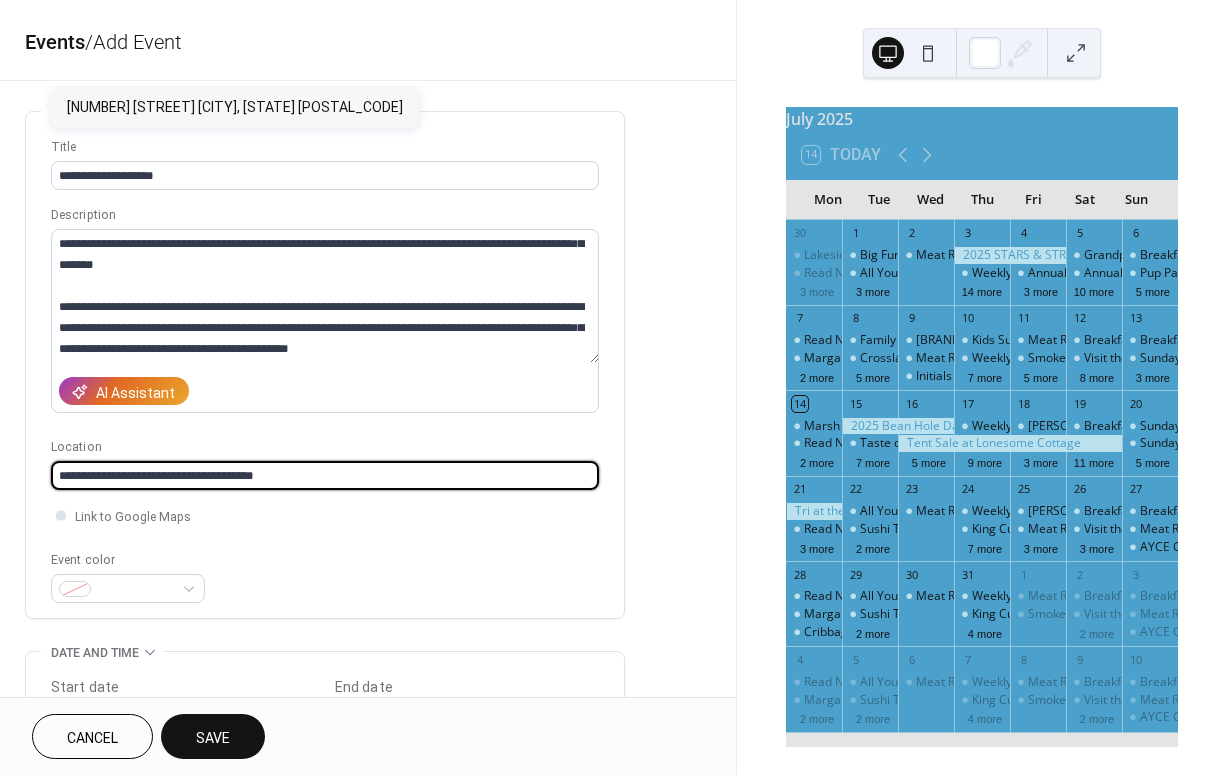 type on "**********" 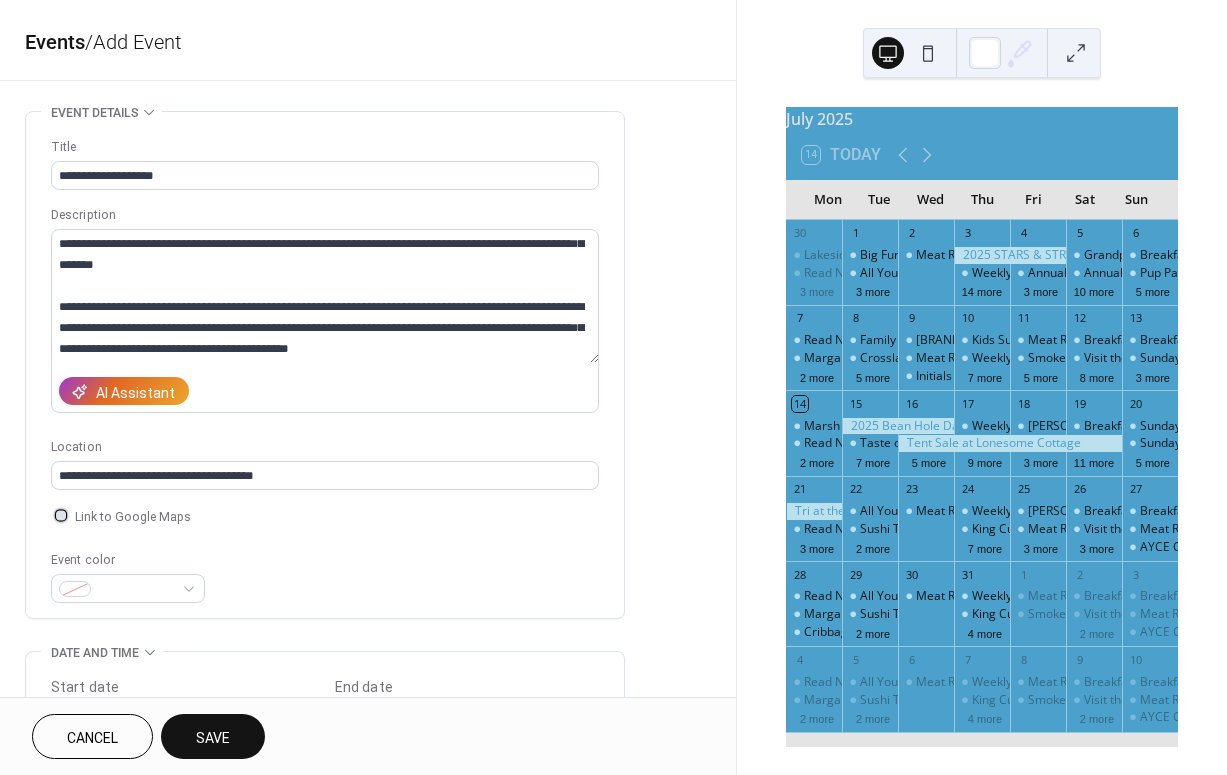 click at bounding box center (61, 515) 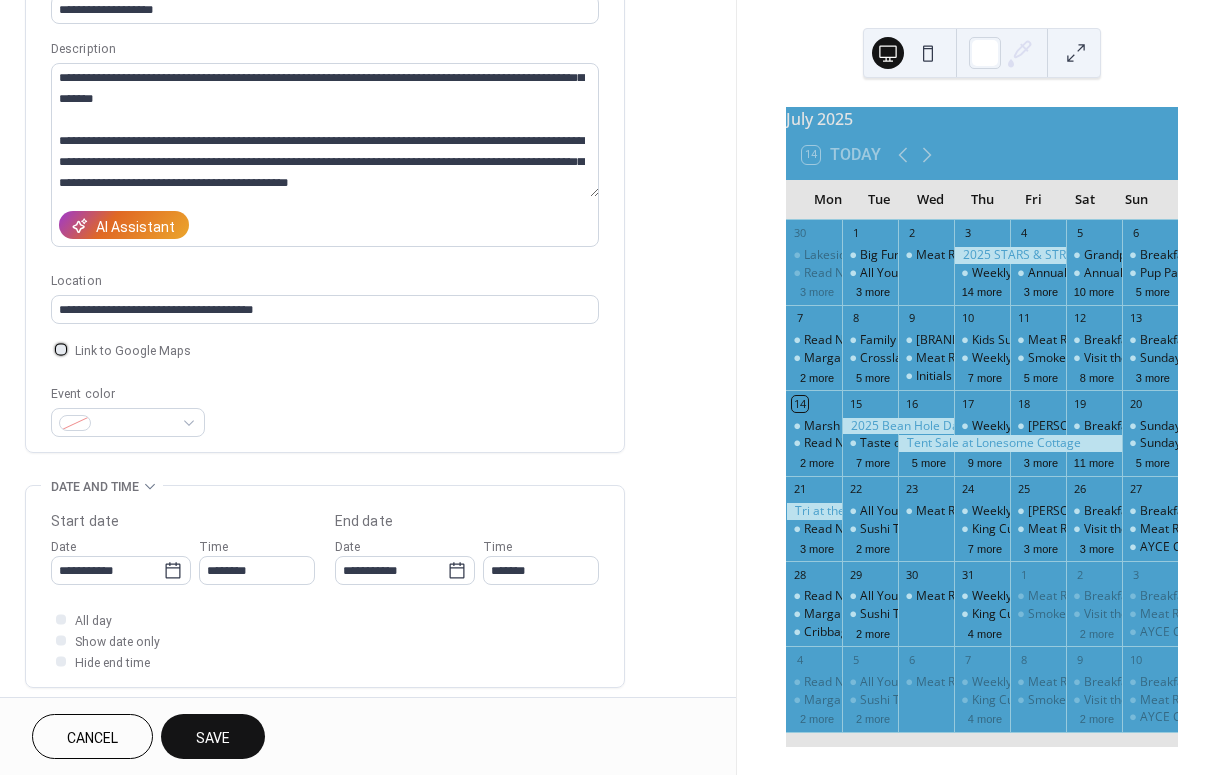 scroll, scrollTop: 205, scrollLeft: 0, axis: vertical 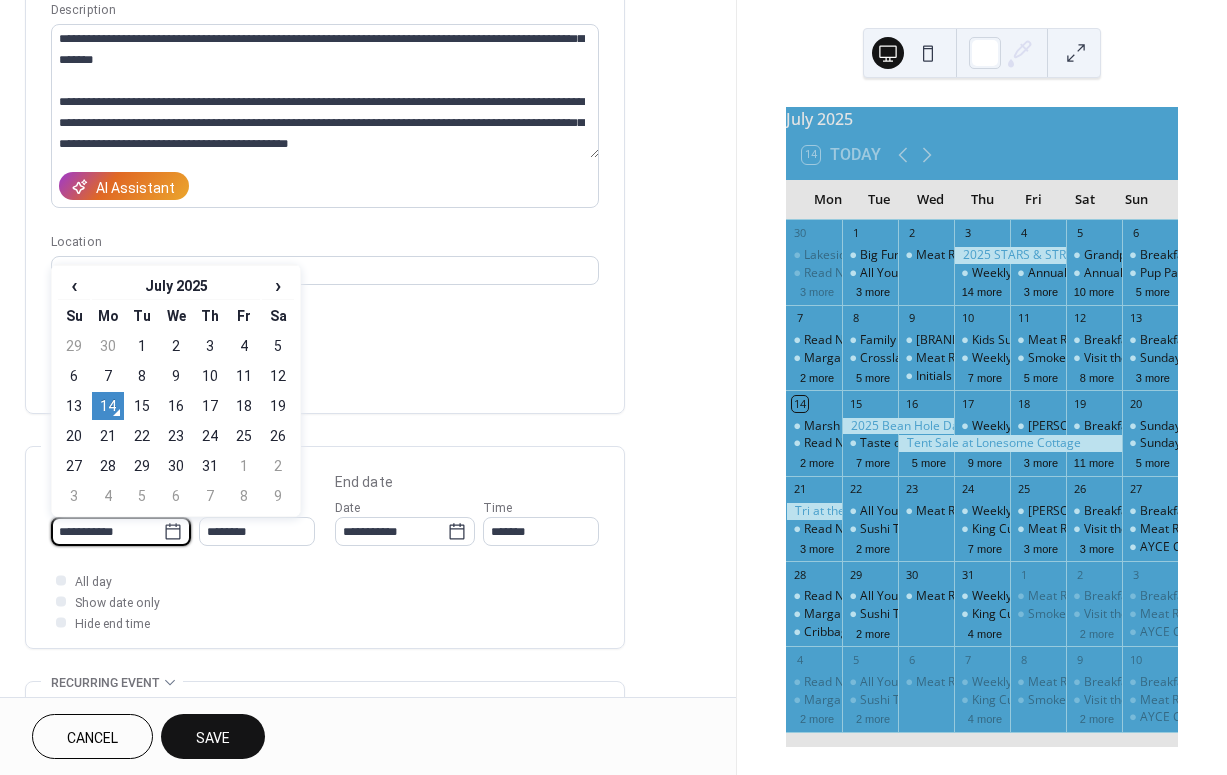 click on "**********" at bounding box center (107, 531) 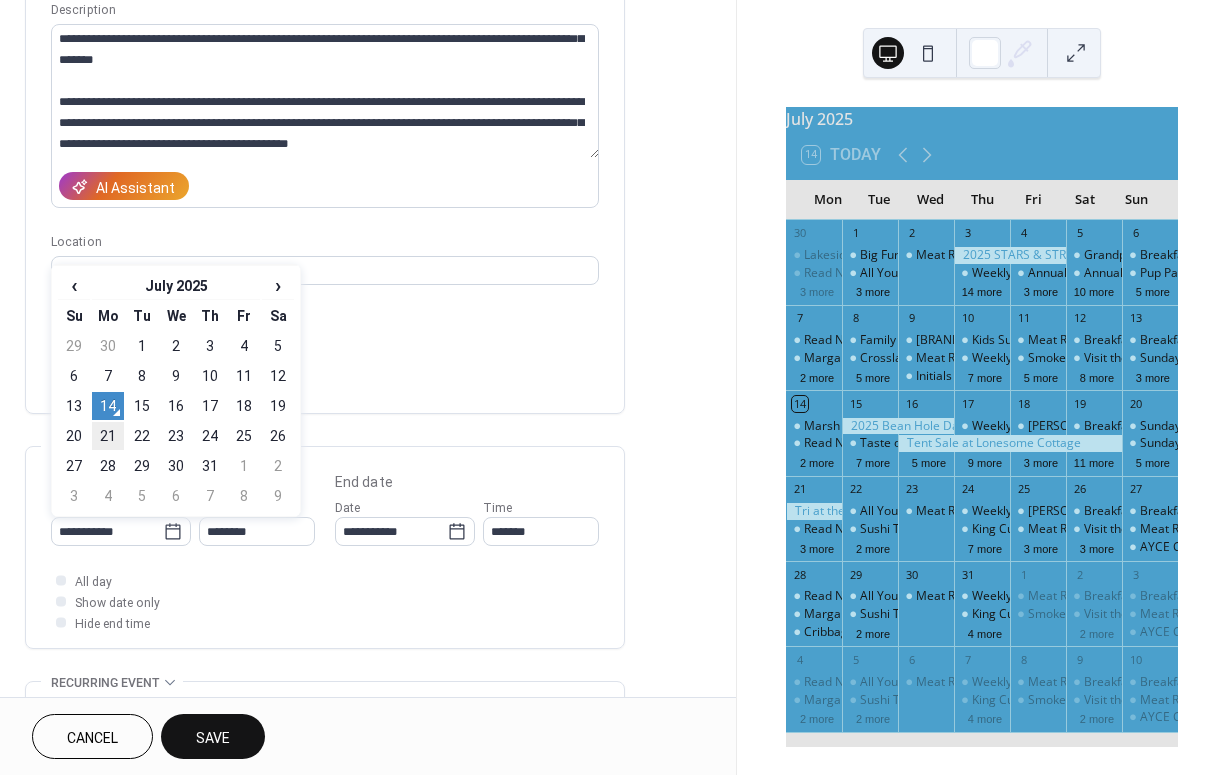 click on "21" at bounding box center (108, 436) 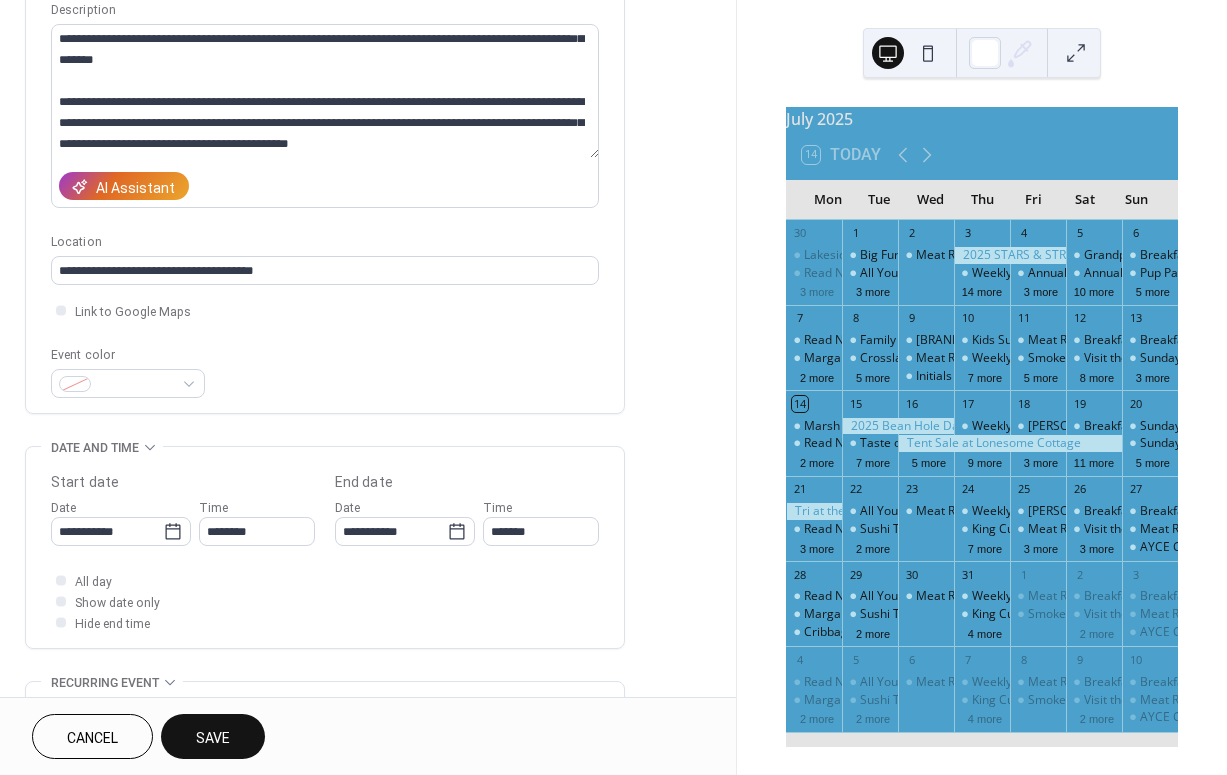 type on "**********" 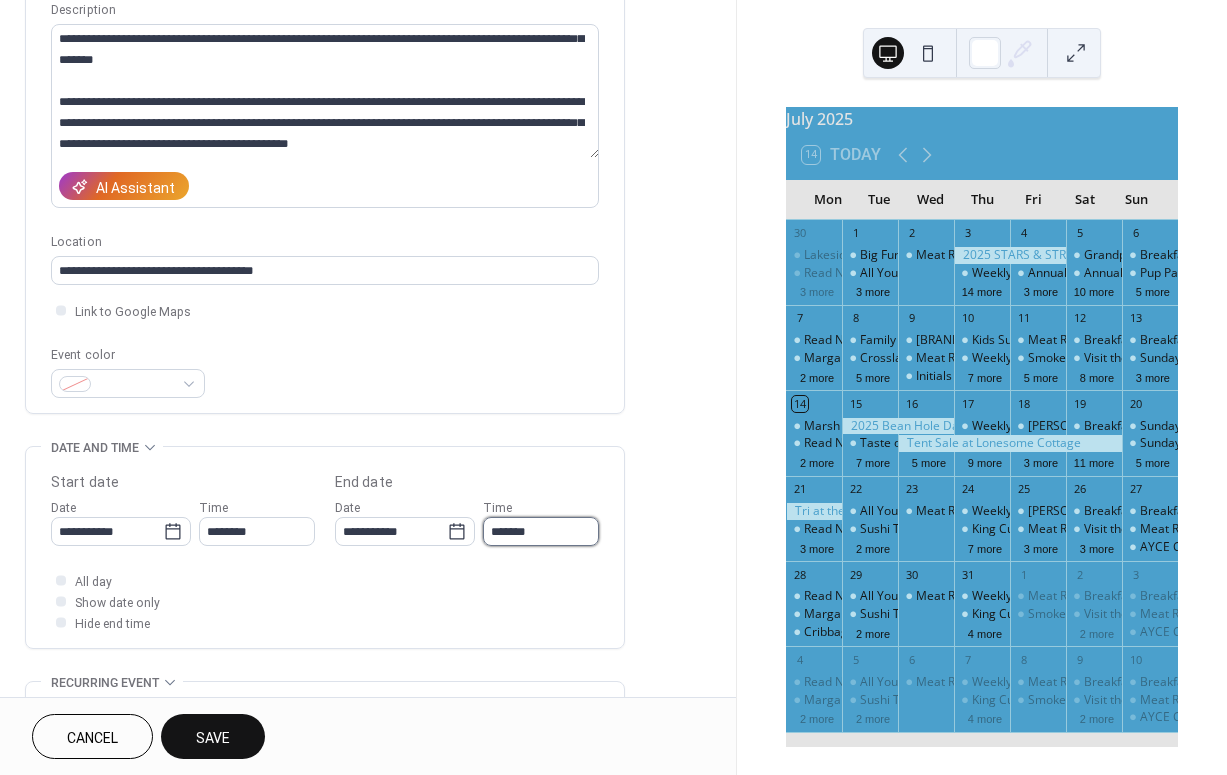 click on "*******" at bounding box center (541, 531) 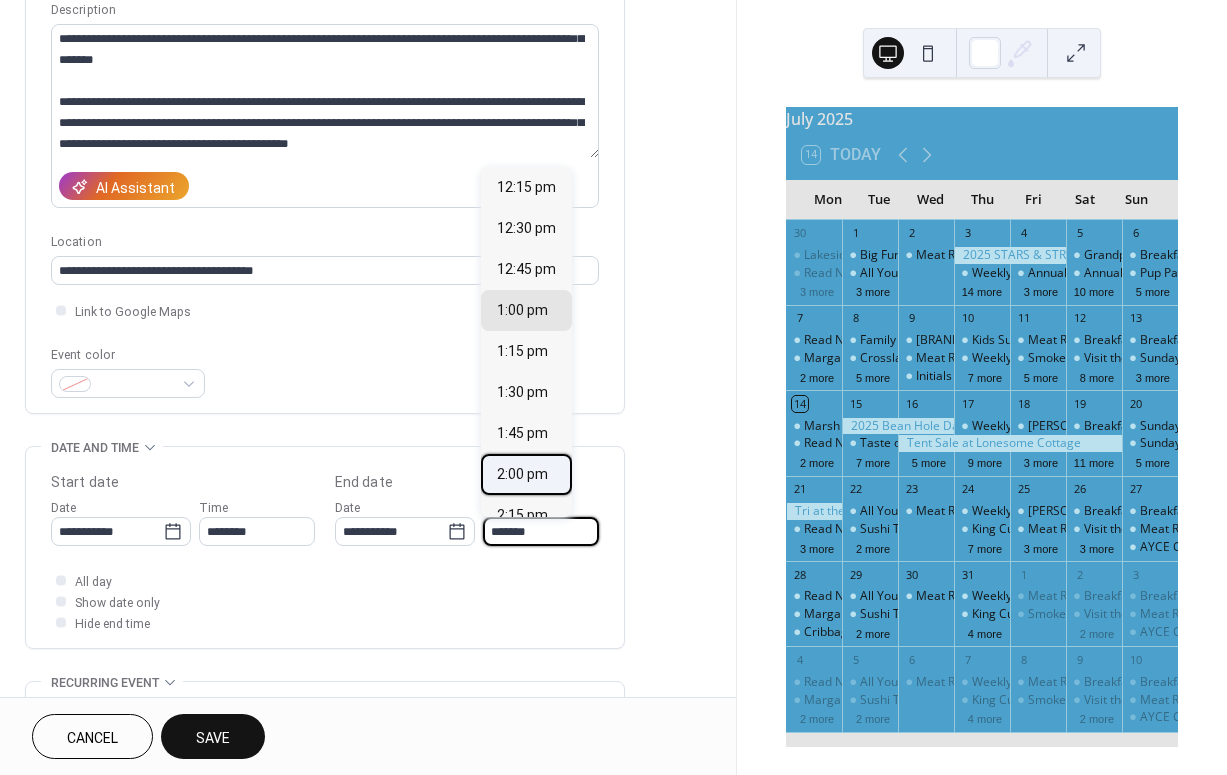 click on "2:00 pm" at bounding box center [522, 474] 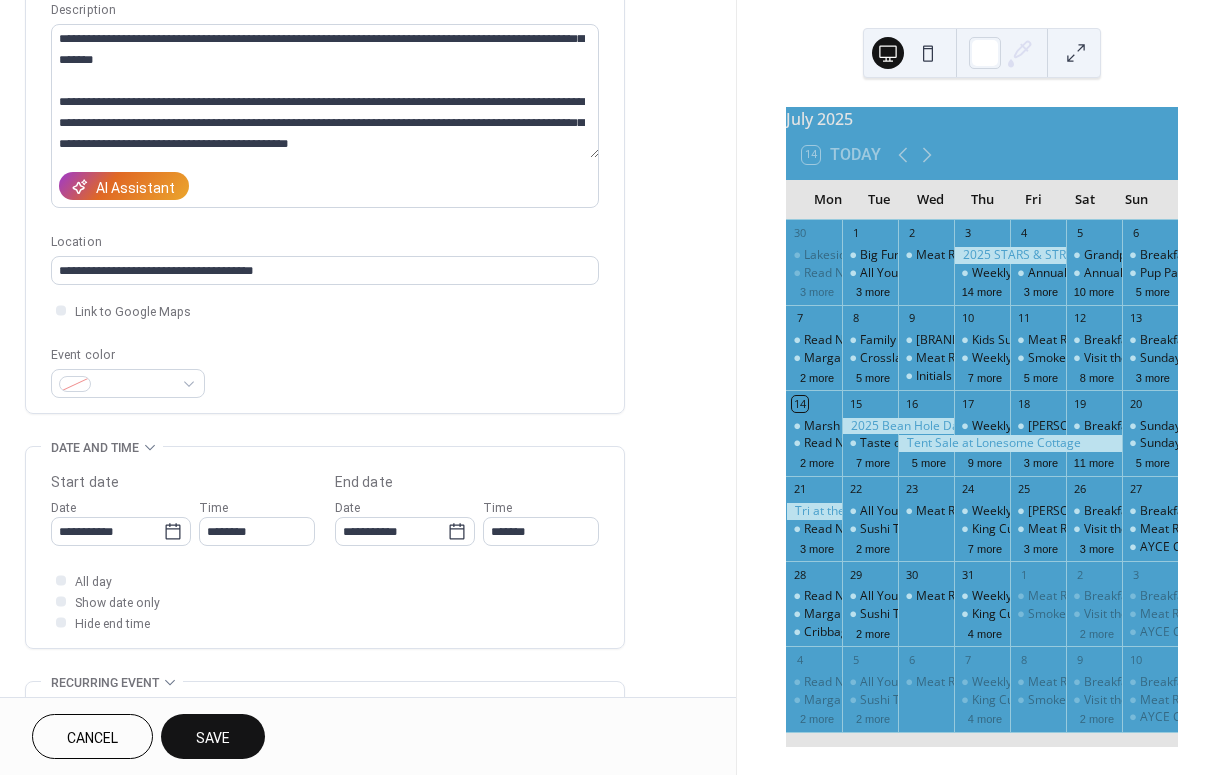type on "*******" 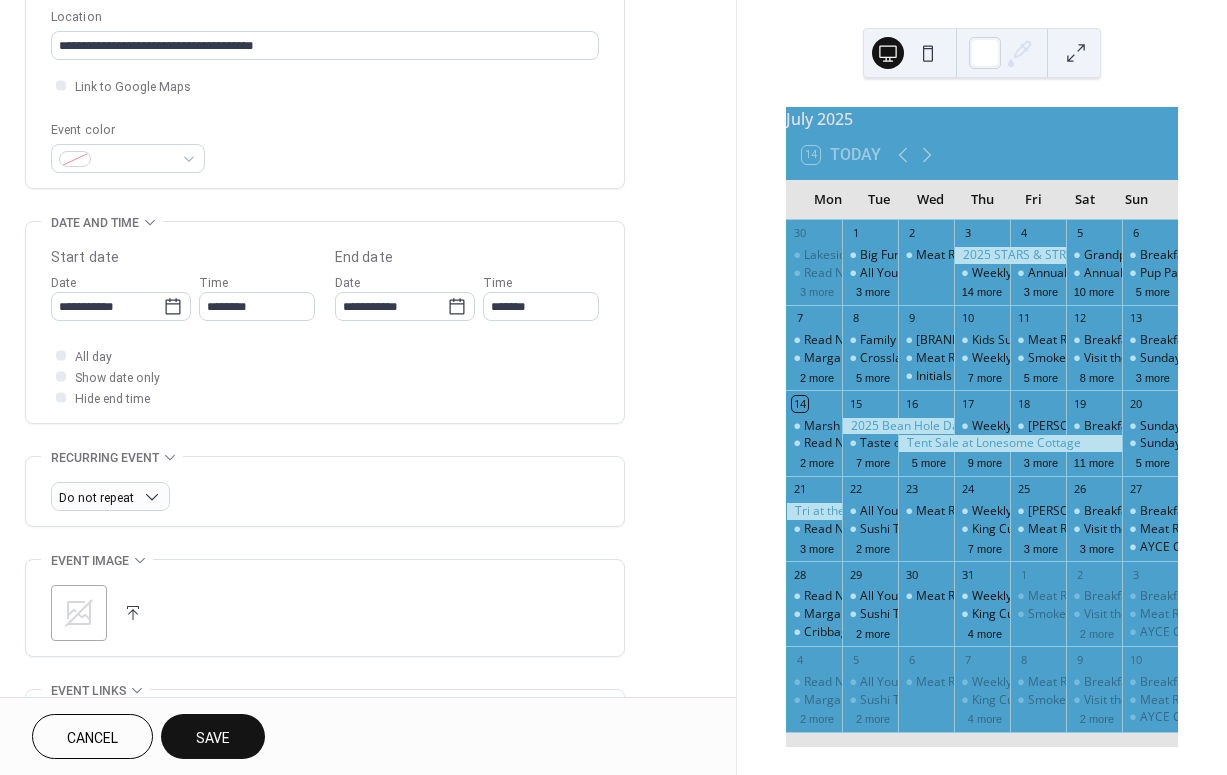 scroll, scrollTop: 442, scrollLeft: 0, axis: vertical 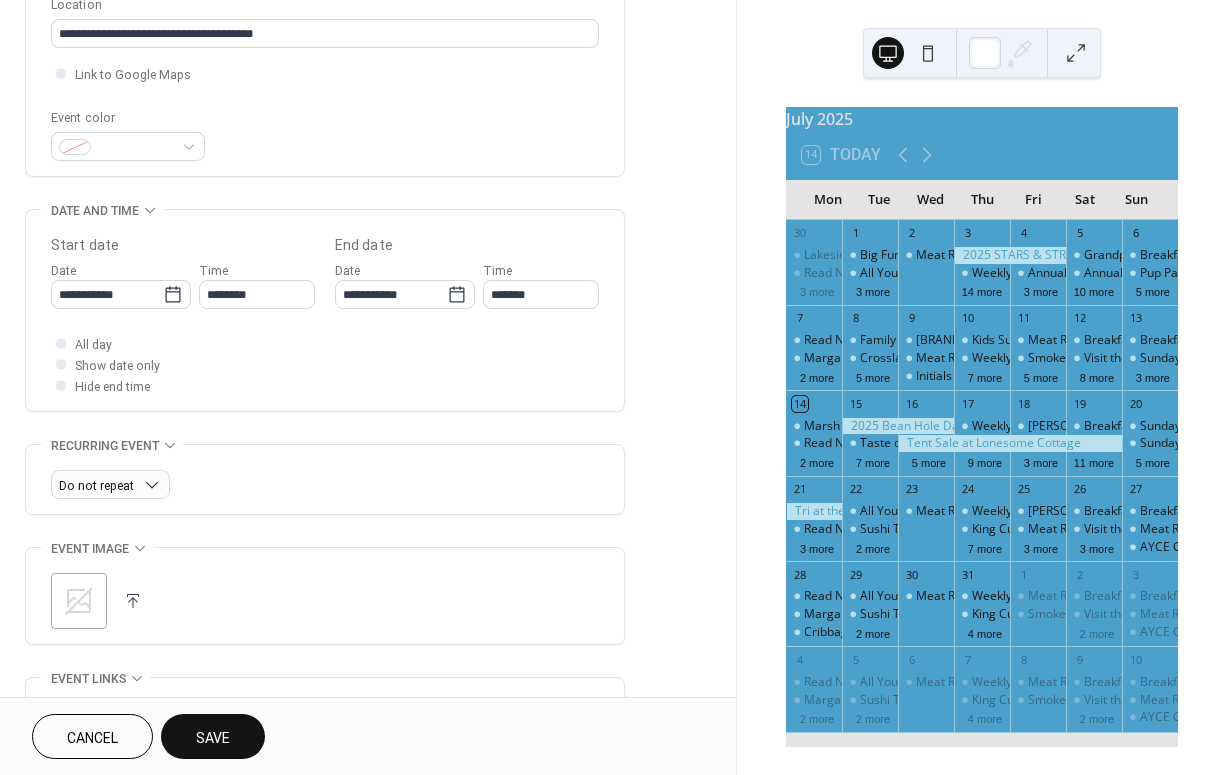 click at bounding box center (133, 601) 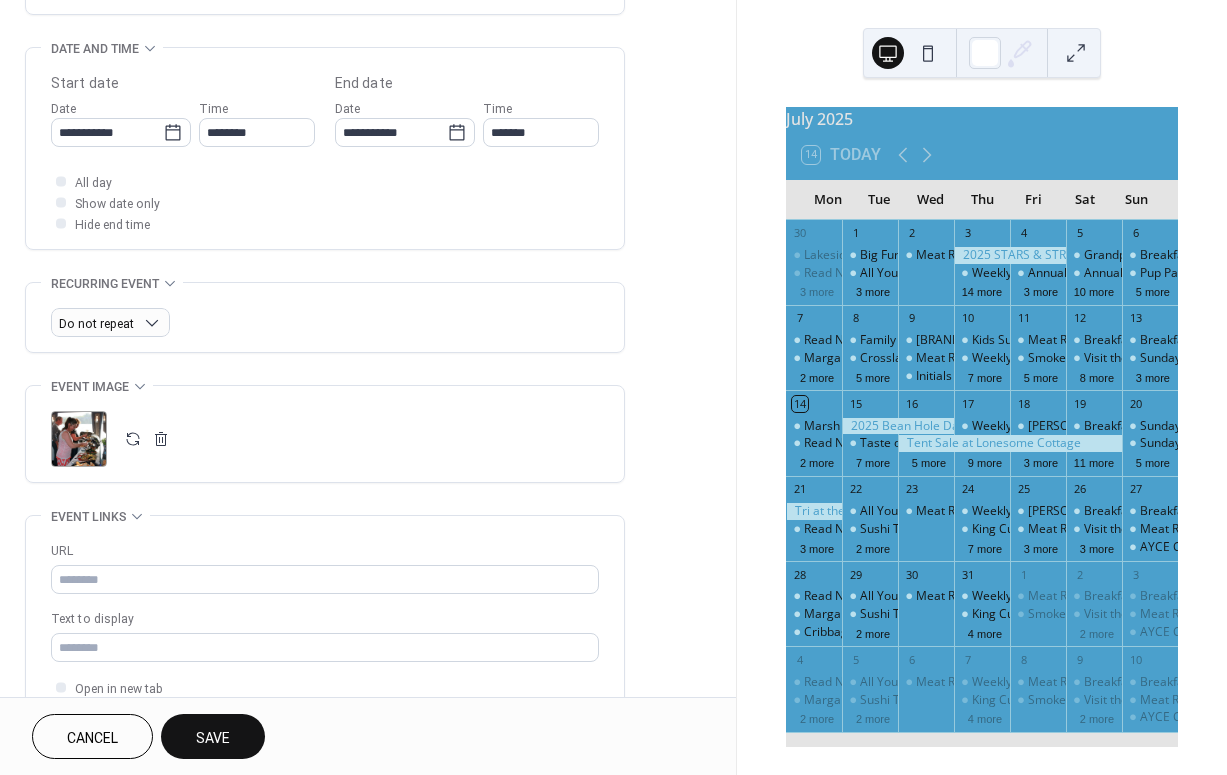 scroll, scrollTop: 641, scrollLeft: 0, axis: vertical 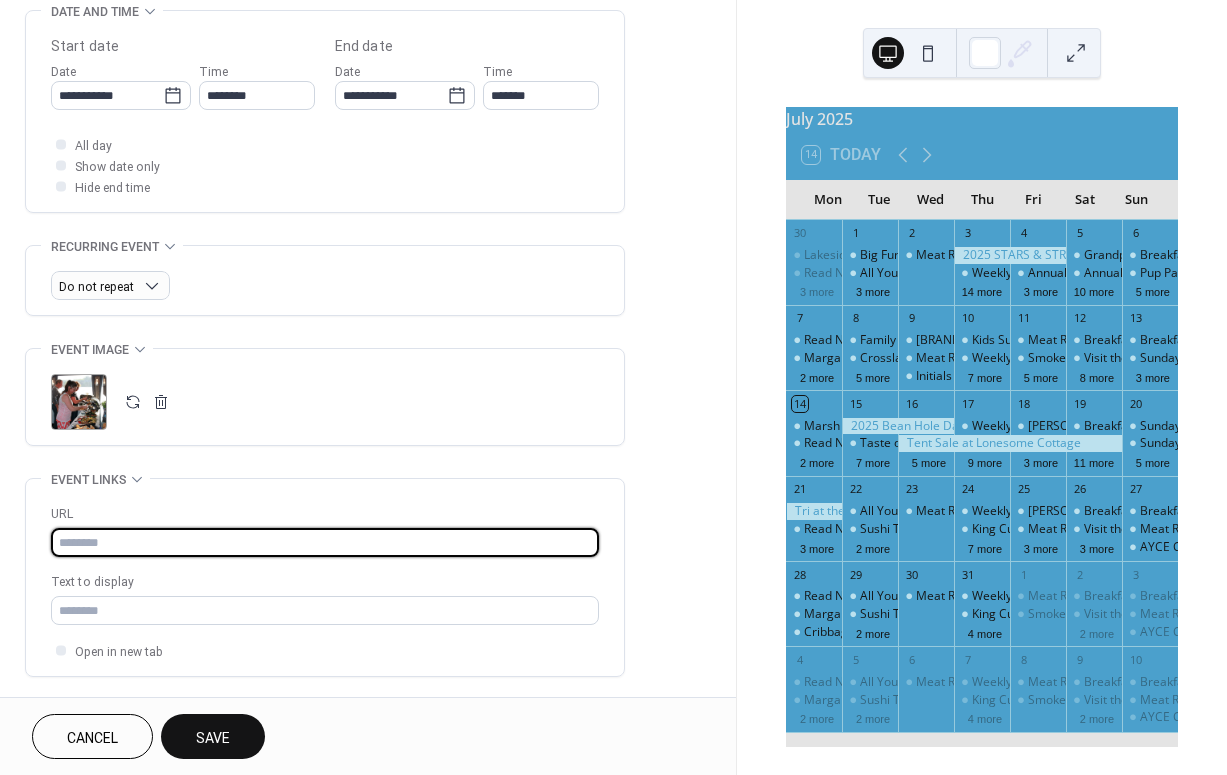 click at bounding box center (325, 542) 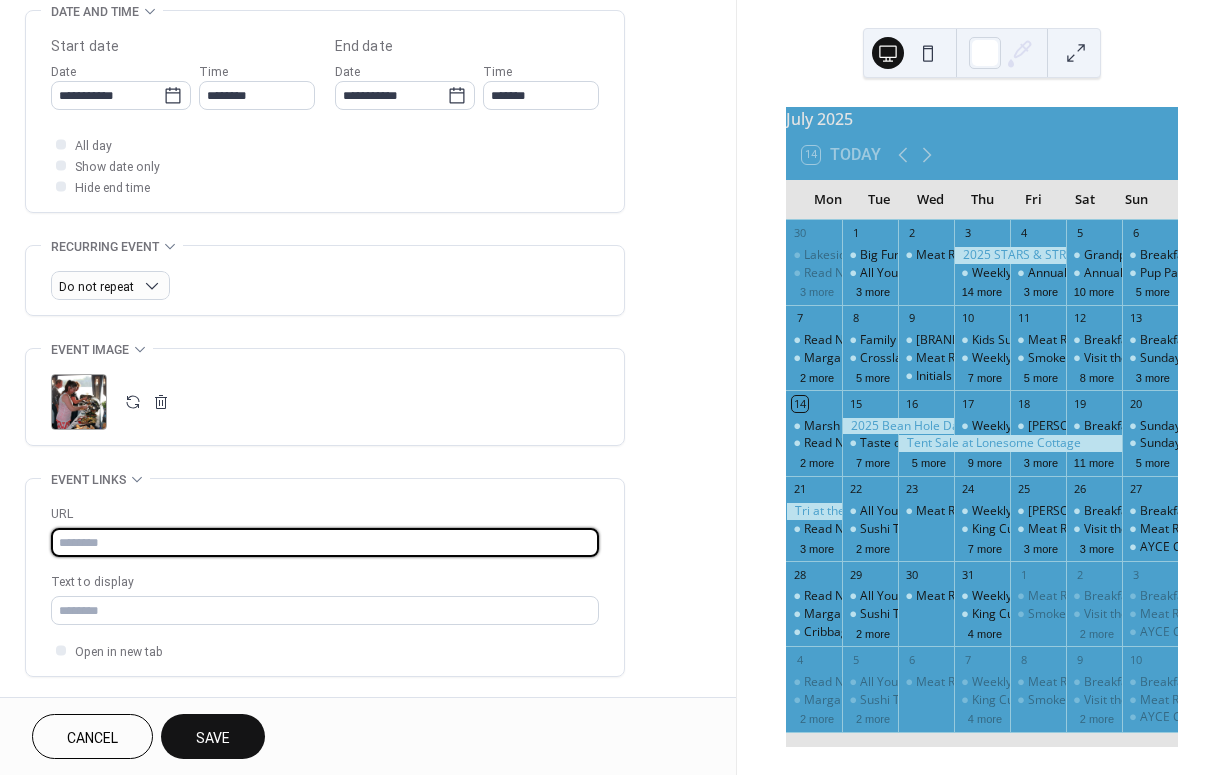 paste on "**********" 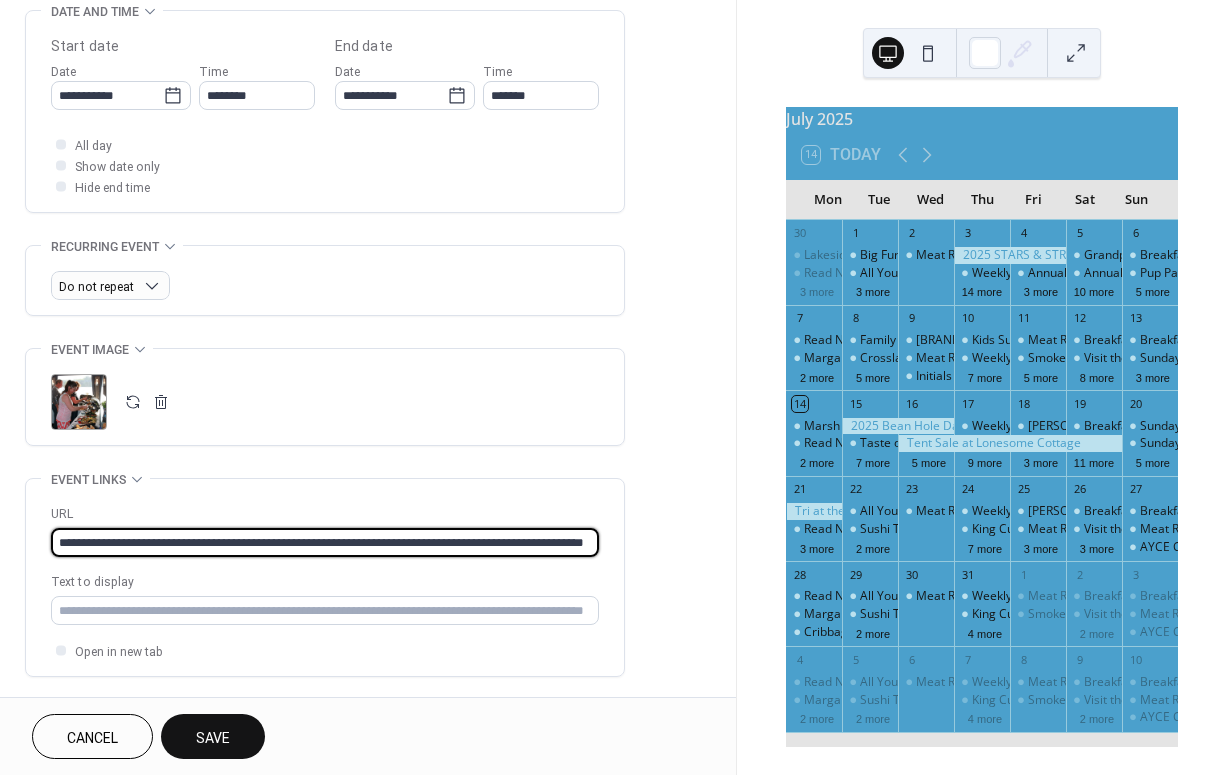 type on "**********" 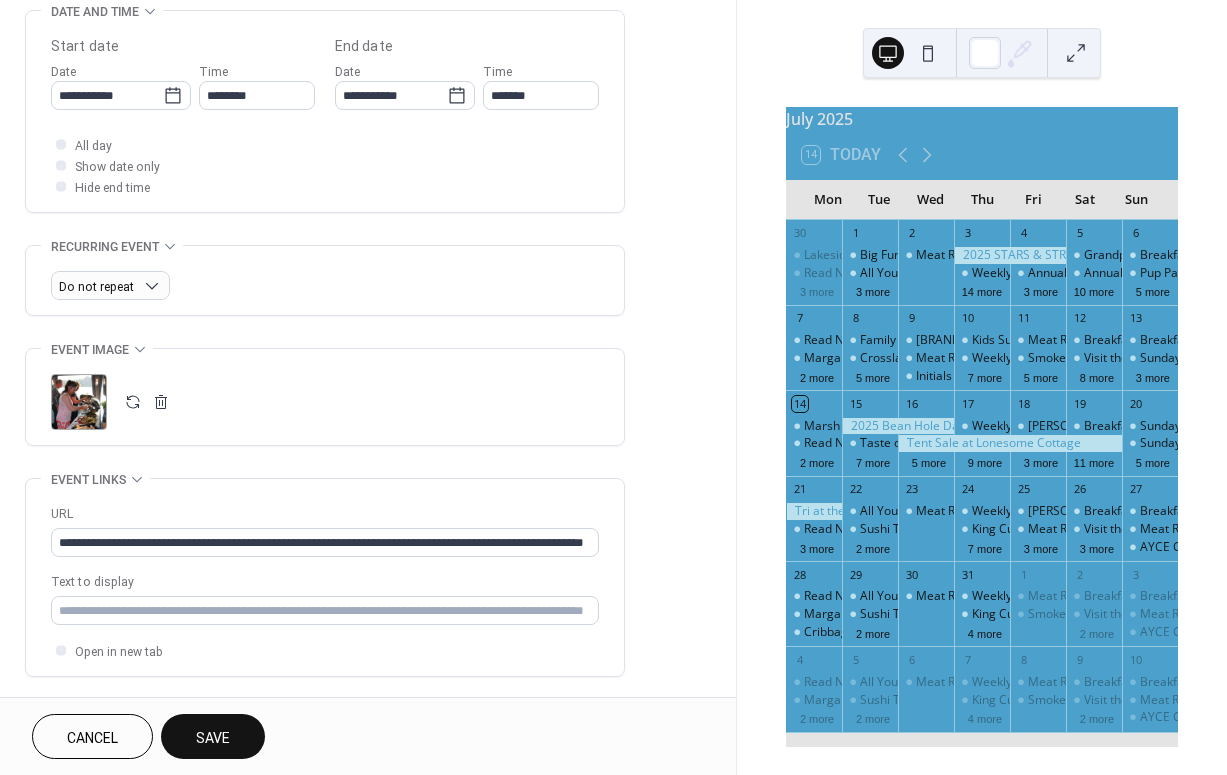click on "Save" at bounding box center (213, 738) 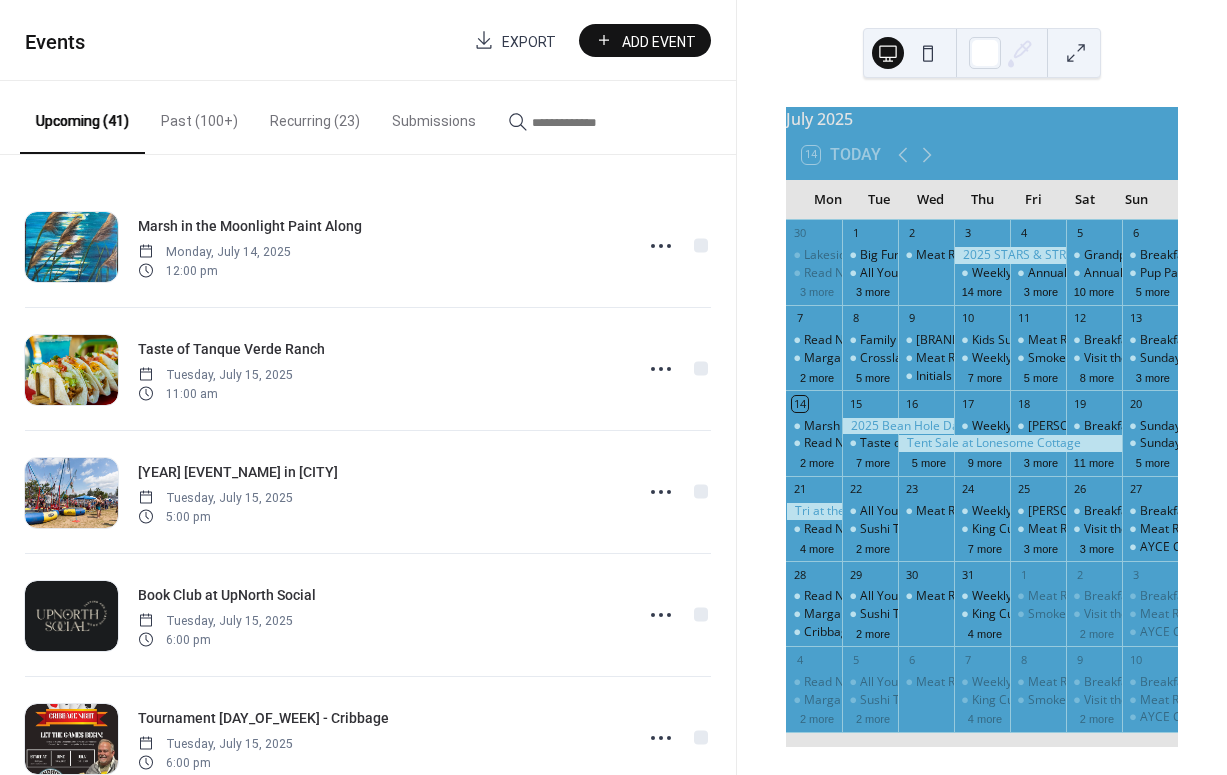 click on "Add Event" at bounding box center [659, 41] 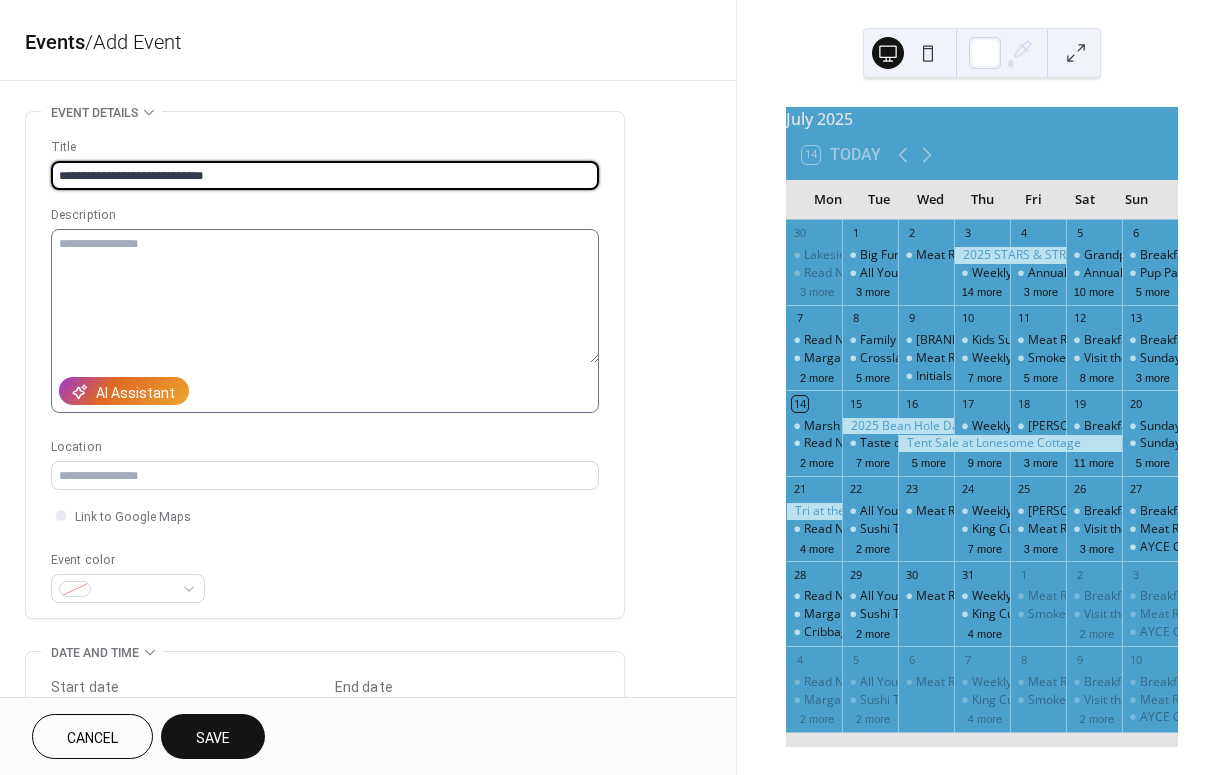 type on "**********" 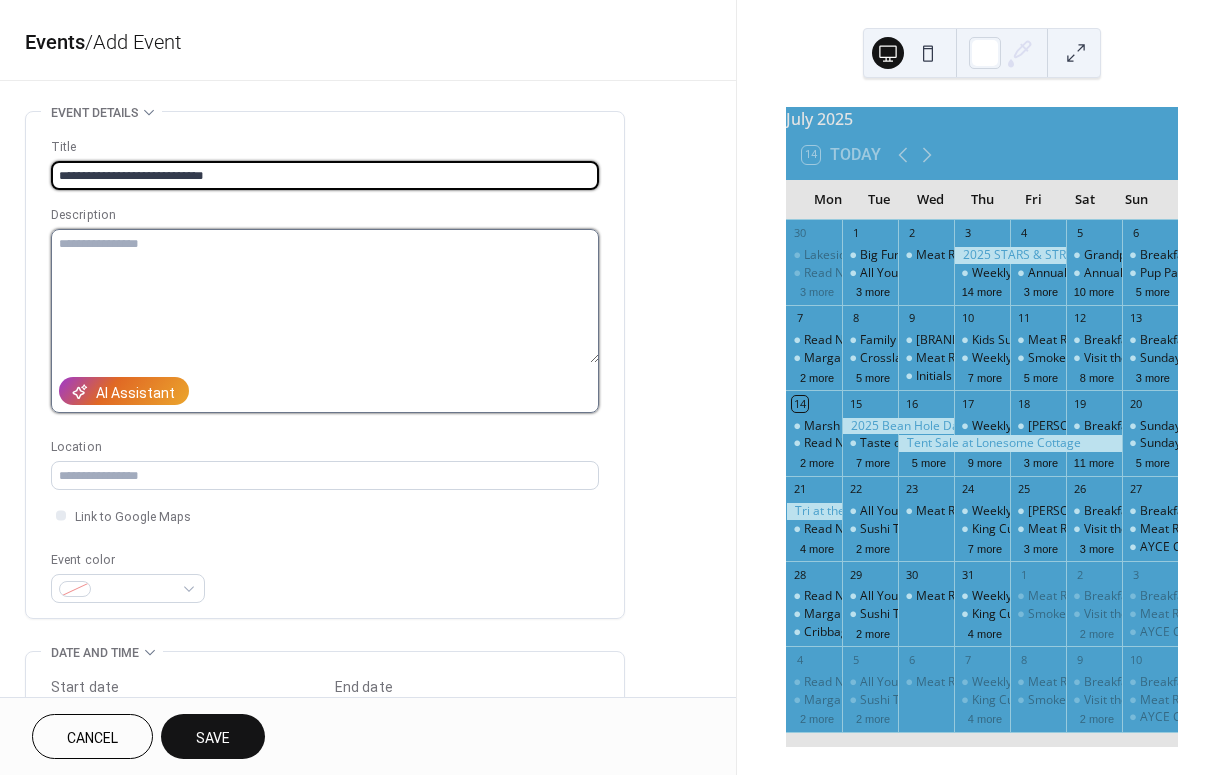 click at bounding box center [325, 296] 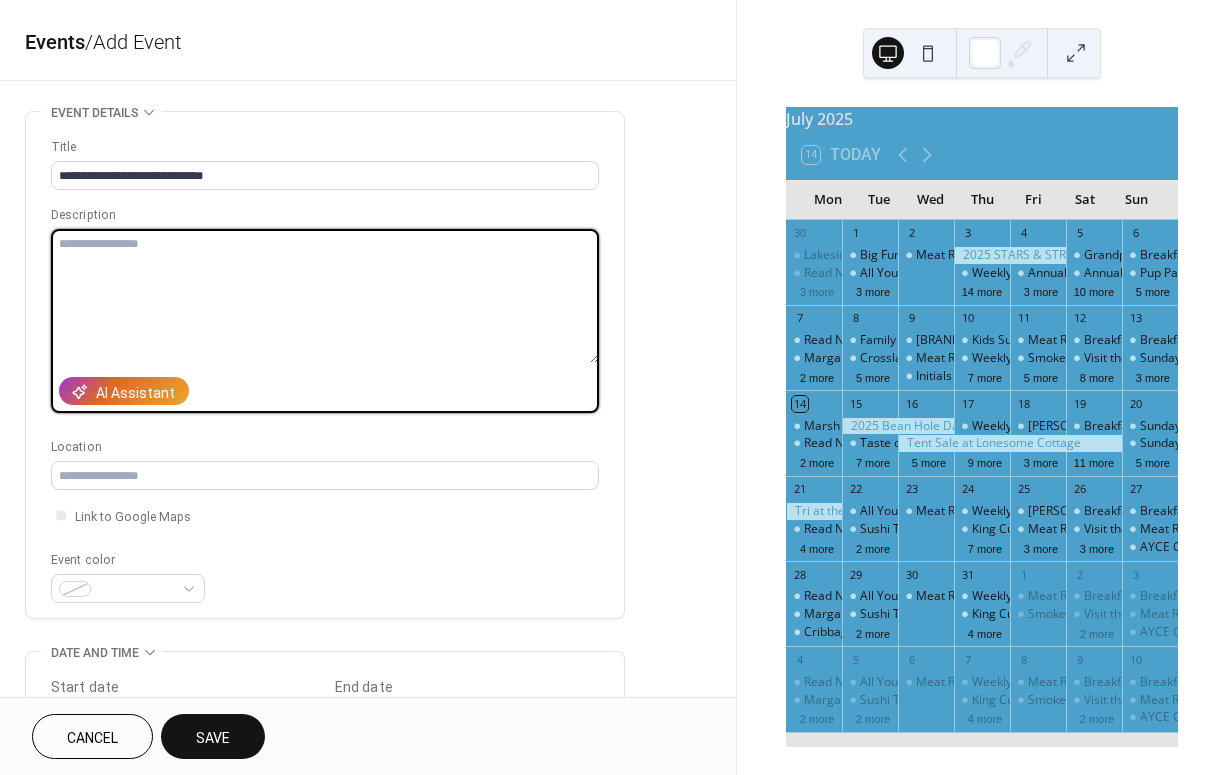paste on "**********" 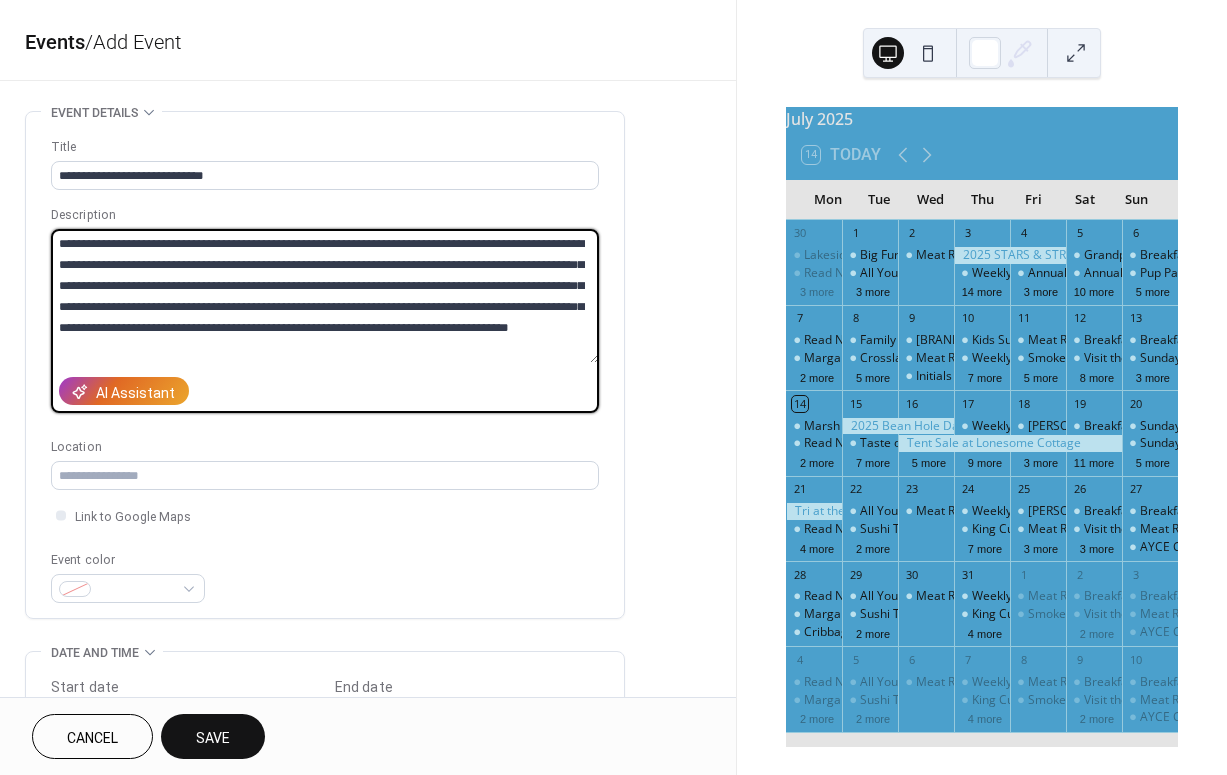 scroll, scrollTop: 315, scrollLeft: 0, axis: vertical 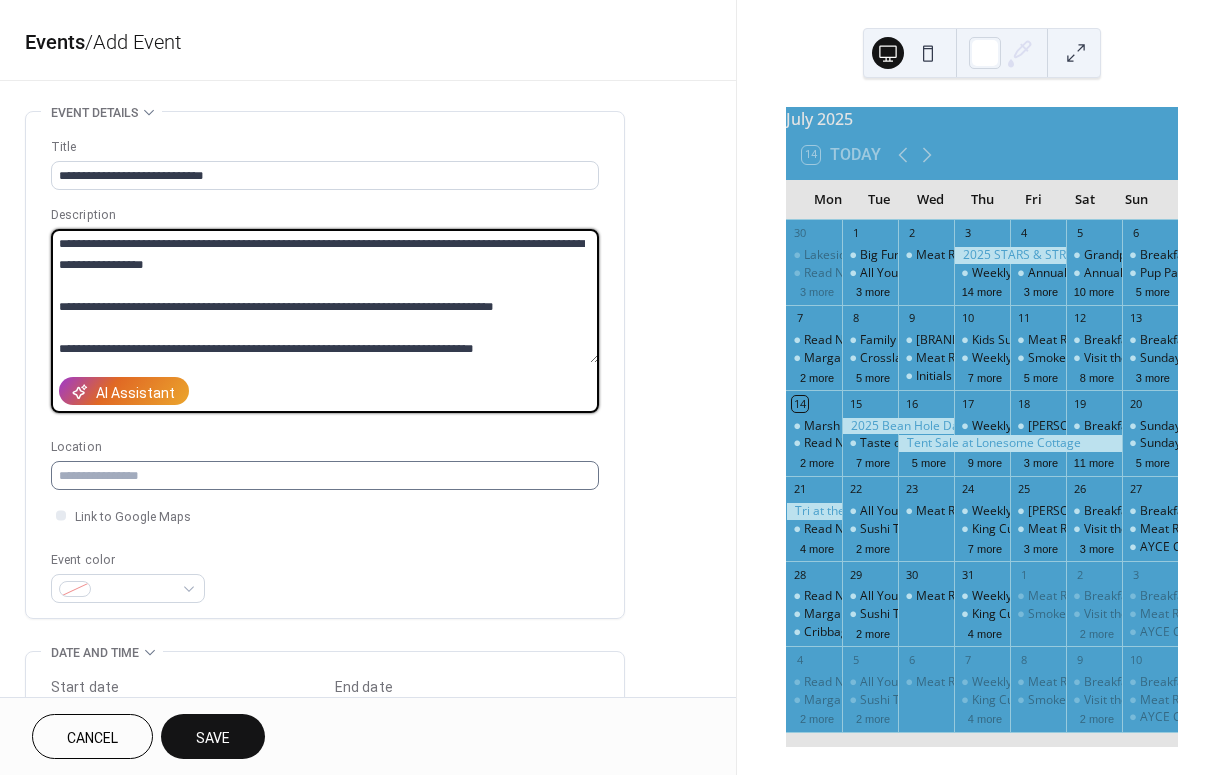 type on "**********" 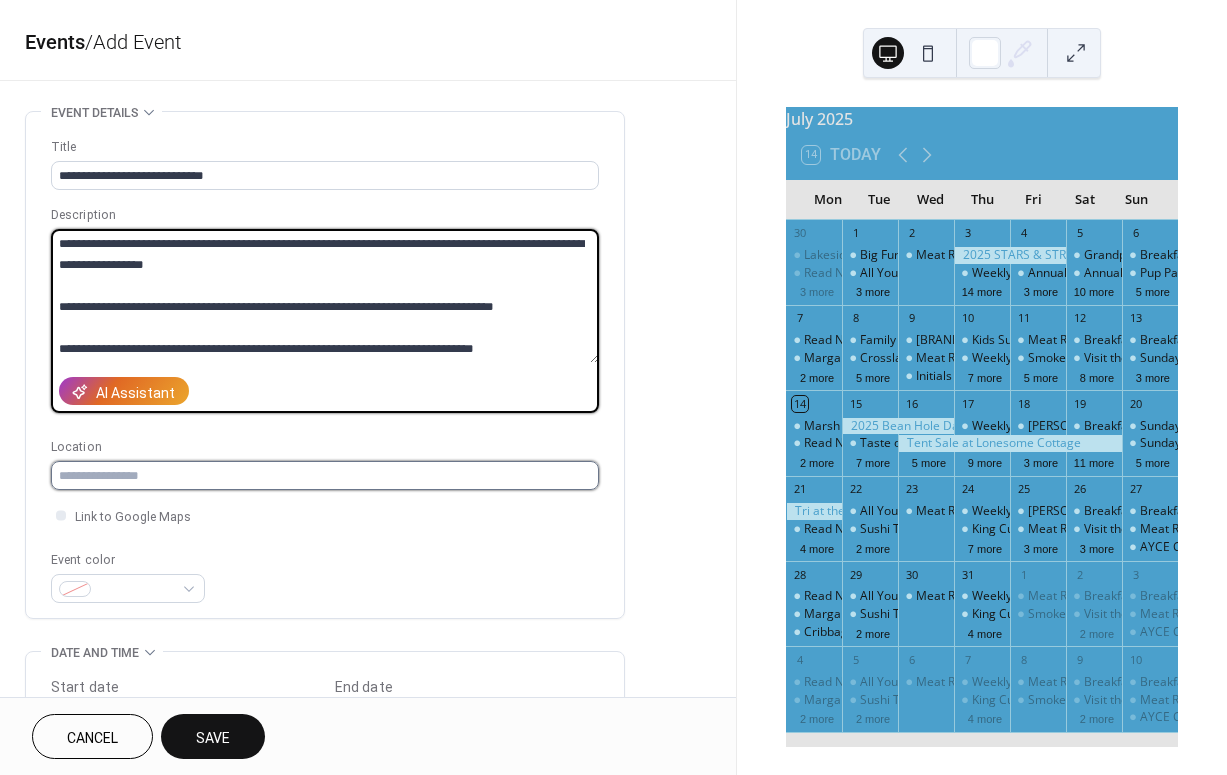 click at bounding box center (325, 475) 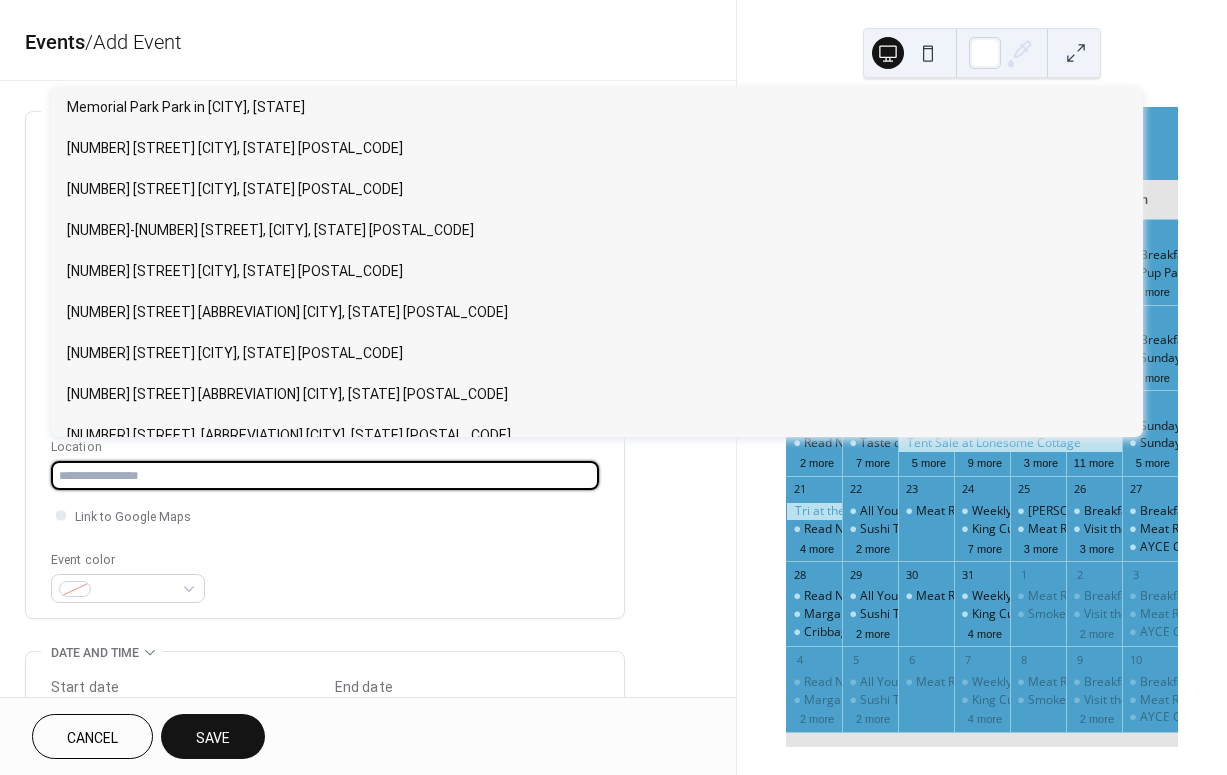 paste on "**********" 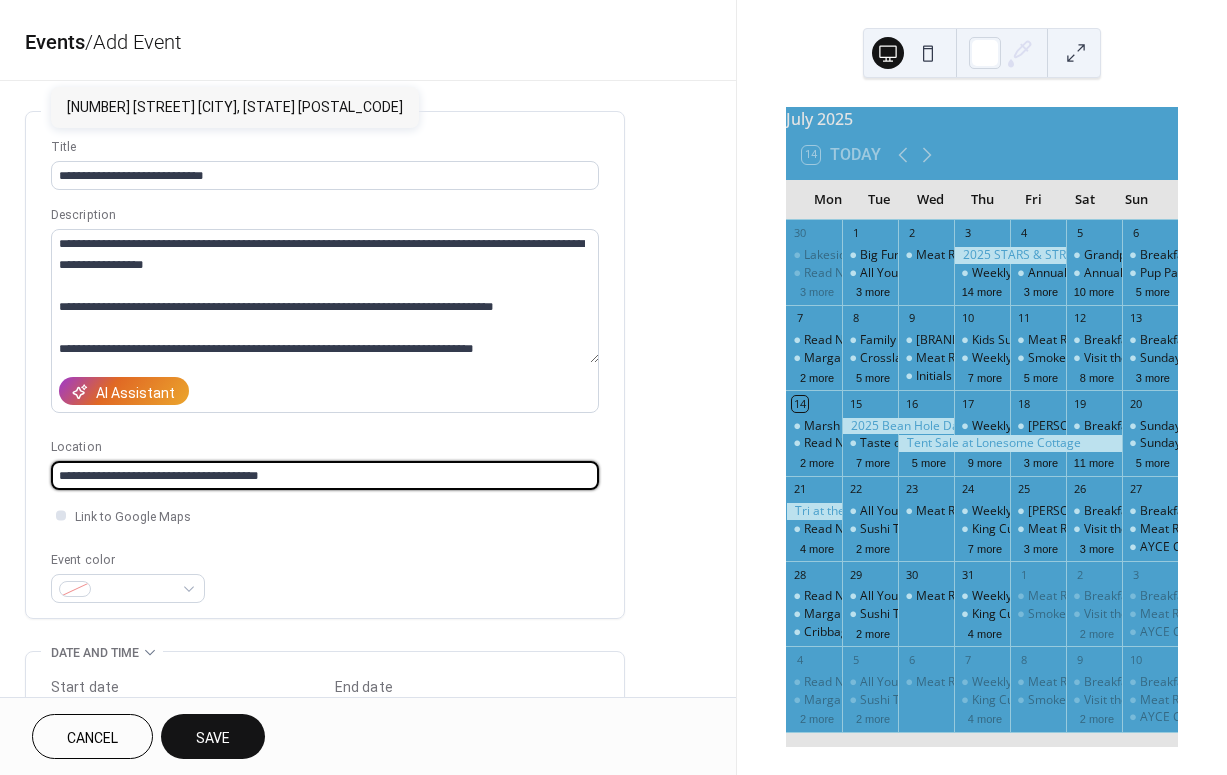 type on "**********" 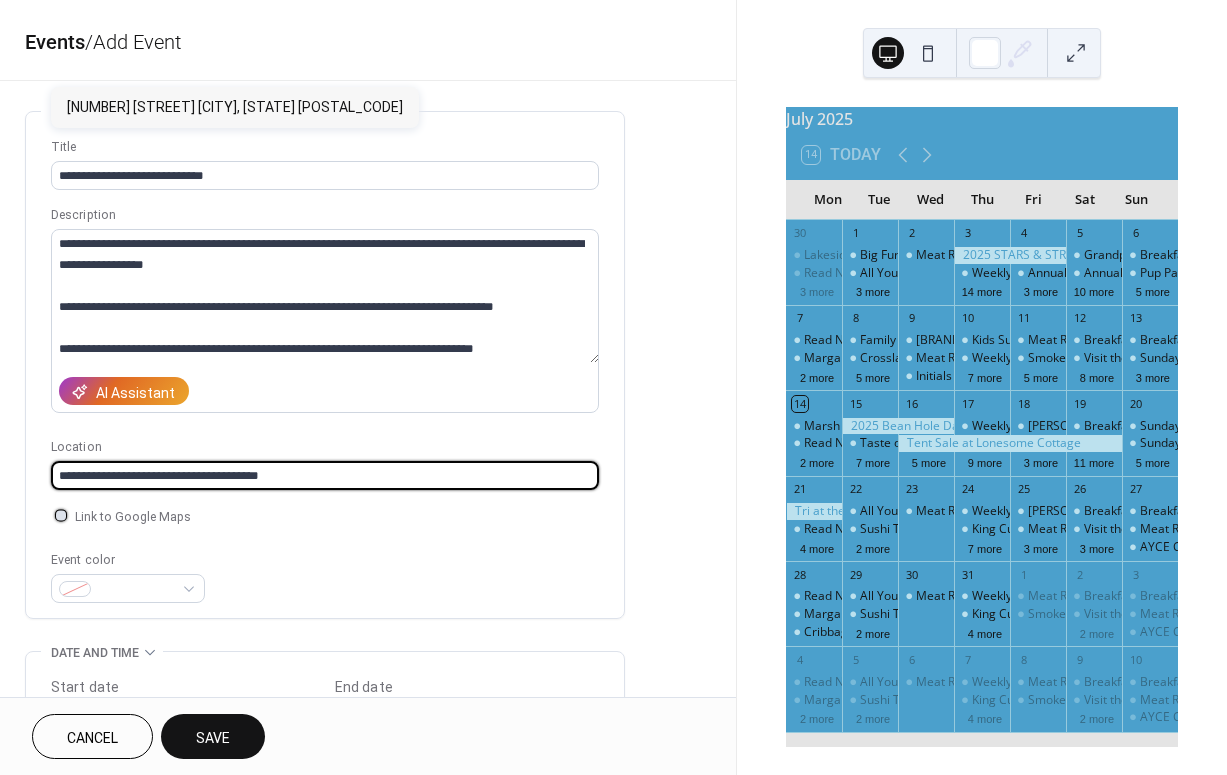 click at bounding box center [61, 515] 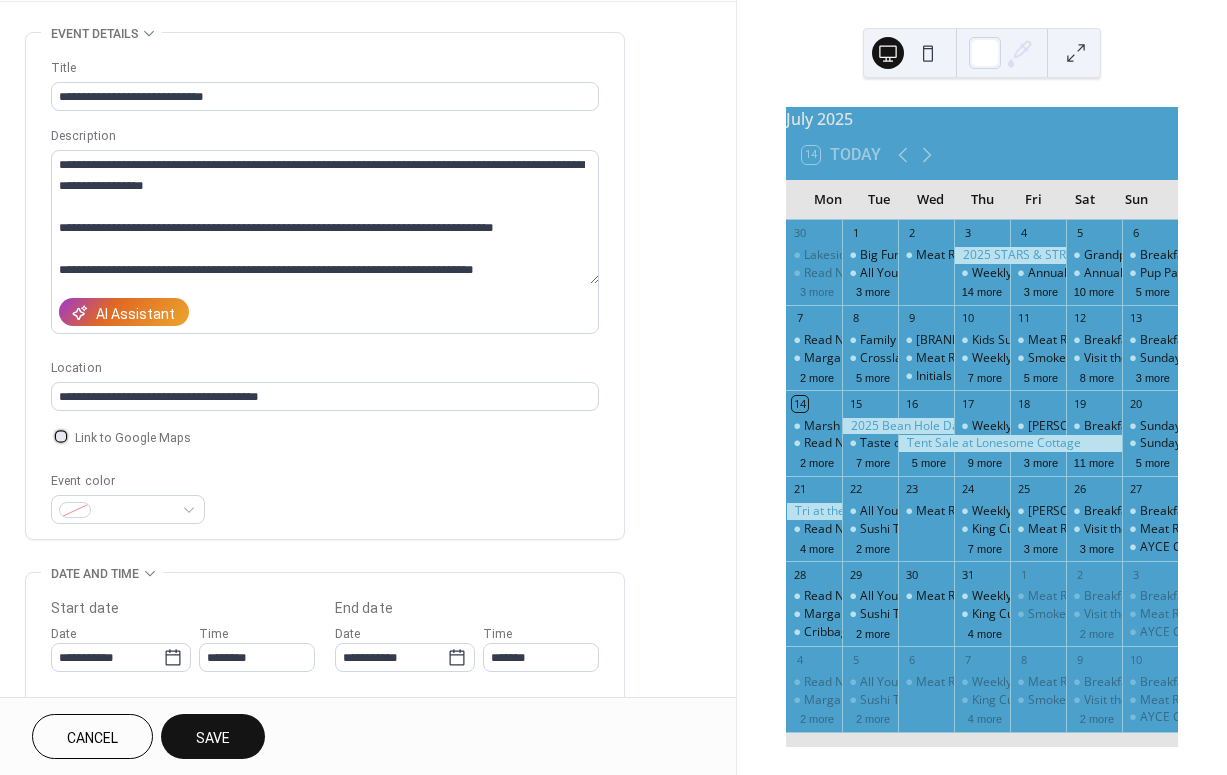 scroll, scrollTop: 122, scrollLeft: 0, axis: vertical 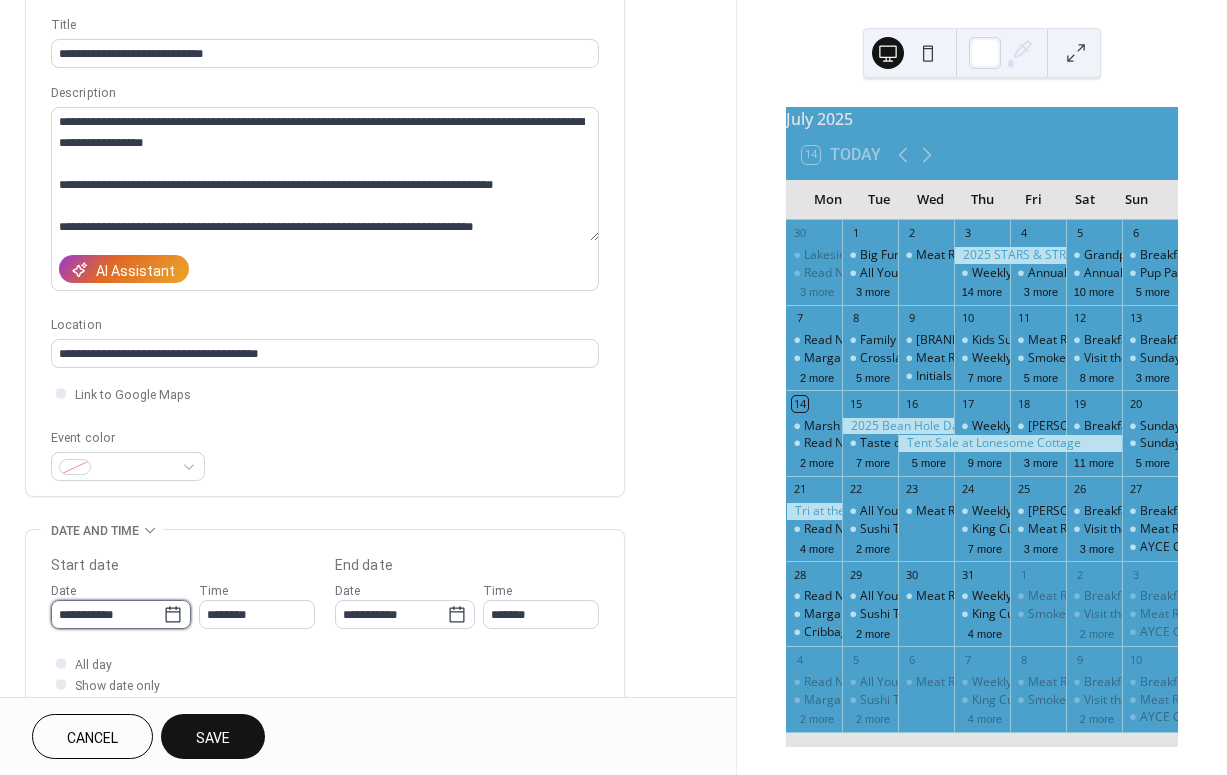 click on "**********" at bounding box center (107, 614) 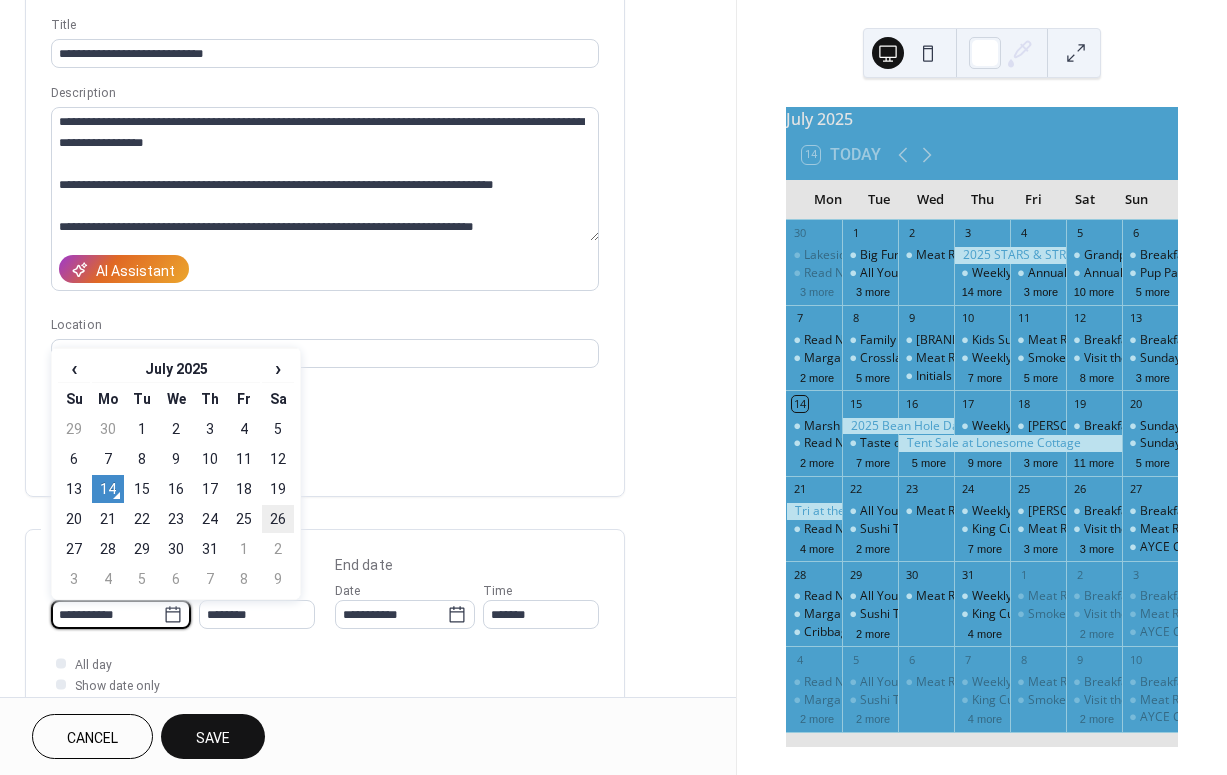 click on "26" at bounding box center [278, 519] 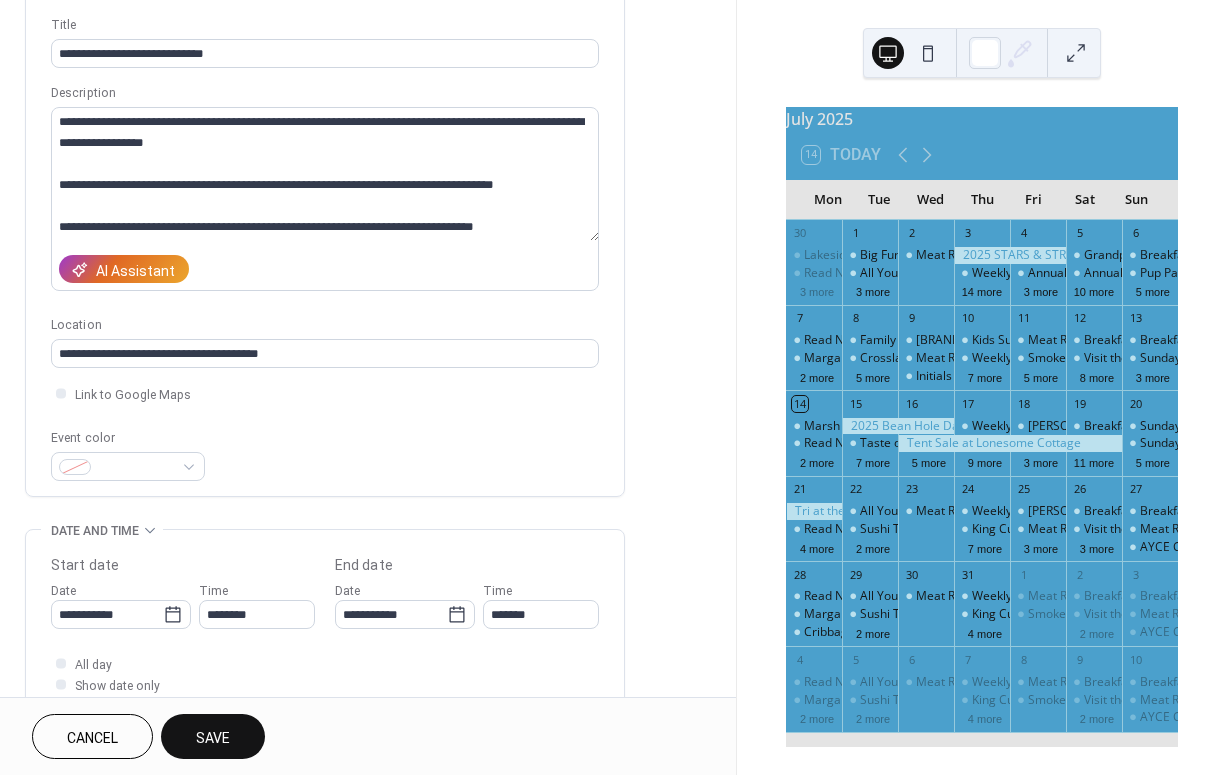 type on "**********" 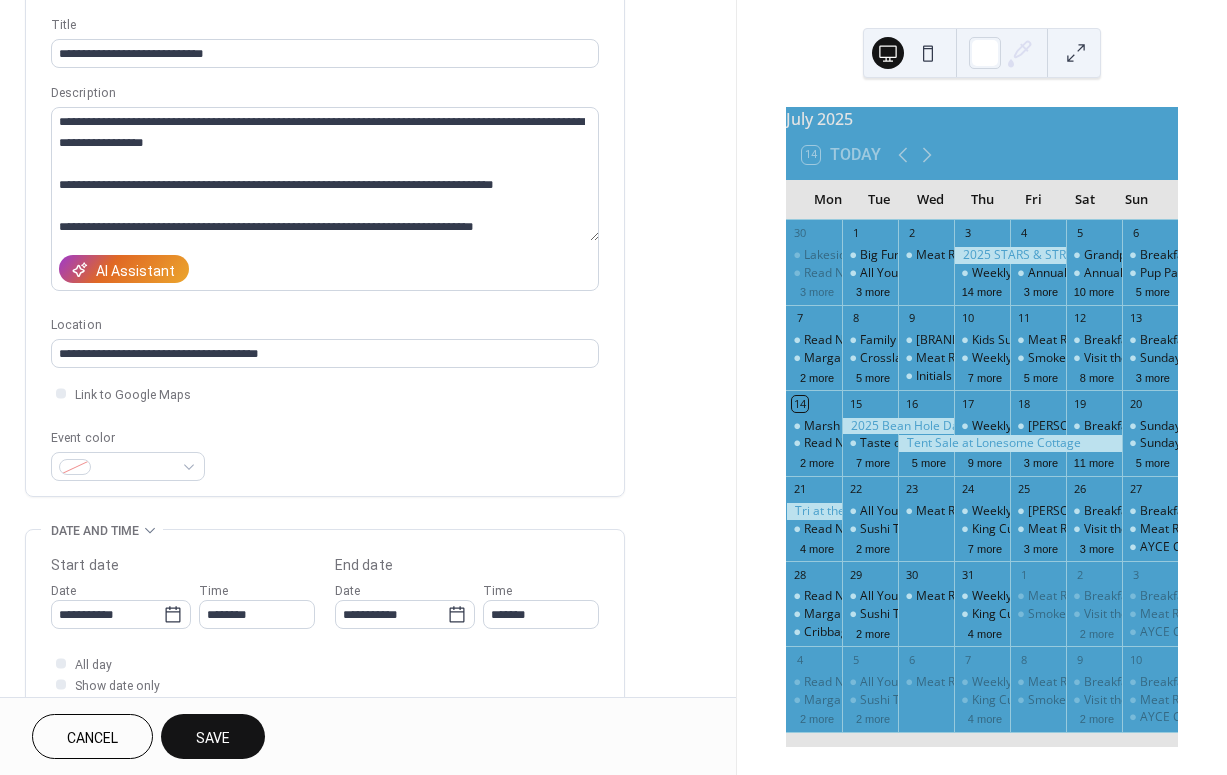 type on "**********" 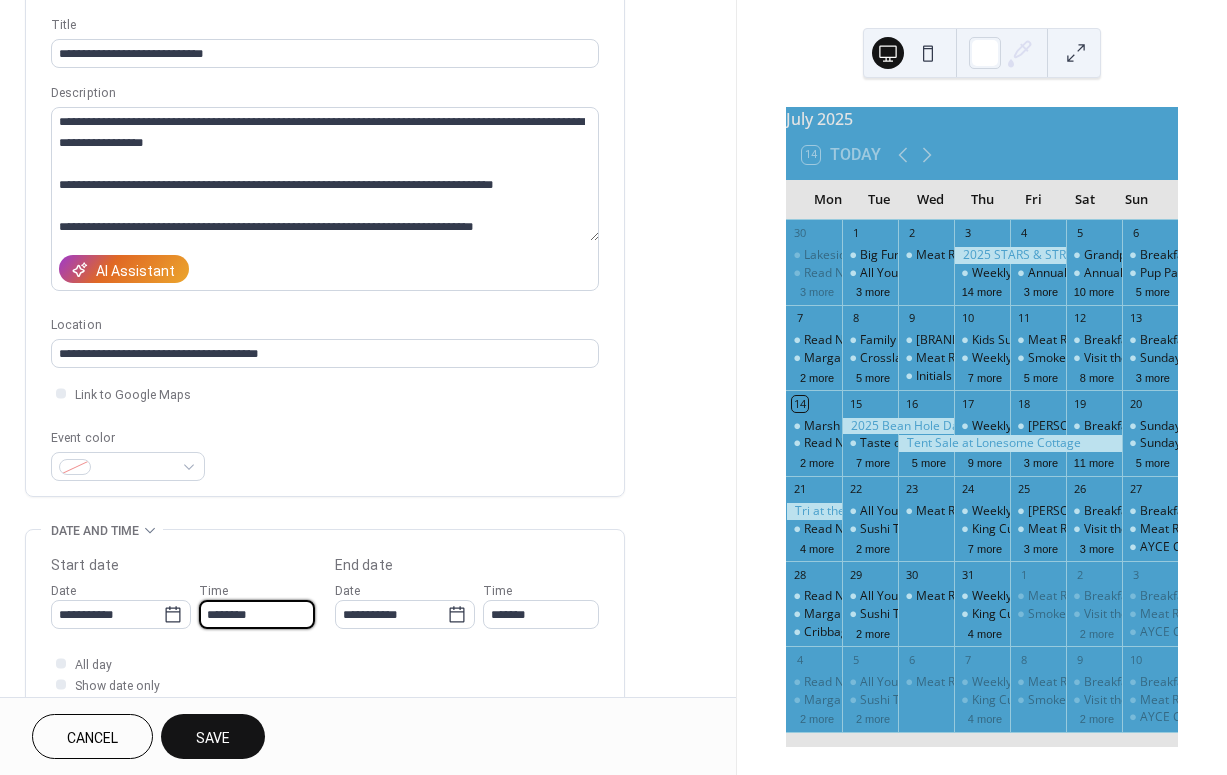 click on "********" at bounding box center (257, 614) 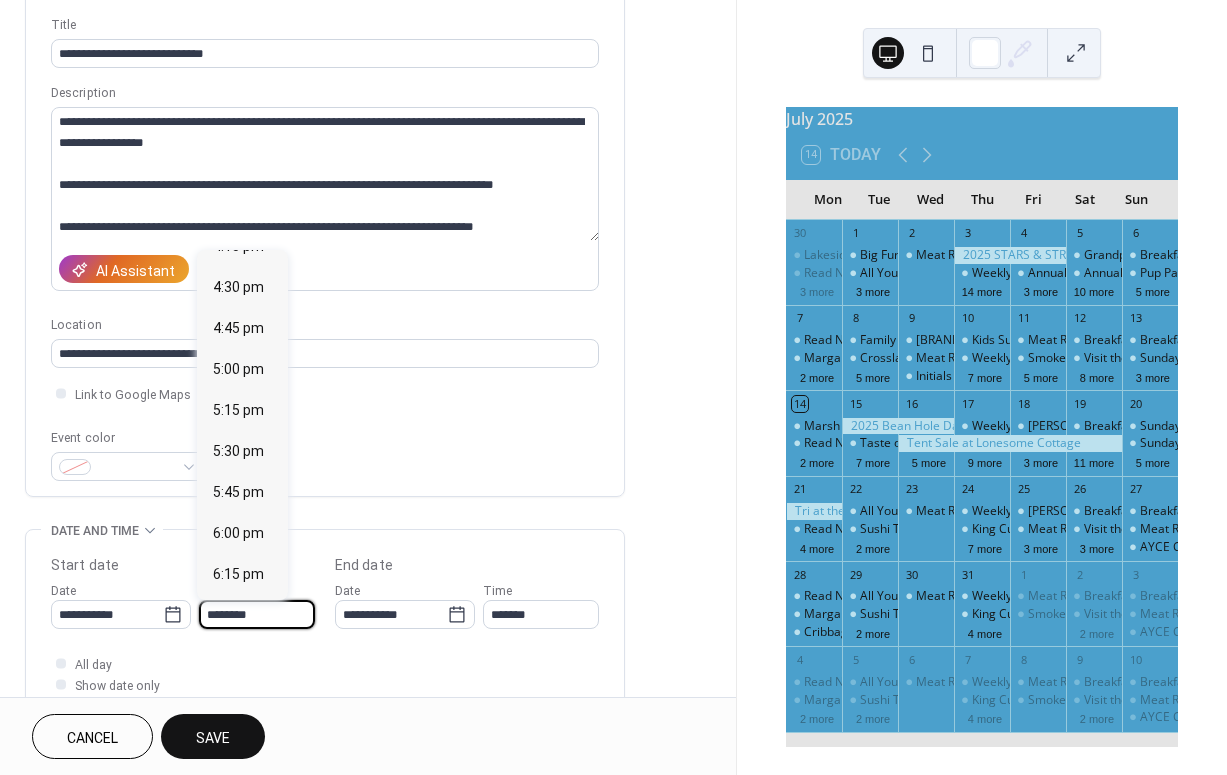 scroll, scrollTop: 2691, scrollLeft: 0, axis: vertical 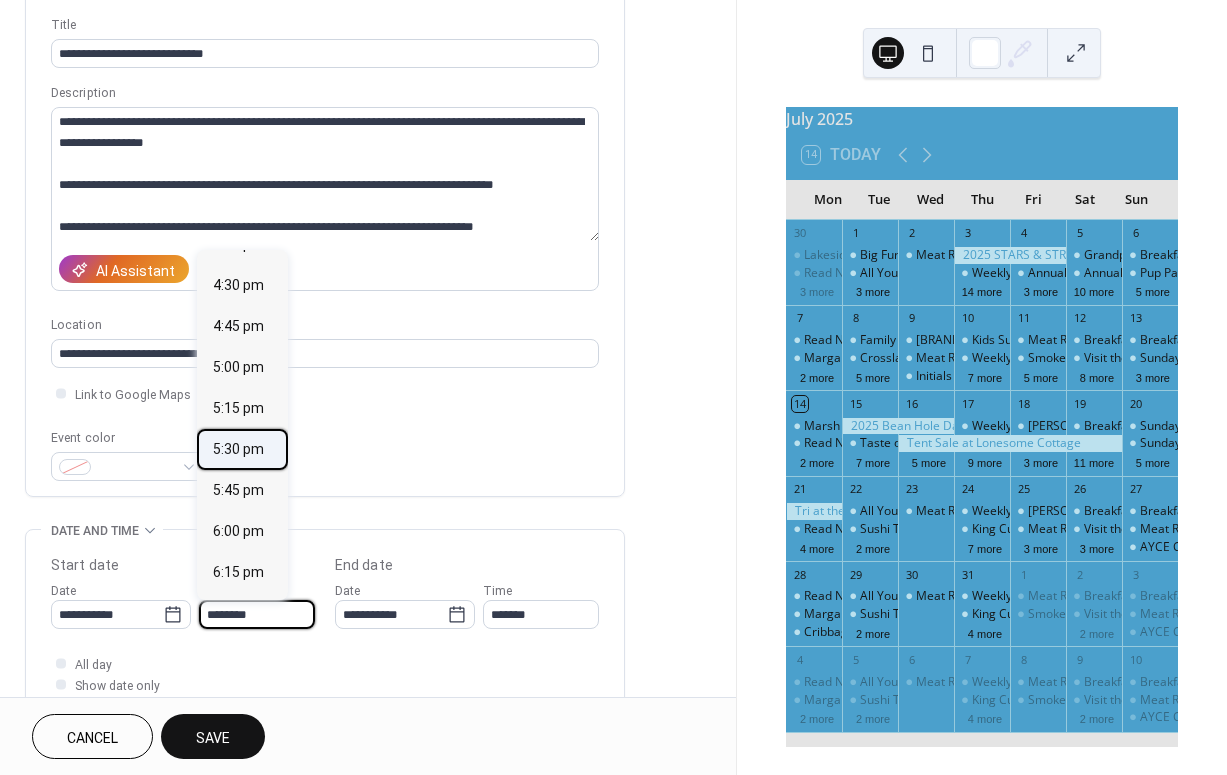 click on "5:30 pm" at bounding box center [238, 449] 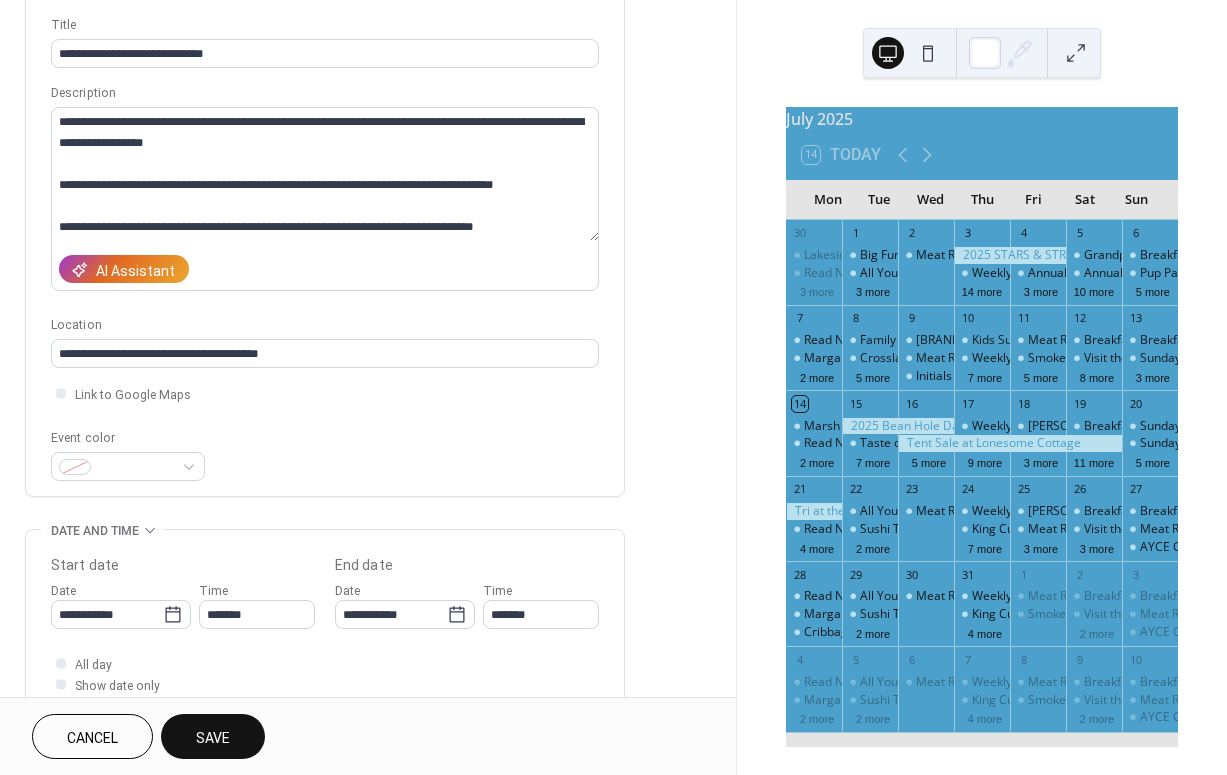 type on "*******" 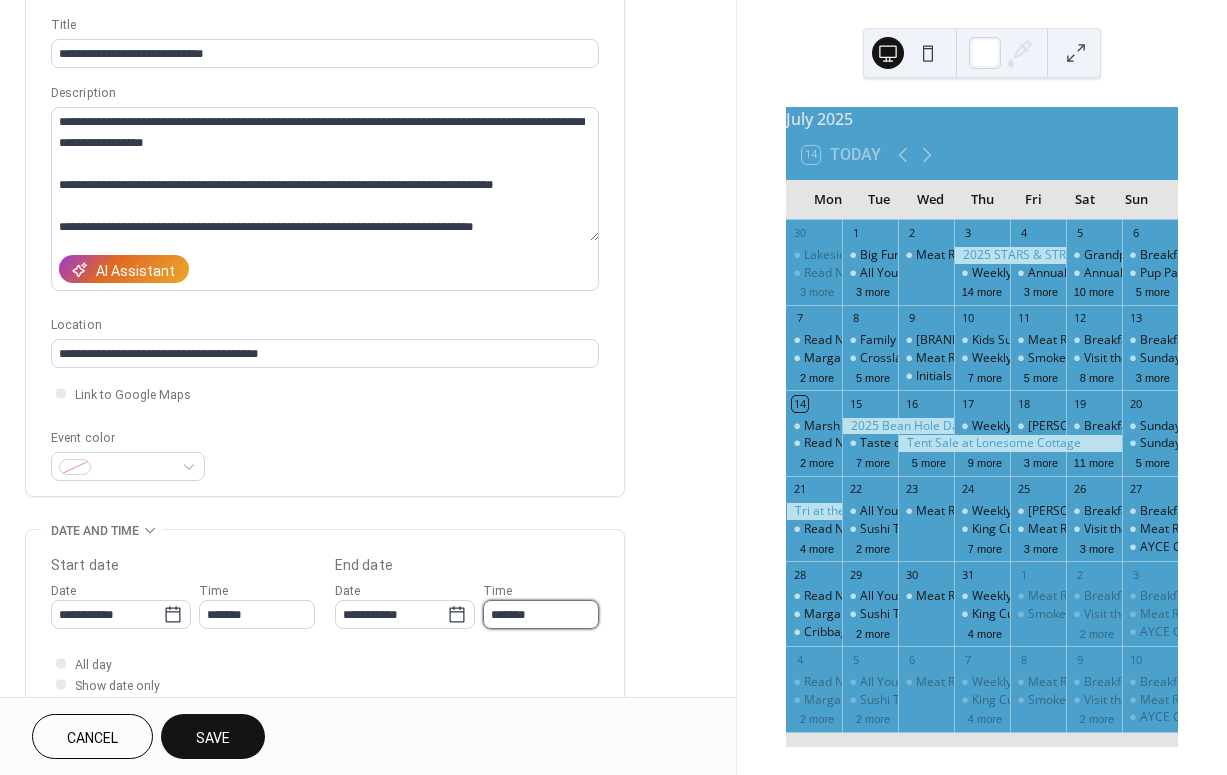 click on "*******" at bounding box center (541, 614) 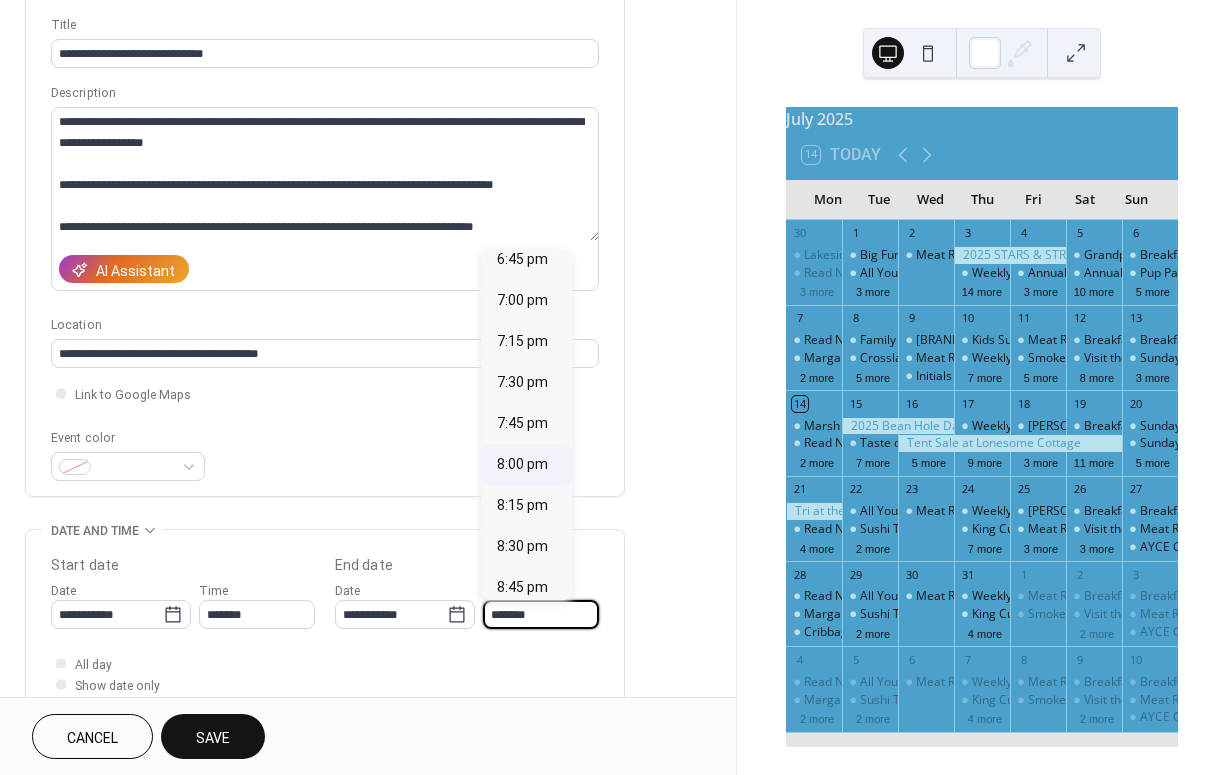 scroll, scrollTop: 179, scrollLeft: 0, axis: vertical 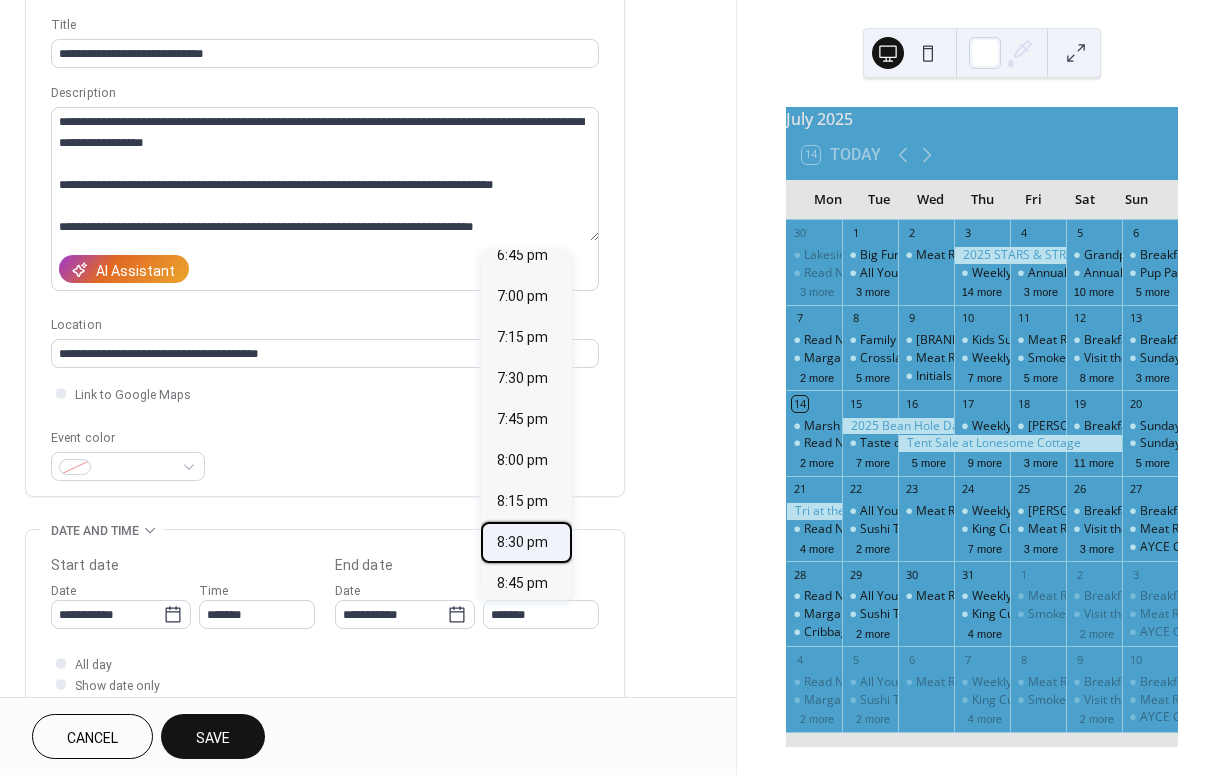 click on "8:30 pm" at bounding box center (522, 542) 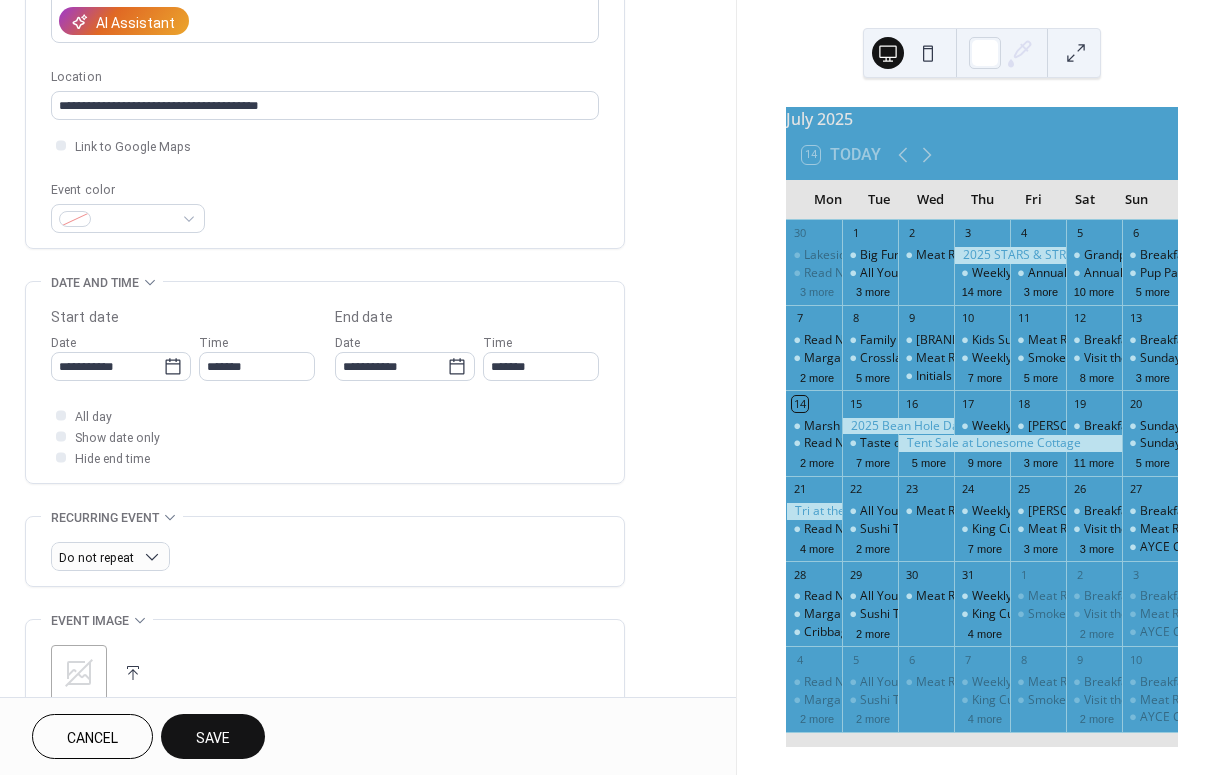 scroll, scrollTop: 417, scrollLeft: 0, axis: vertical 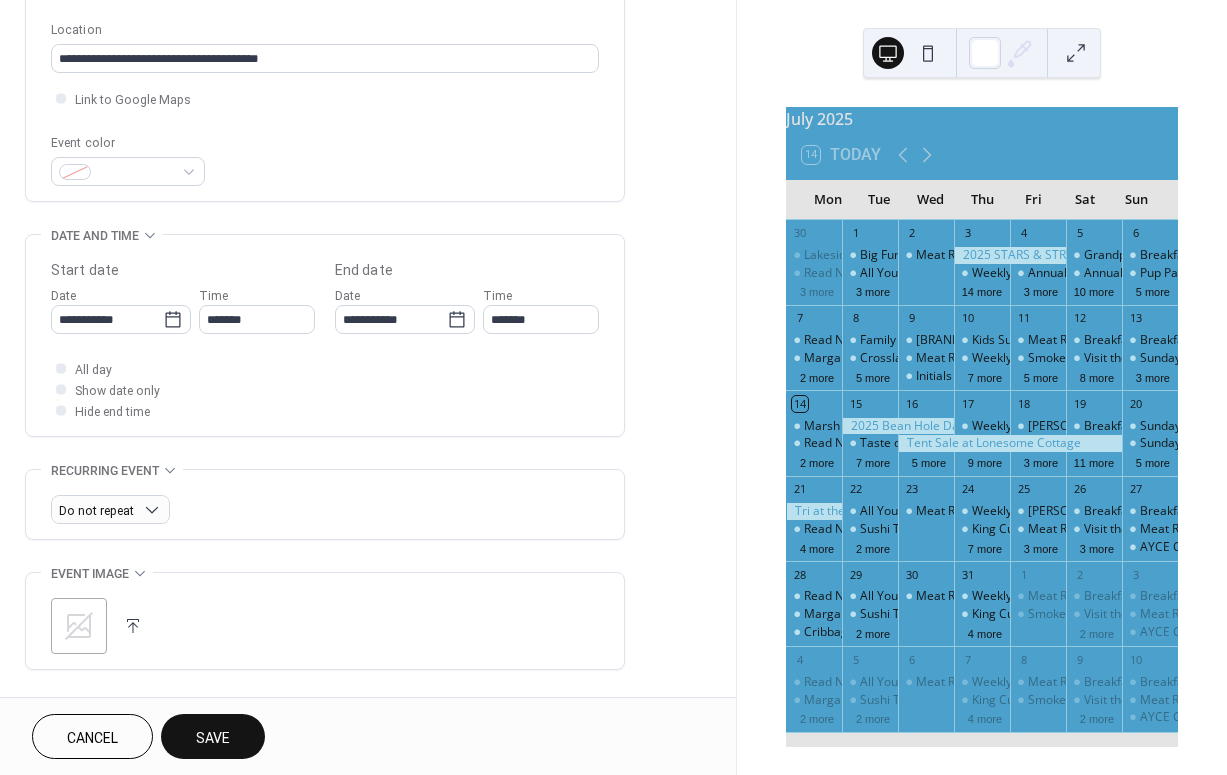 click at bounding box center [133, 626] 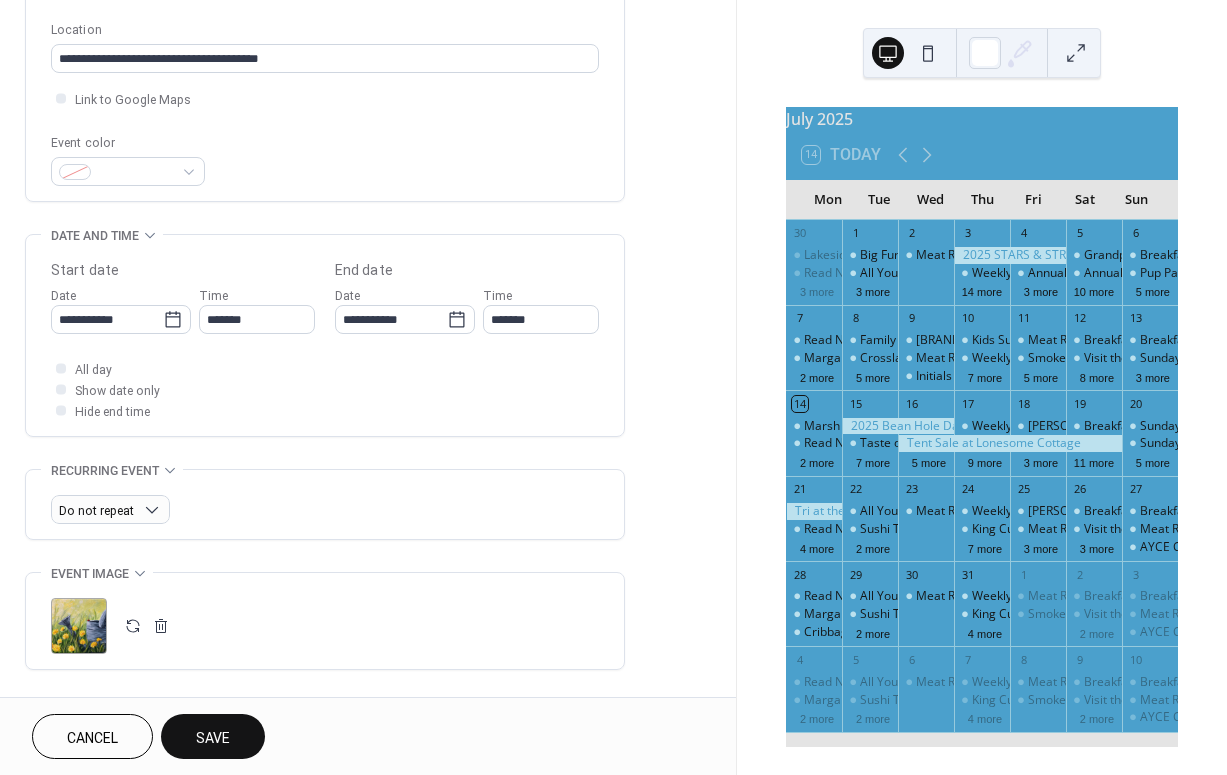 scroll, scrollTop: 557, scrollLeft: 0, axis: vertical 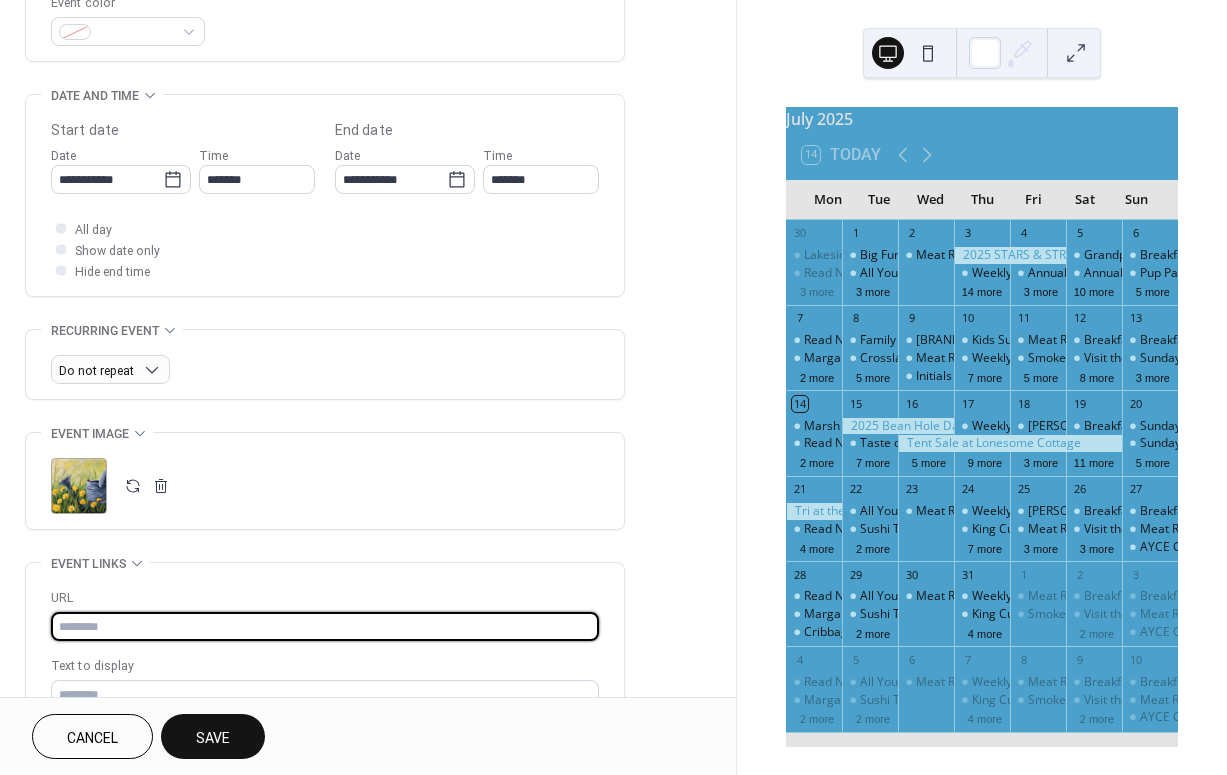 click at bounding box center (325, 626) 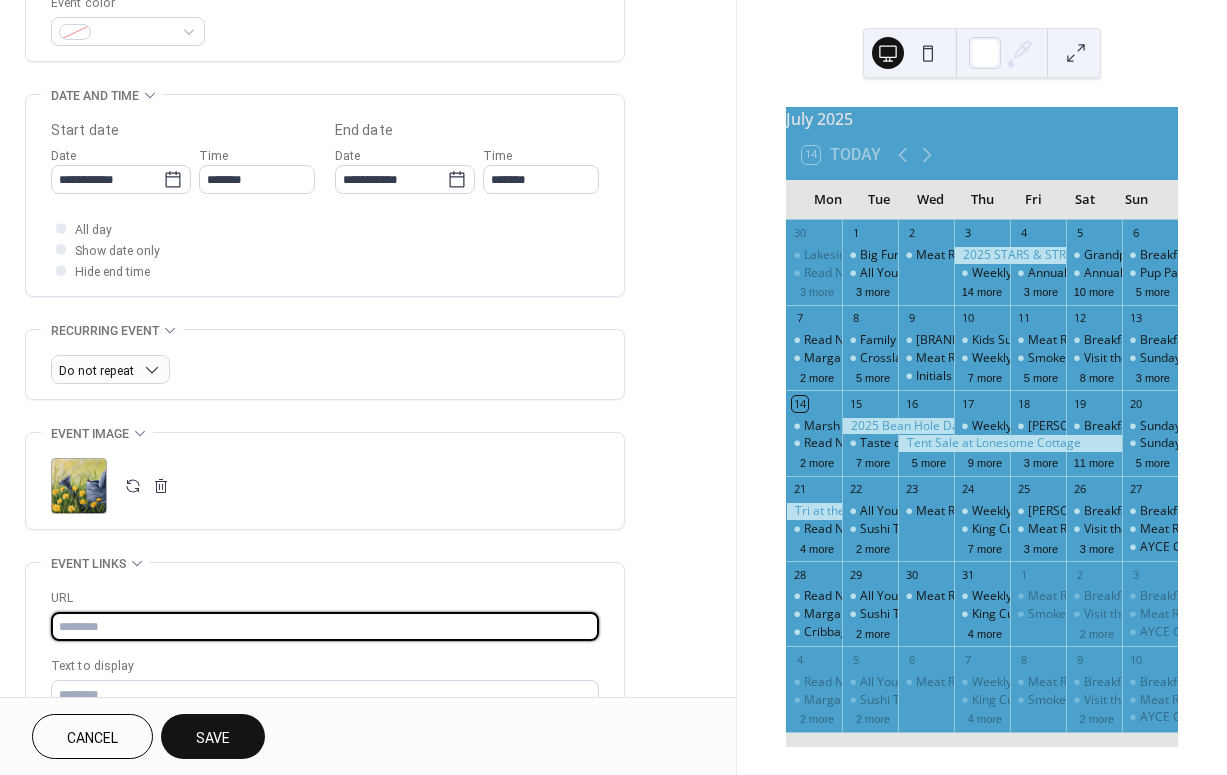 paste on "**********" 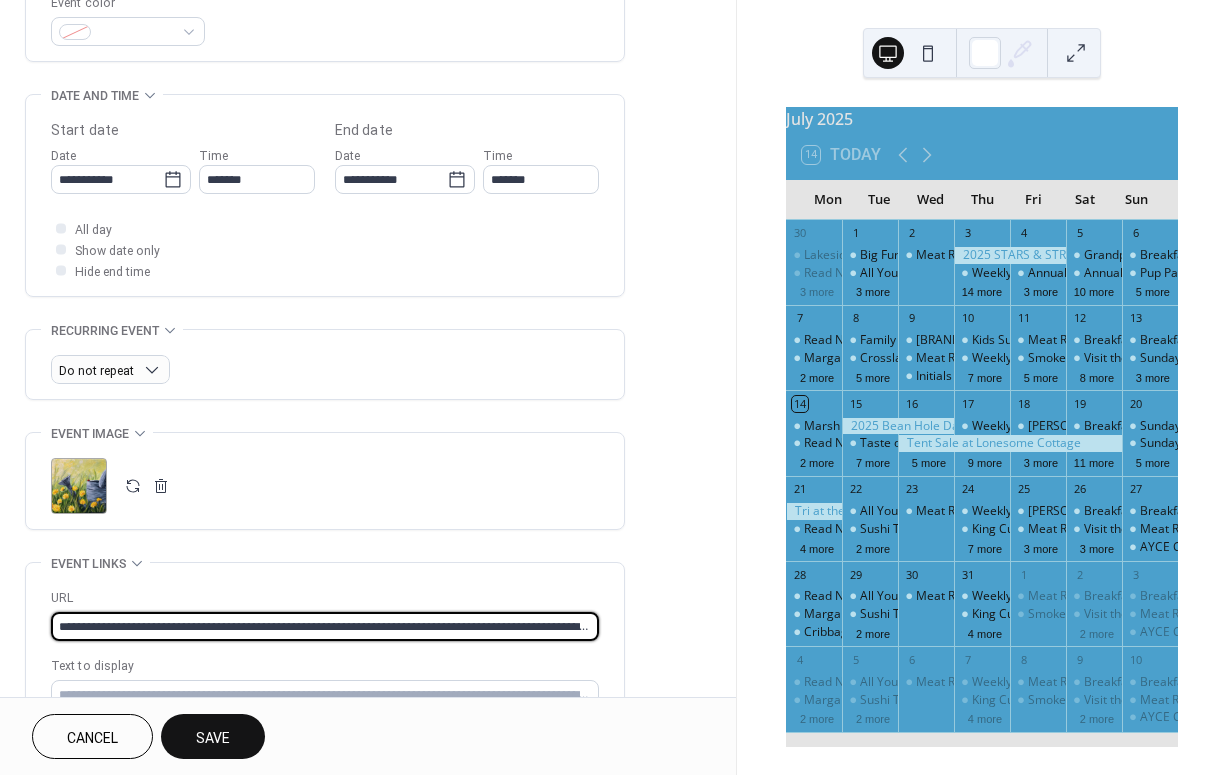 type on "**********" 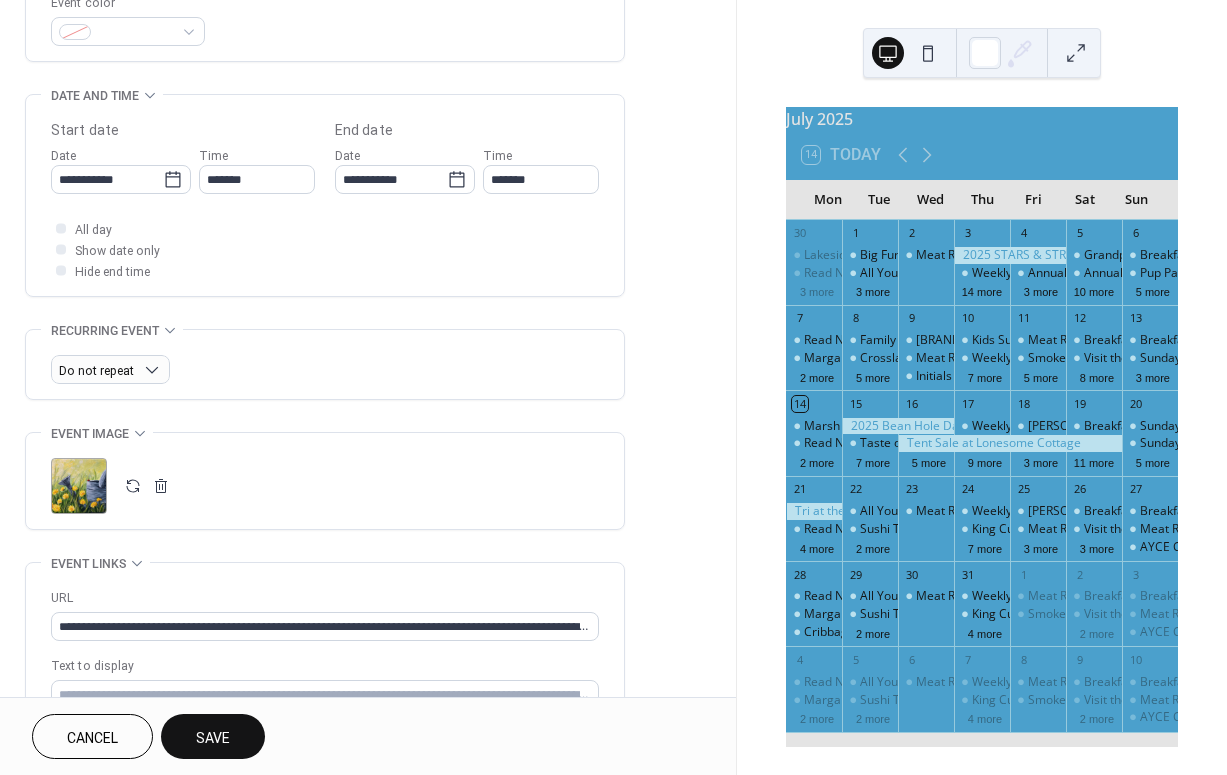 click on "Save" at bounding box center (213, 738) 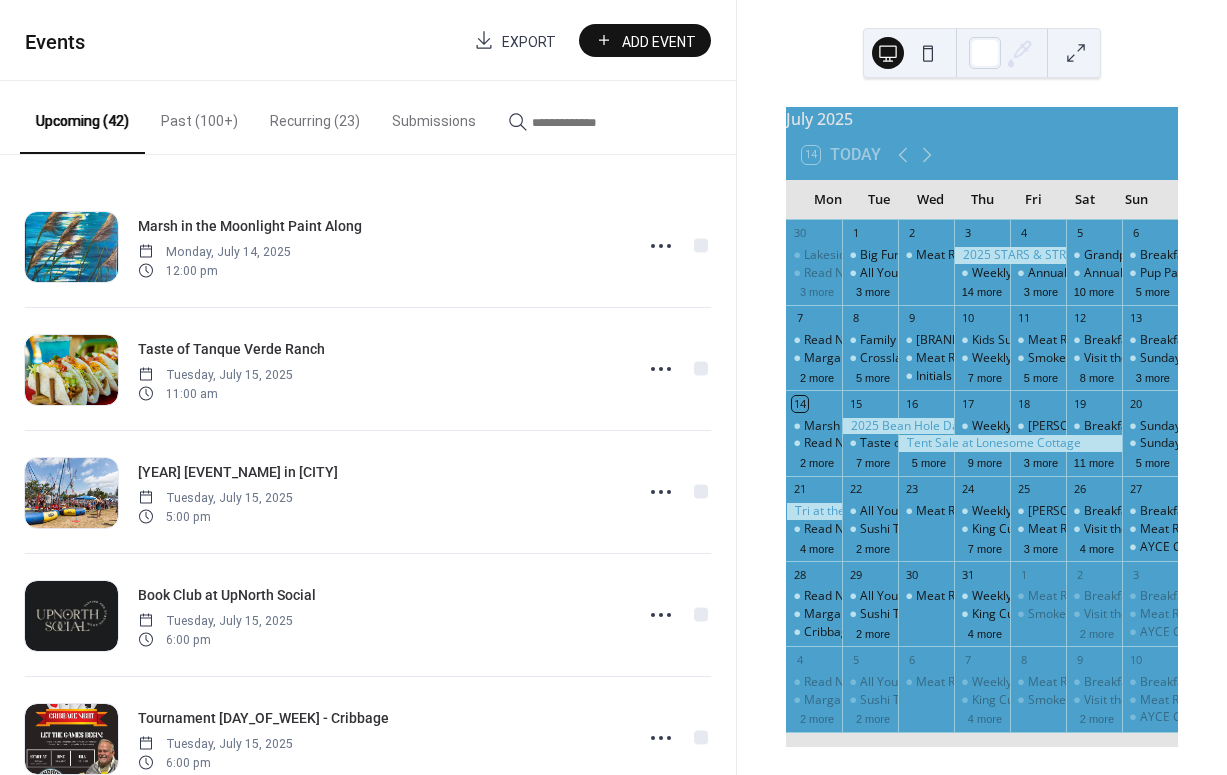 click at bounding box center (592, 122) 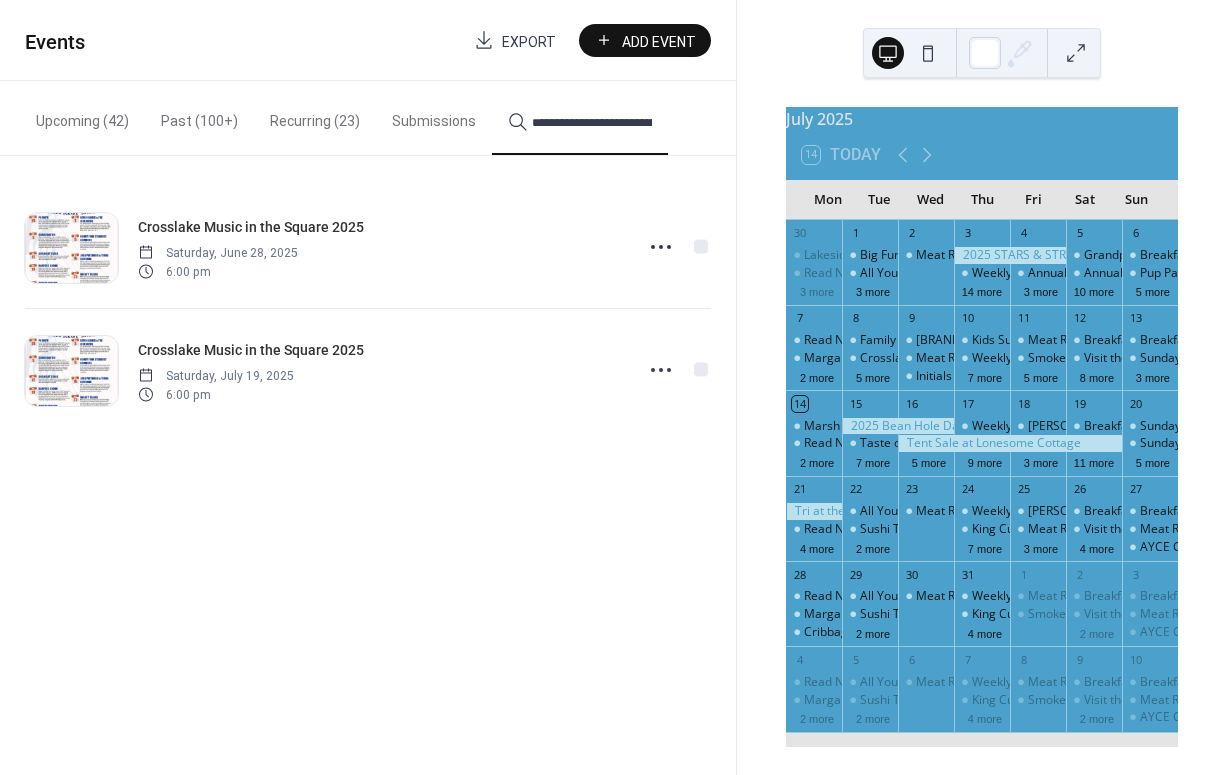 type on "**********" 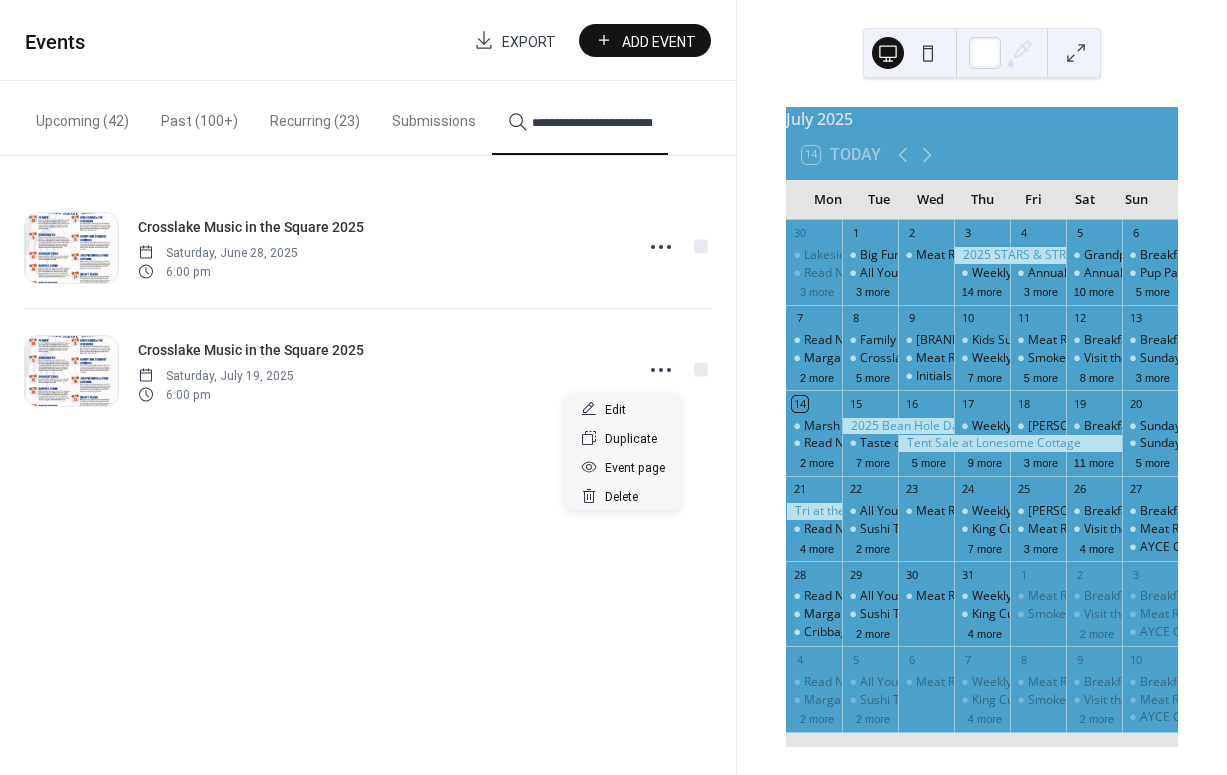click 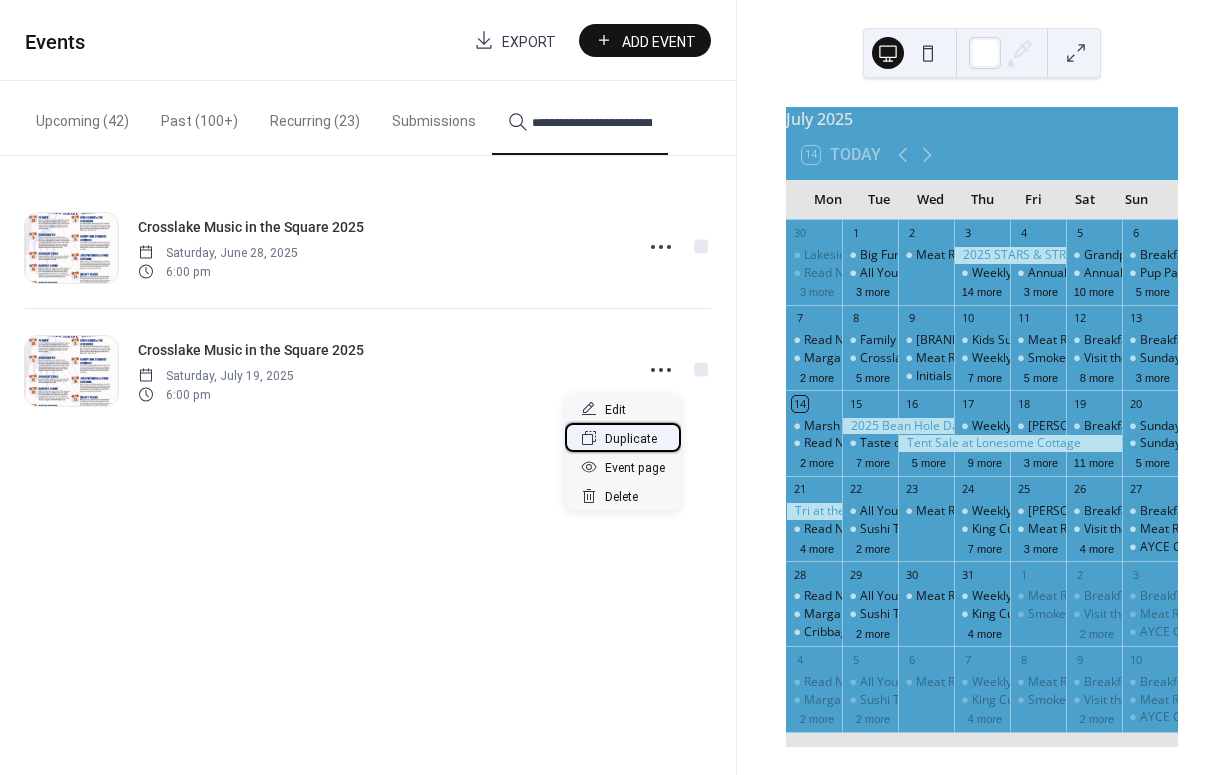 click on "Duplicate" at bounding box center (631, 439) 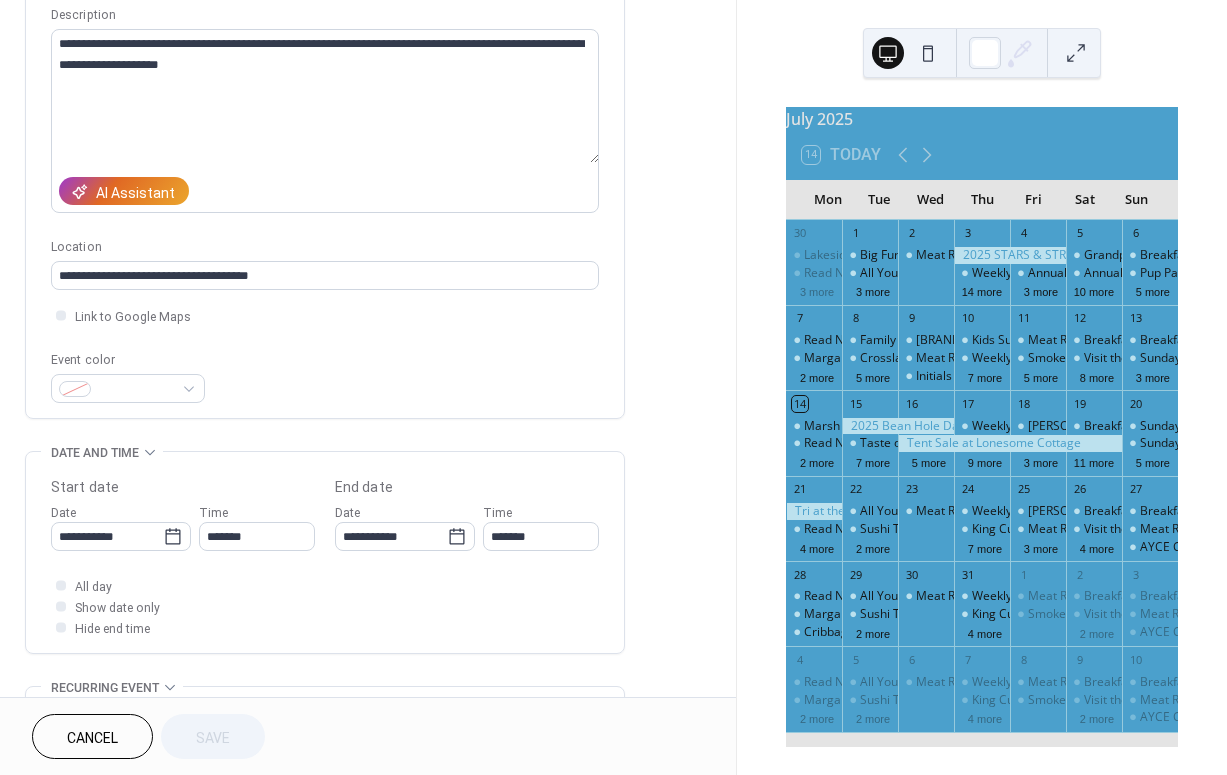 scroll, scrollTop: 201, scrollLeft: 0, axis: vertical 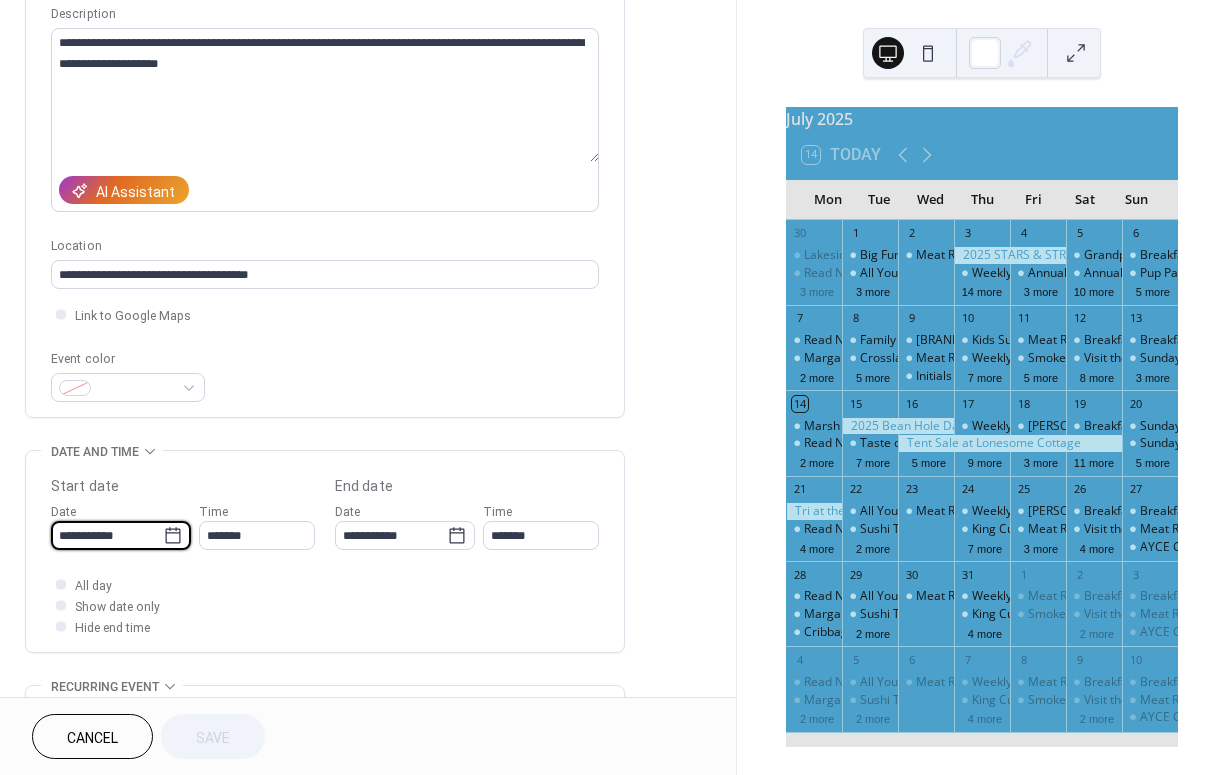 click on "**********" at bounding box center (107, 535) 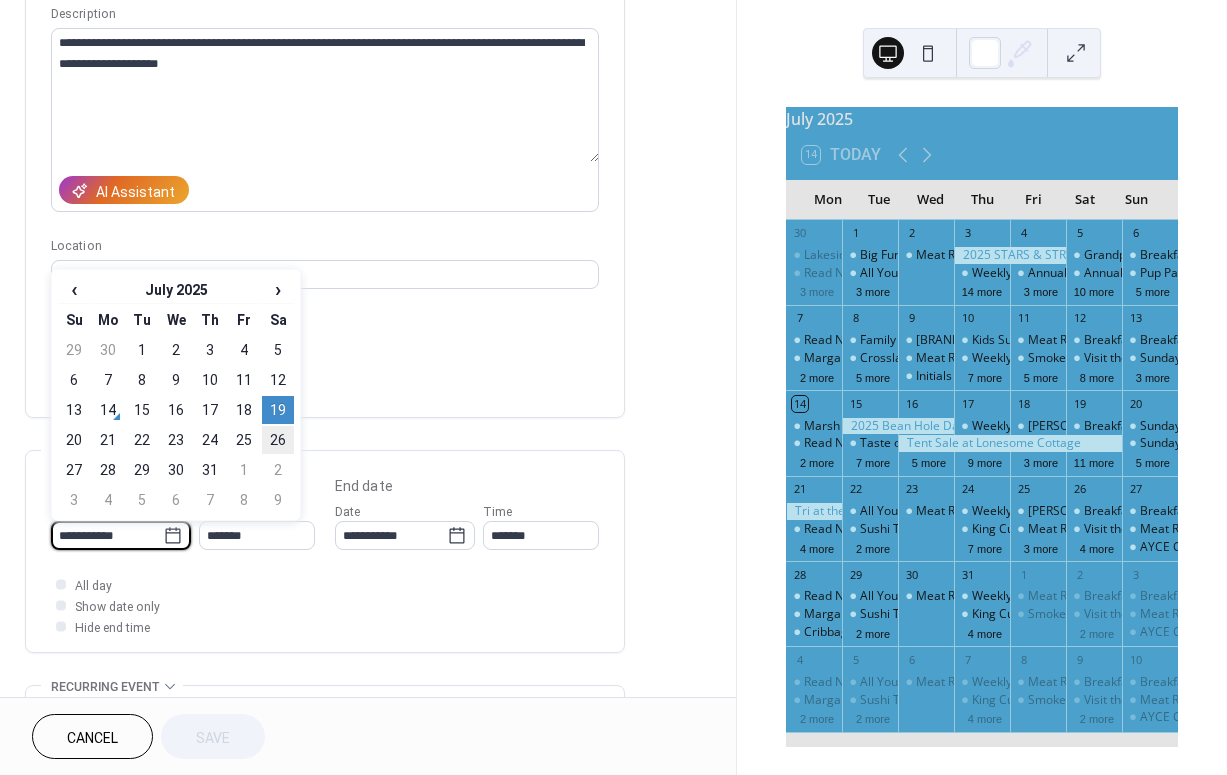 click on "26" at bounding box center (278, 440) 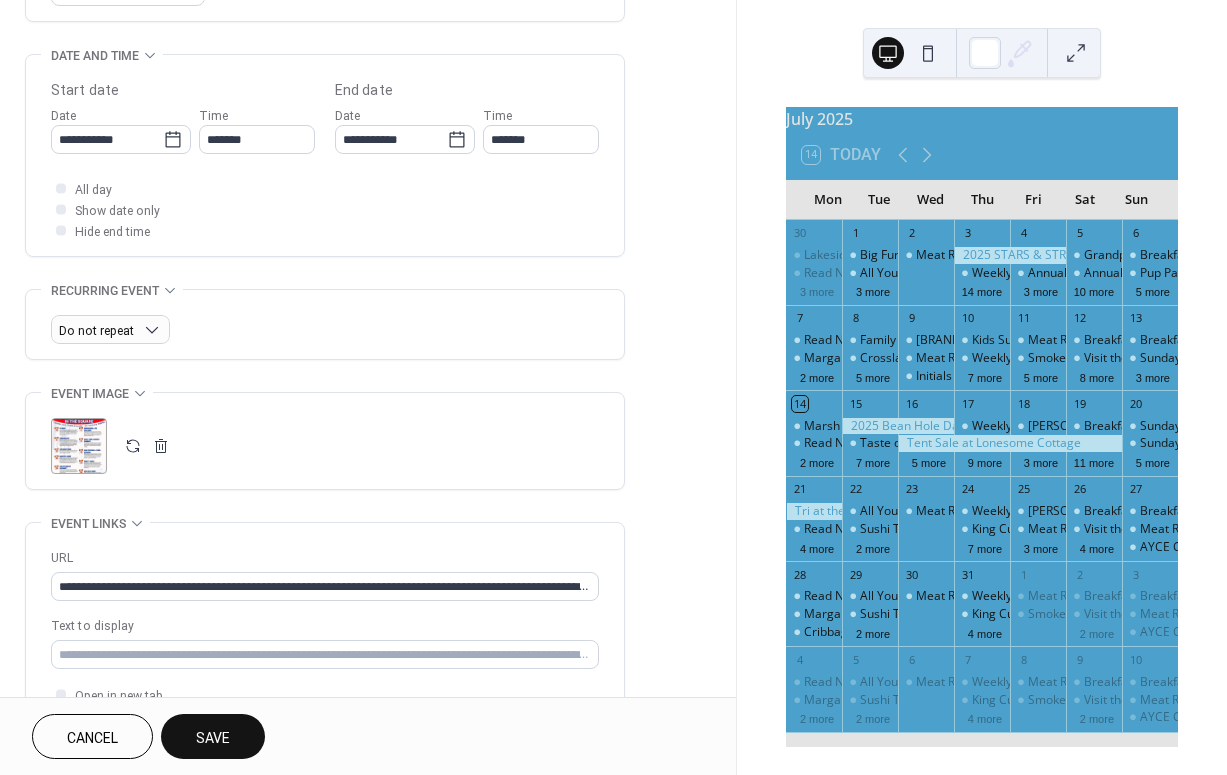 scroll, scrollTop: 606, scrollLeft: 0, axis: vertical 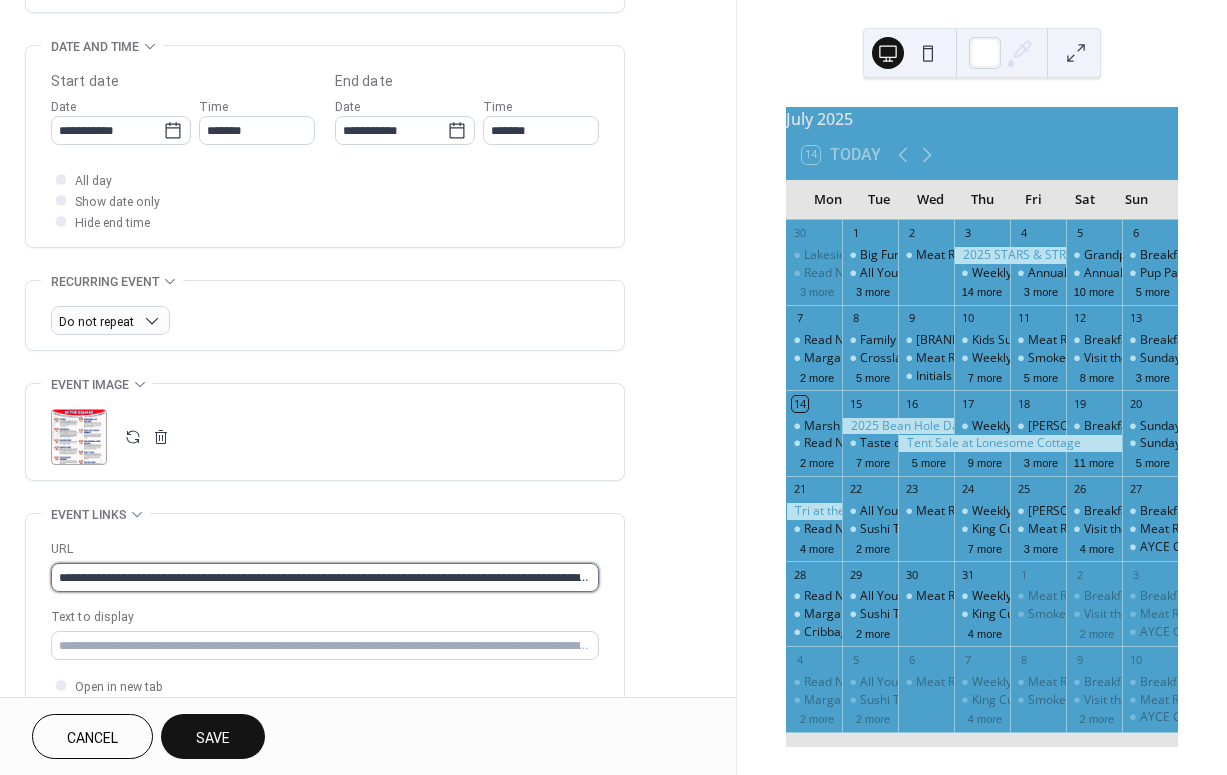 click on "**********" at bounding box center [325, 577] 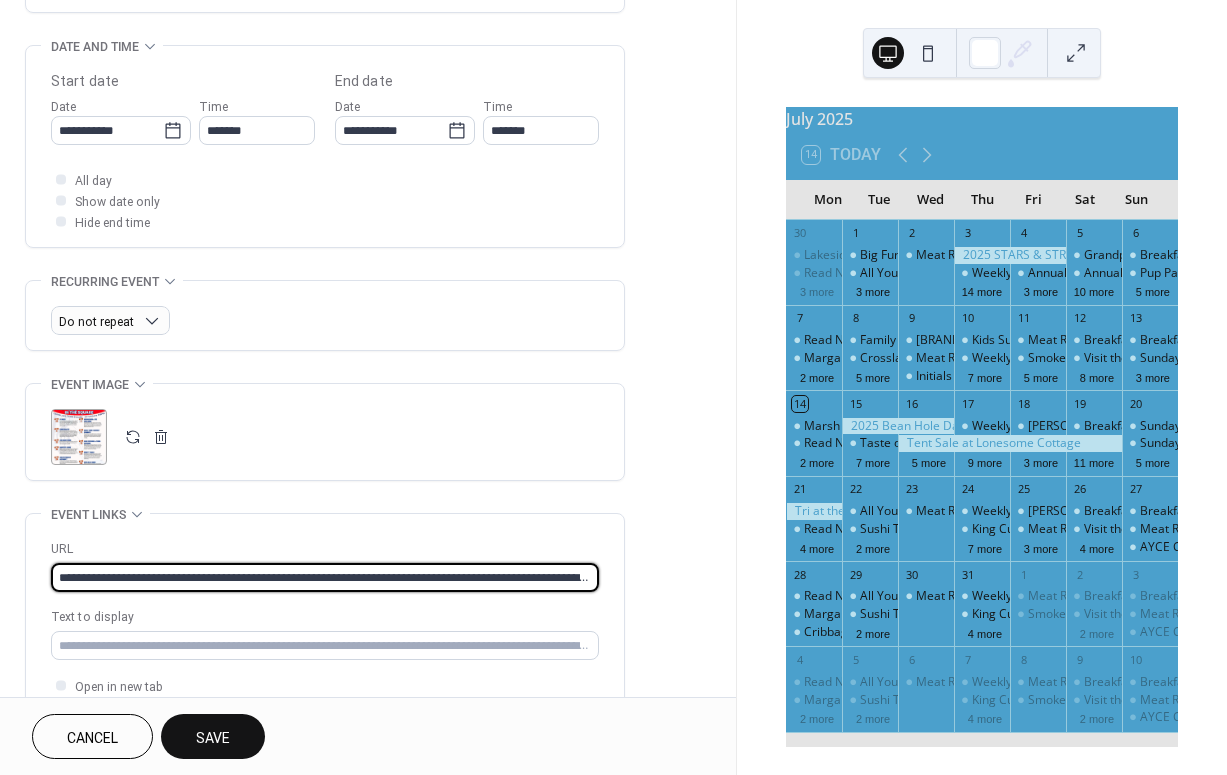 click on "**********" at bounding box center [325, 577] 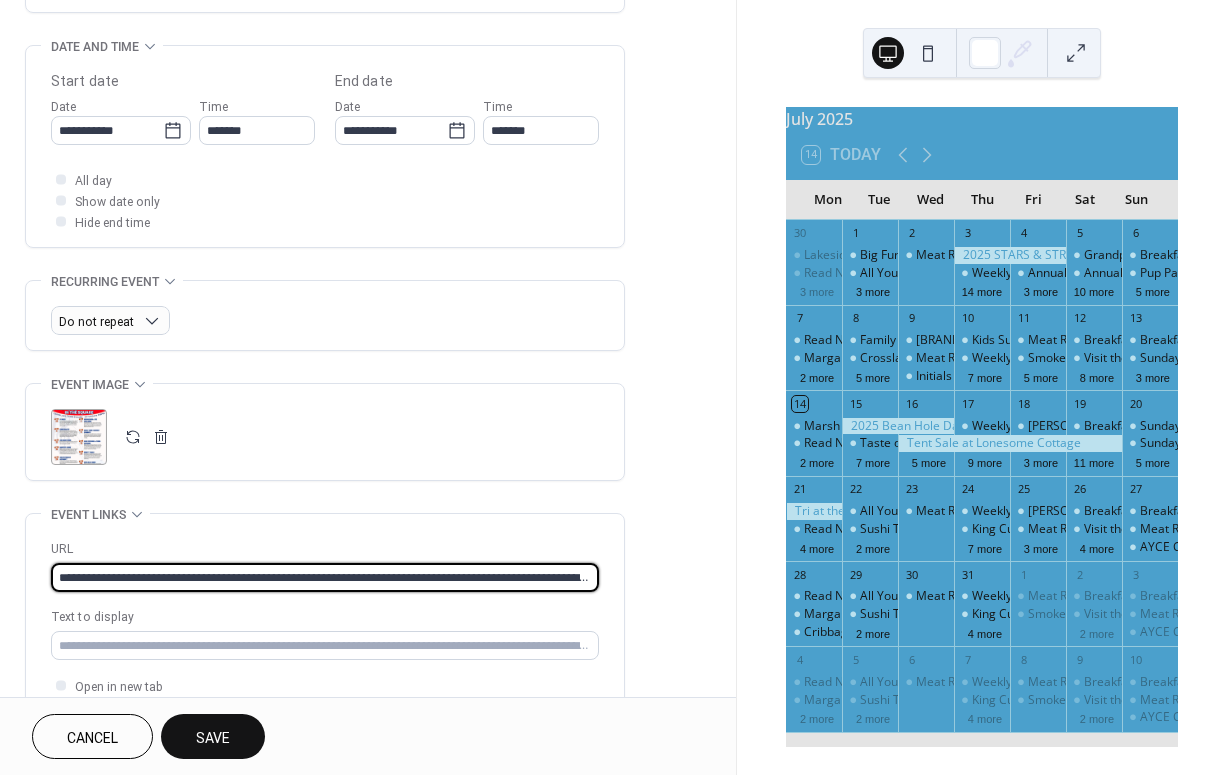 paste 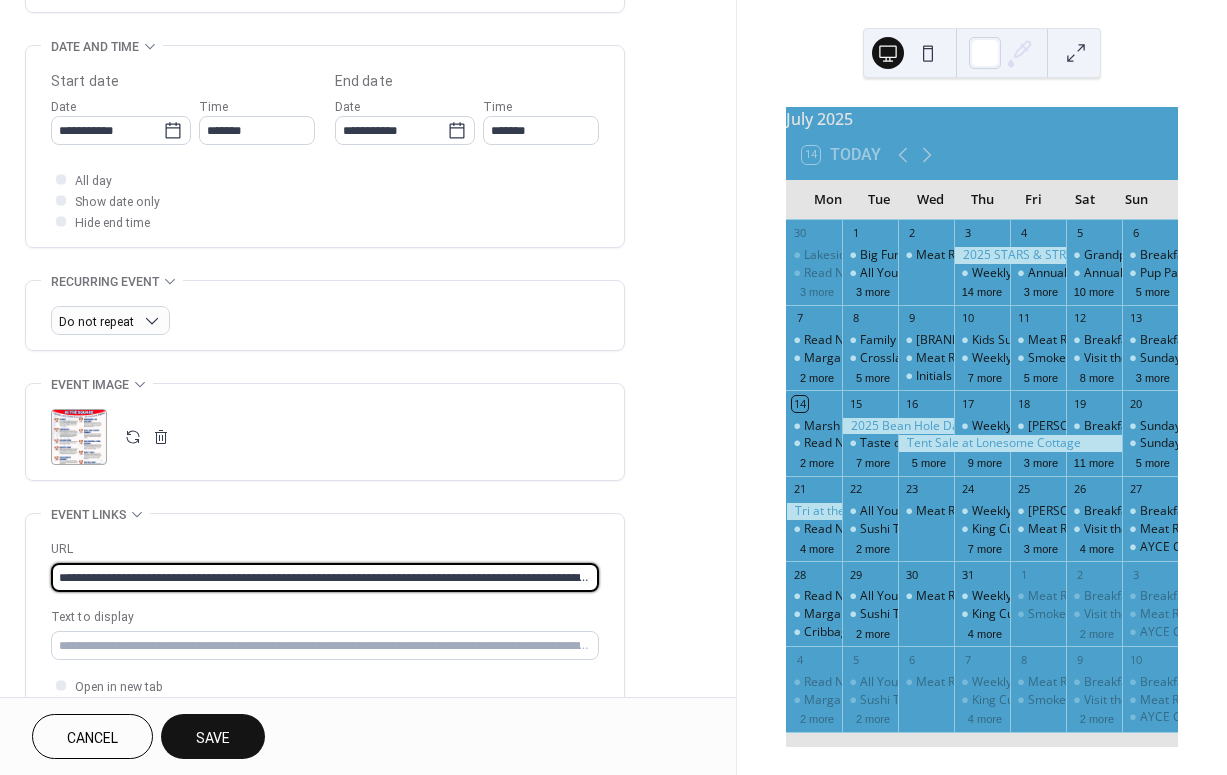 type on "**********" 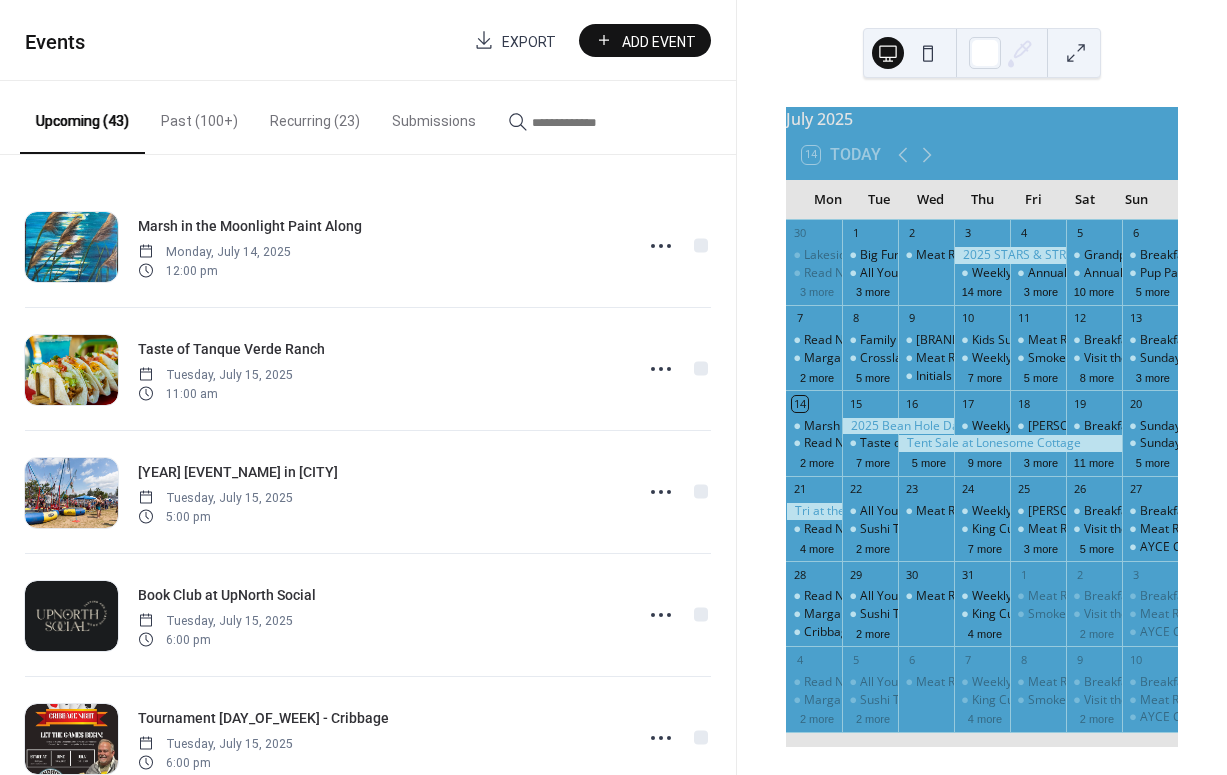 click at bounding box center (592, 122) 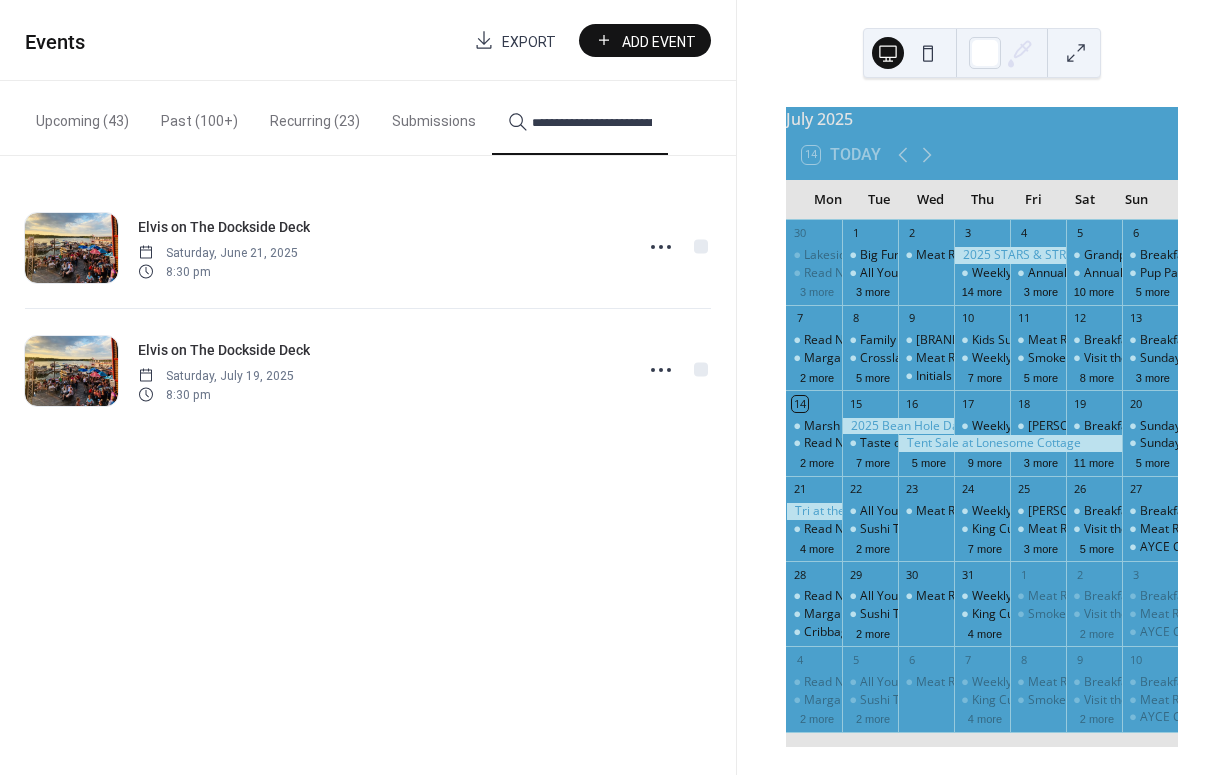 type on "**********" 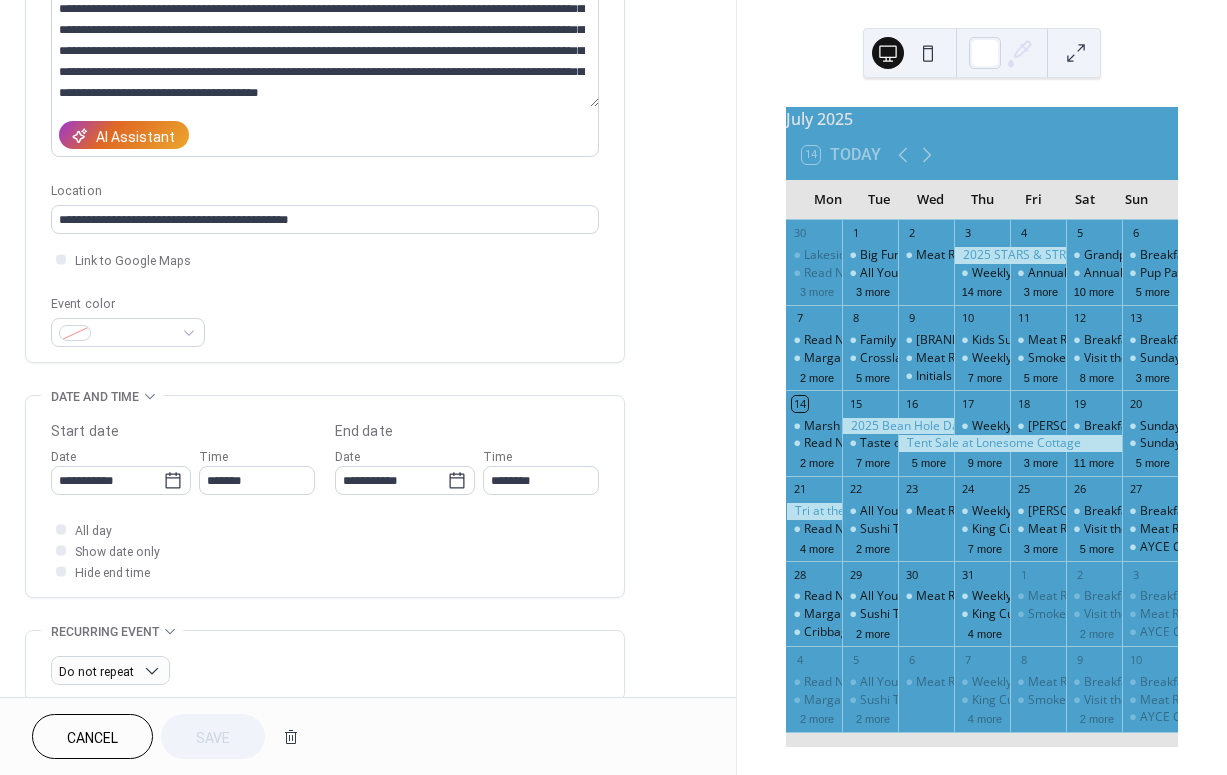 scroll, scrollTop: 274, scrollLeft: 0, axis: vertical 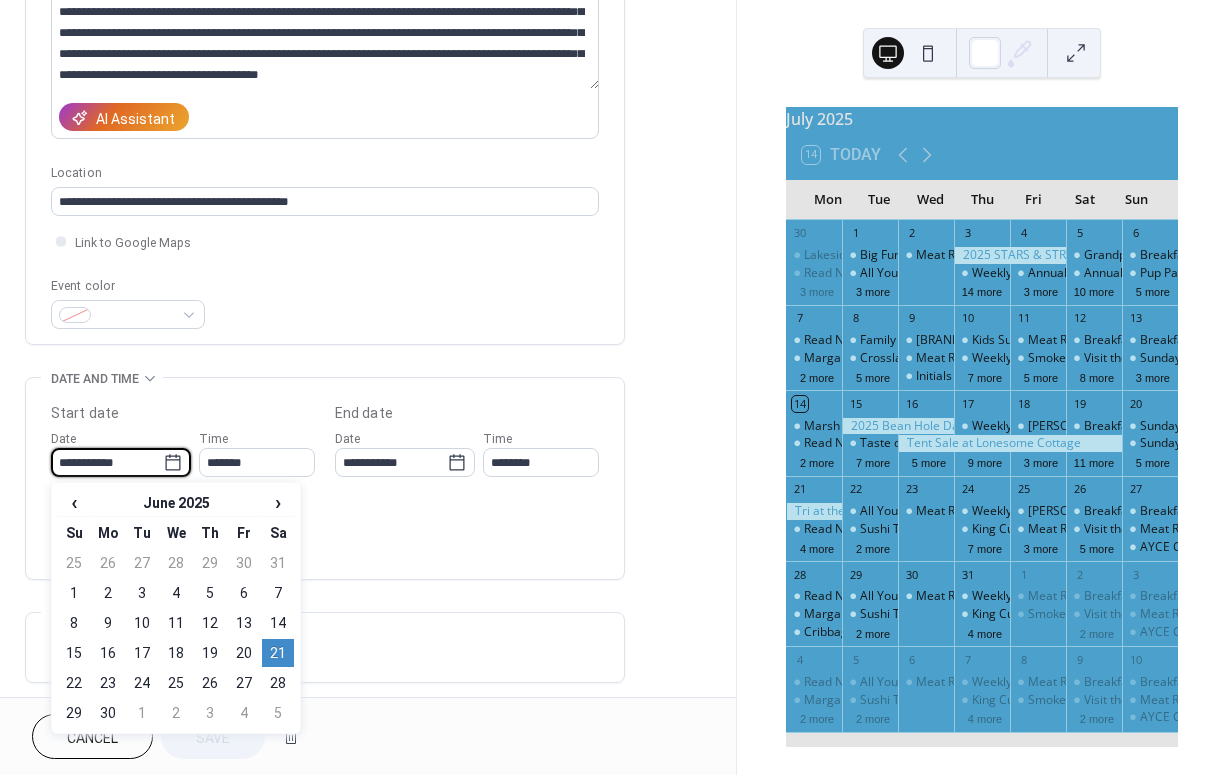 click on "**********" at bounding box center [107, 462] 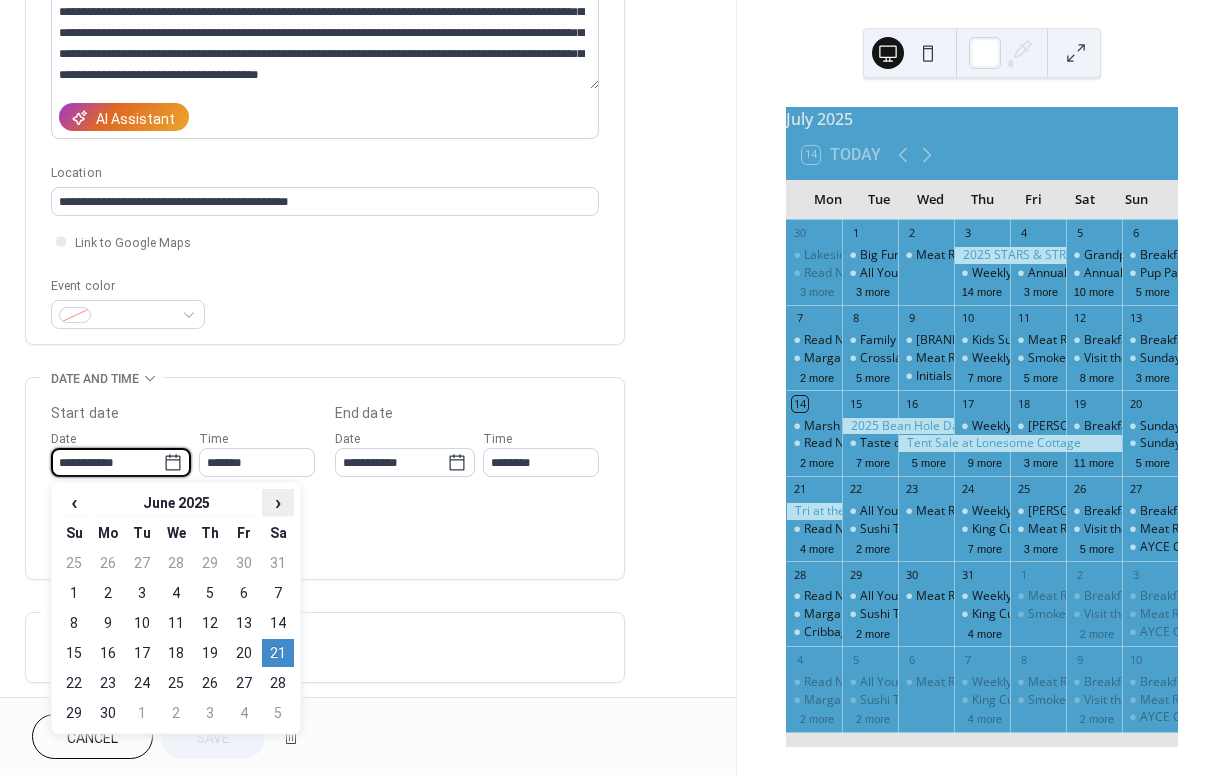 click on "›" at bounding box center [278, 502] 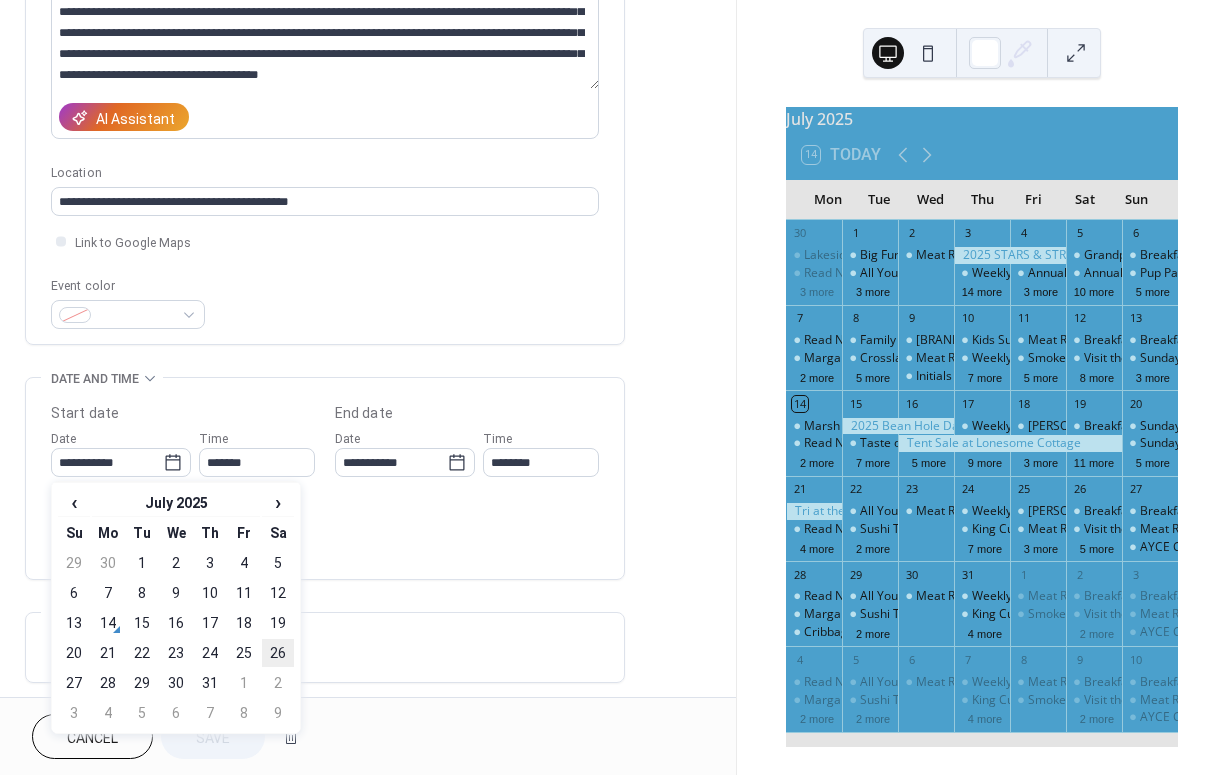 click on "26" at bounding box center [278, 653] 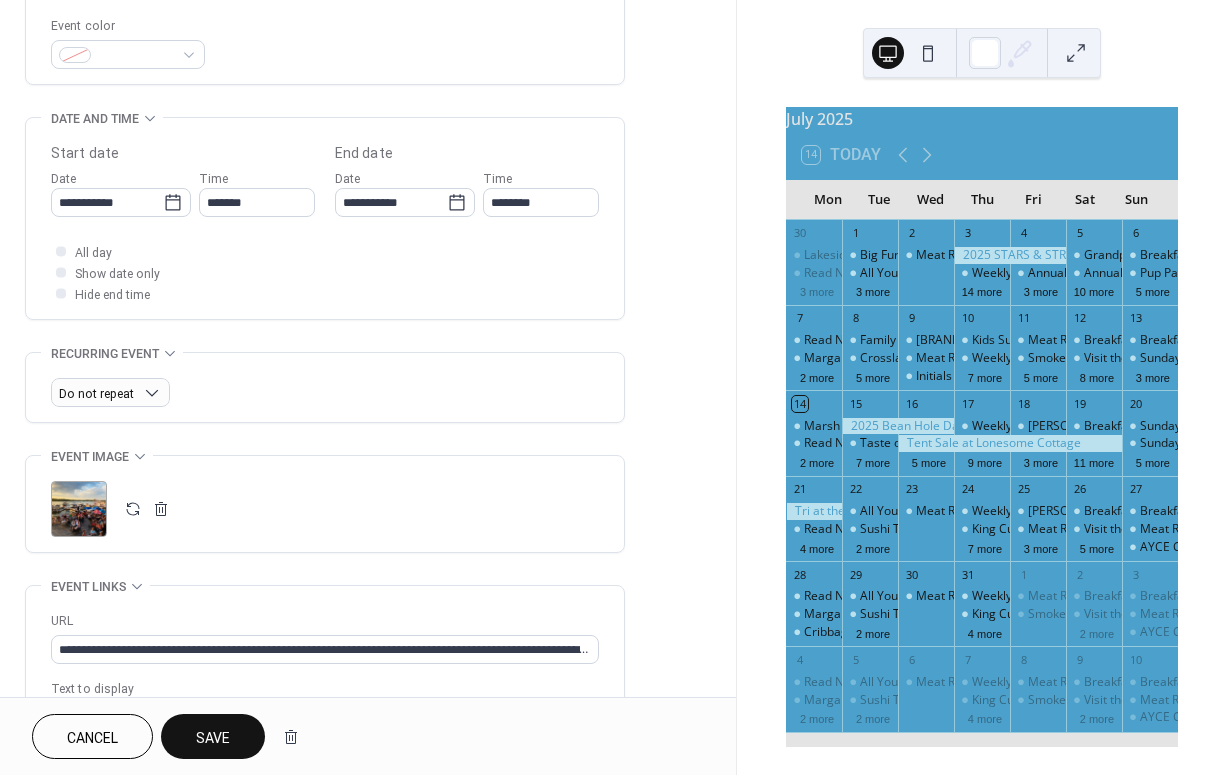 scroll, scrollTop: 536, scrollLeft: 0, axis: vertical 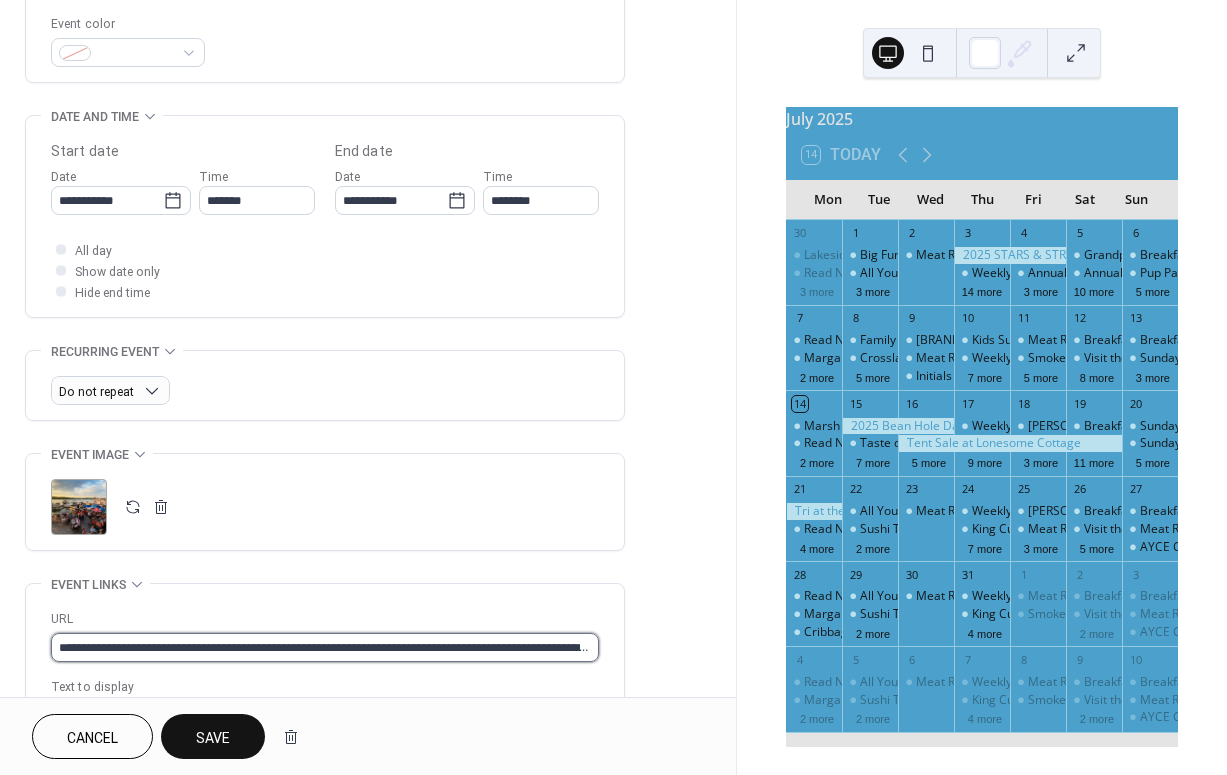 click on "**********" at bounding box center (325, 647) 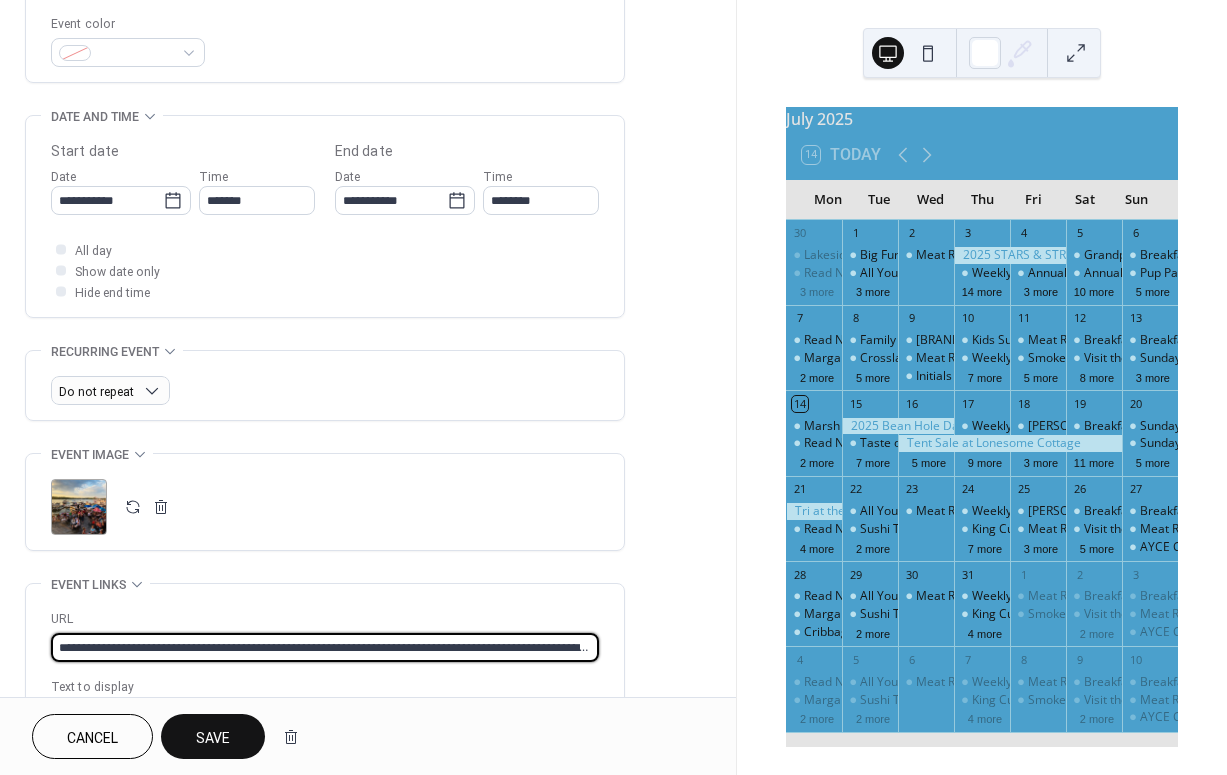 click on "**********" at bounding box center [325, 647] 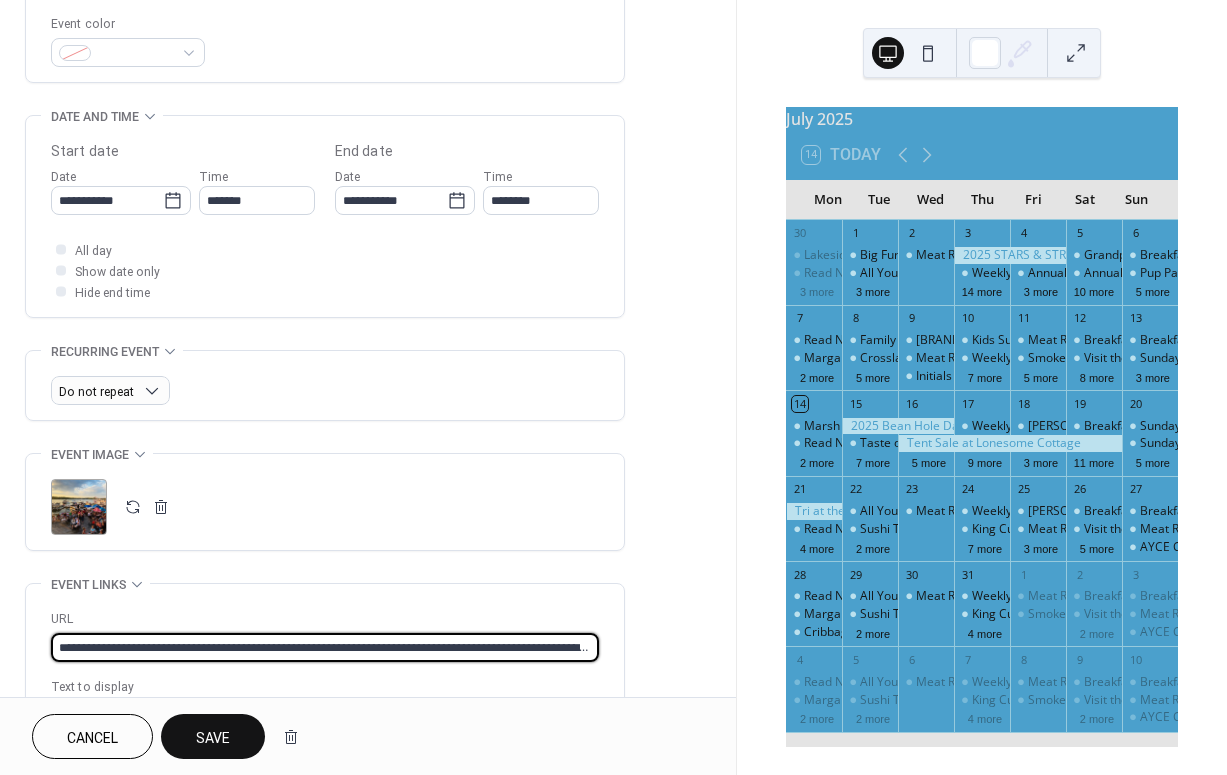 paste 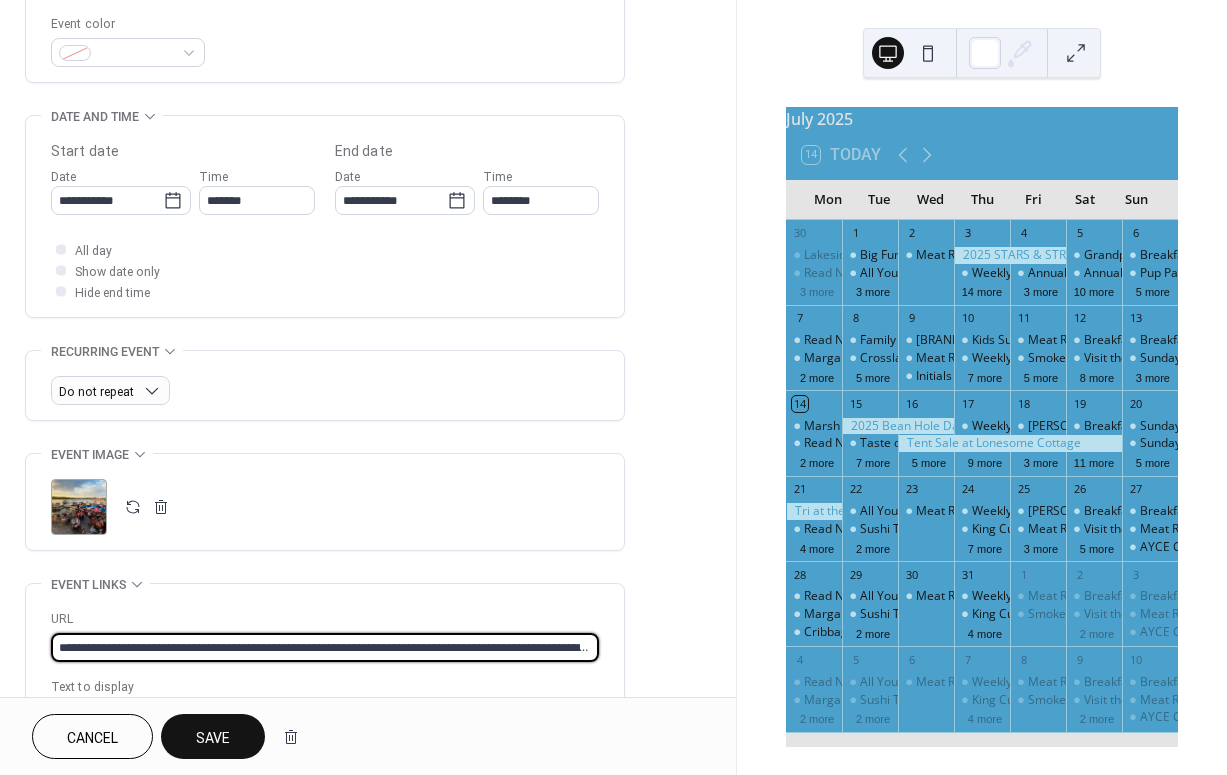 type on "**********" 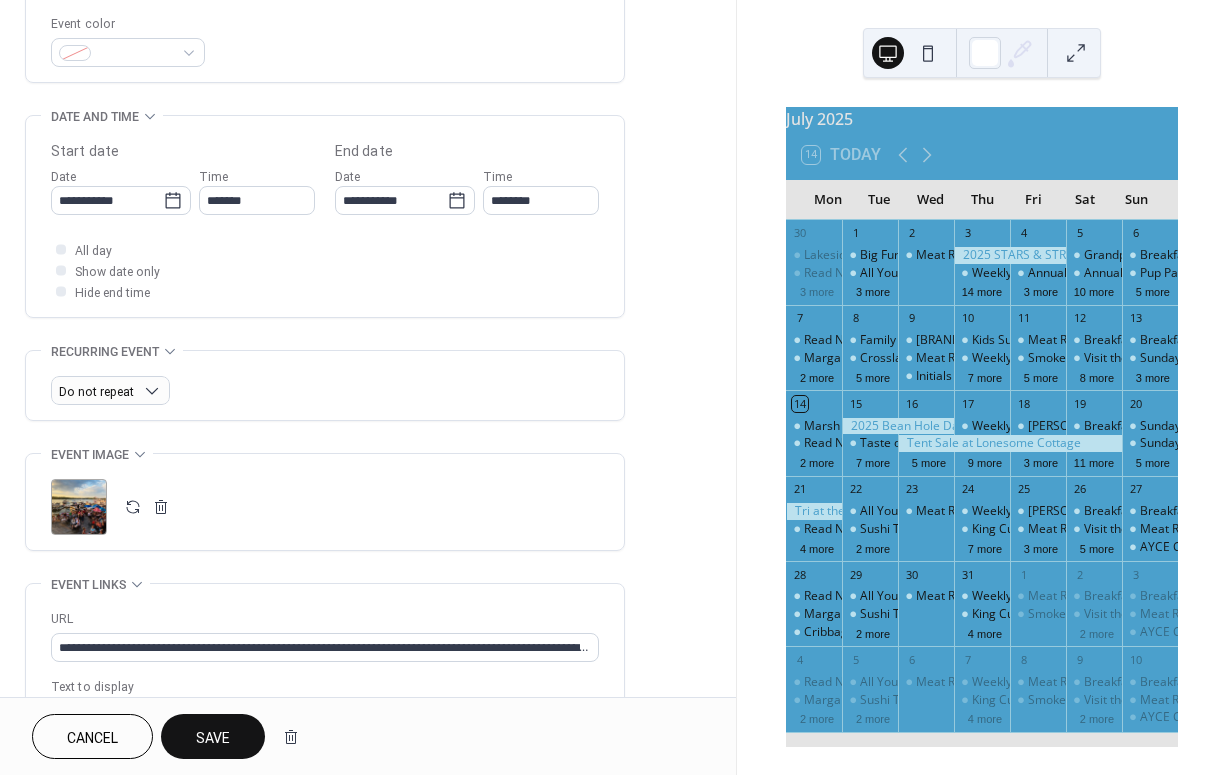 click on "Save" at bounding box center [213, 738] 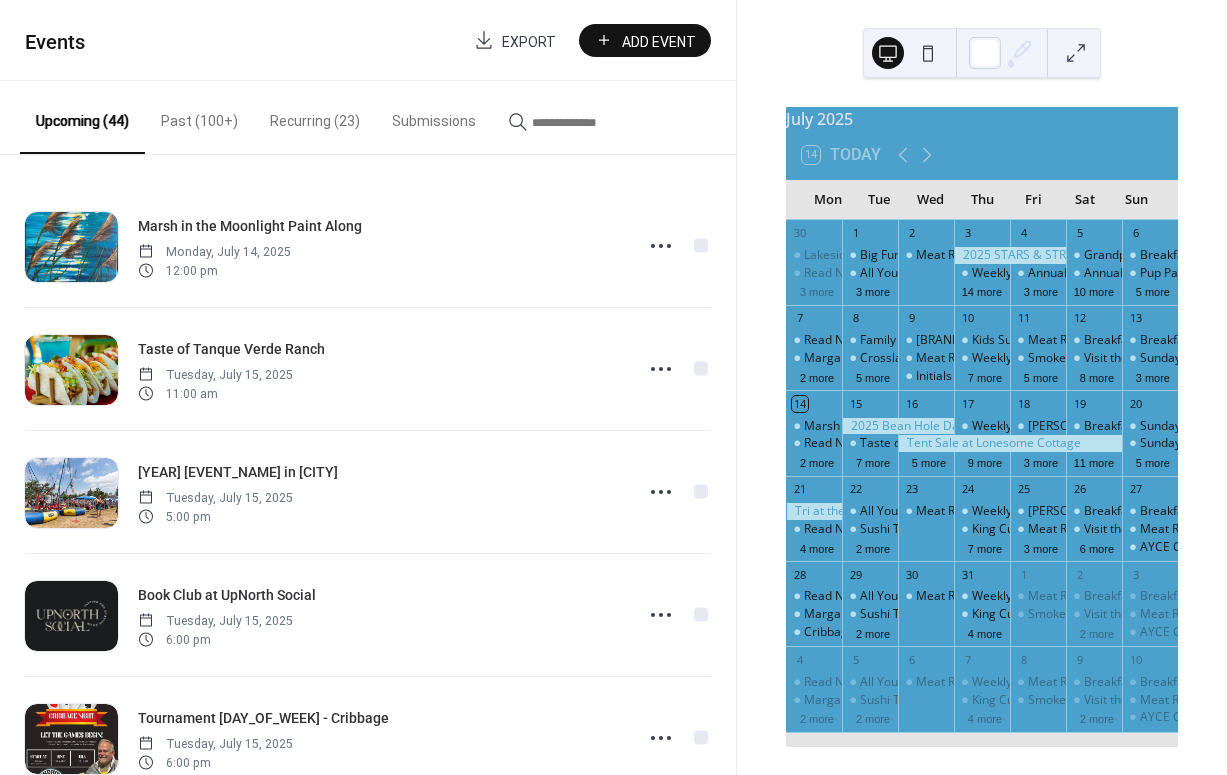 click on "Add Event" at bounding box center (659, 41) 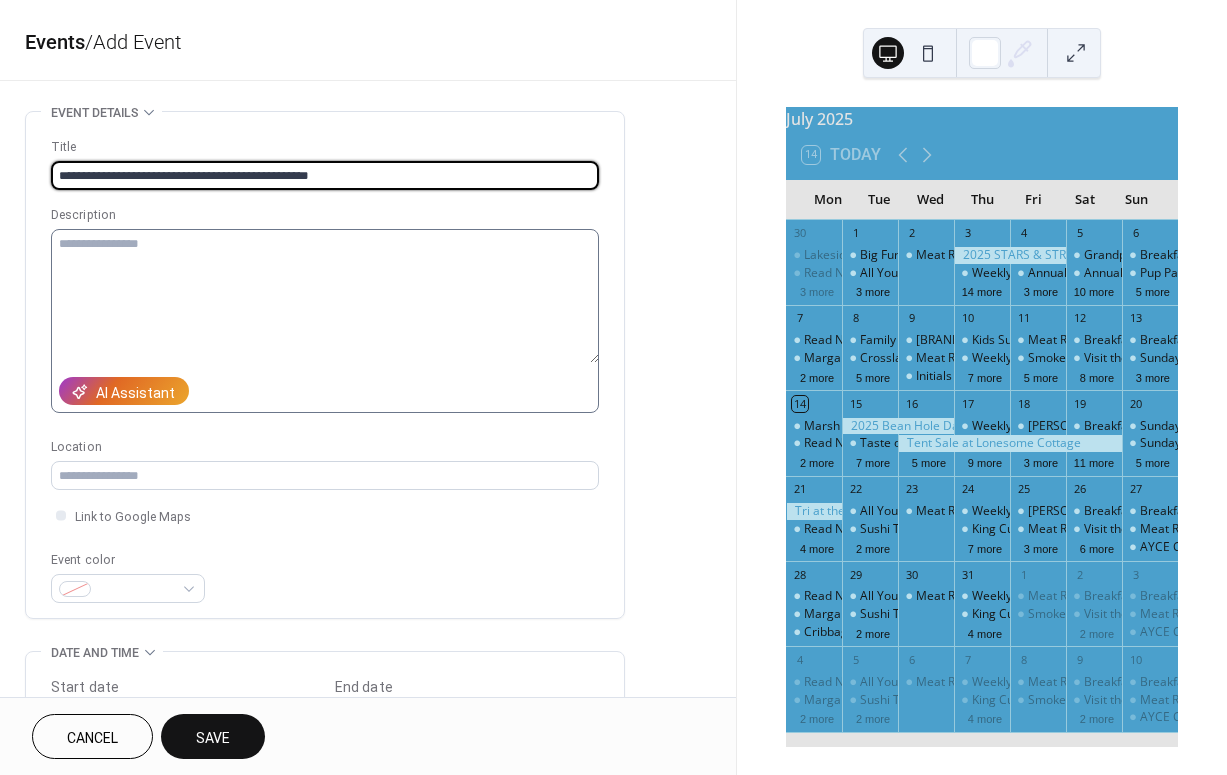 type on "**********" 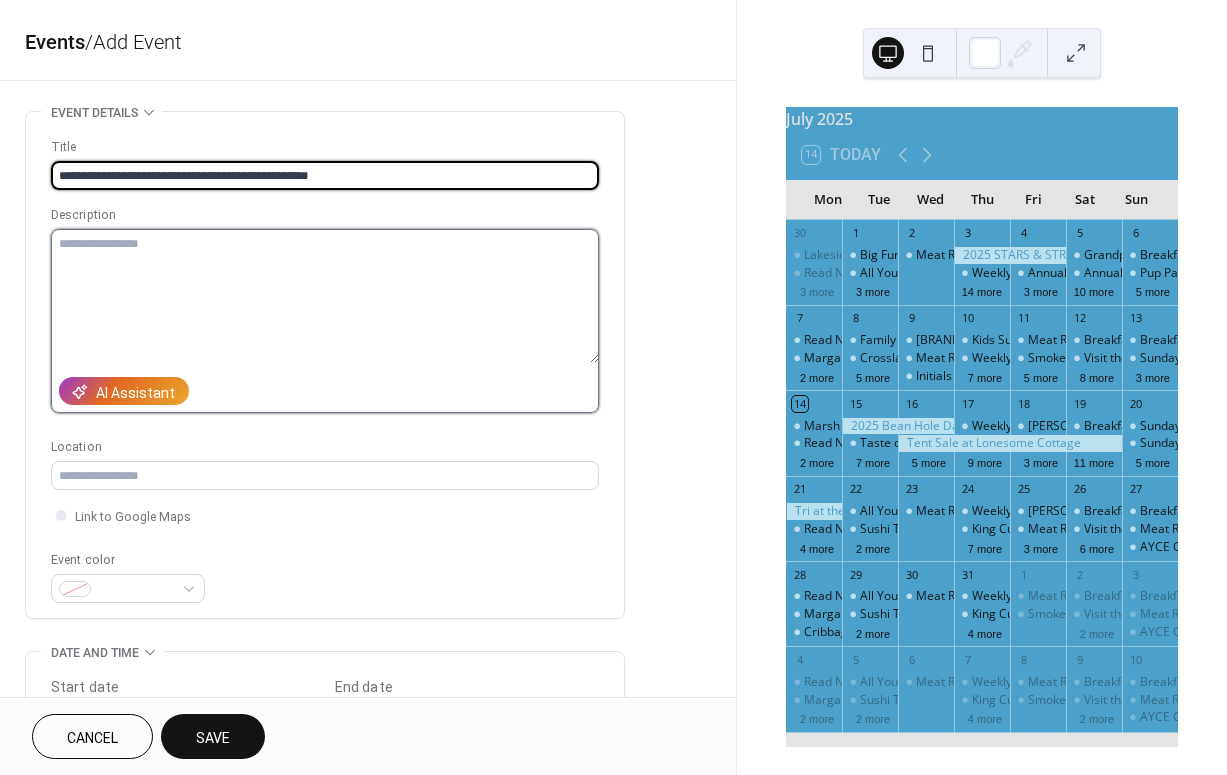 click at bounding box center [325, 296] 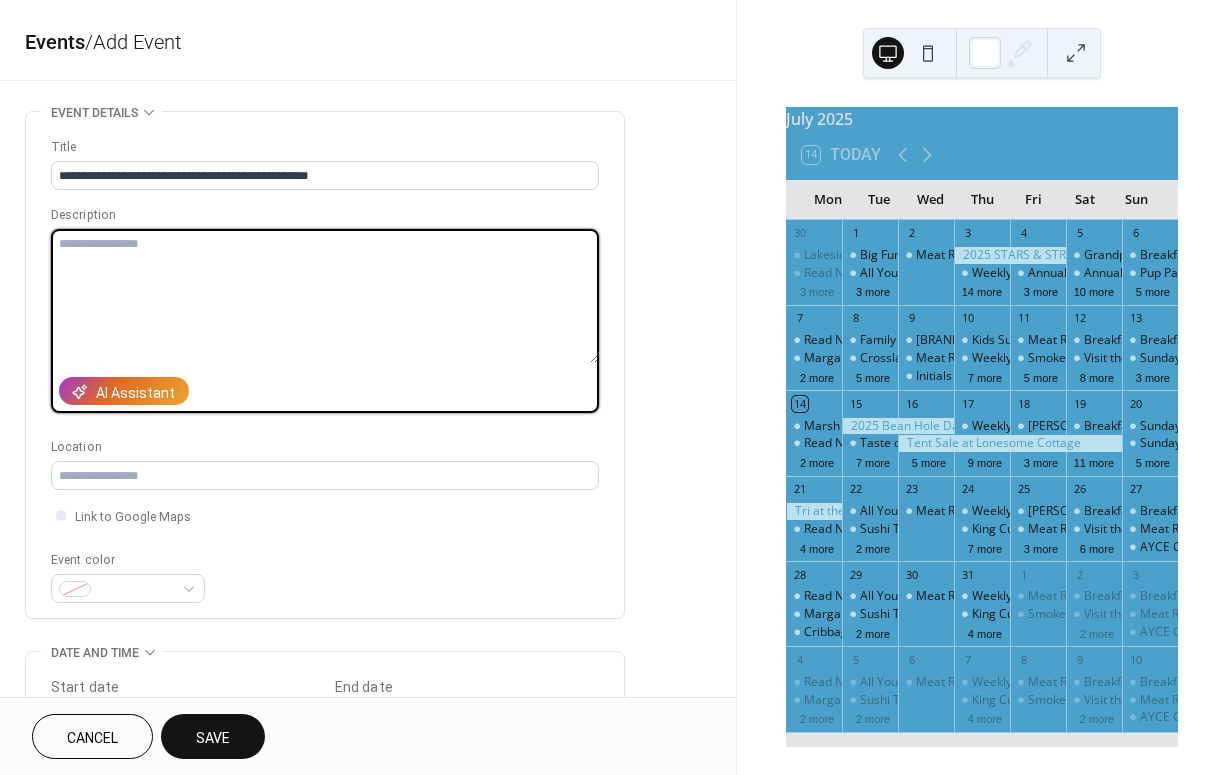 paste on "**********" 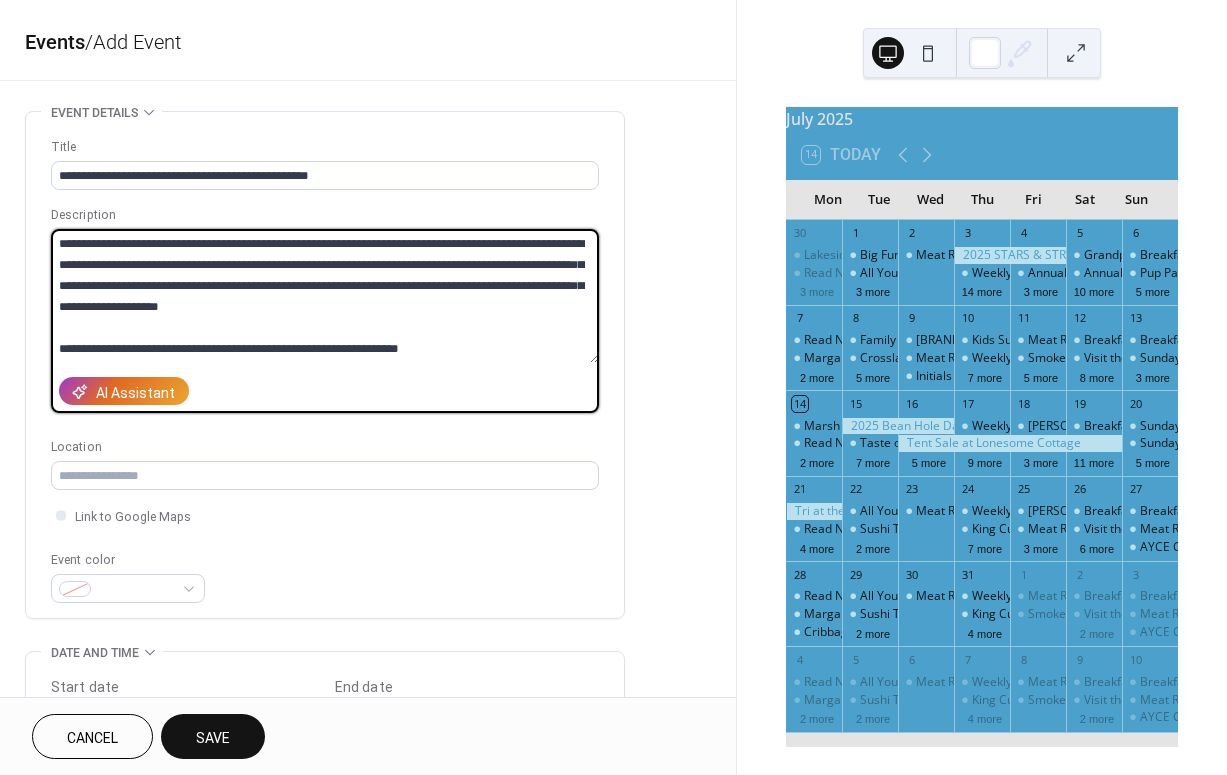 scroll, scrollTop: 1092, scrollLeft: 0, axis: vertical 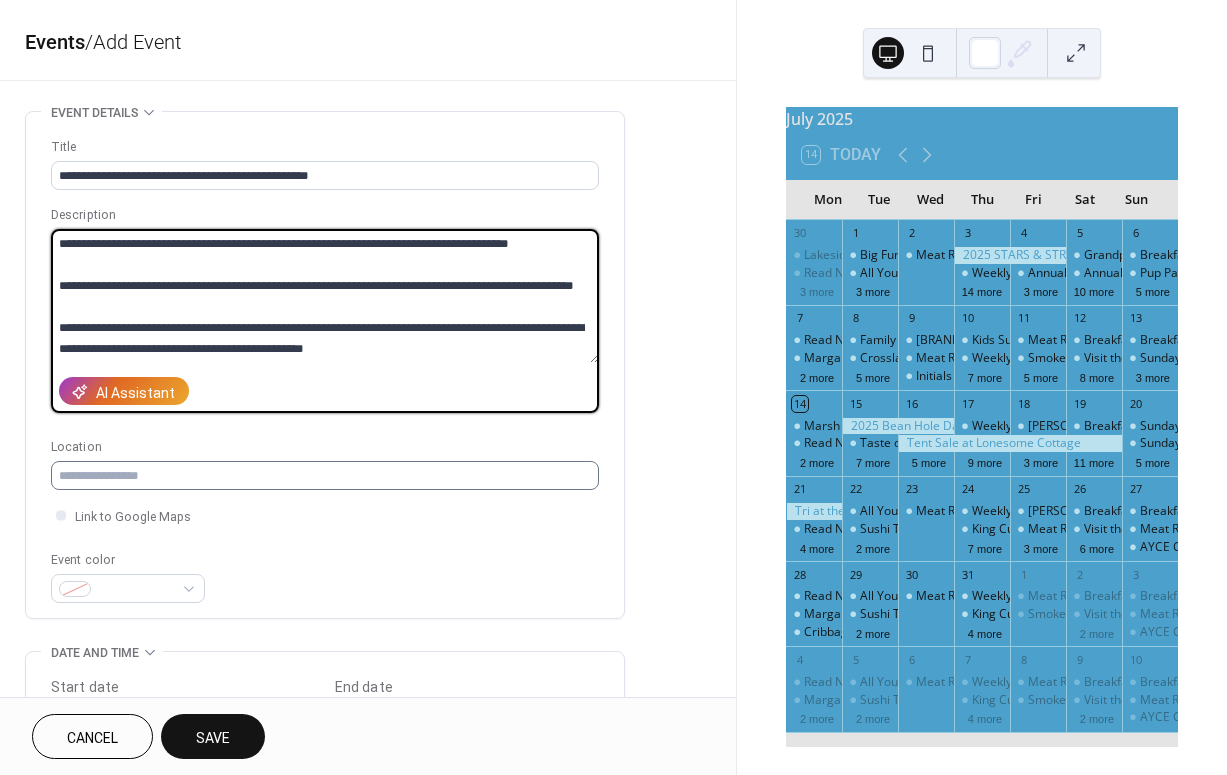 type on "**********" 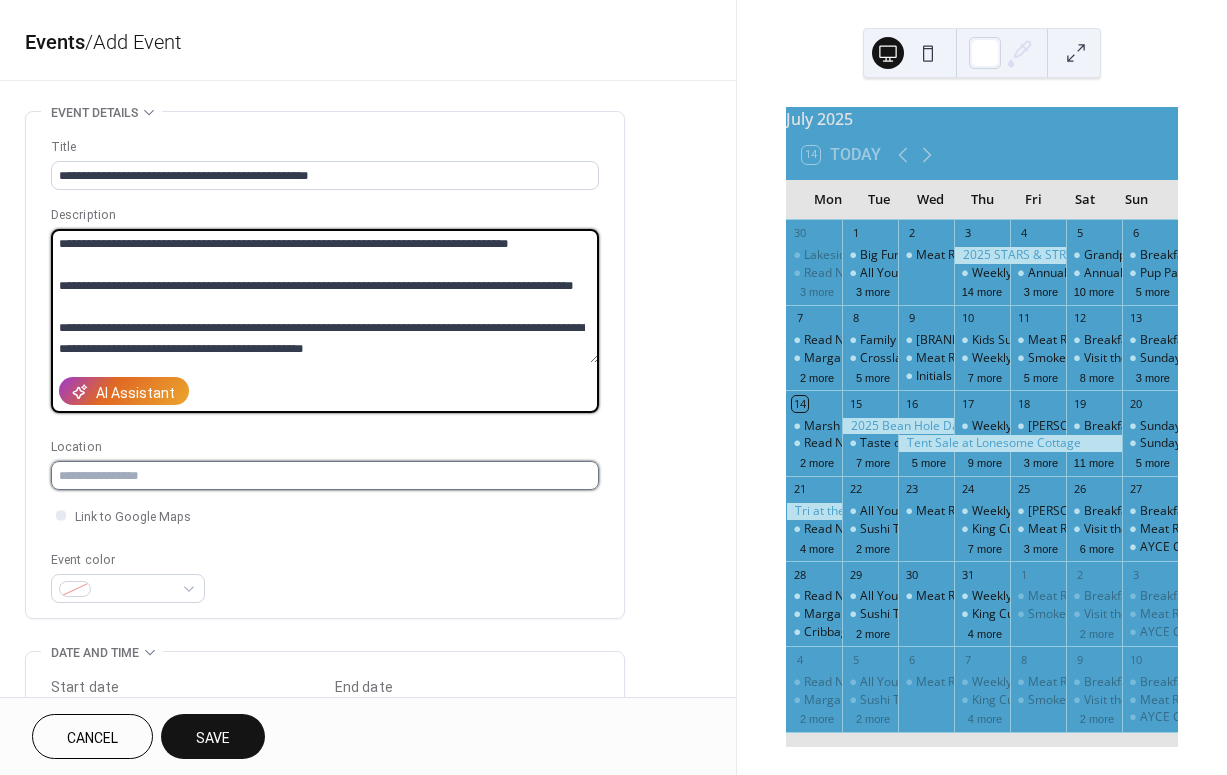 click at bounding box center (325, 475) 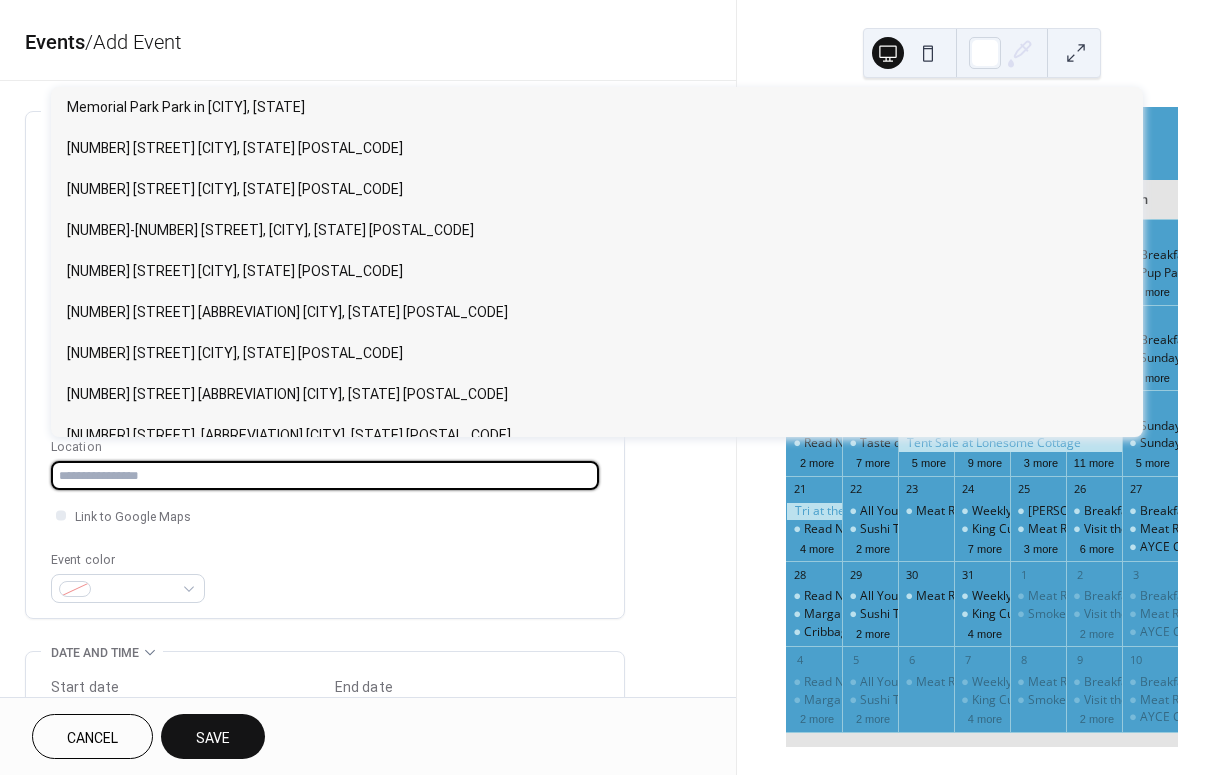 paste on "**********" 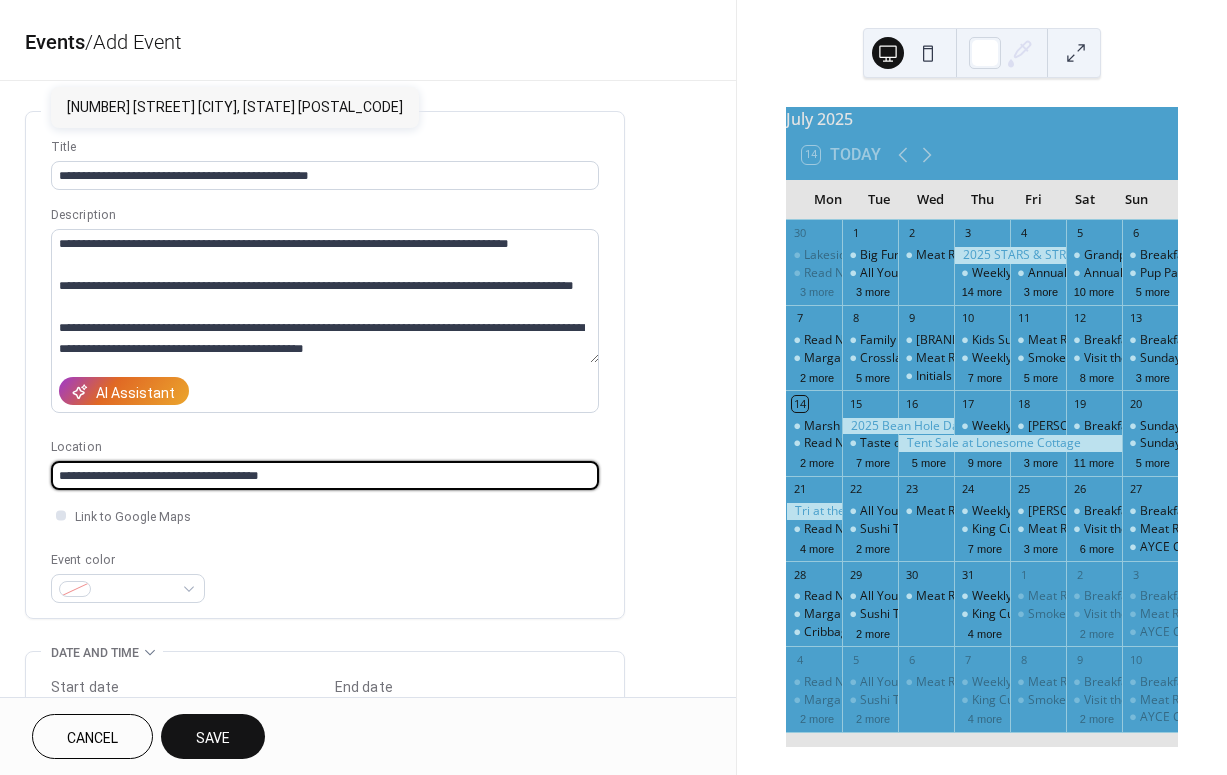 type on "**********" 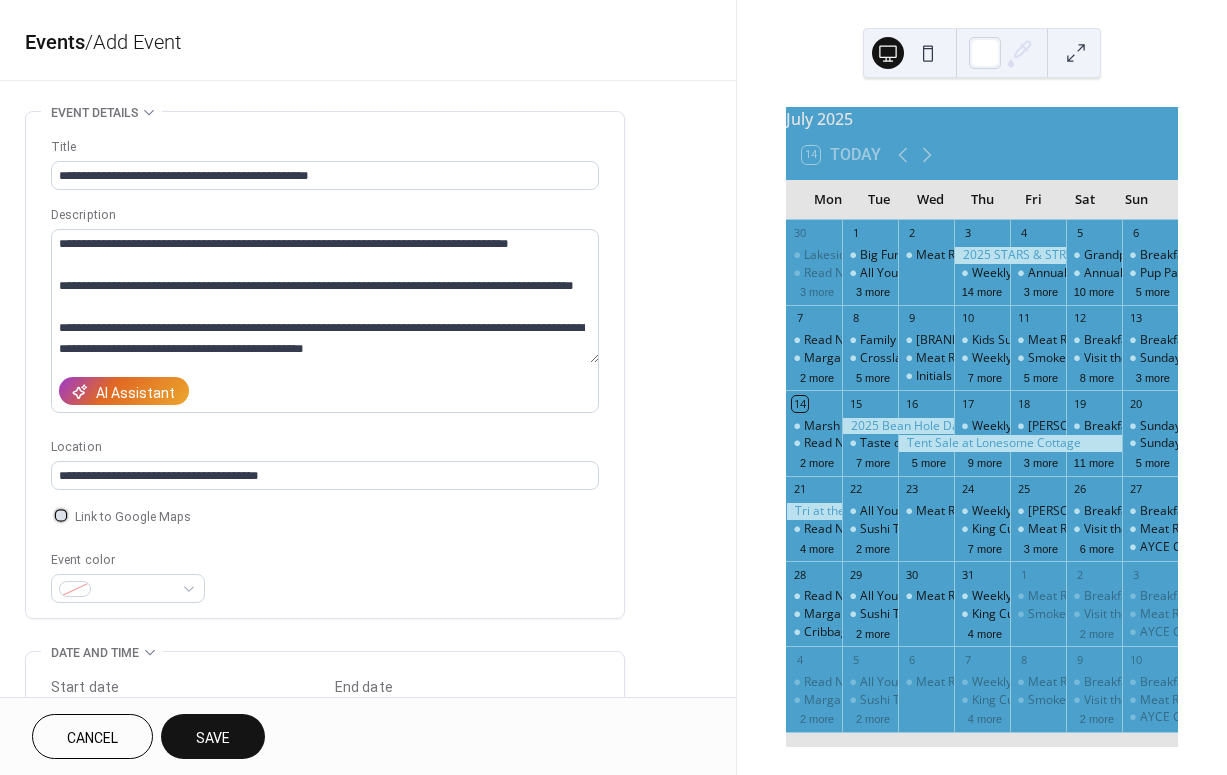 click at bounding box center [61, 515] 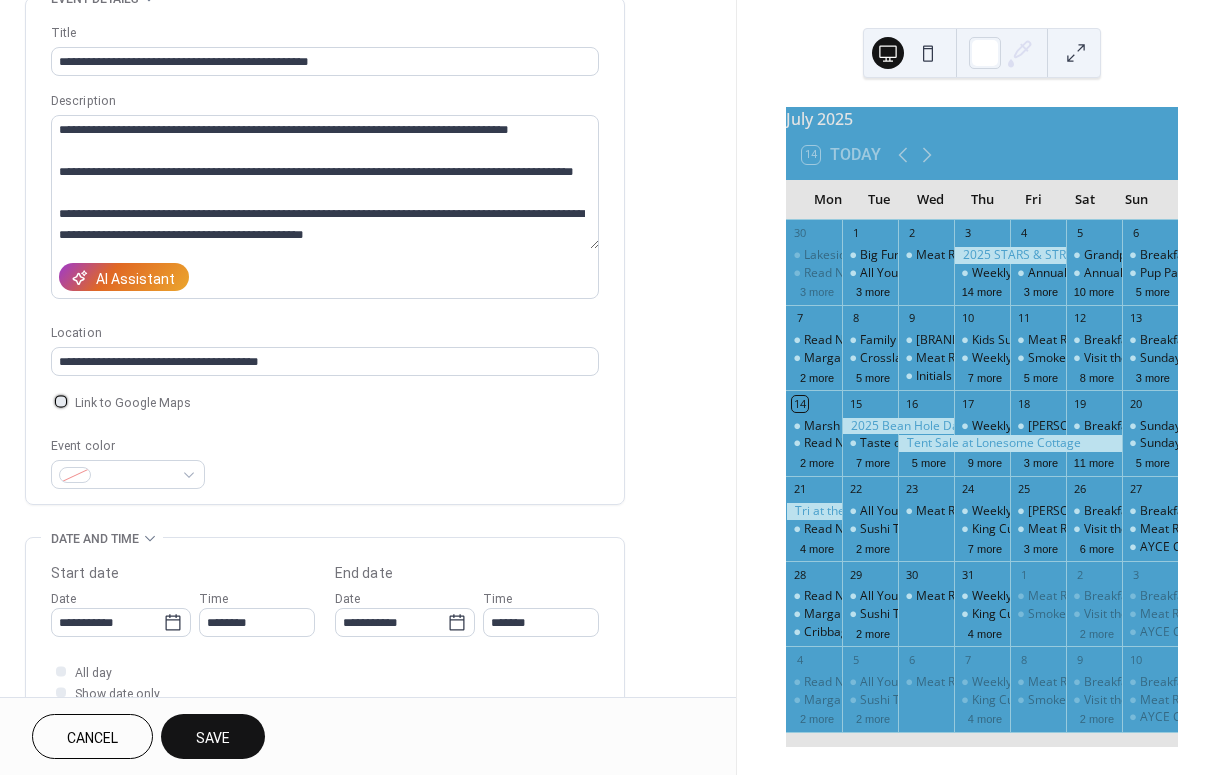 scroll, scrollTop: 203, scrollLeft: 0, axis: vertical 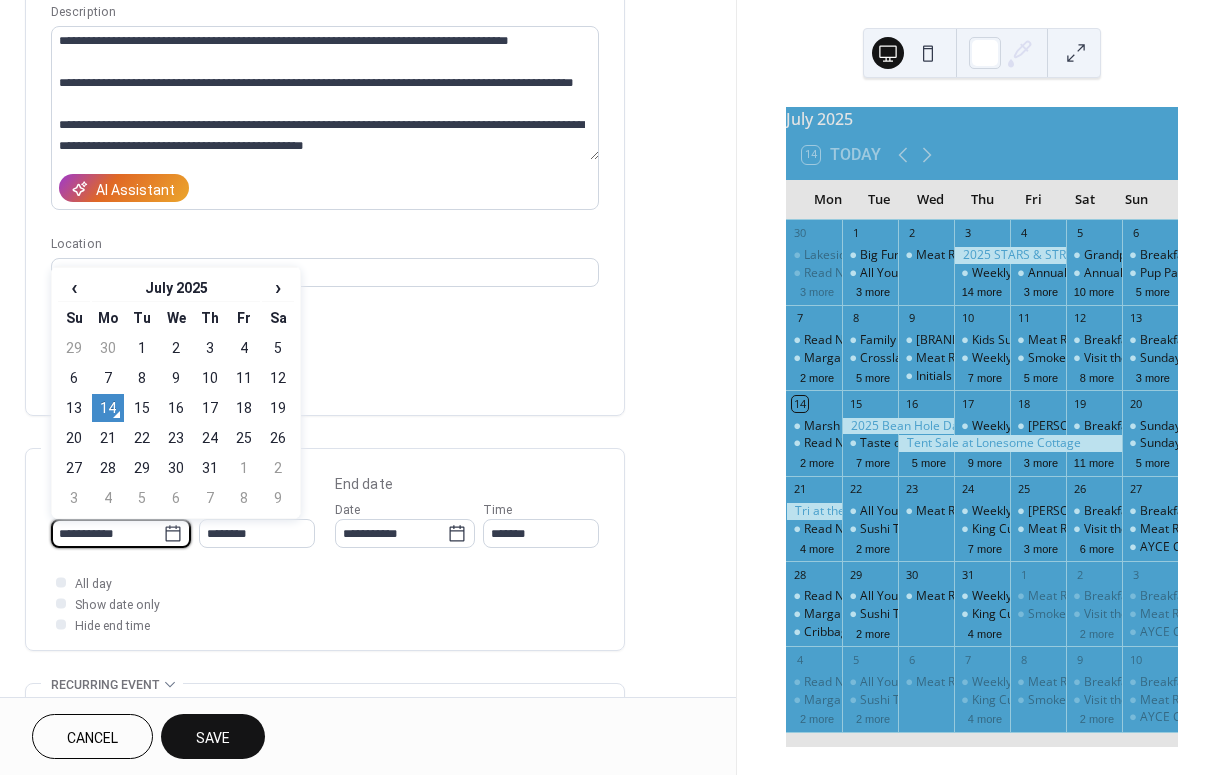 click on "**********" at bounding box center [107, 533] 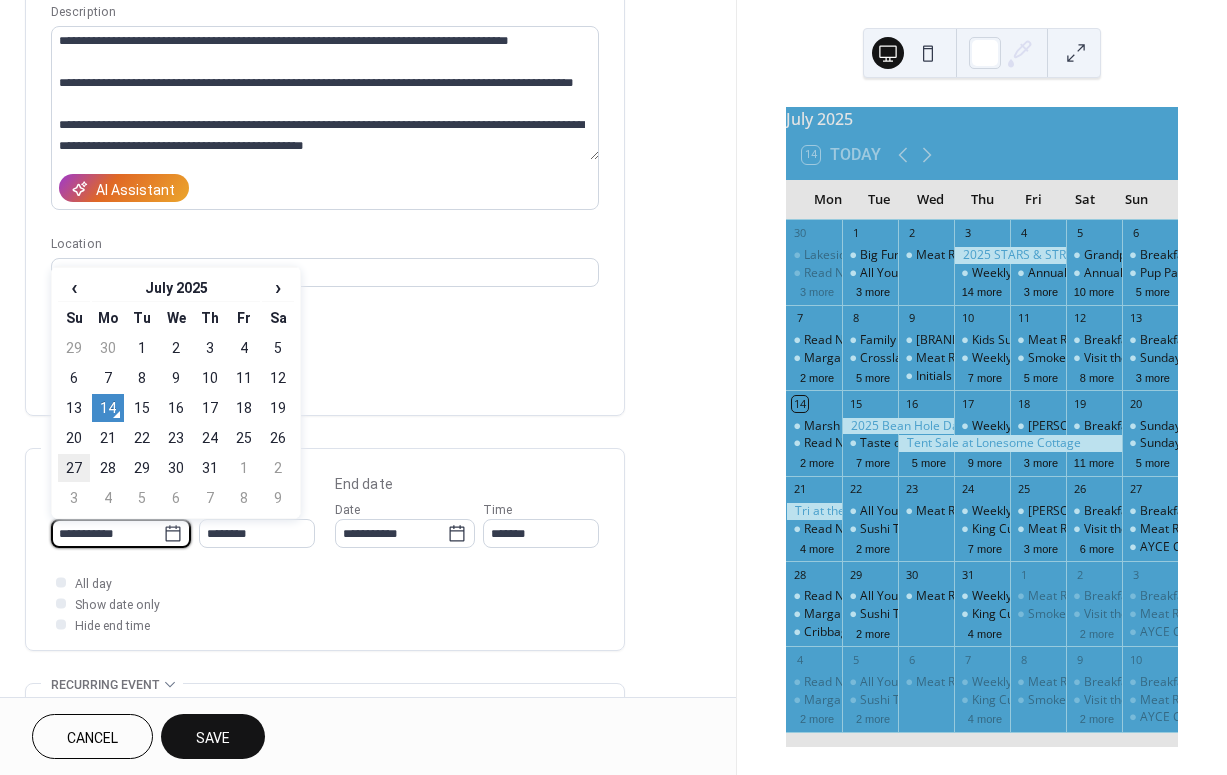 click on "27" at bounding box center (74, 468) 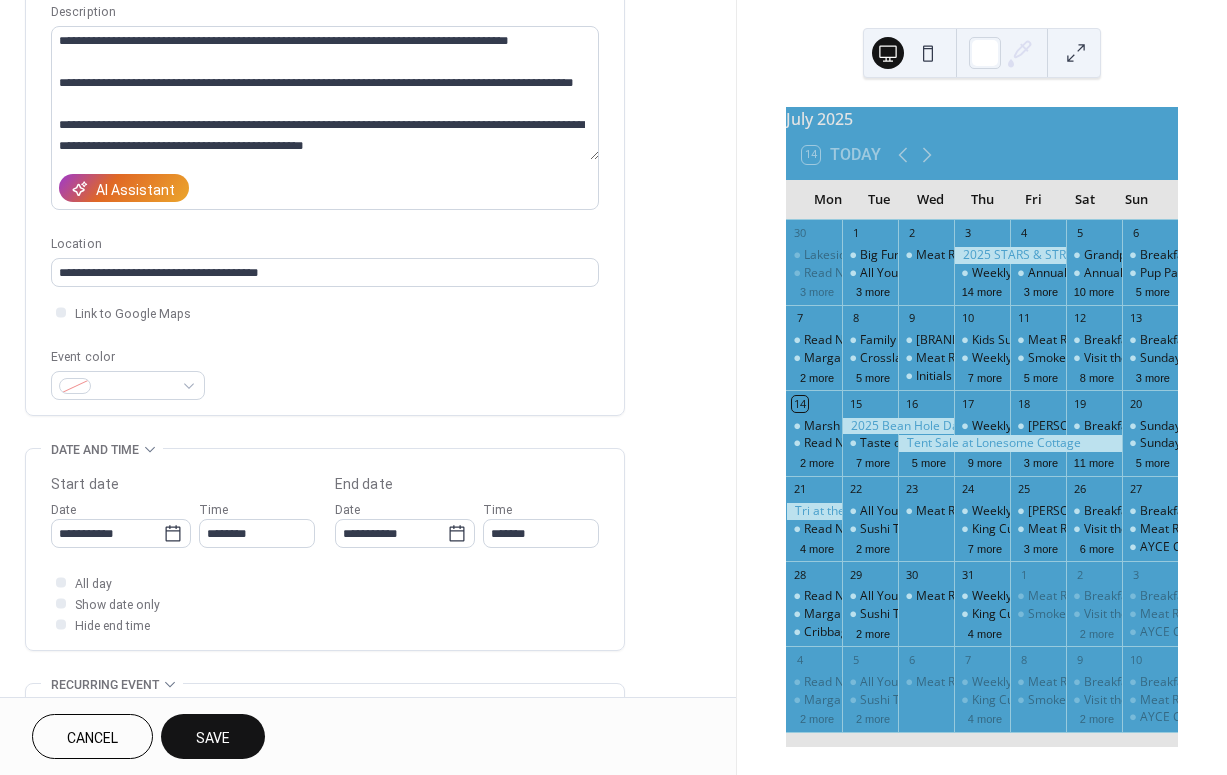 type on "**********" 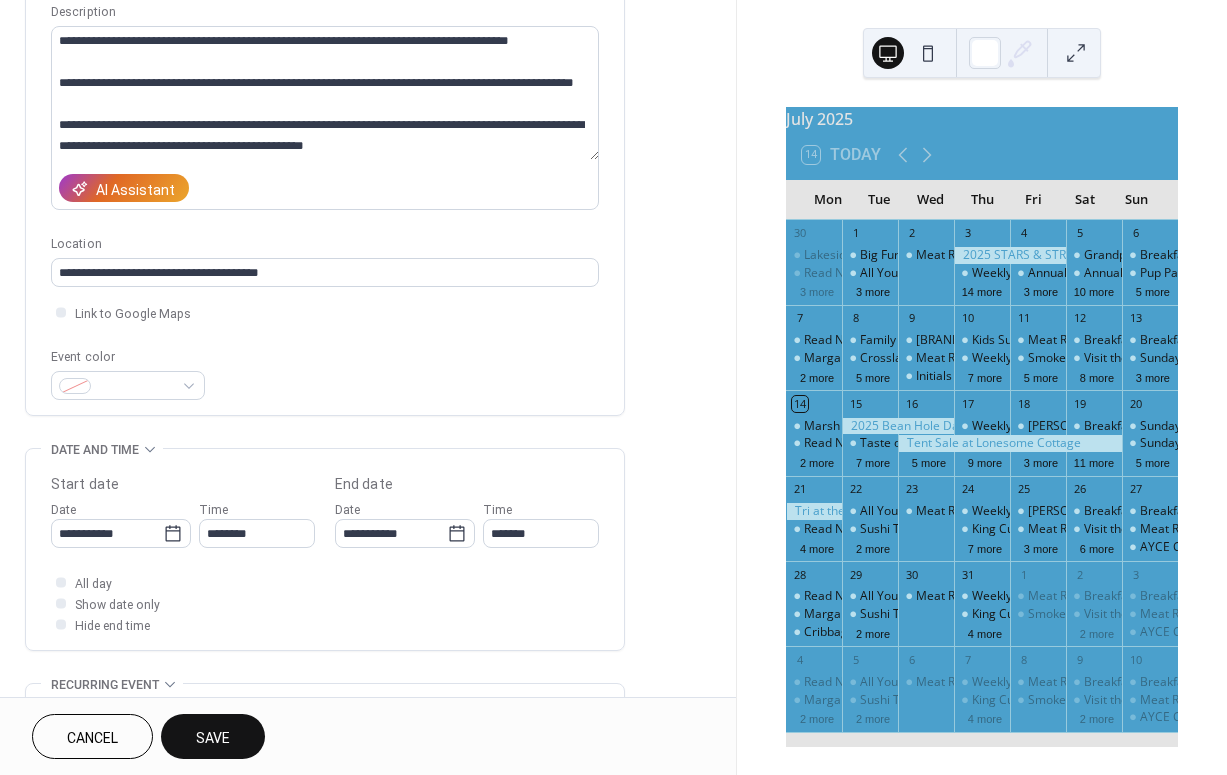 type on "**********" 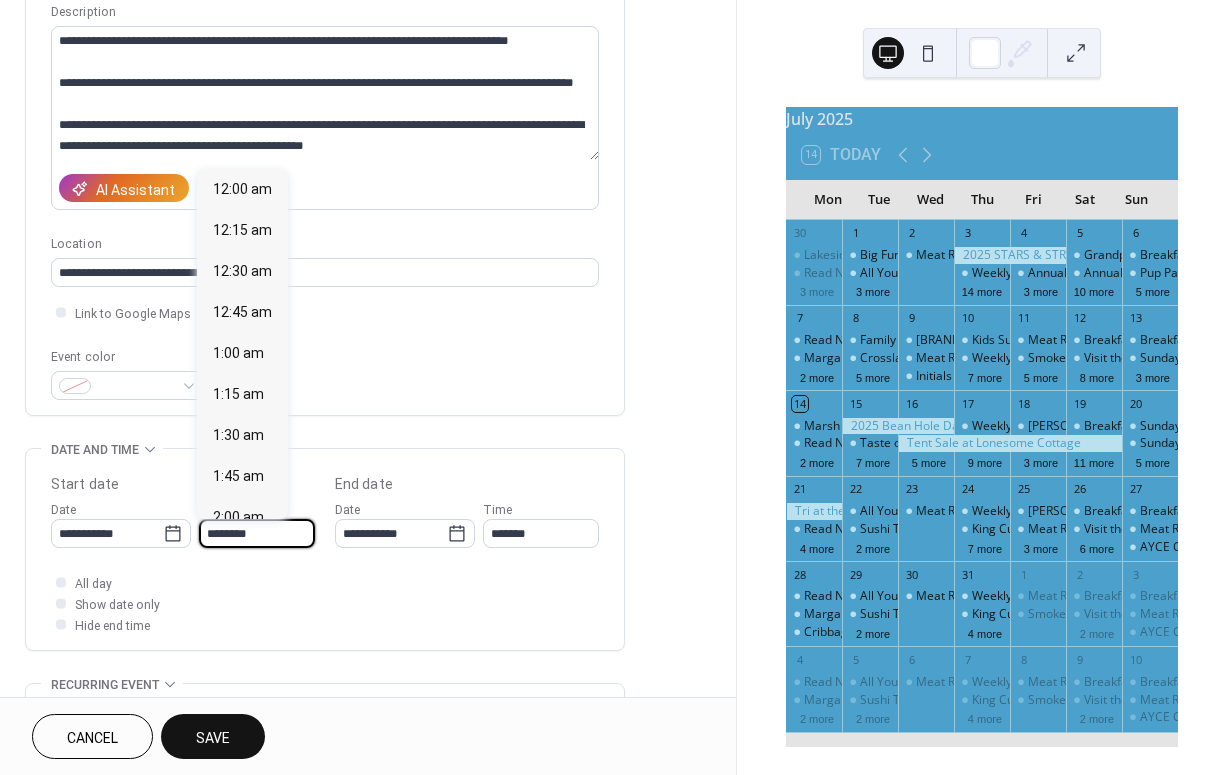 click on "********" at bounding box center (257, 533) 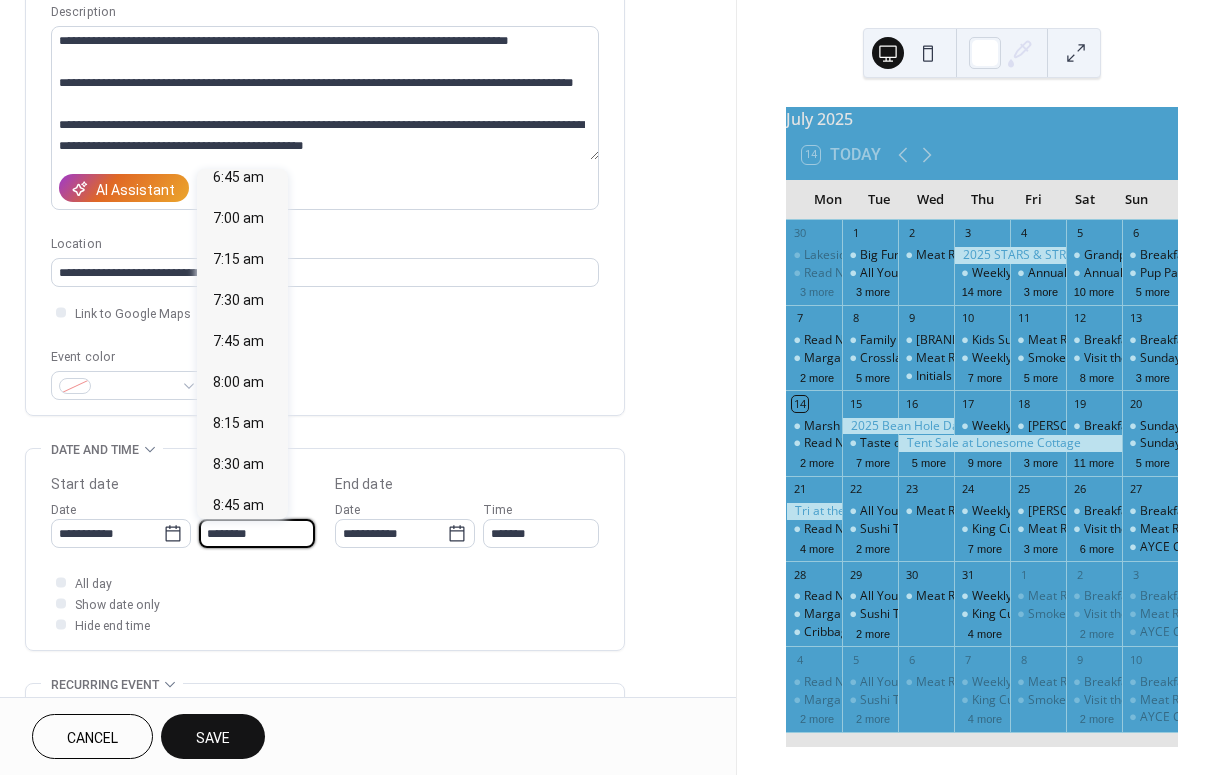 scroll, scrollTop: 1103, scrollLeft: 0, axis: vertical 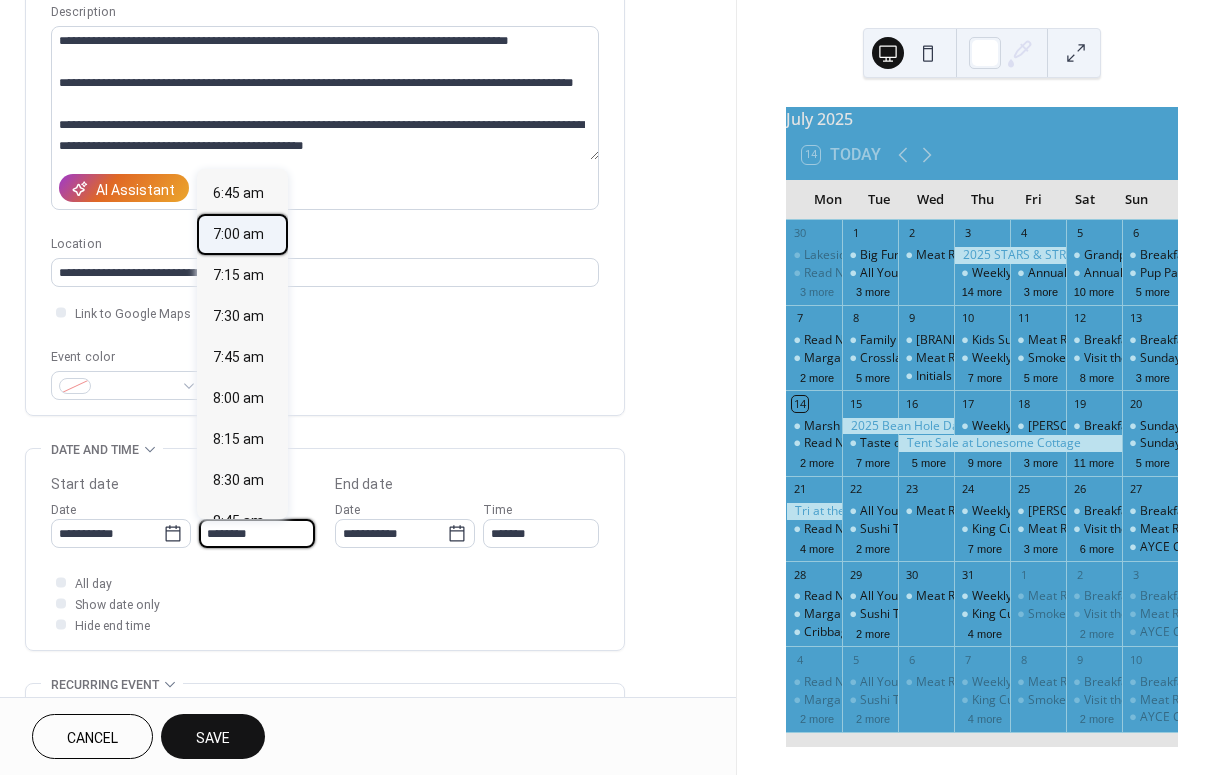 click on "7:00 am" at bounding box center (238, 234) 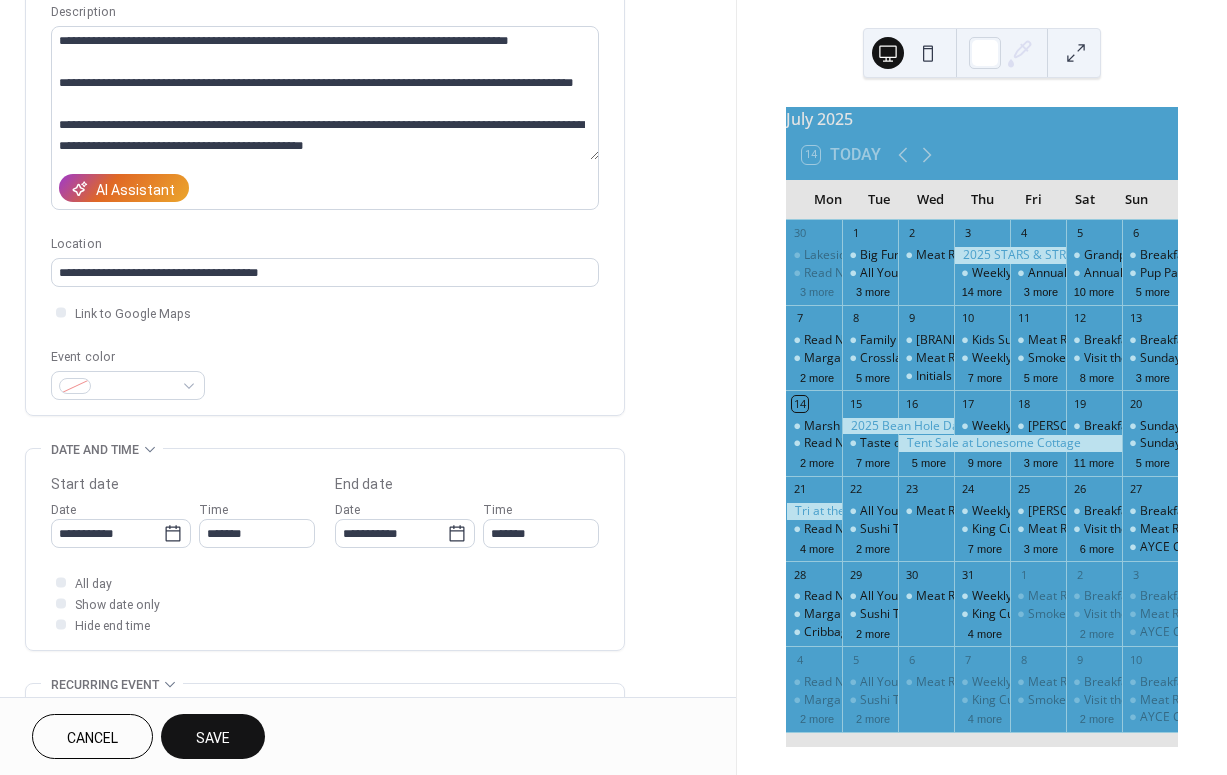 type on "*******" 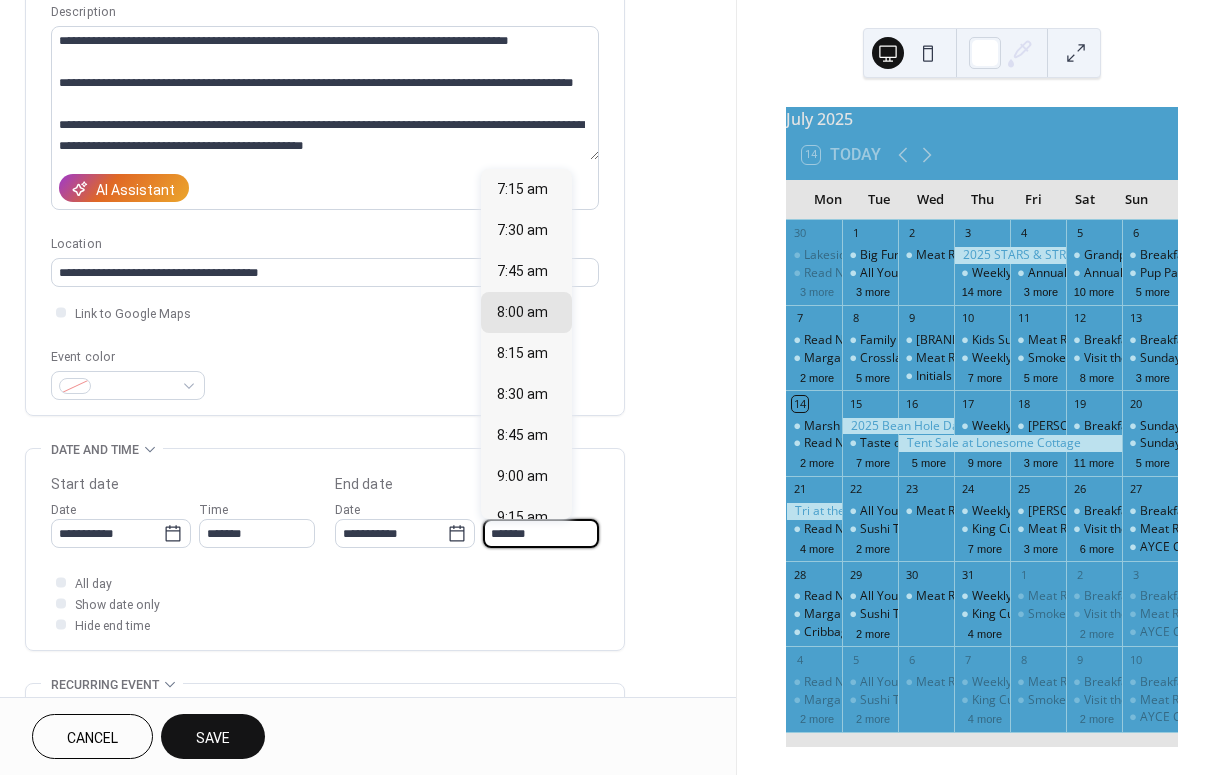 click on "*******" at bounding box center (541, 533) 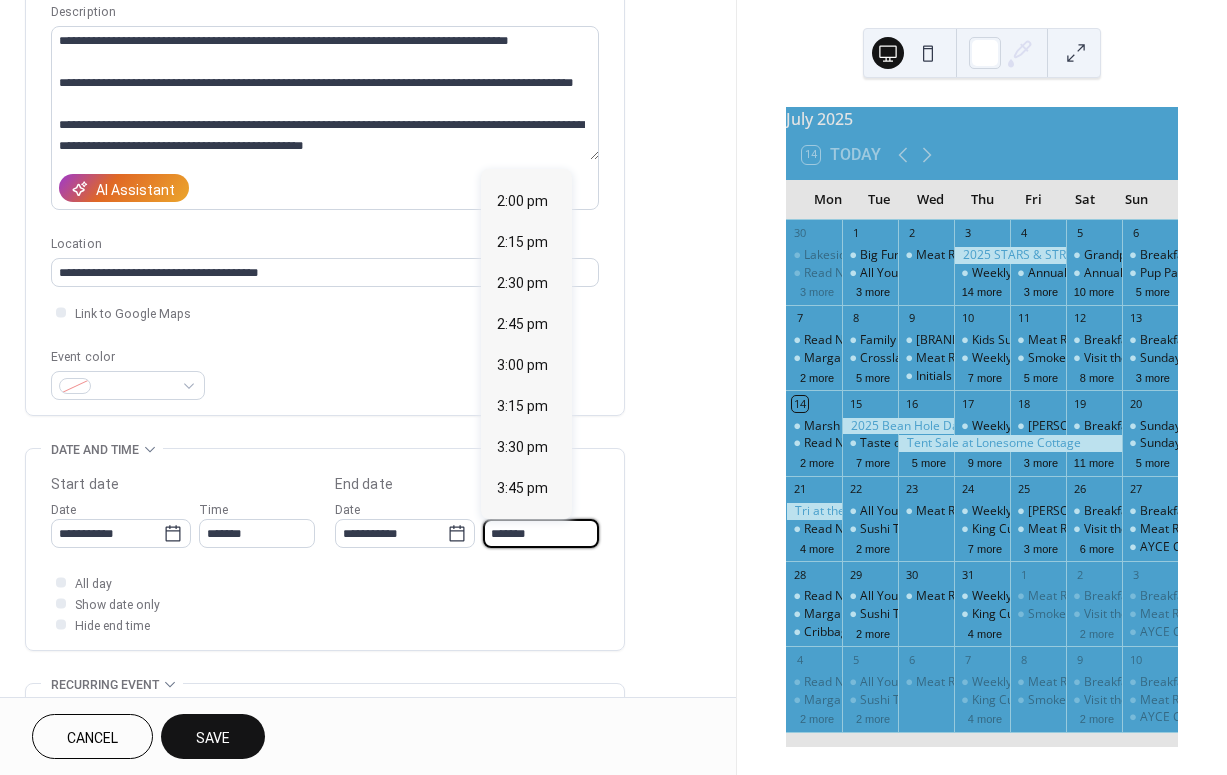 scroll, scrollTop: 1110, scrollLeft: 0, axis: vertical 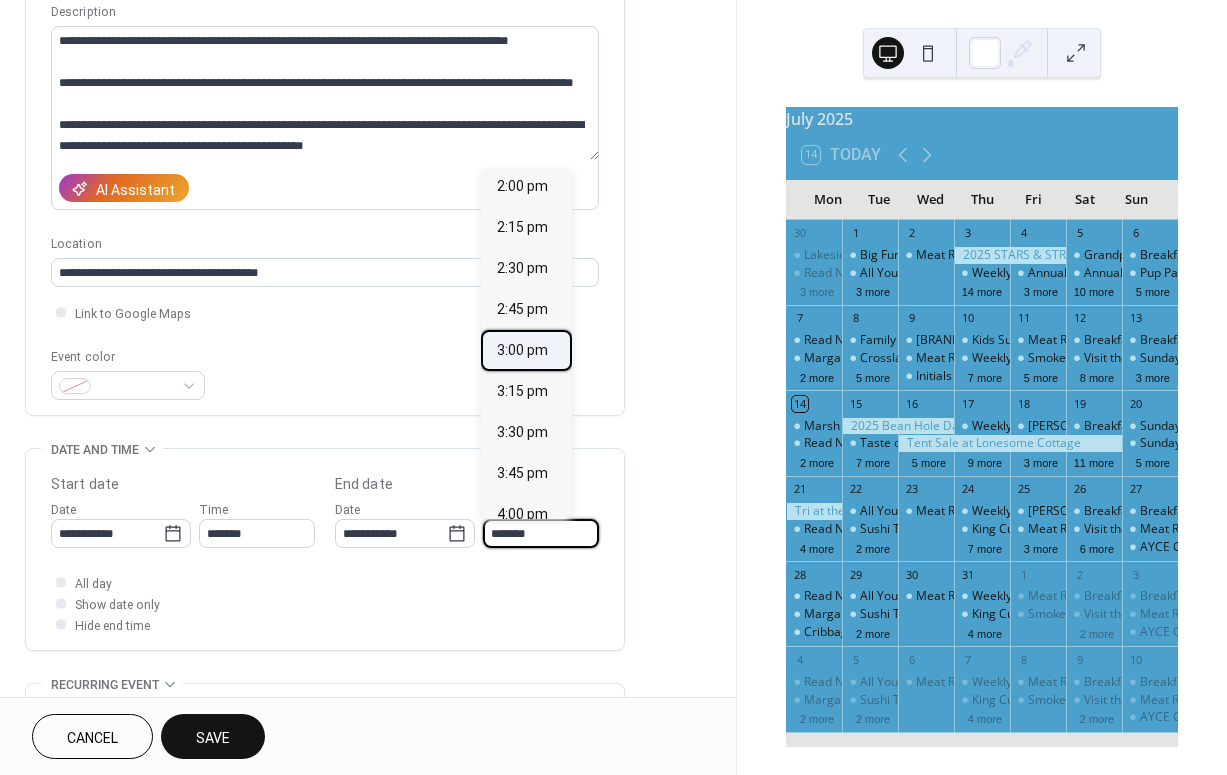 click on "3:00 pm" at bounding box center (522, 350) 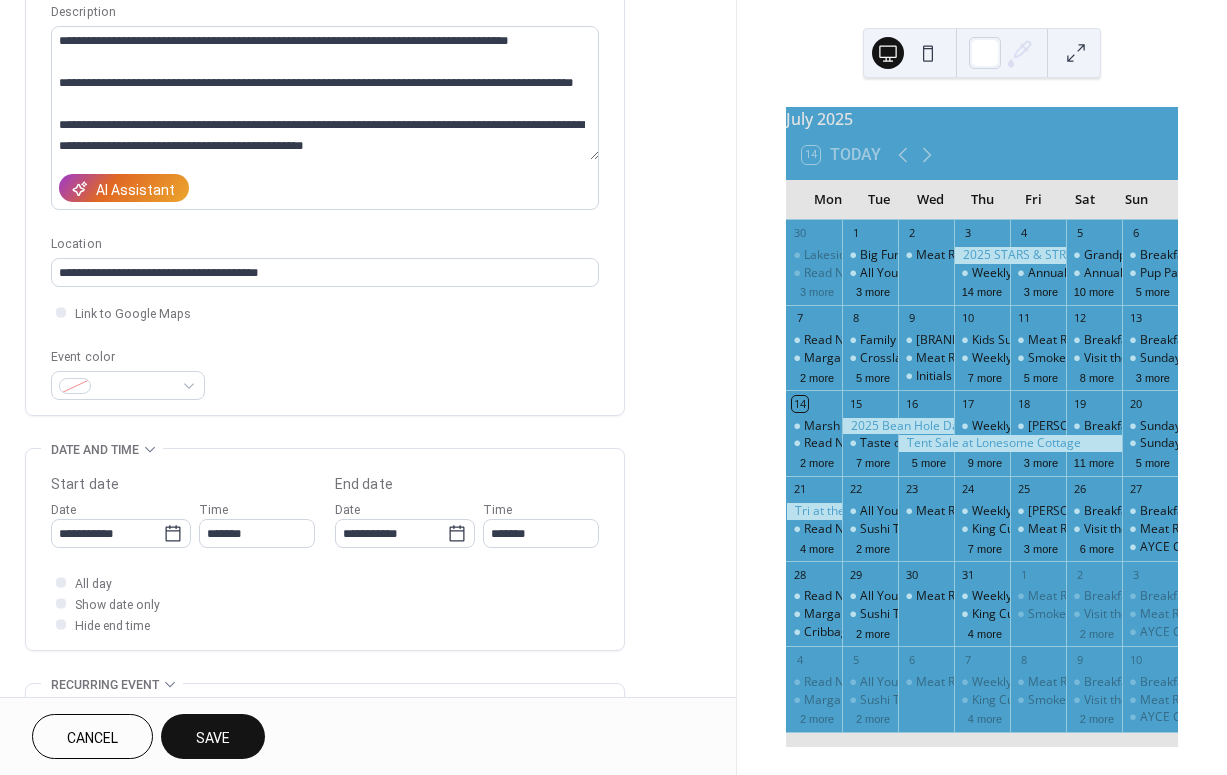type on "*******" 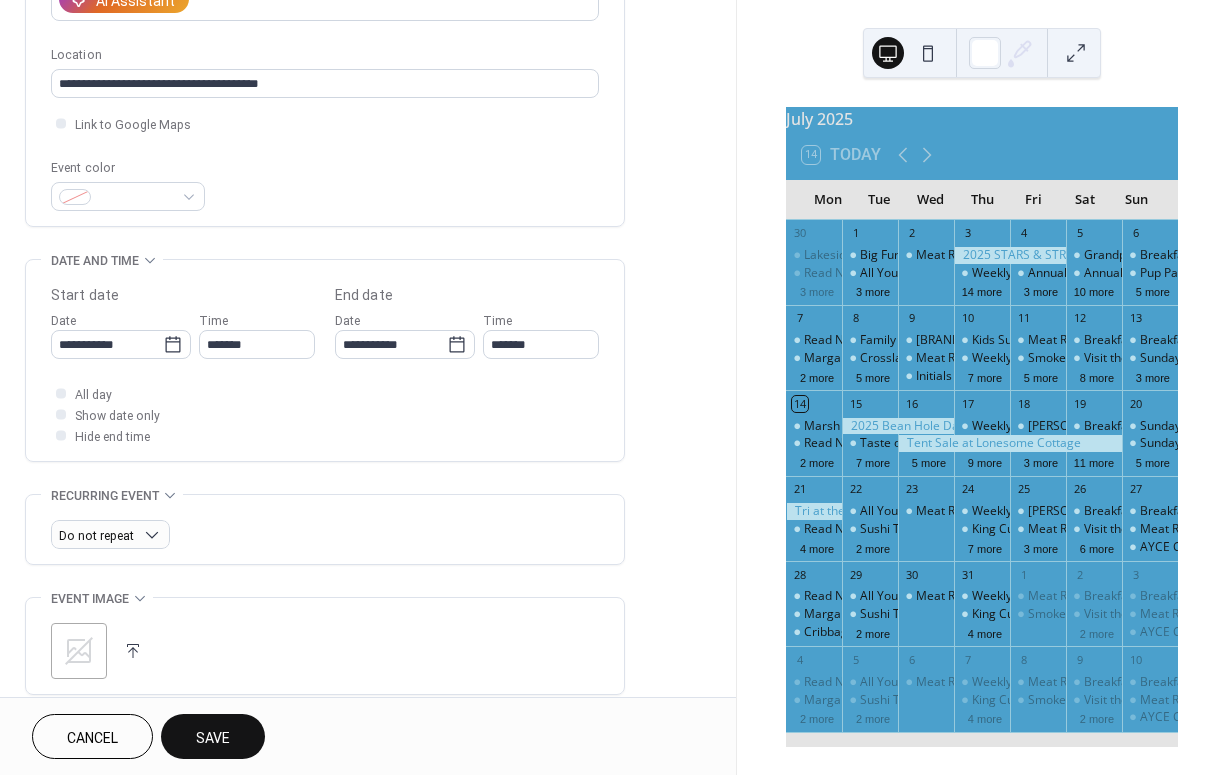 scroll, scrollTop: 480, scrollLeft: 0, axis: vertical 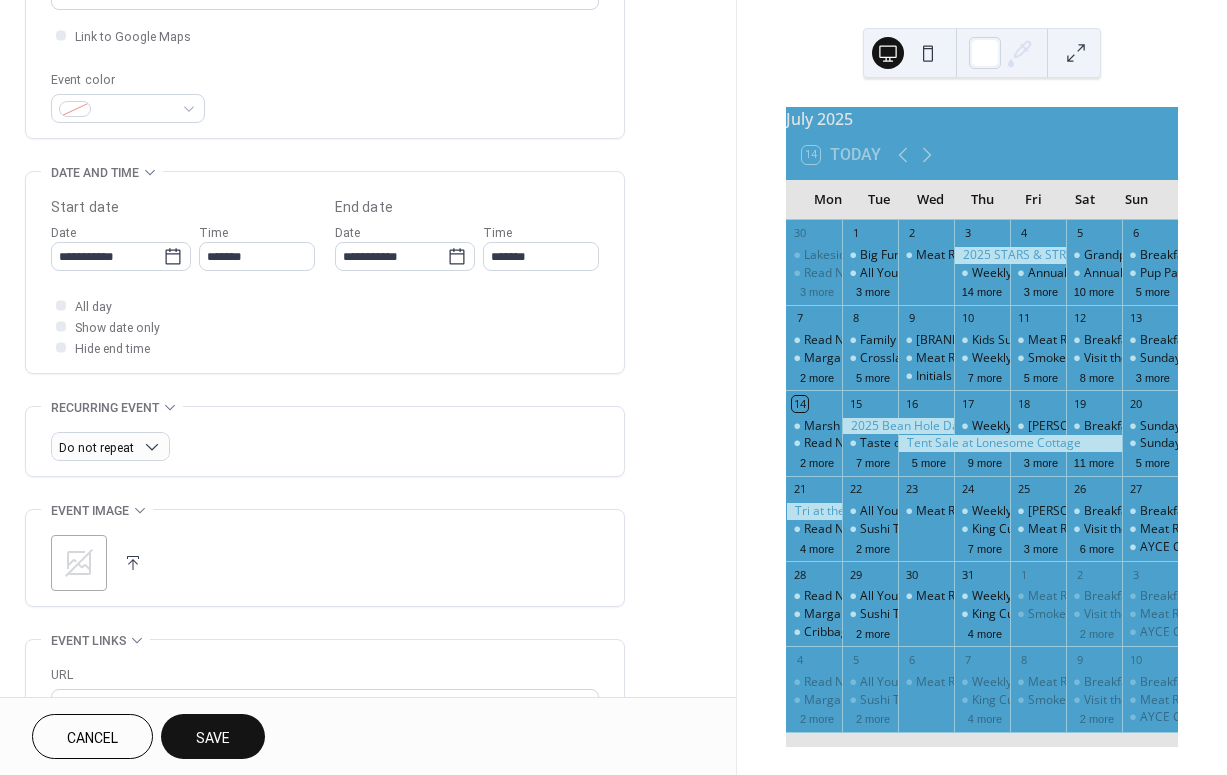 click at bounding box center (133, 563) 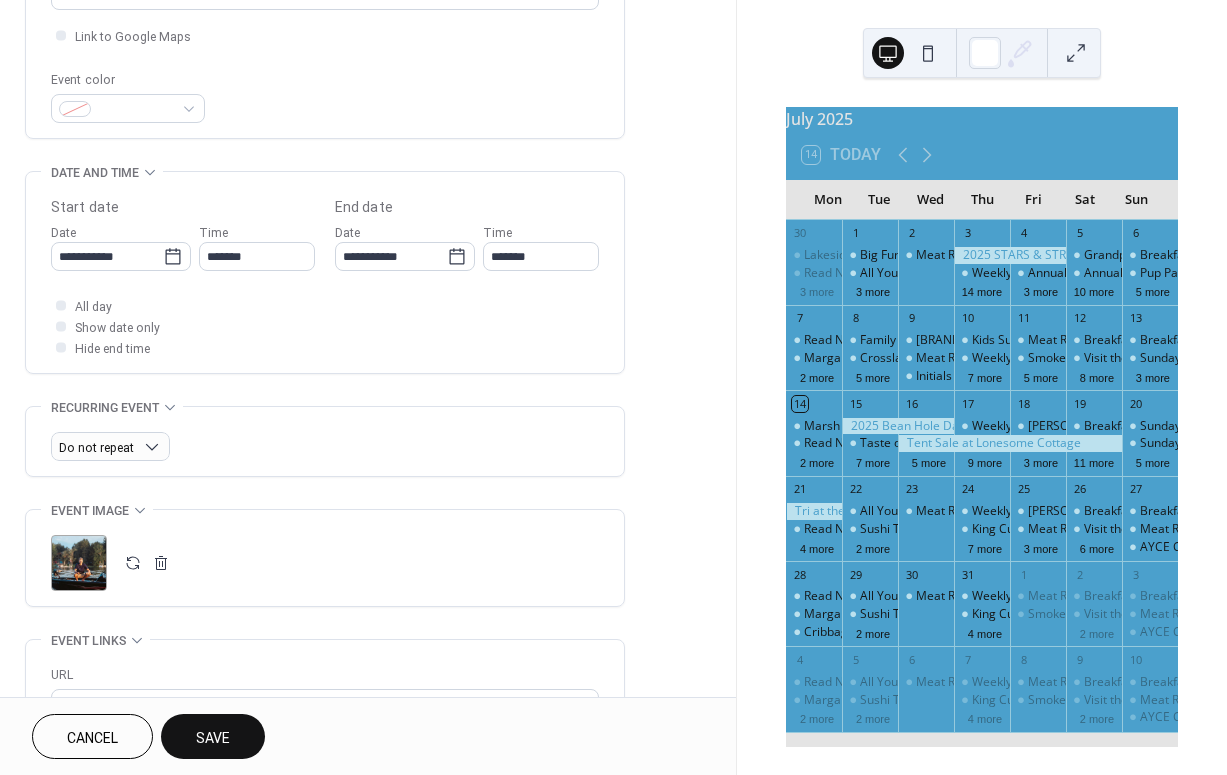 scroll, scrollTop: 604, scrollLeft: 0, axis: vertical 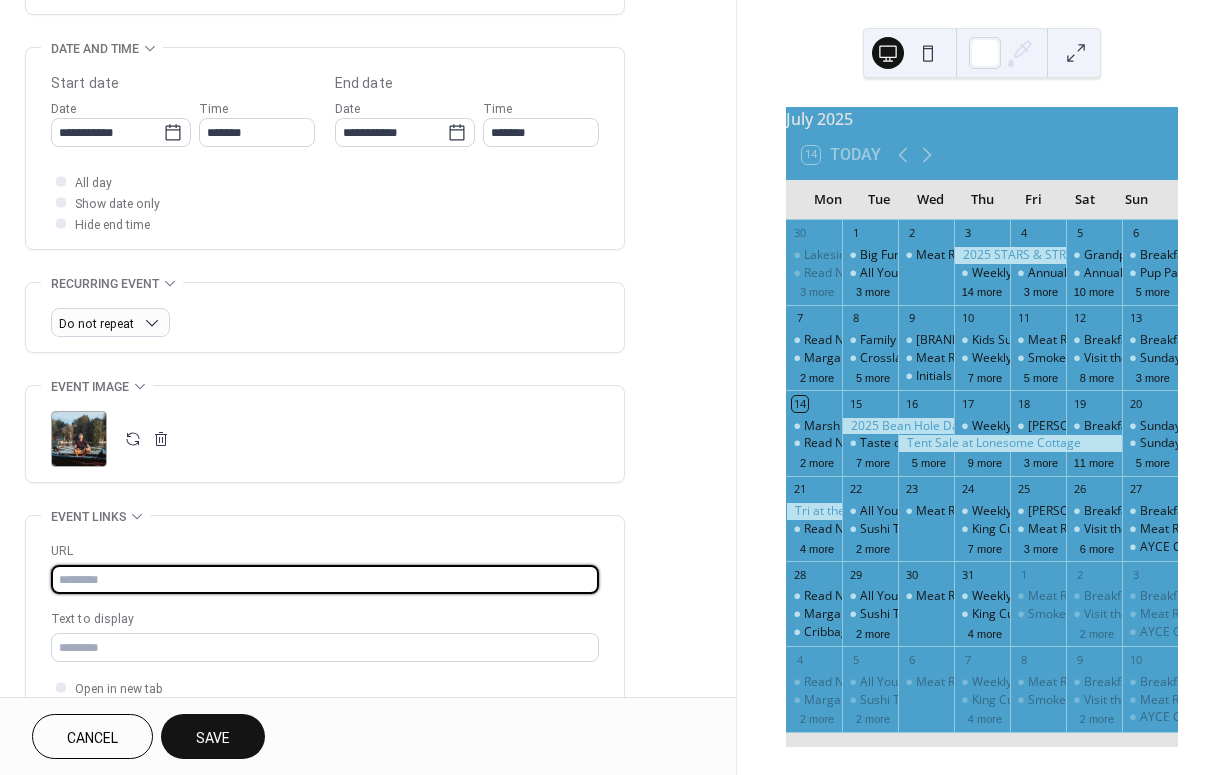 click at bounding box center [325, 579] 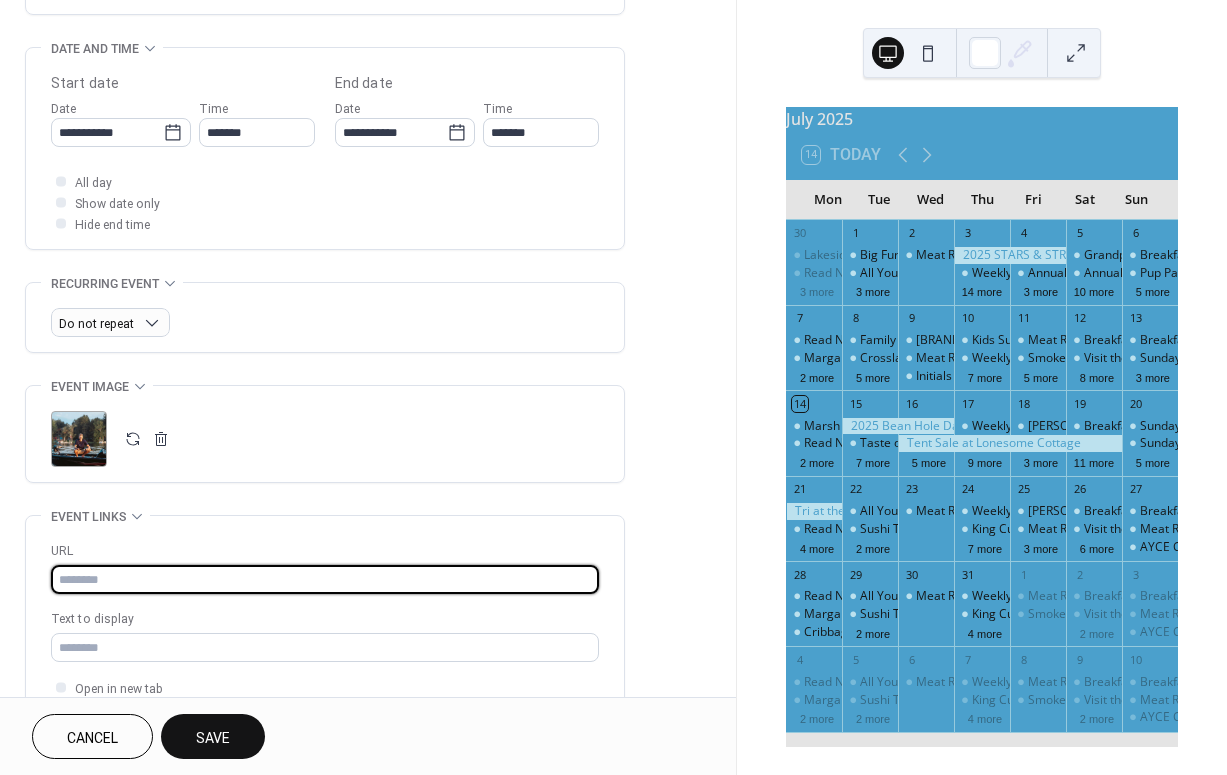 paste on "**********" 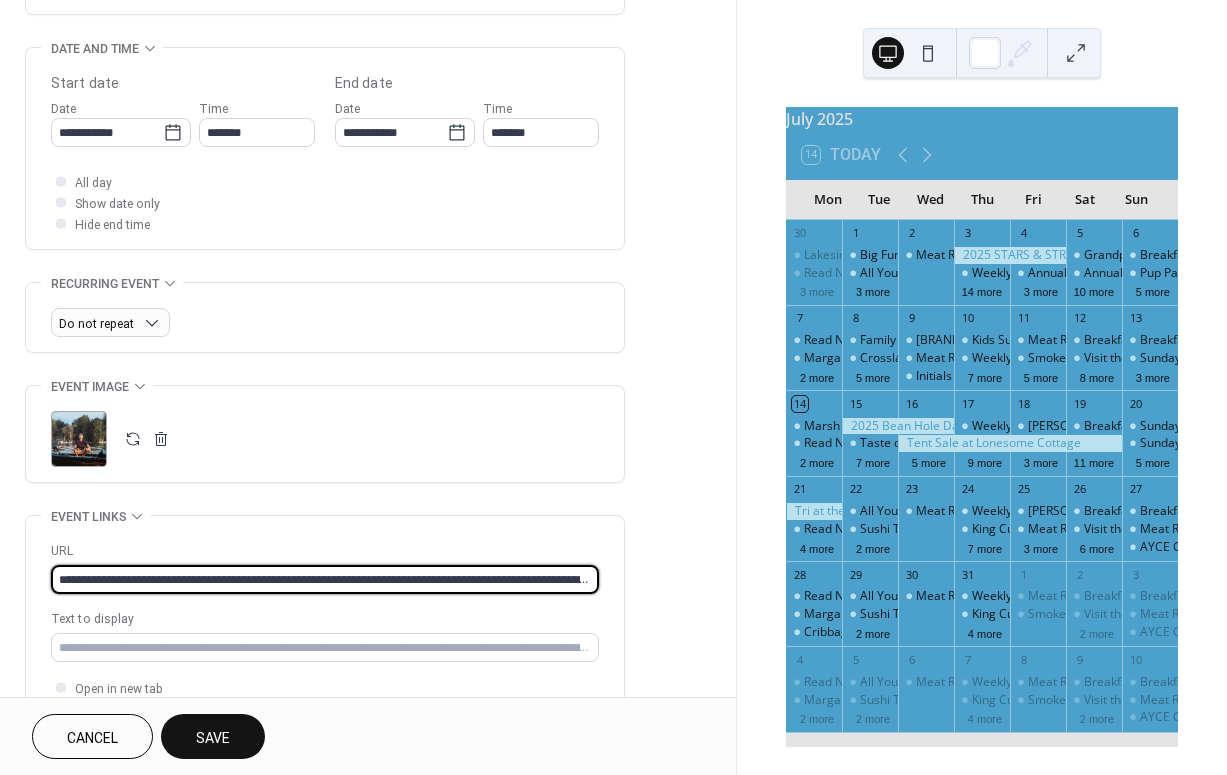type on "**********" 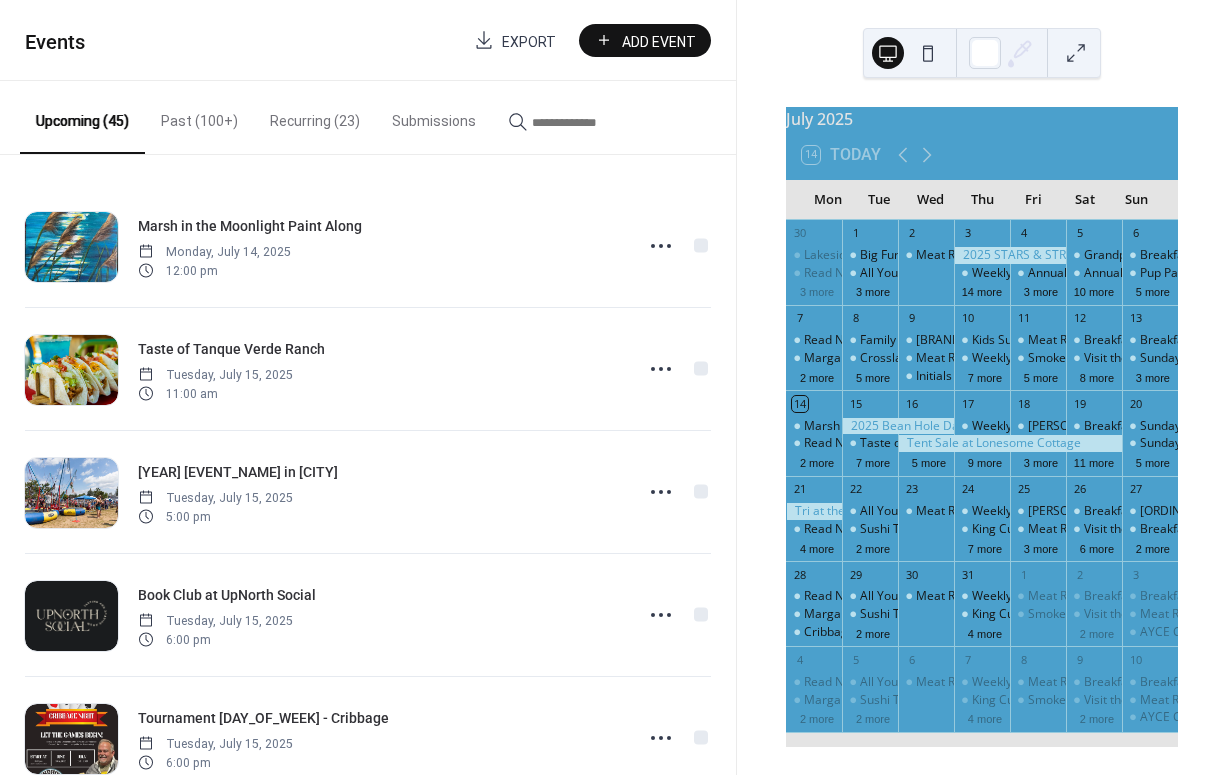 click at bounding box center [592, 122] 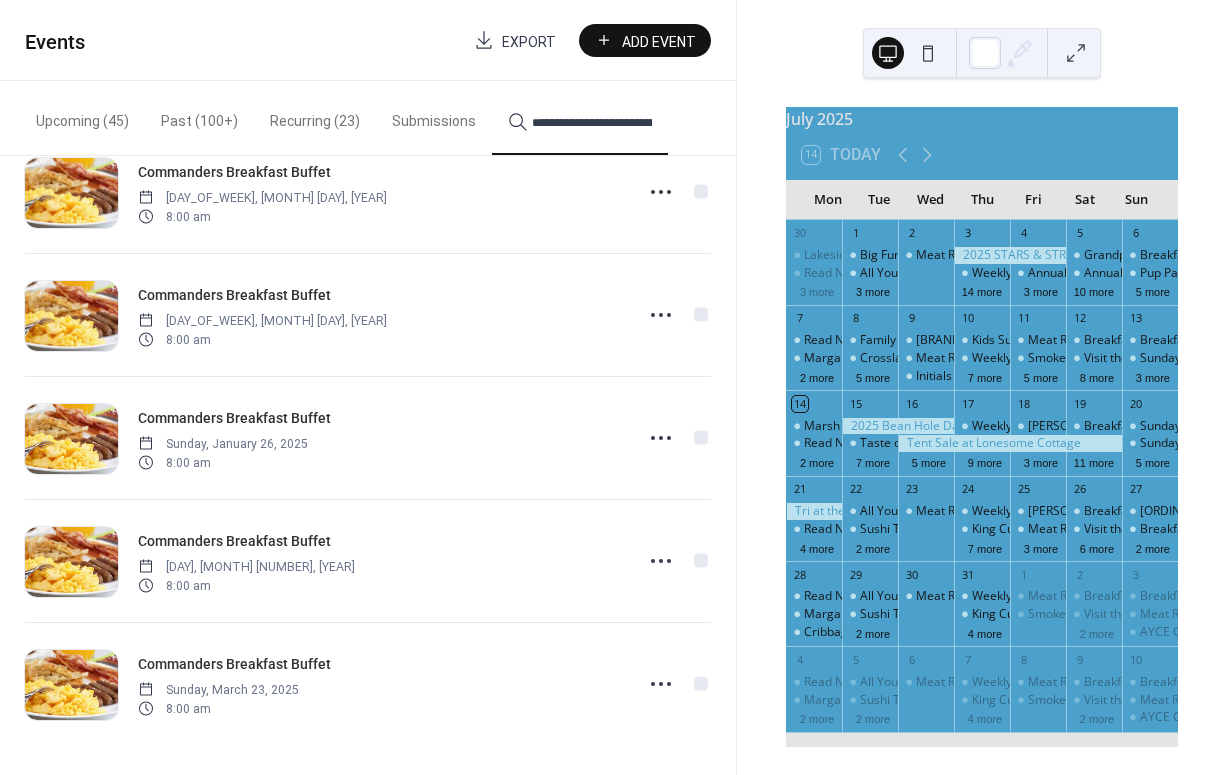 scroll, scrollTop: 55, scrollLeft: 0, axis: vertical 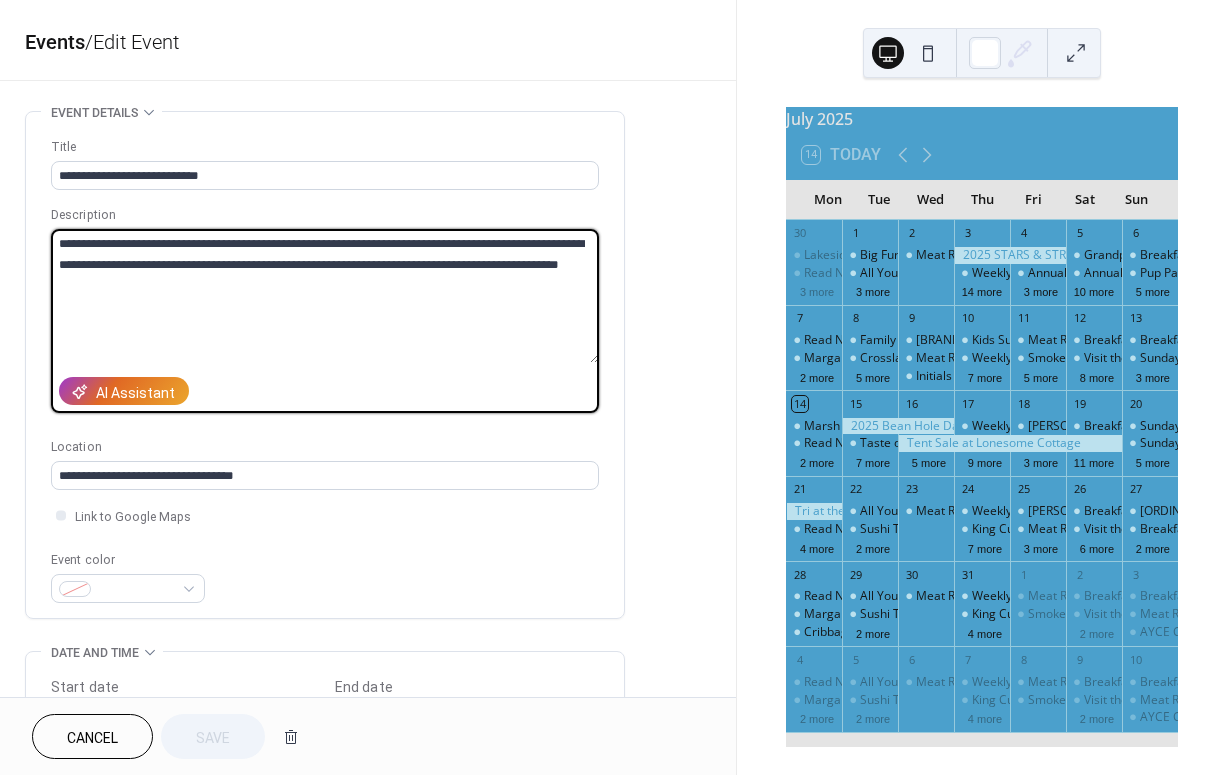 drag, startPoint x: 229, startPoint y: 292, endPoint x: 52, endPoint y: 236, distance: 185.64752 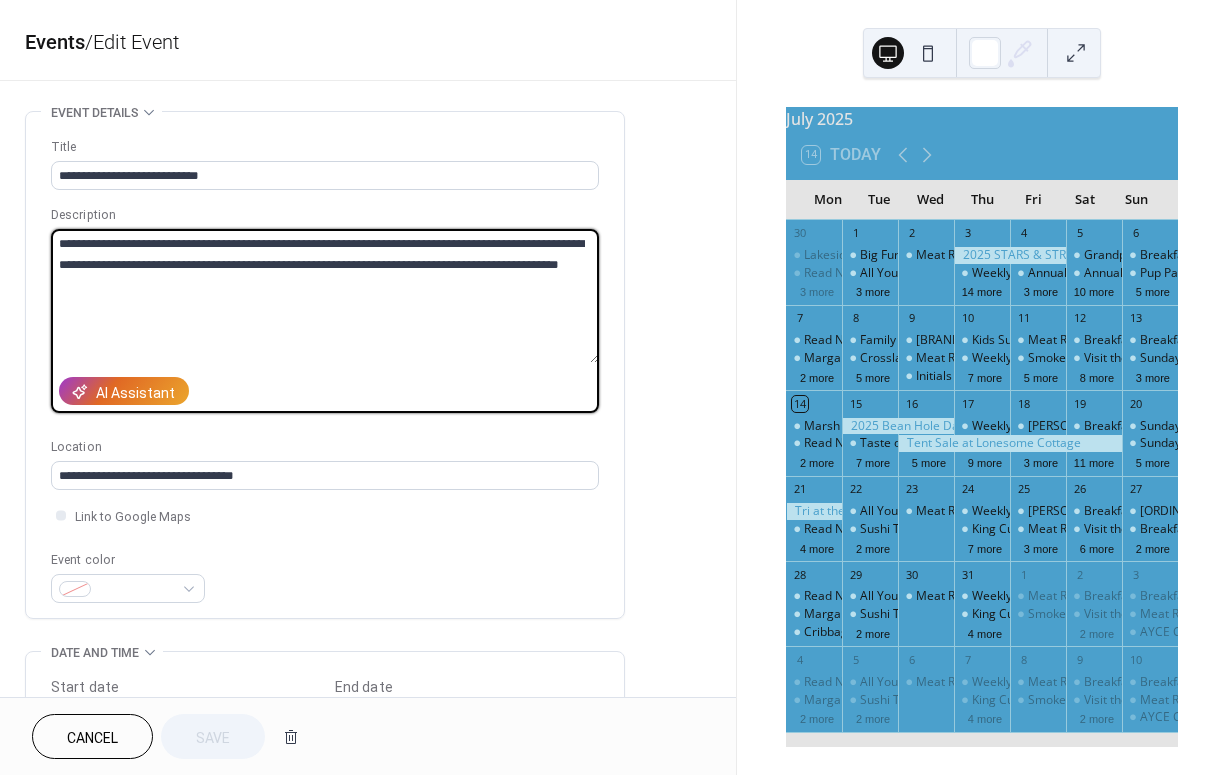 click on "**********" at bounding box center (325, 296) 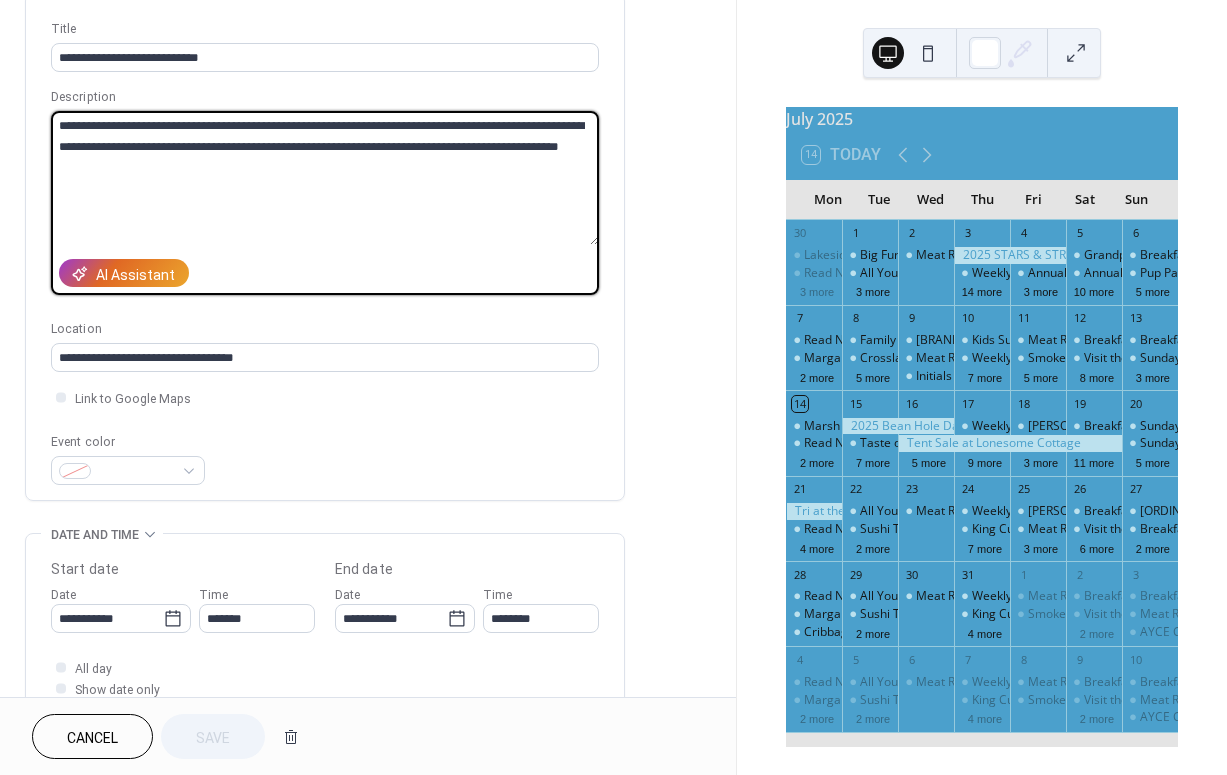 scroll, scrollTop: 132, scrollLeft: 0, axis: vertical 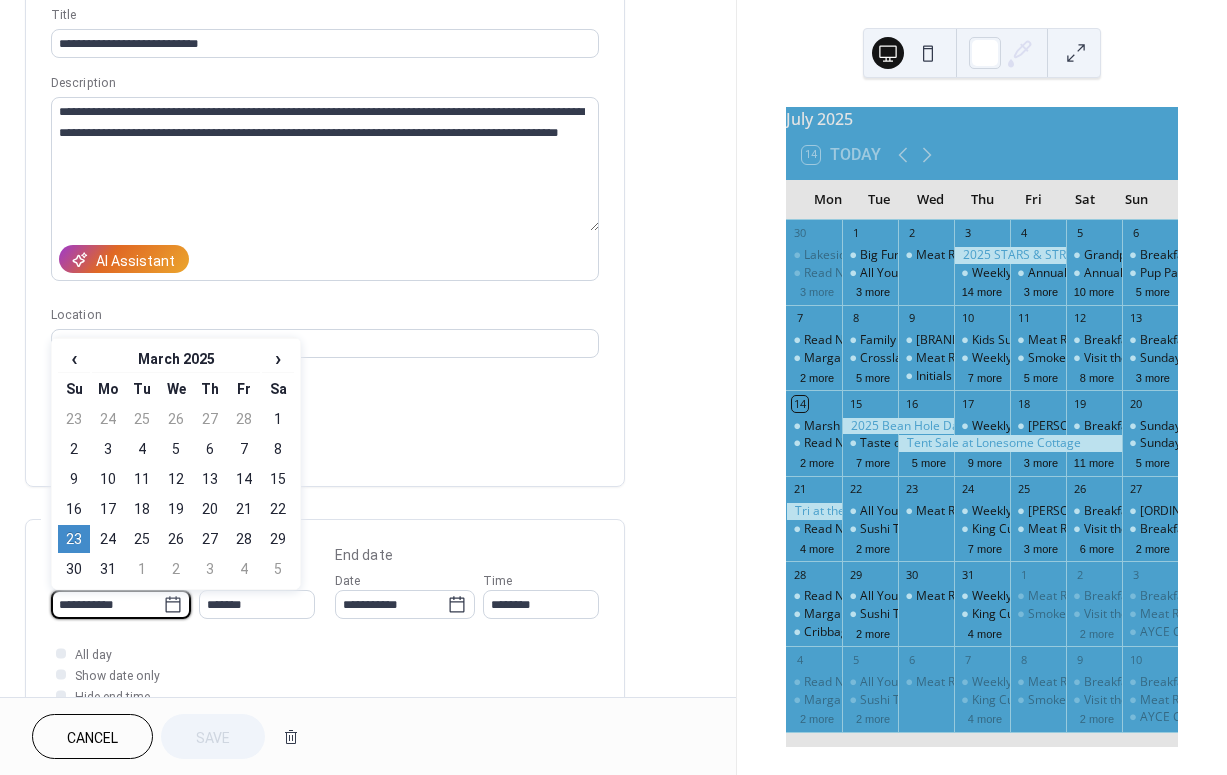 click on "**********" at bounding box center (107, 604) 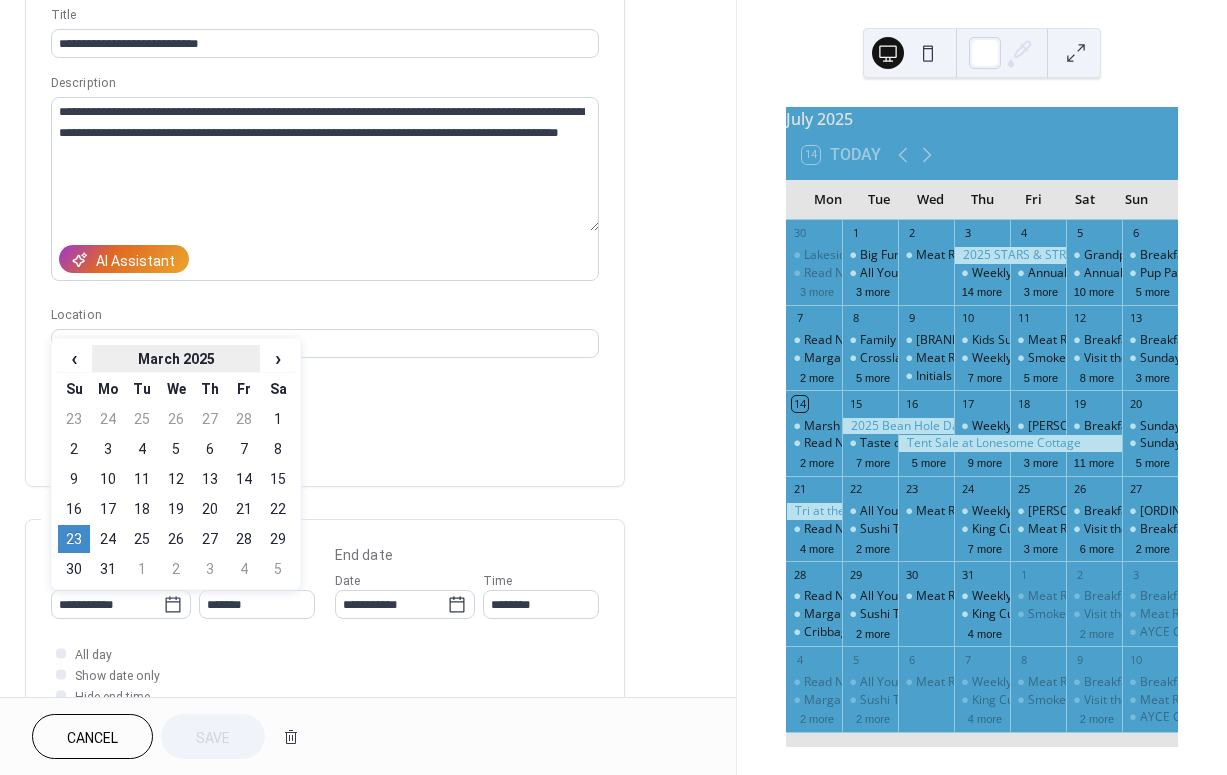 click on "March 2025" at bounding box center (176, 359) 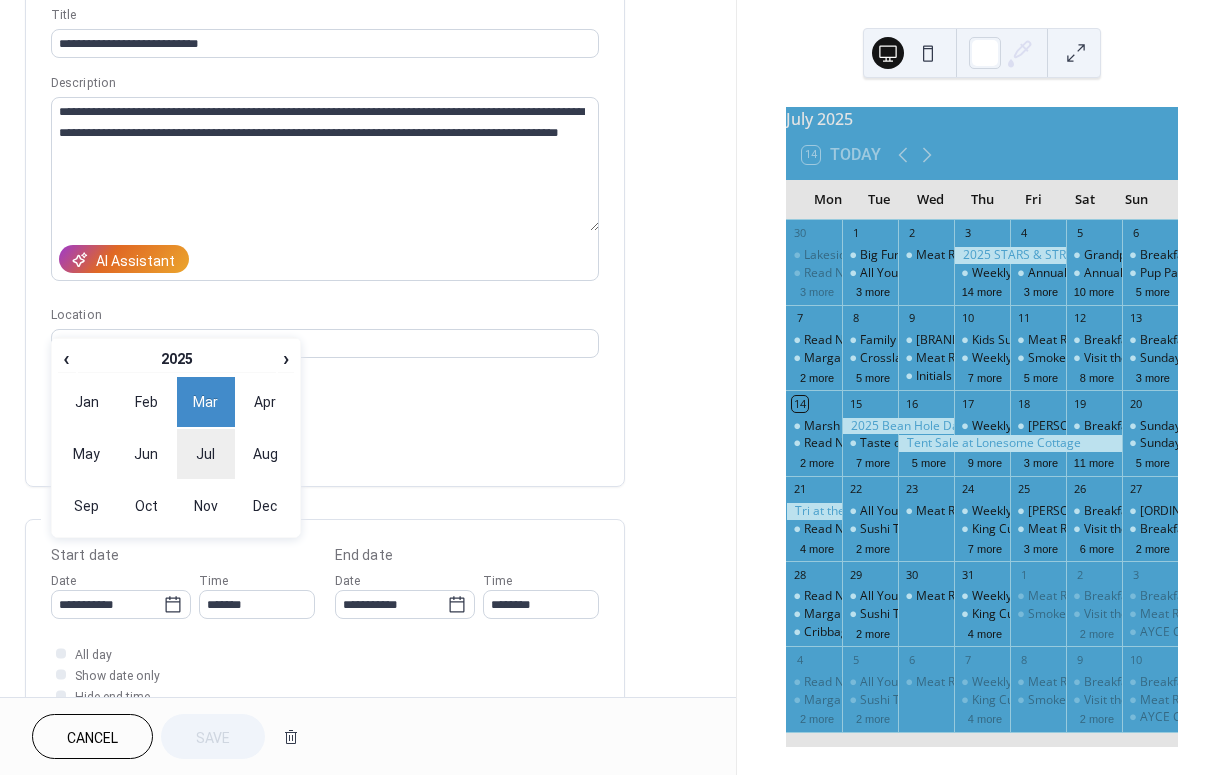 click on "Jul" at bounding box center [206, 454] 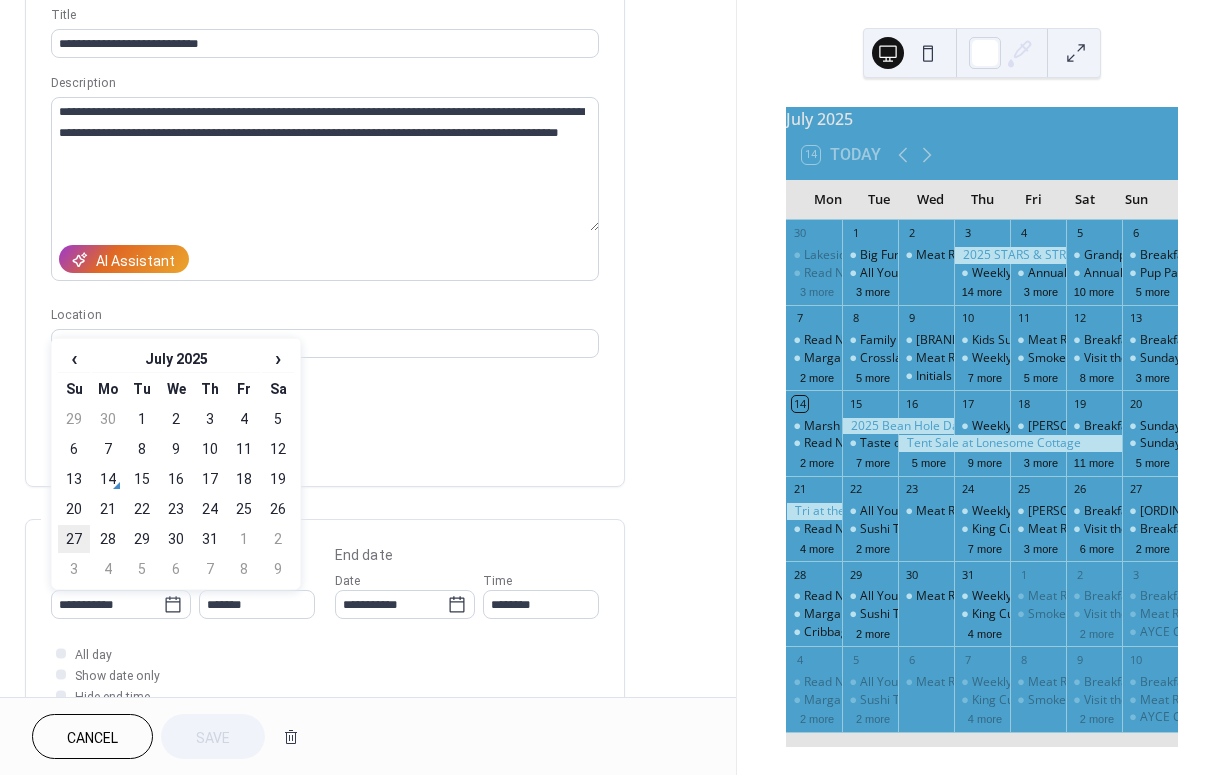 click on "27" at bounding box center [74, 539] 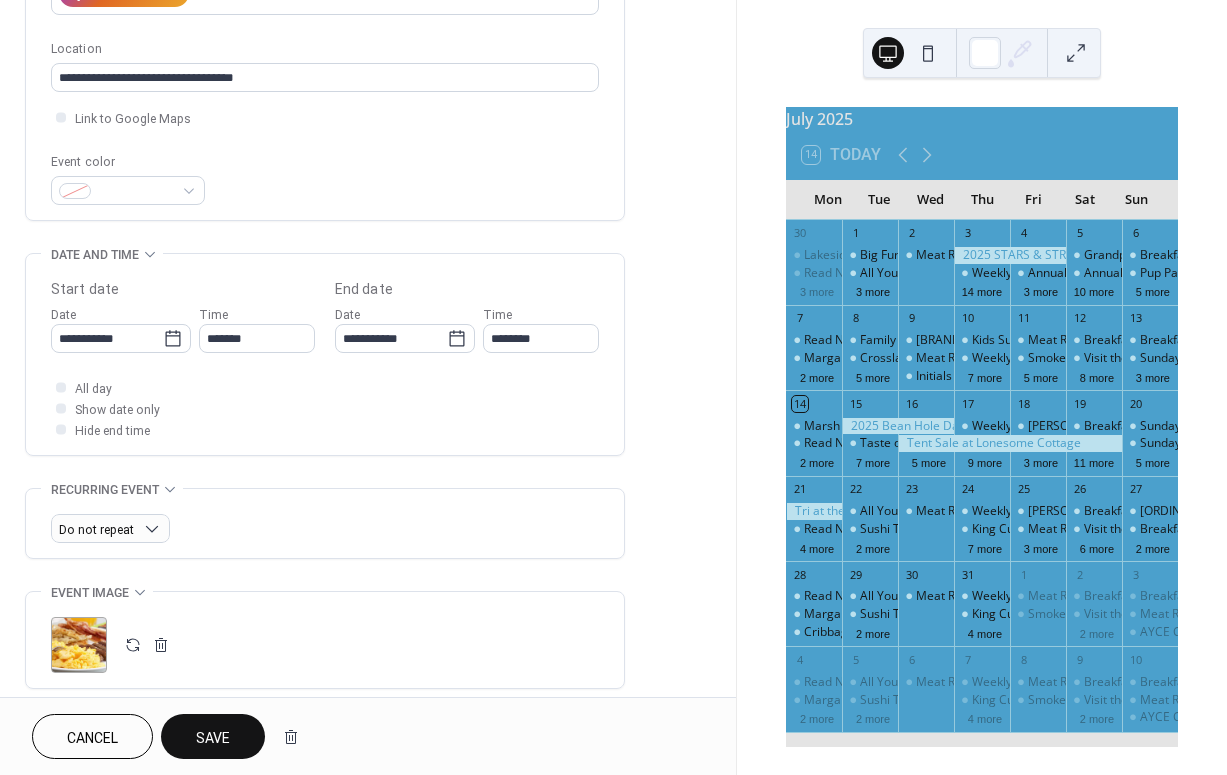scroll, scrollTop: 402, scrollLeft: 0, axis: vertical 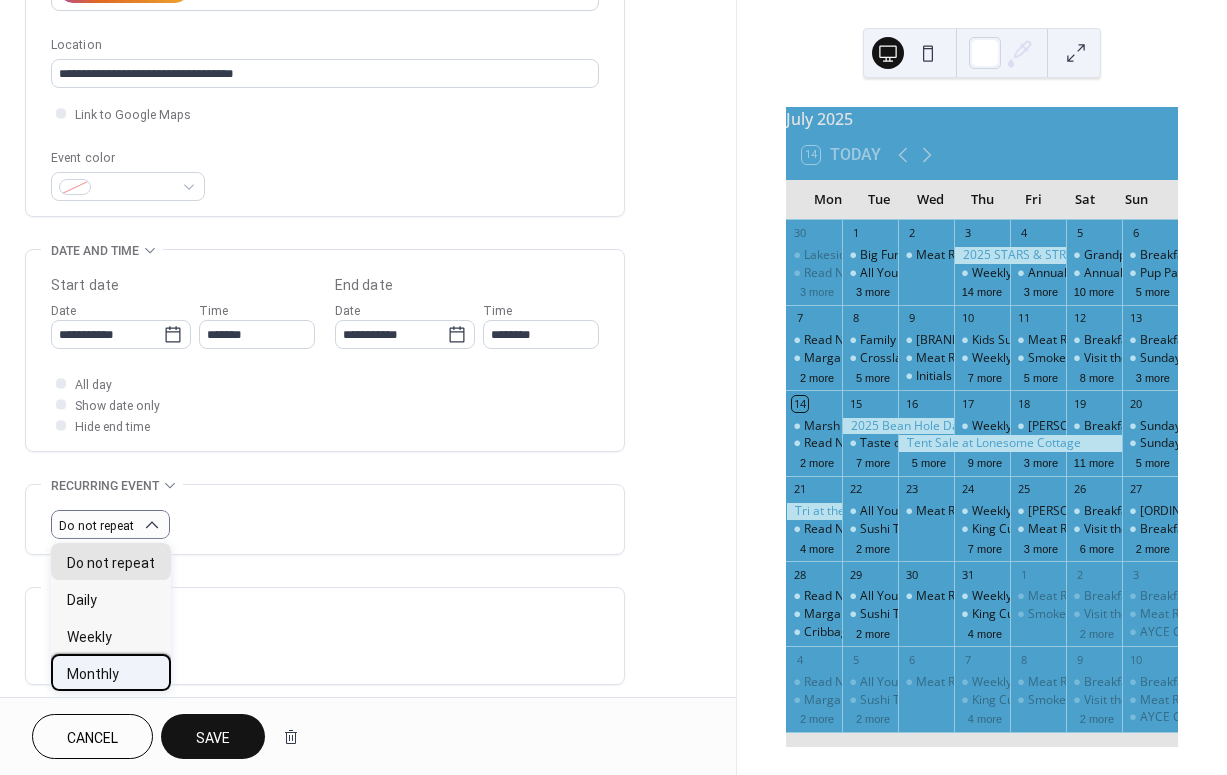 click on "Monthly" at bounding box center (111, 672) 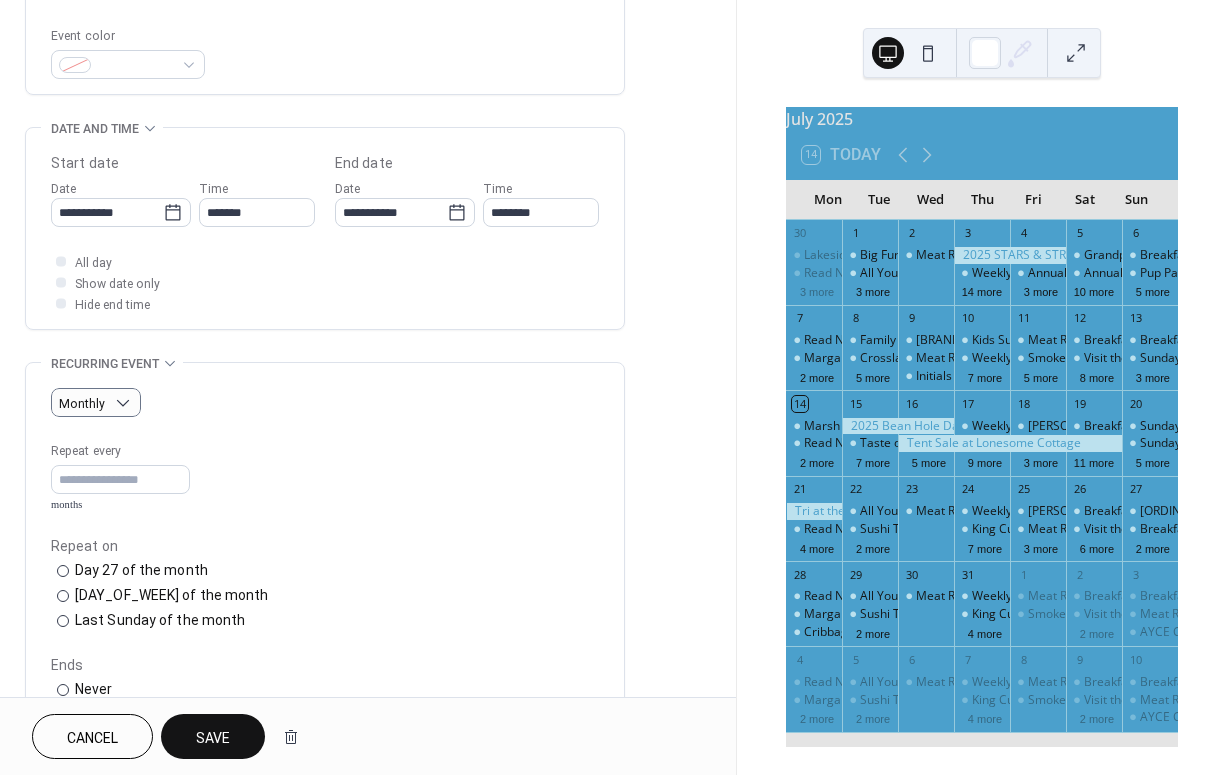 scroll, scrollTop: 537, scrollLeft: 0, axis: vertical 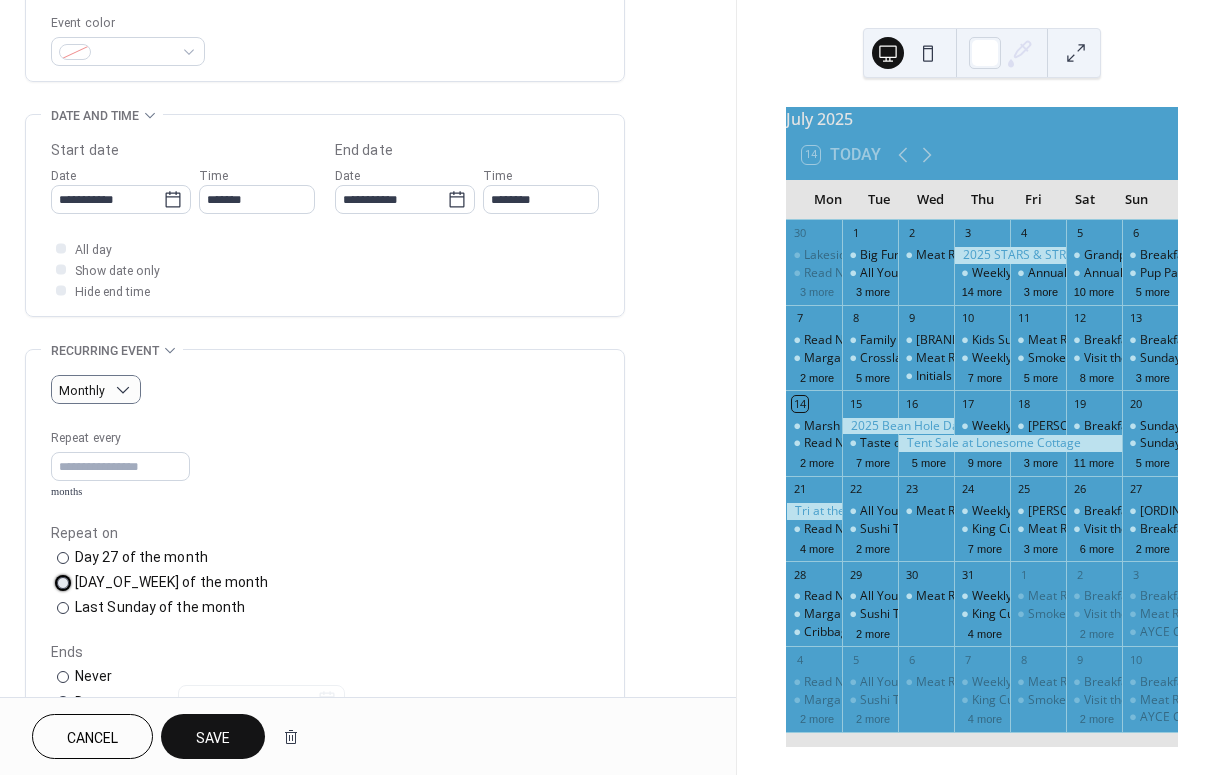click on "[DAY_OF_WEEK] of the month" at bounding box center [172, 582] 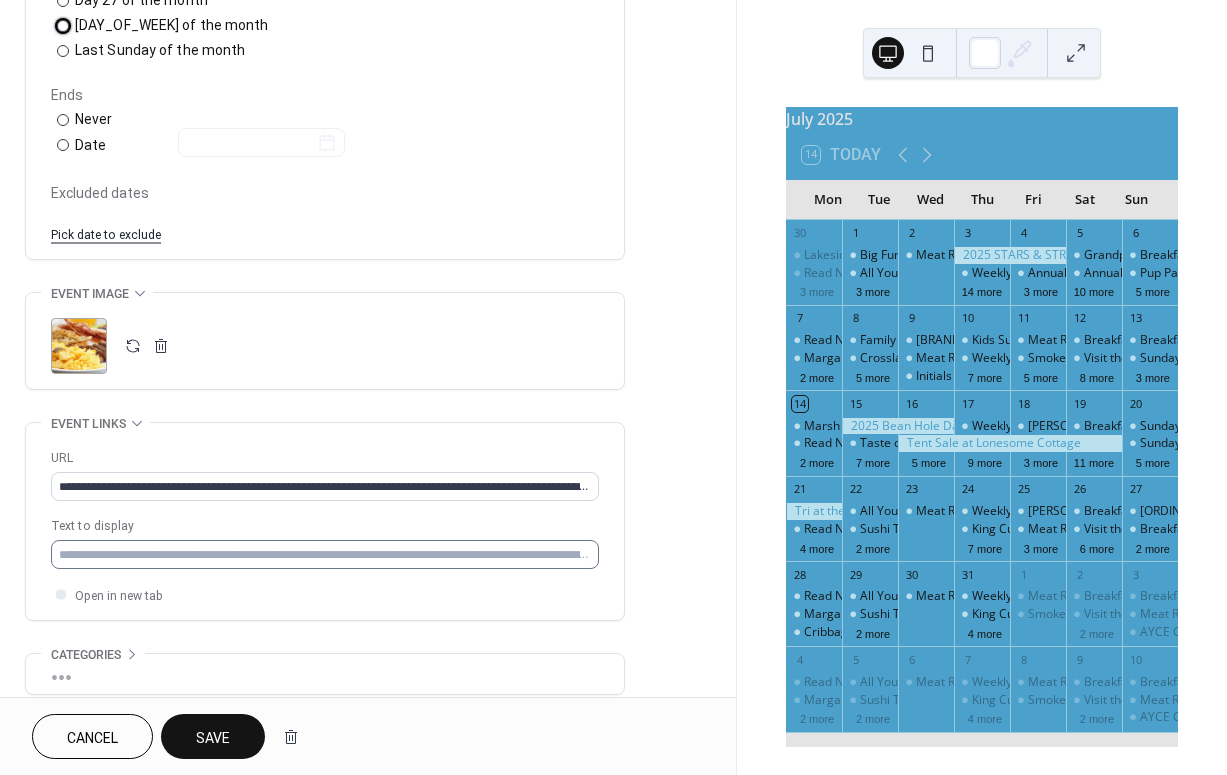 scroll, scrollTop: 1096, scrollLeft: 0, axis: vertical 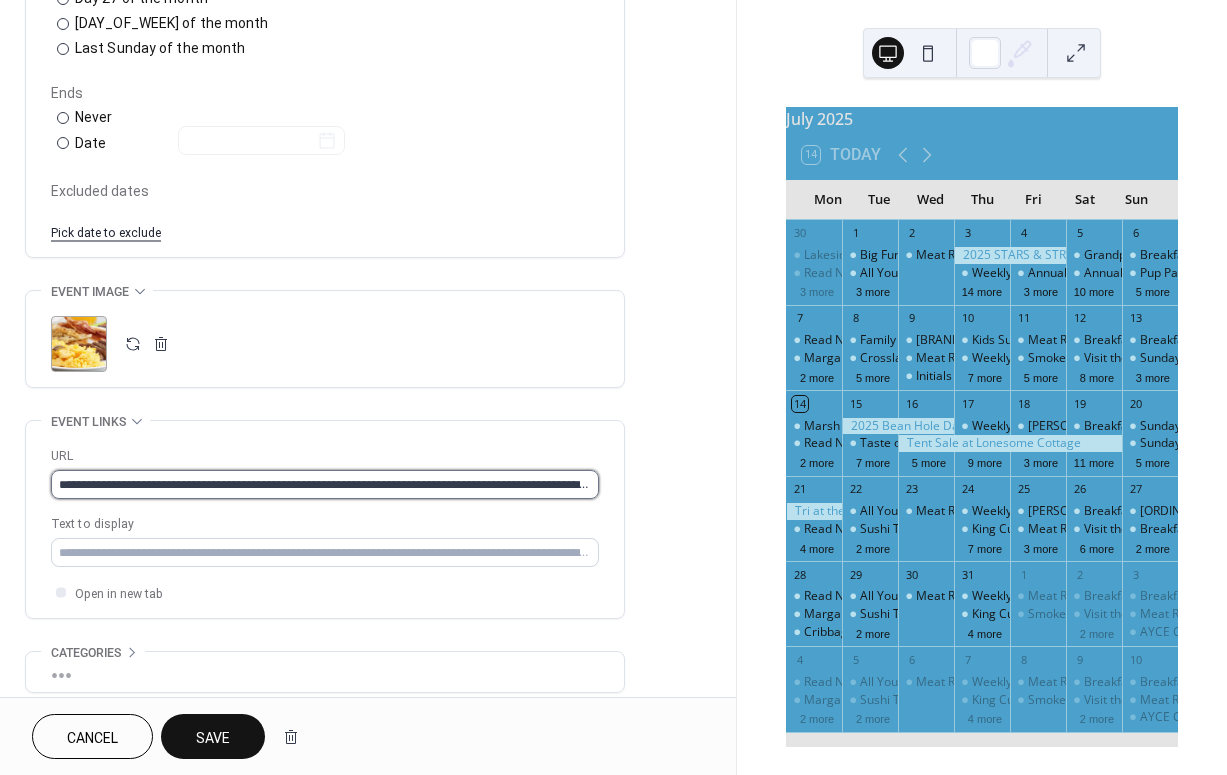 click on "**********" at bounding box center [325, 484] 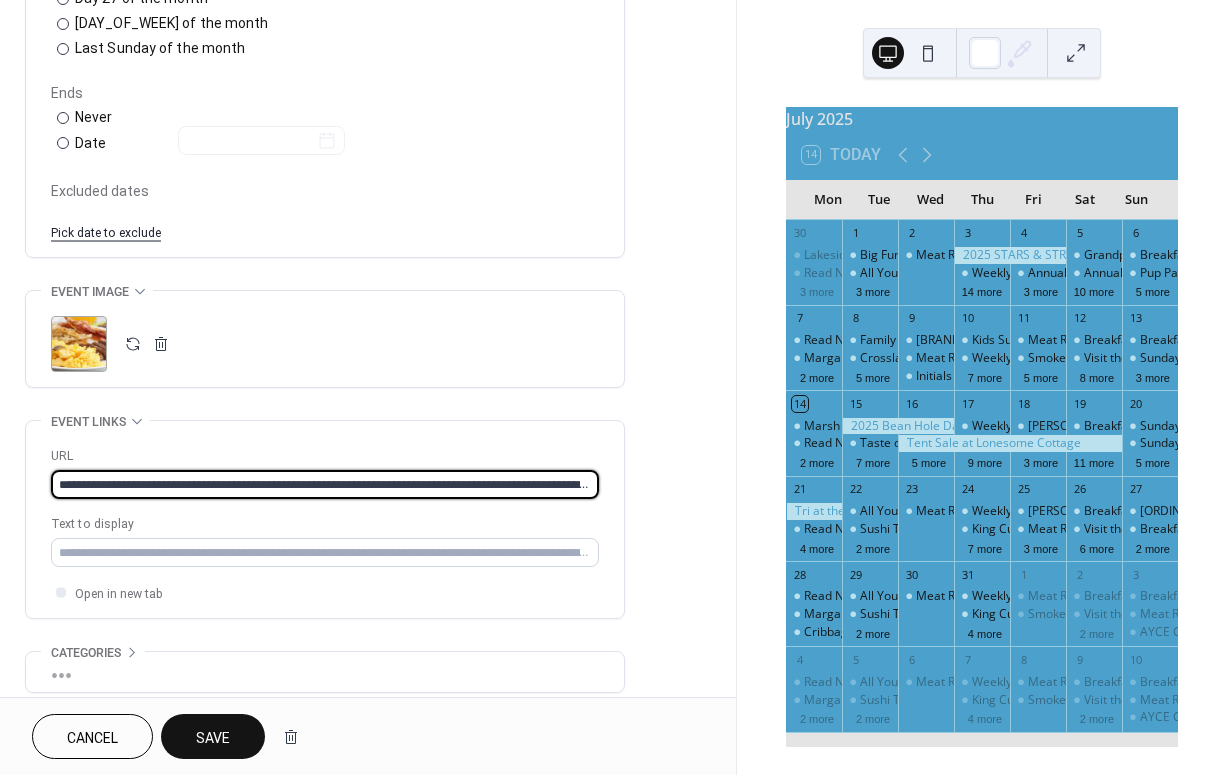 click on "**********" at bounding box center (325, 484) 